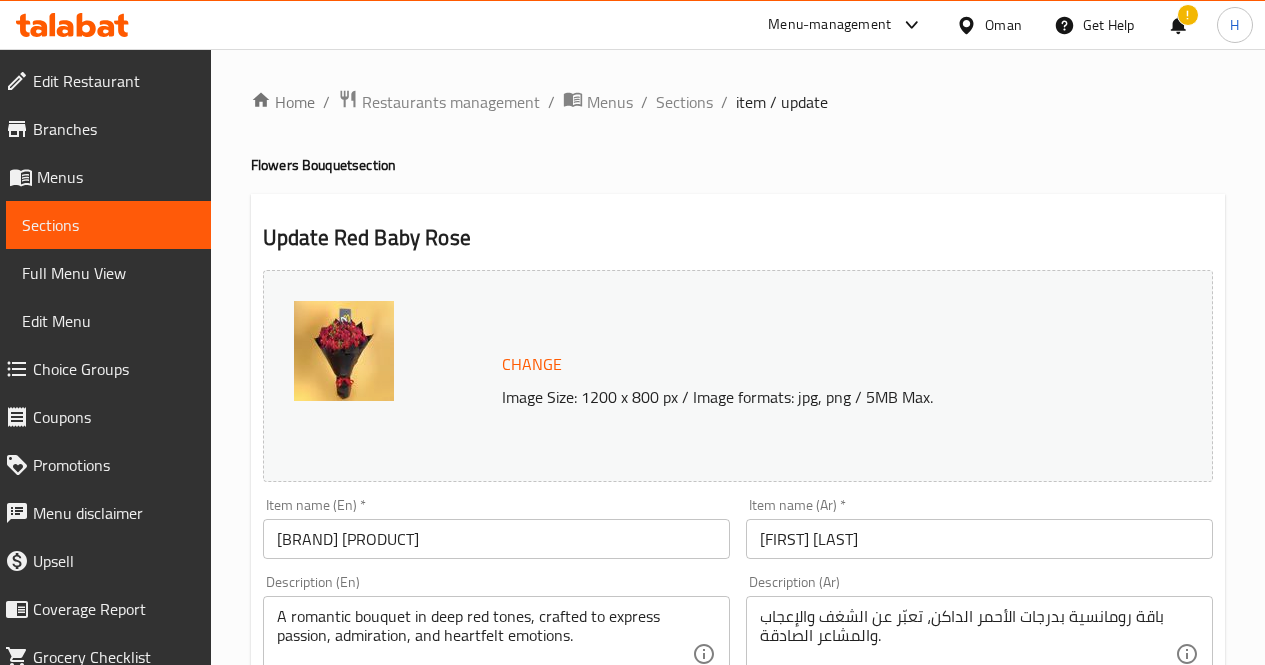 scroll, scrollTop: 335, scrollLeft: 0, axis: vertical 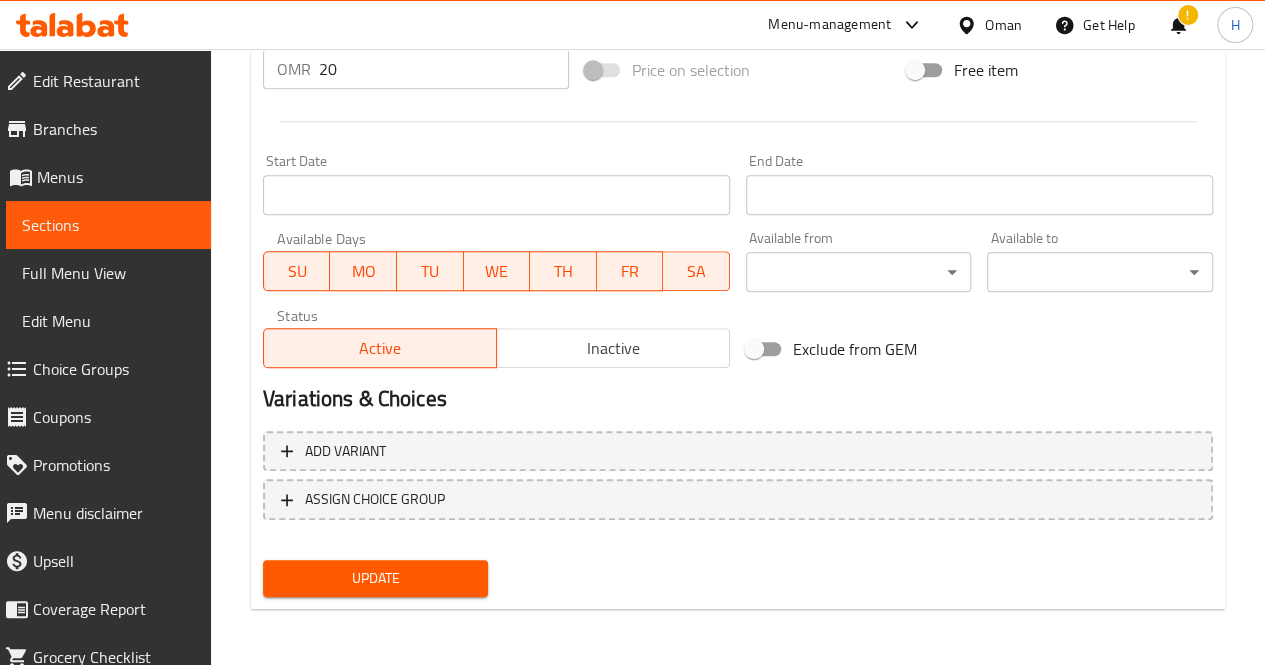 click on "Update" at bounding box center (376, 578) 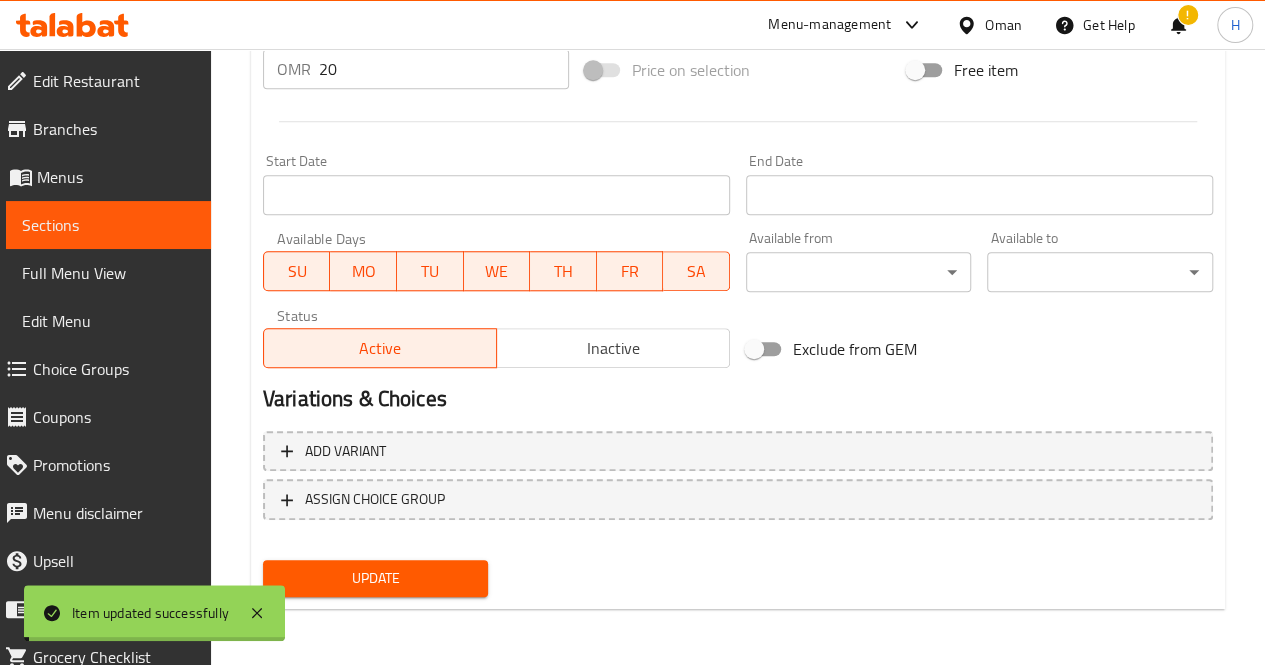 scroll, scrollTop: 0, scrollLeft: 0, axis: both 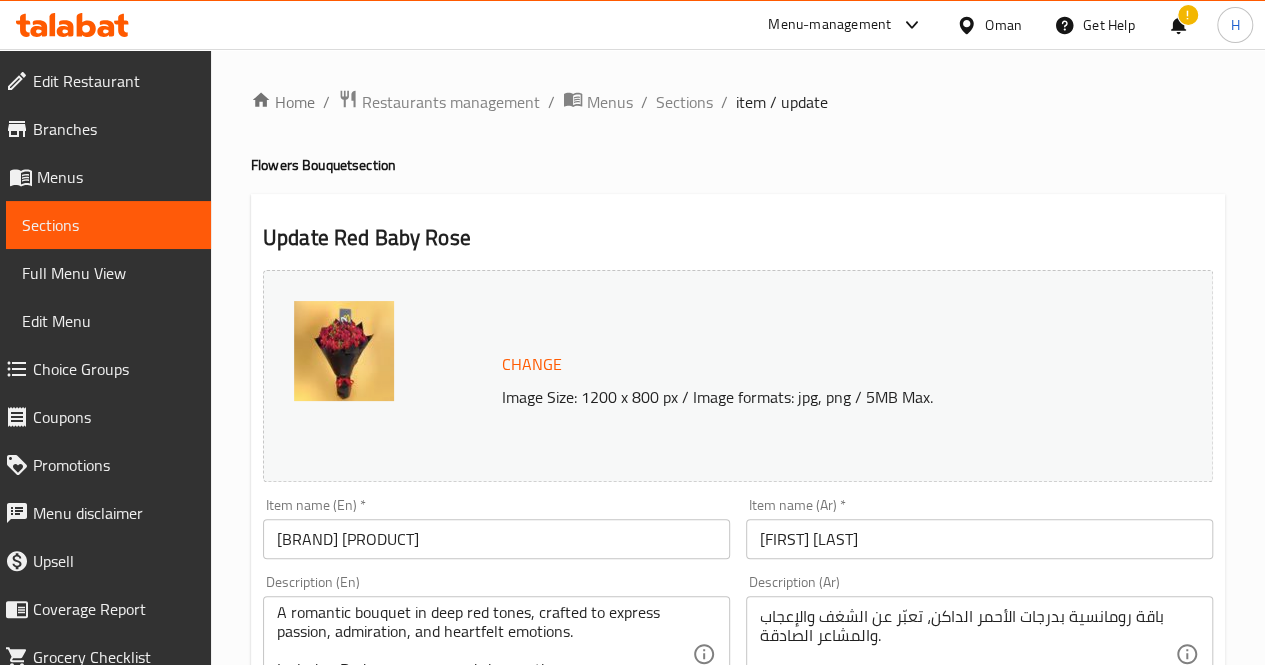 click on "Menu-management" at bounding box center [829, 25] 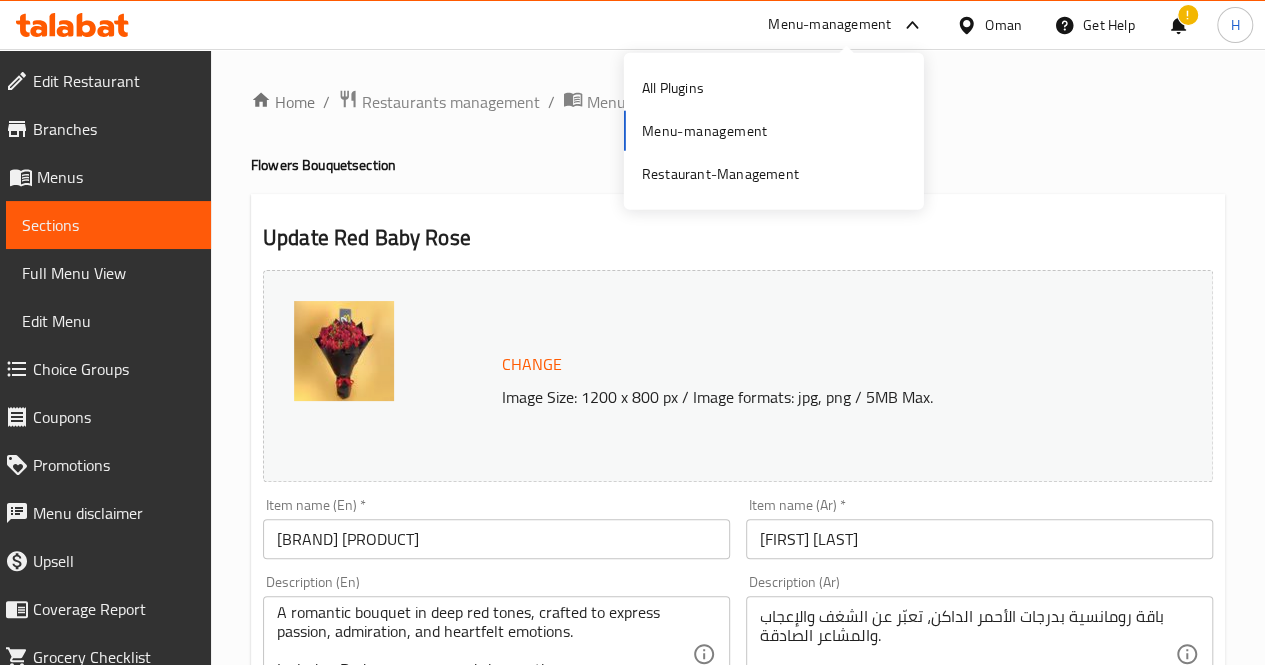 click on "All Plugins Menu-management Restaurant-Management" at bounding box center [774, 131] 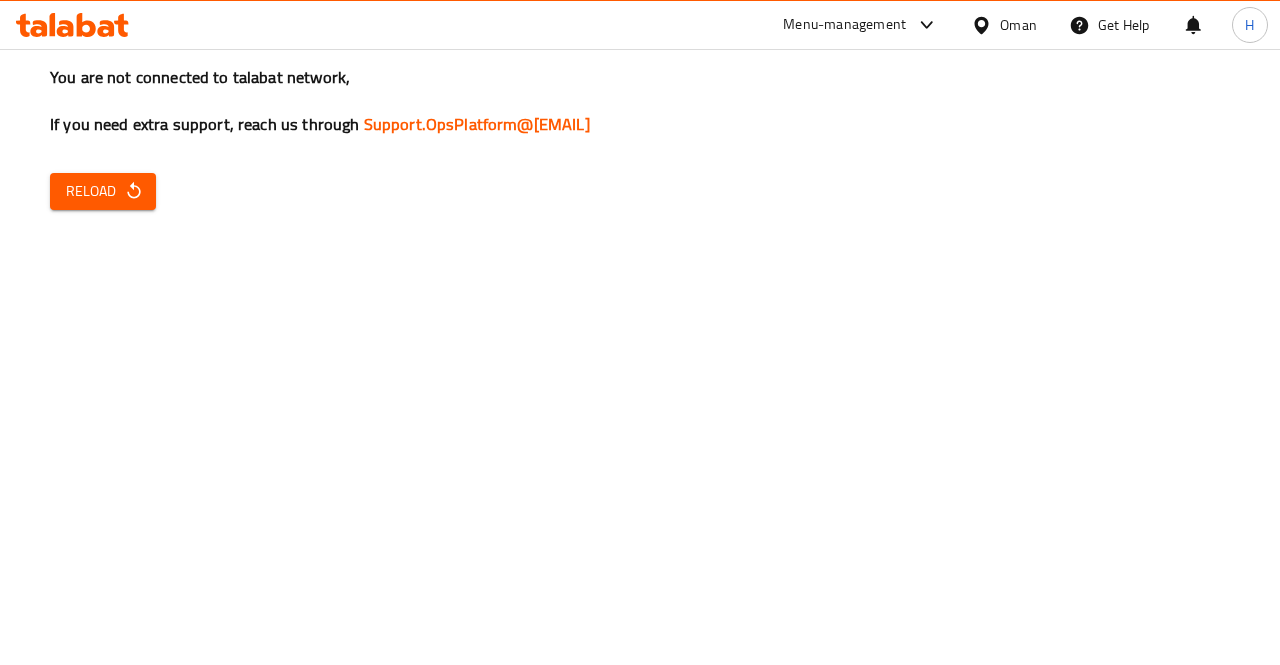 scroll, scrollTop: 0, scrollLeft: 0, axis: both 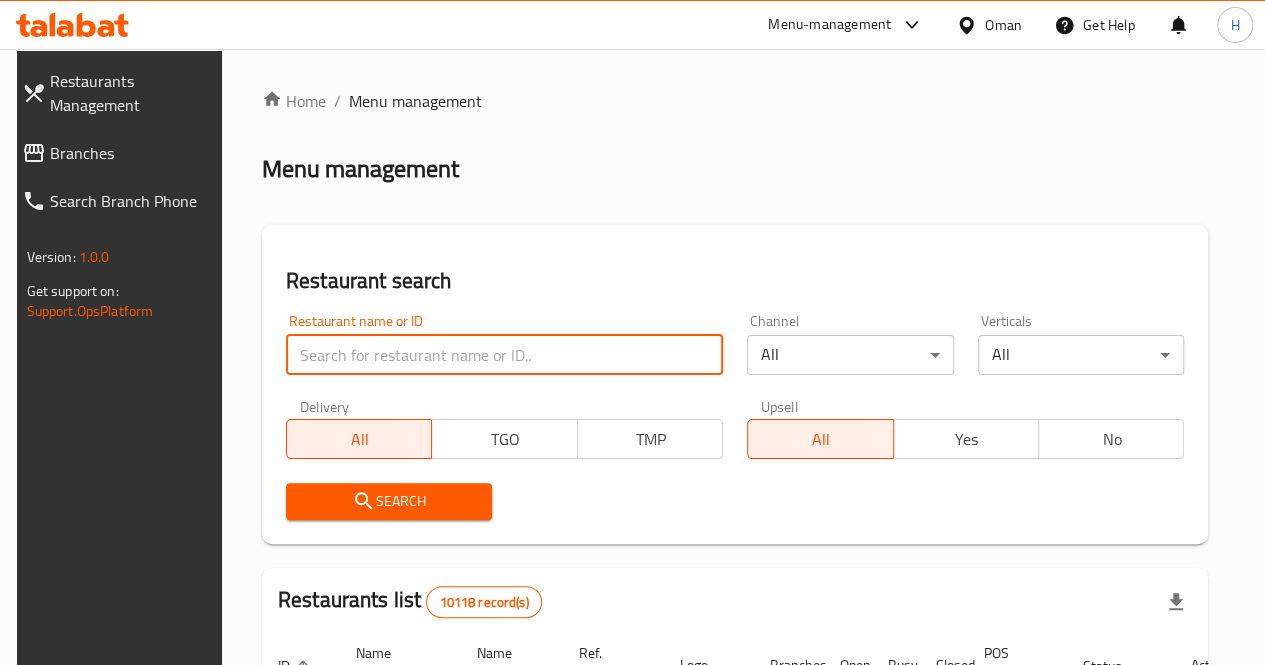 click at bounding box center (504, 355) 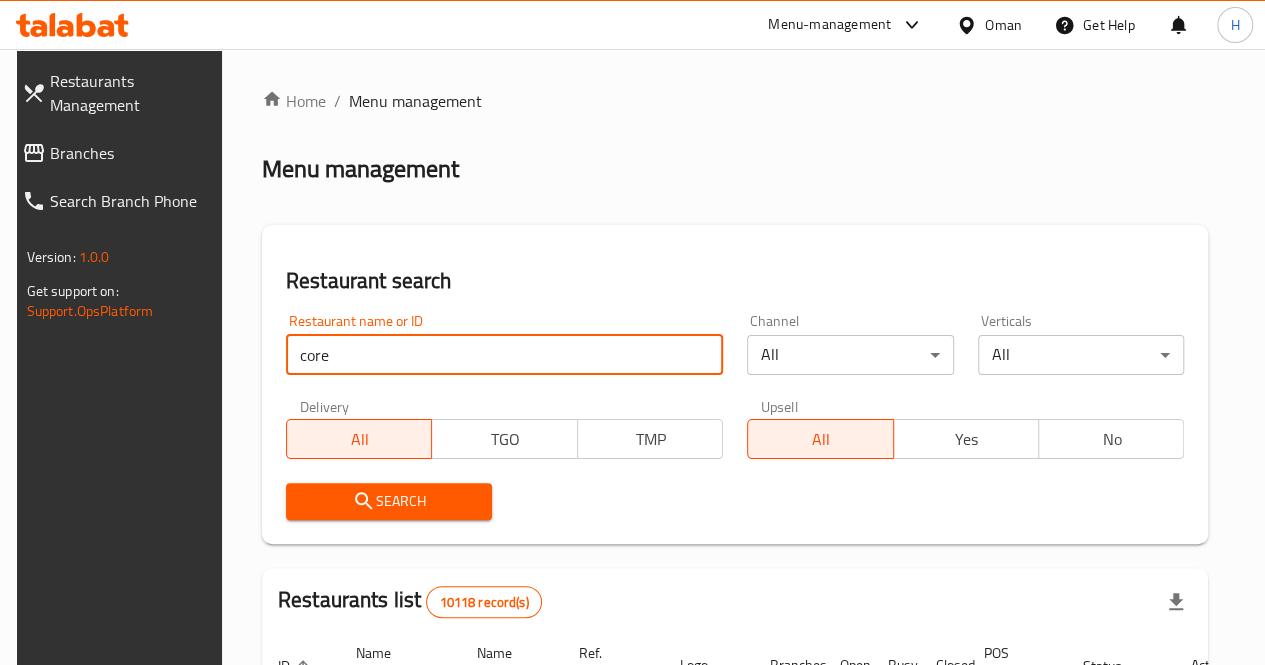 type on "core" 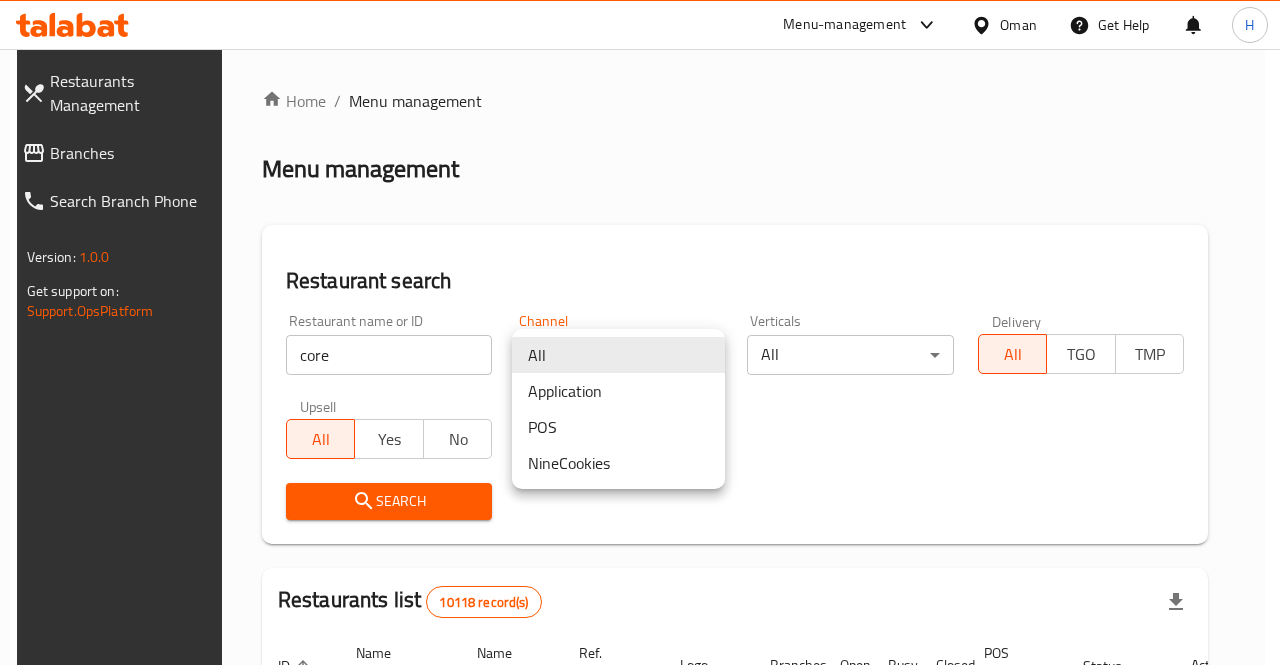 click at bounding box center (640, 332) 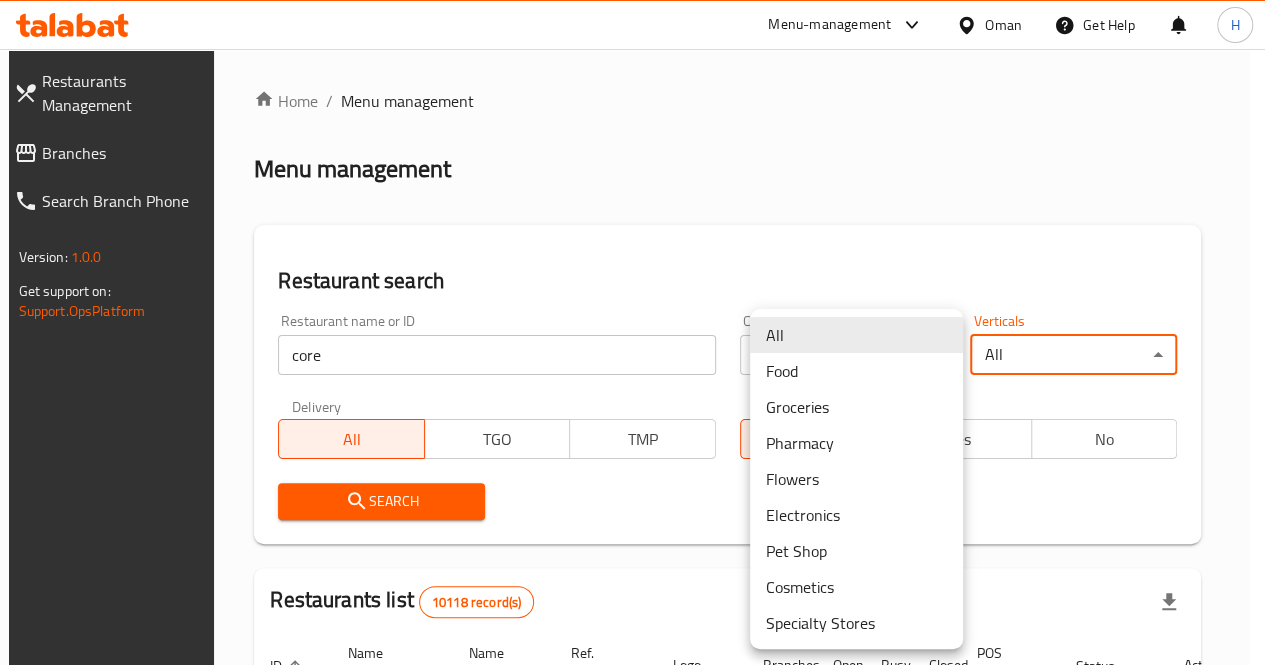 click on "​ Menu-management Oman Get Help H   Restaurants Management   Branches   Search Branch Phone  Version:    1.0.0  Get support on:    Support.OpsPlatform Home / Menu management Menu management Restaurant search Restaurant name or ID core Restaurant name or ID Channel All ​ Verticals All ​ Delivery All TGO TMP Upsell All Yes No   Search Restaurants list   10118 record(s) ID sorted ascending Name (En) Name (Ar) Ref. Name Logo Branches Open Busy Closed POS group Status Action 401 Spicy Village قرية التوابل 2 0 0 0 HIDDEN 412 NARENJ نارنج 1 1 0 0 HIDDEN 415 Best Burger بست برجر 2 0 0 0 INACTIVE 416 HOT POT RESTAURANT مطعم الوعاء الساخن Darsait Branch  1 0 0 0 INACTIVE 417 FUSION فيوجن 1 0 0 0 INACTIVE 420 BAMBOO KITCHEN بامبو كتشن 1 1 0 0 HIDDEN 422 GOLDEN BEAN CAFE مقهى البن الذهبي 1 1 0 0 INACTIVE 424 Just Grilled جست جريلد 1 0 0 0 INACTIVE 467 MEERATH FAMOUS ميرات المشهورة 1 1 0 0 OPEN 470 ZAIKA DELHI KA 1 0 0 0 INACTIVE" at bounding box center (632, 357) 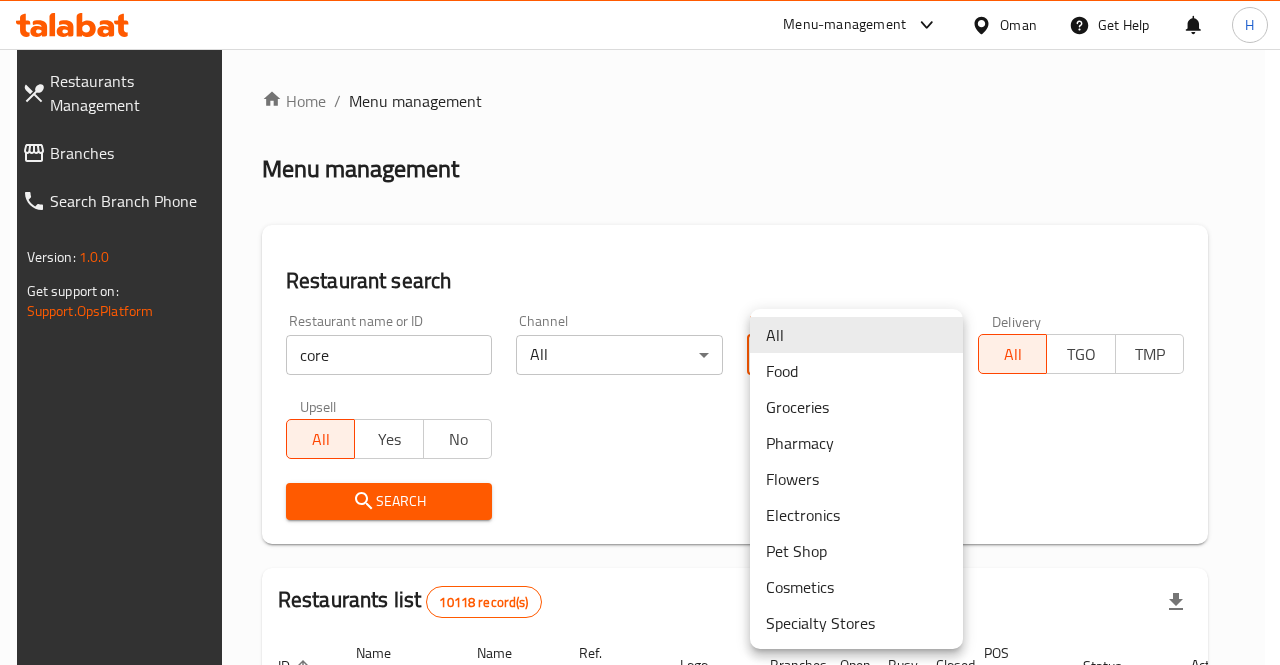 click on "Flowers" at bounding box center (856, 479) 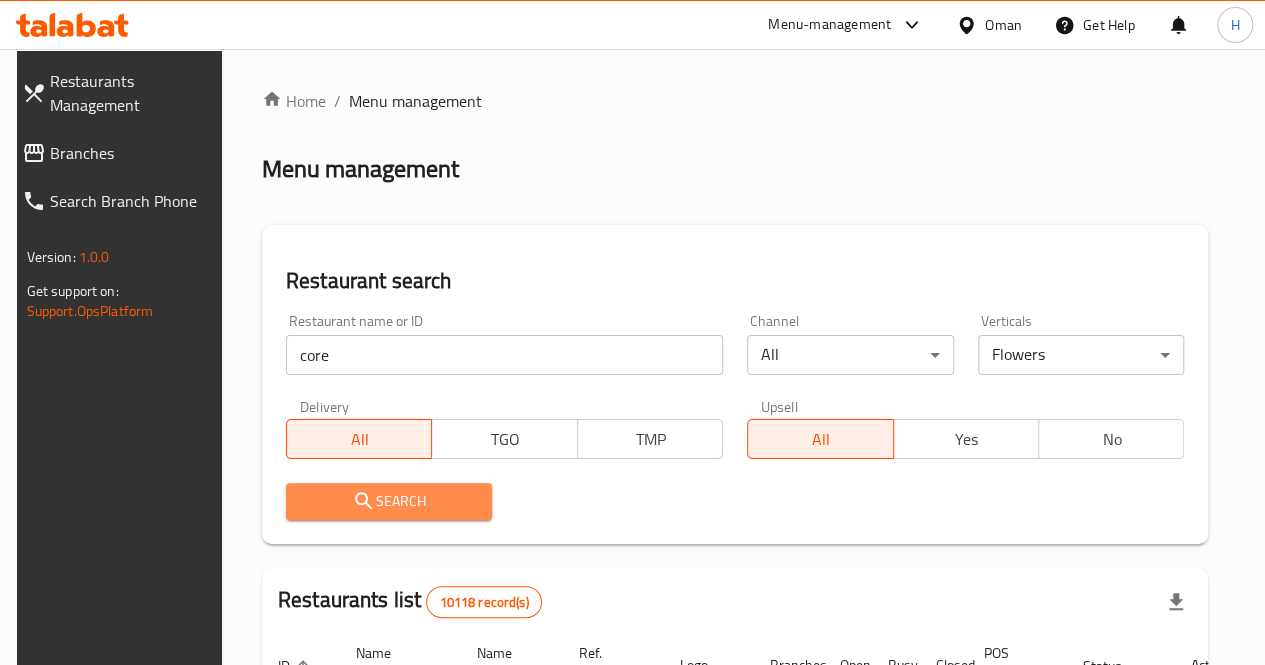 click on "Search" at bounding box center [389, 501] 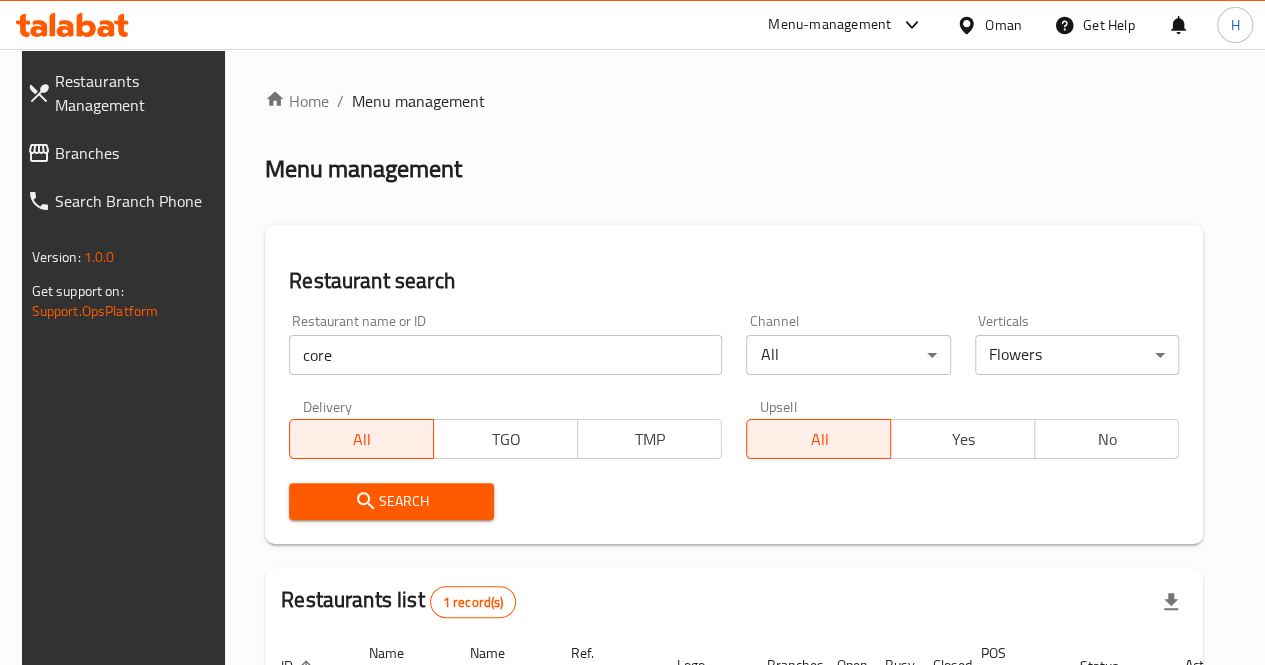scroll, scrollTop: 227, scrollLeft: 0, axis: vertical 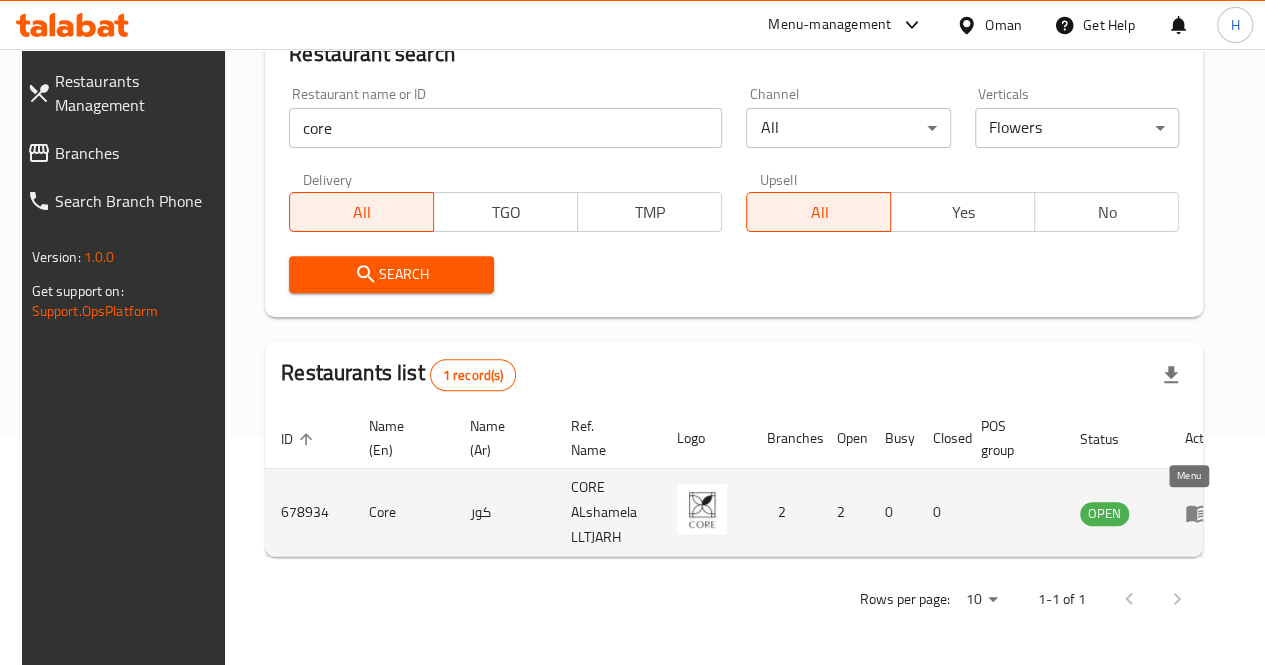 click 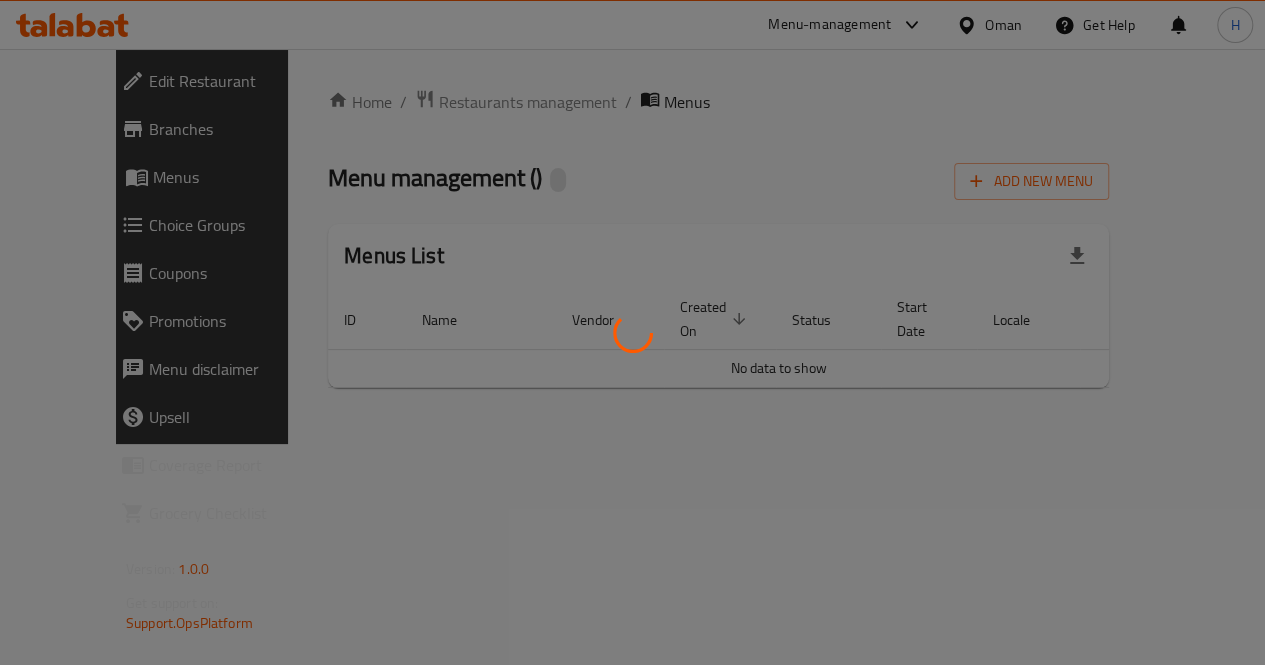scroll, scrollTop: 0, scrollLeft: 0, axis: both 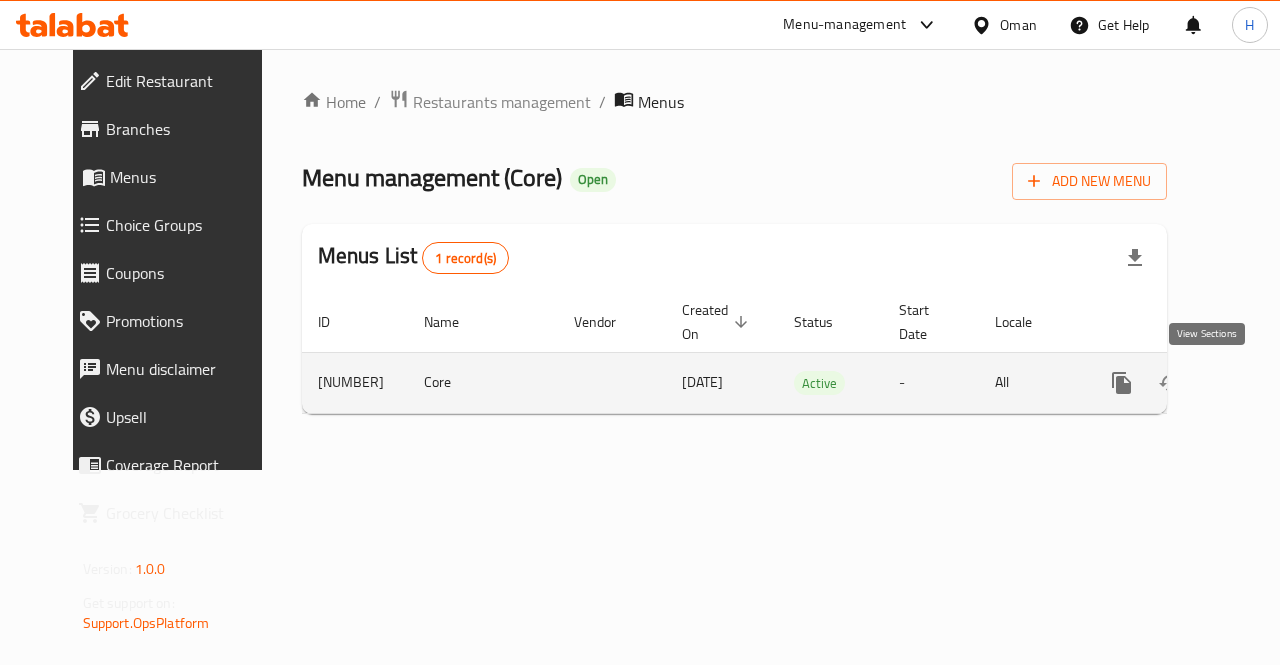 click 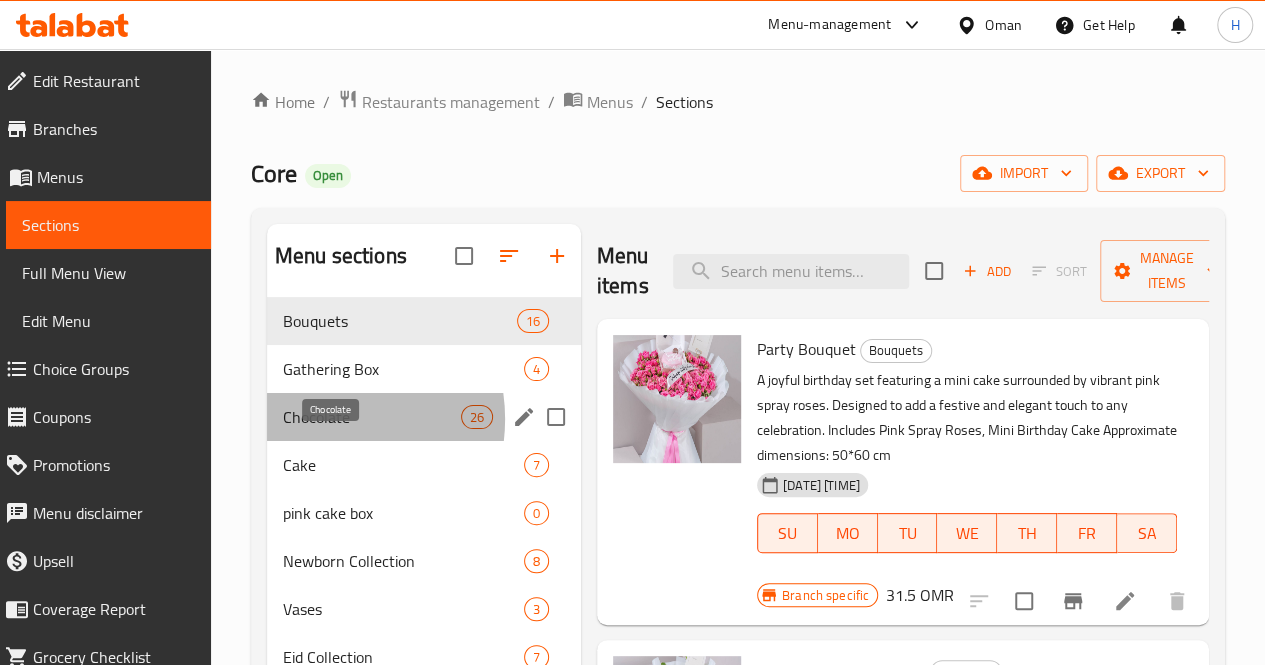 click on "Chocolate" at bounding box center [372, 417] 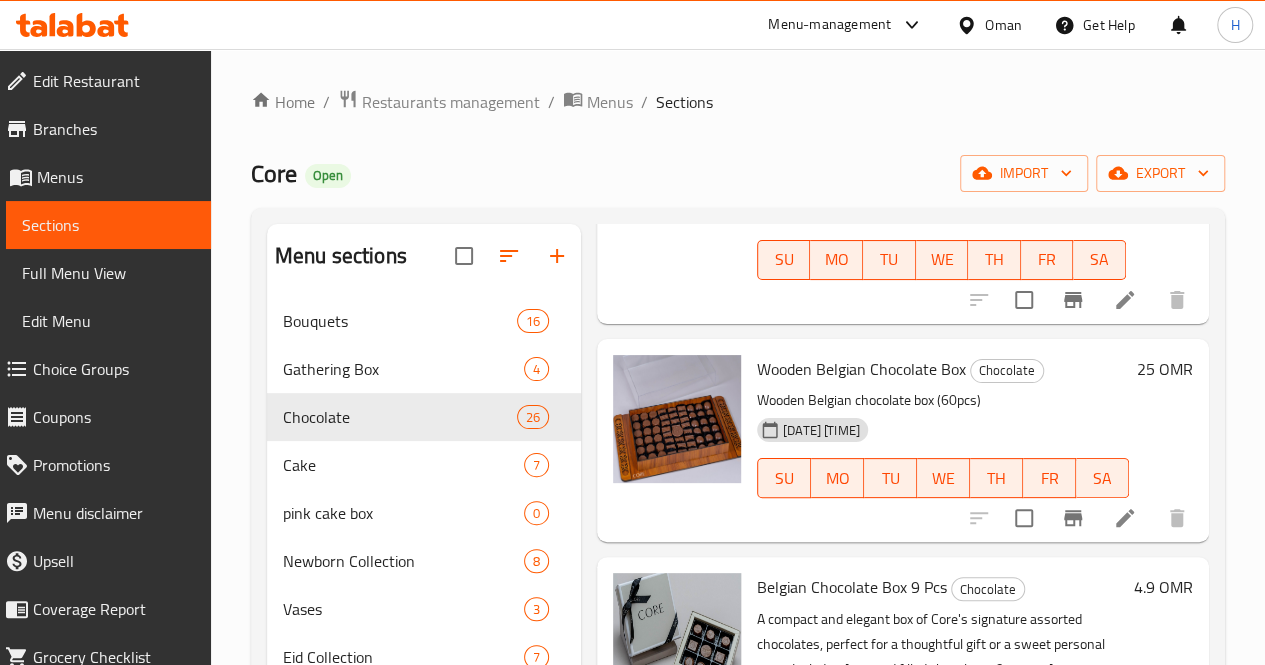 scroll, scrollTop: 5507, scrollLeft: 0, axis: vertical 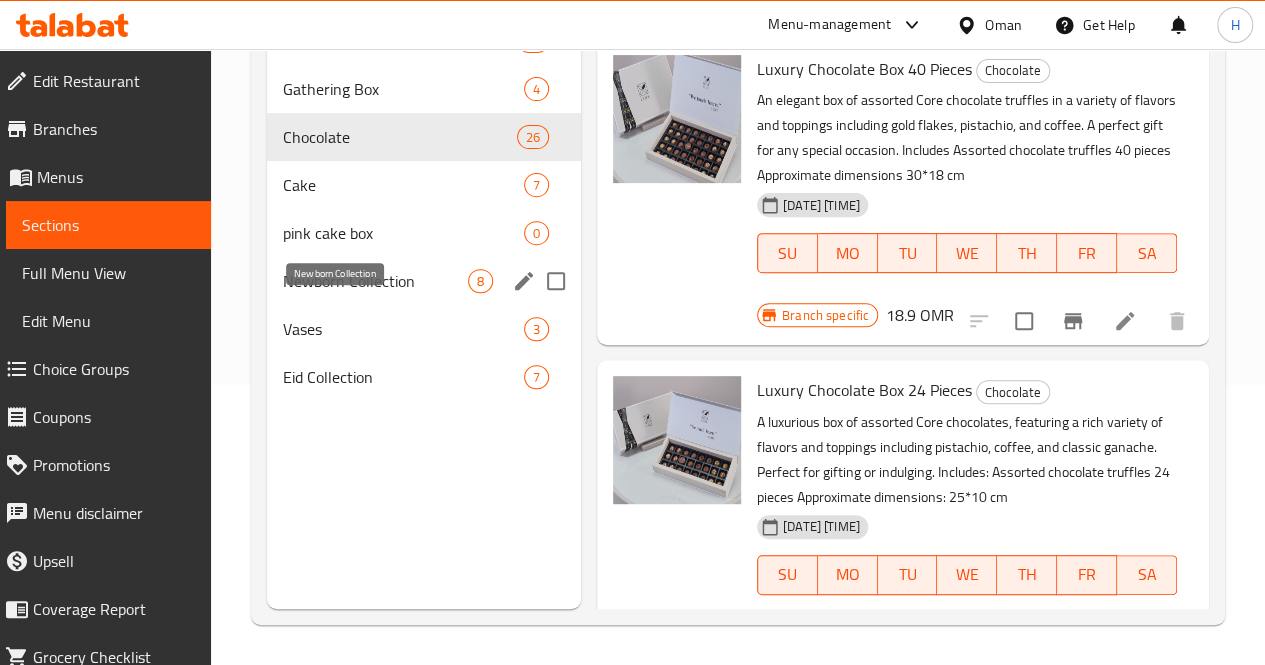 click on "Newborn Collection" at bounding box center (375, 281) 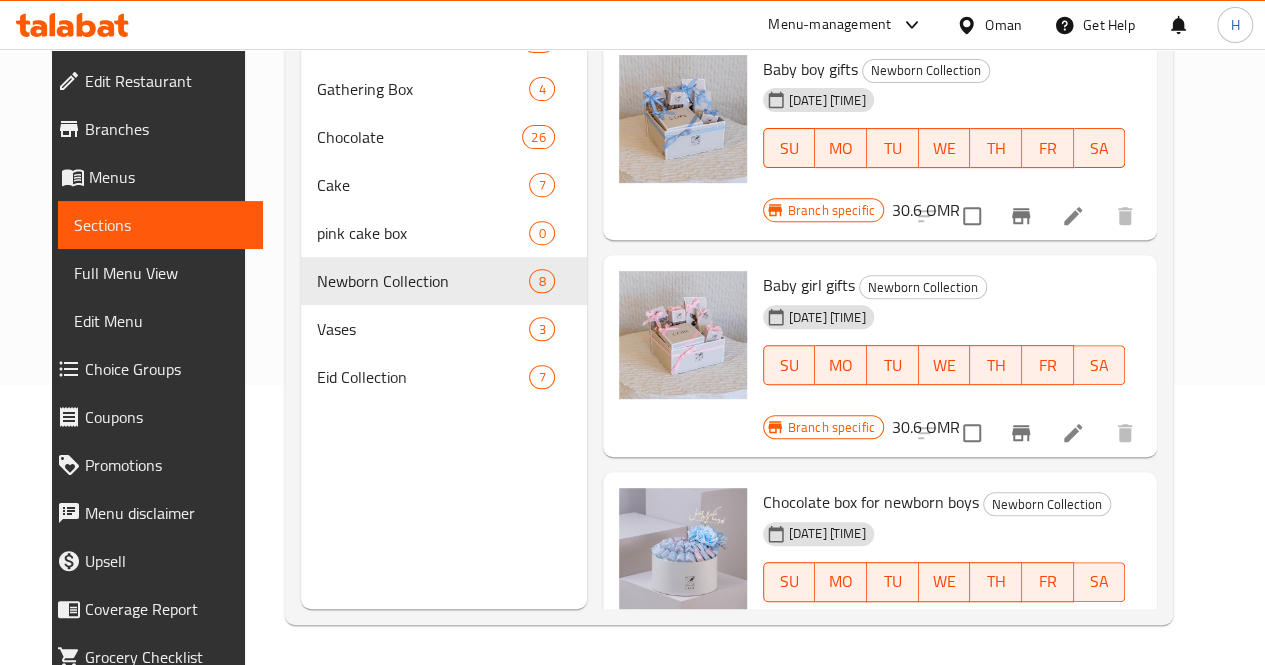 scroll, scrollTop: 0, scrollLeft: 0, axis: both 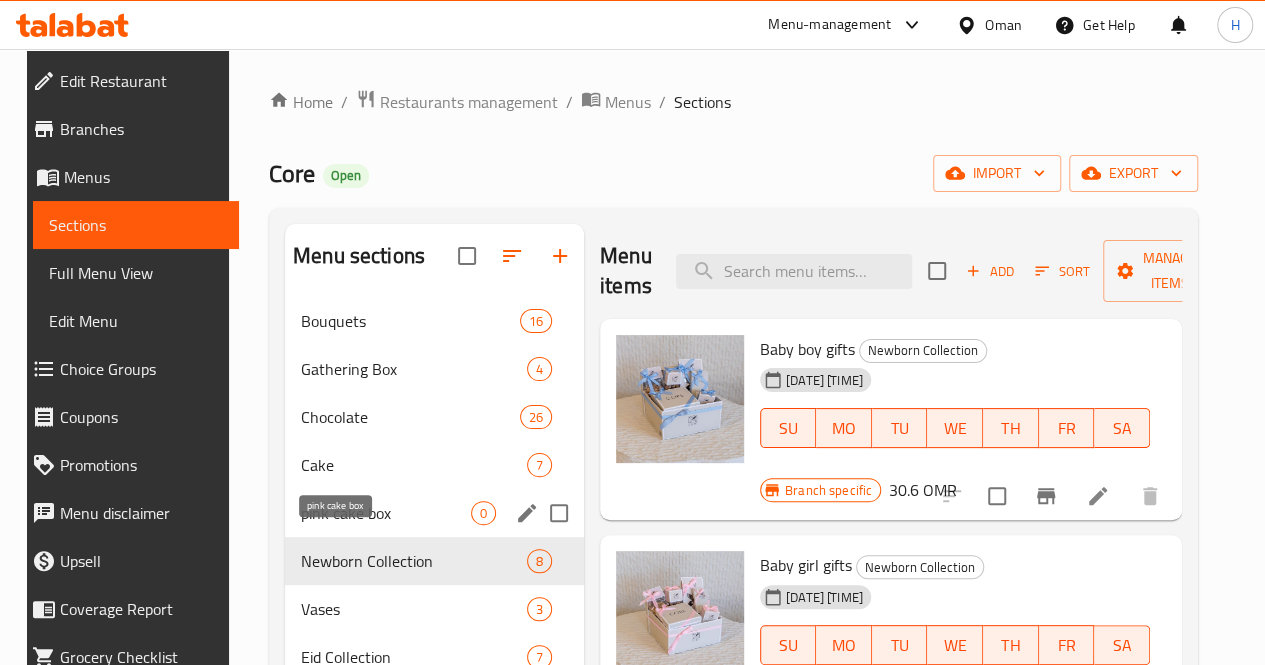 click on "pink cake box" at bounding box center (386, 513) 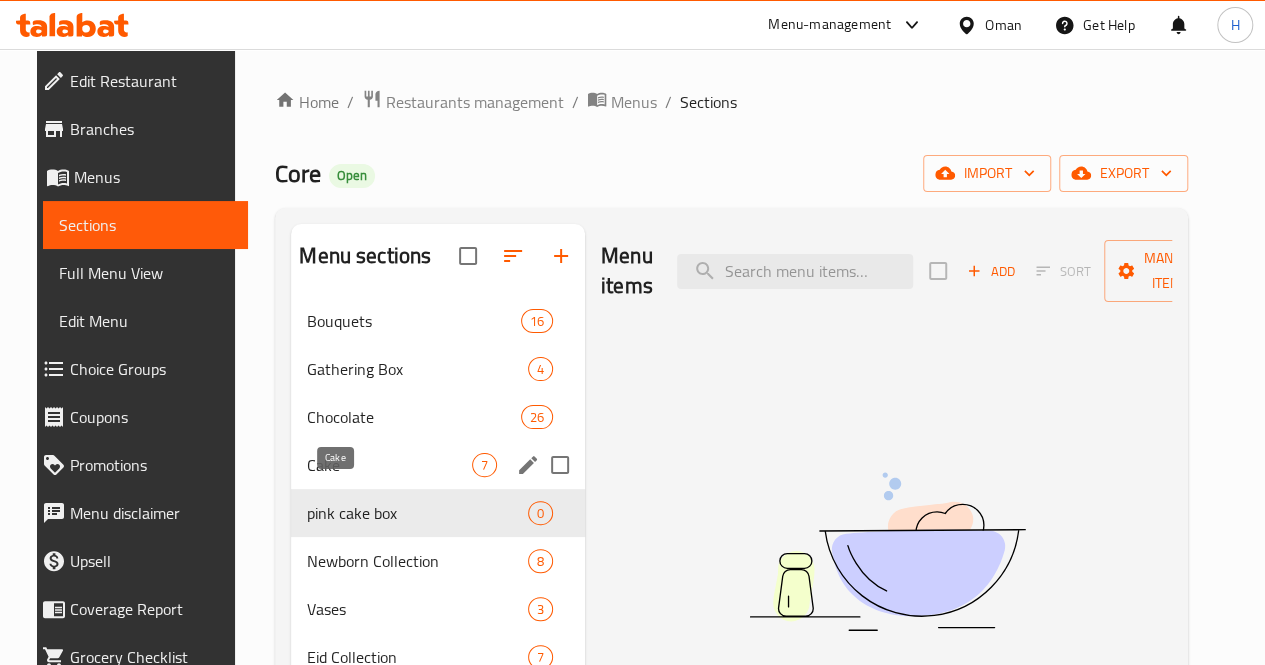 click on "Cake" at bounding box center [389, 465] 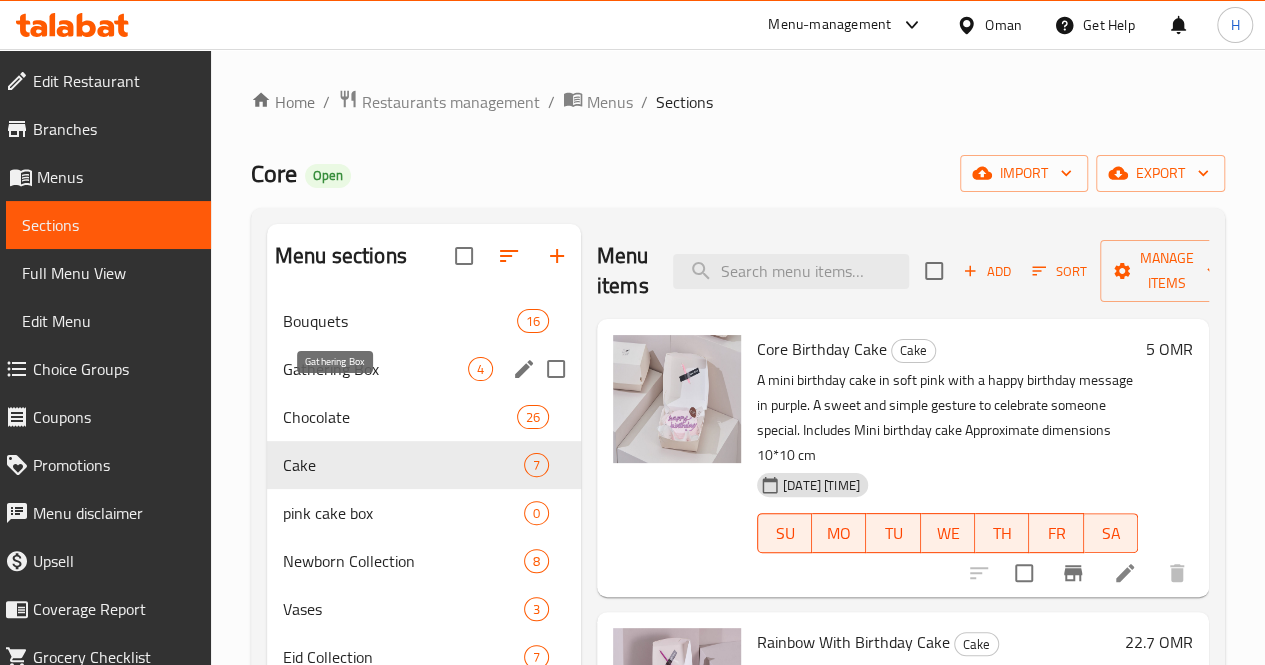 click on "Gathering Box" at bounding box center [375, 369] 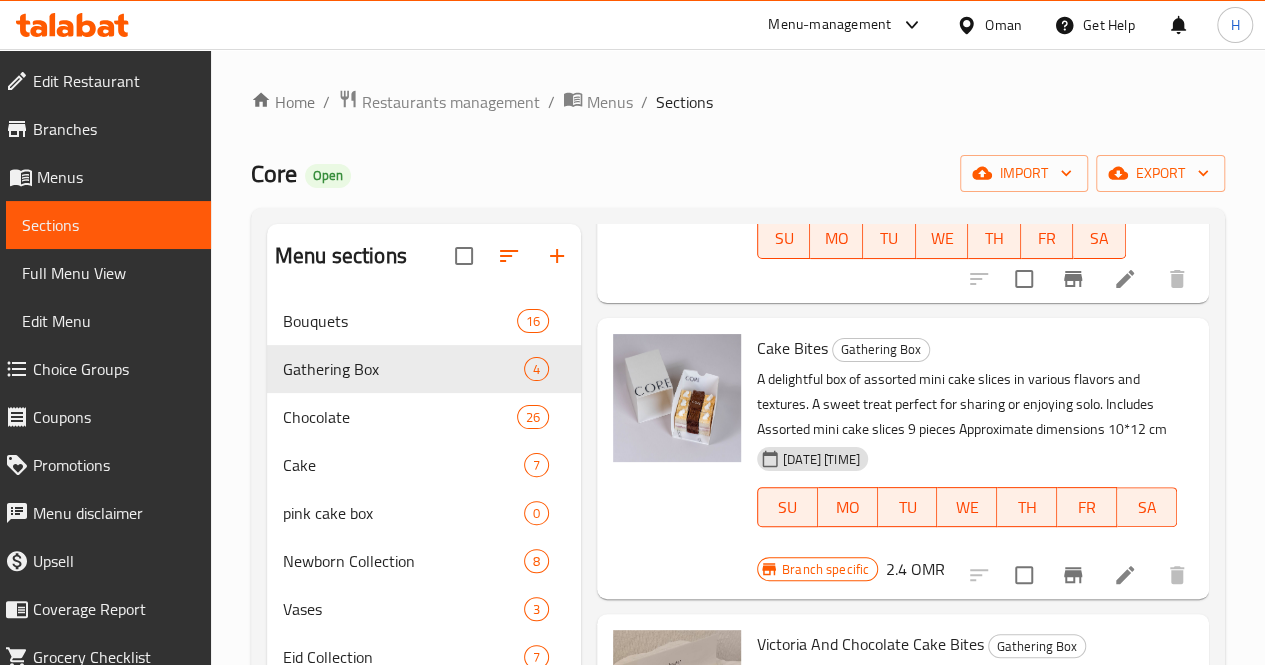 scroll, scrollTop: 591, scrollLeft: 0, axis: vertical 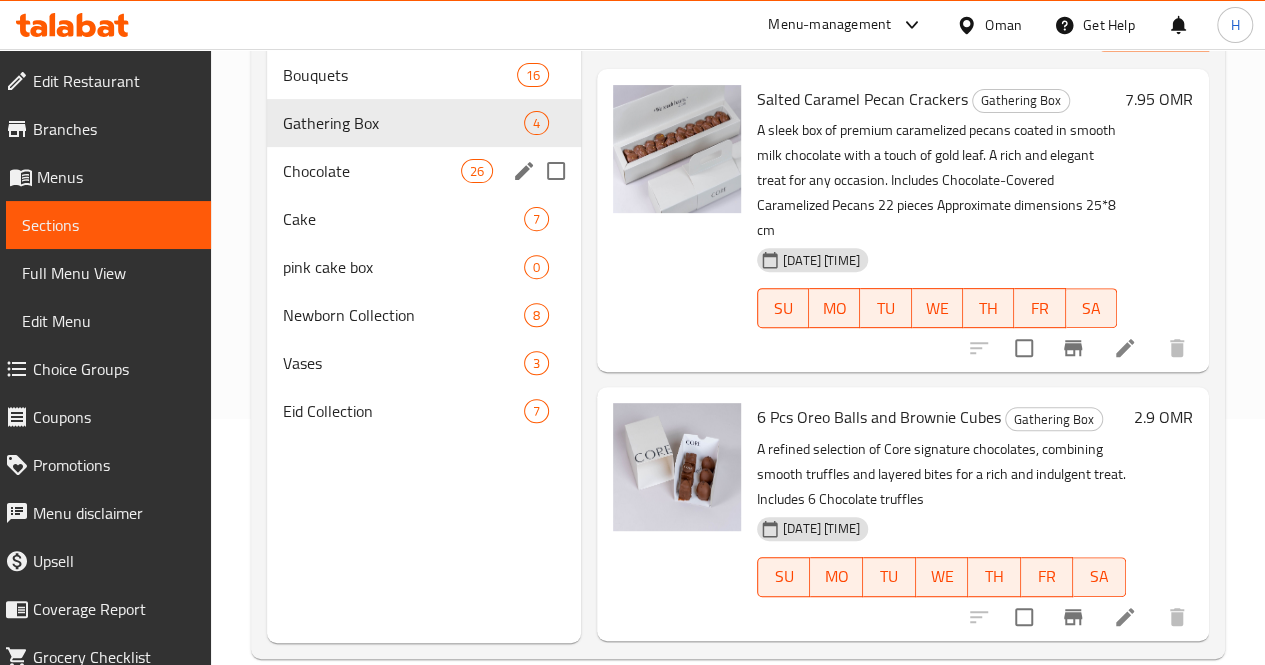 click on "Chocolate" at bounding box center (372, 171) 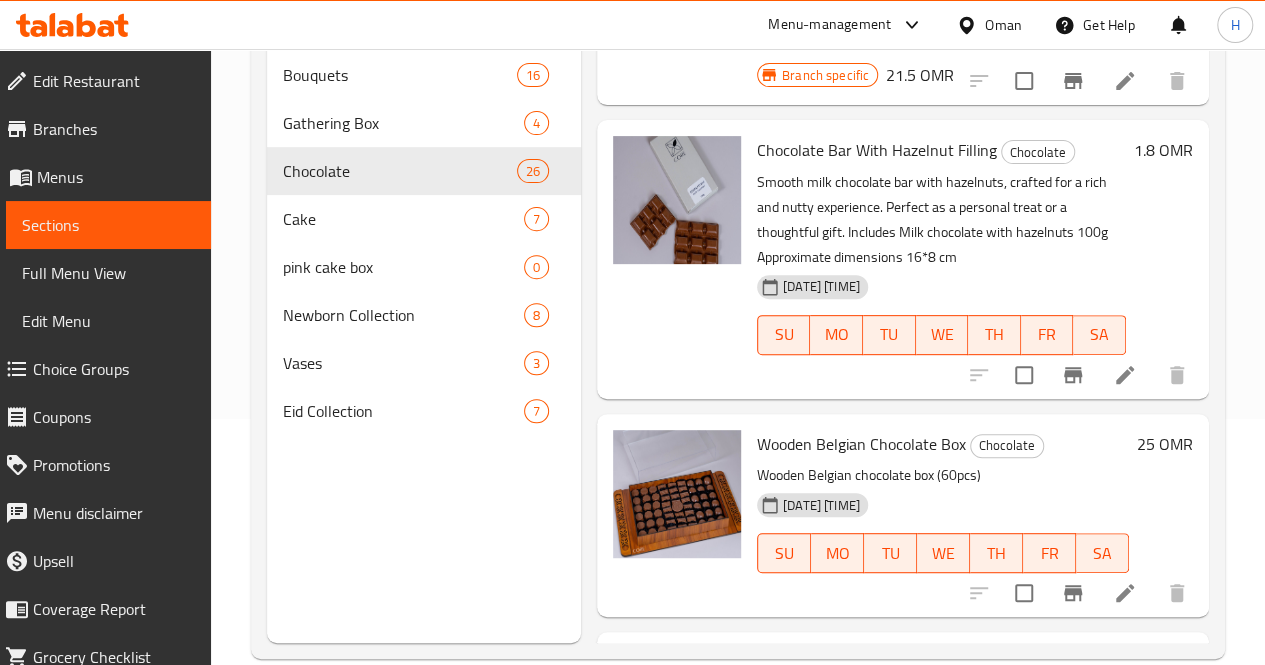 scroll, scrollTop: 5507, scrollLeft: 0, axis: vertical 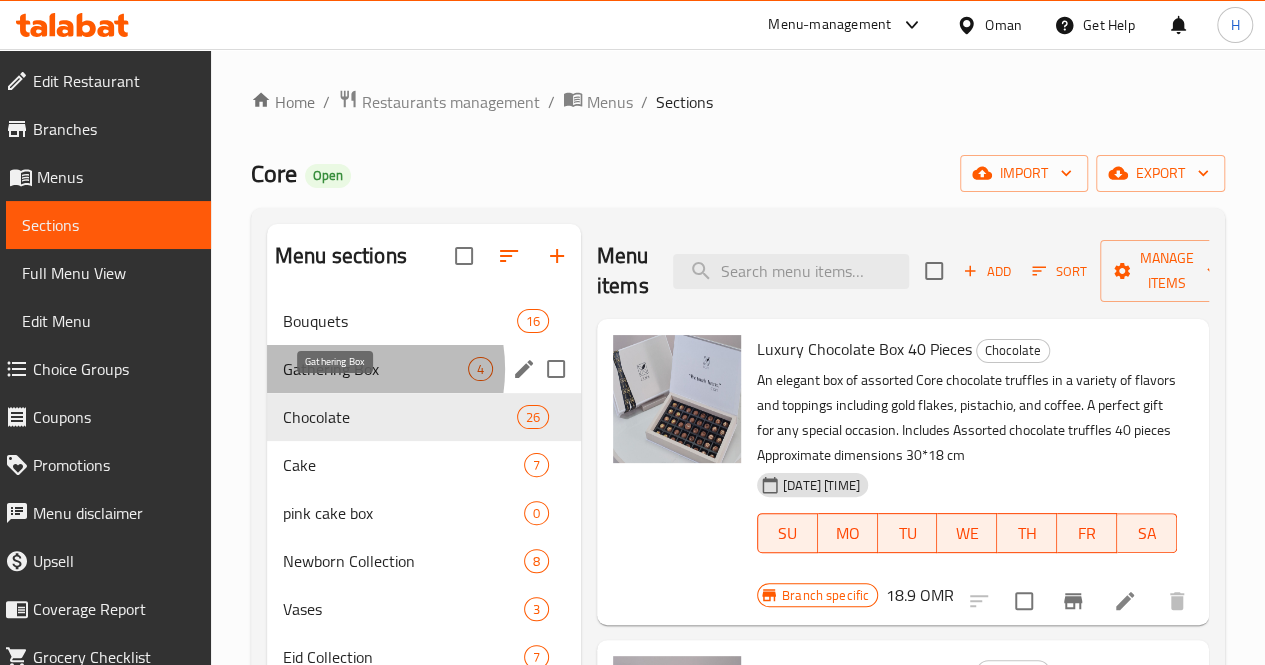 click on "Gathering Box" at bounding box center (375, 369) 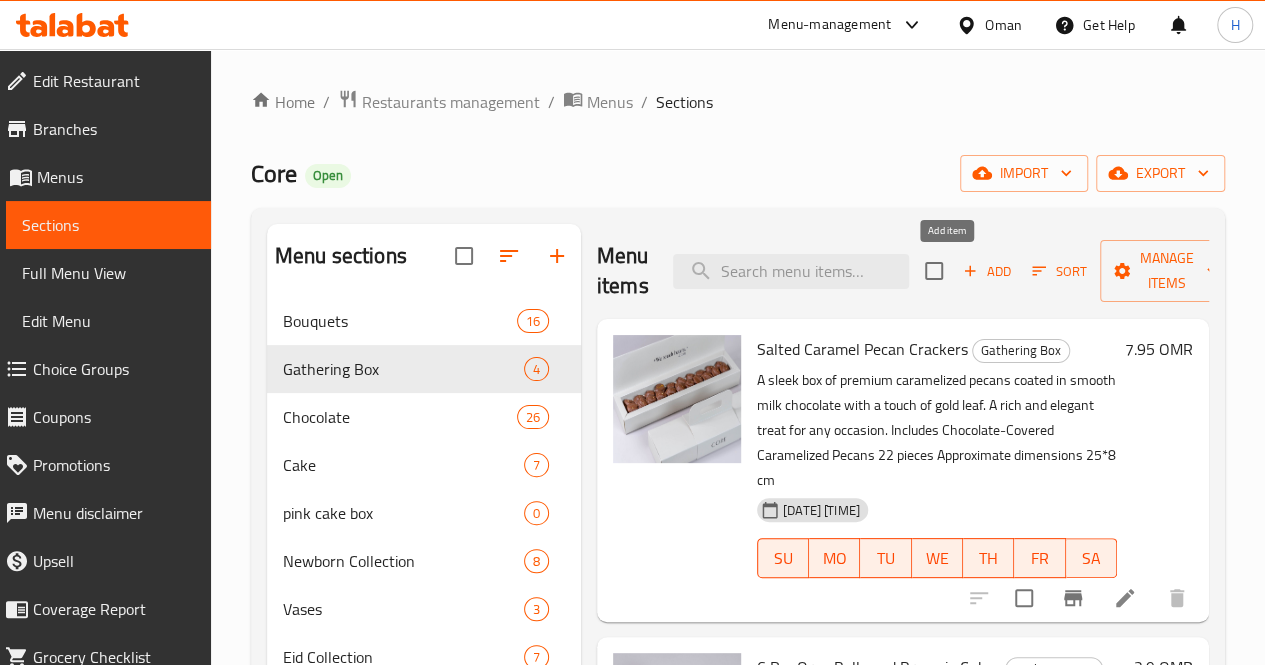 click on "Add" at bounding box center [987, 271] 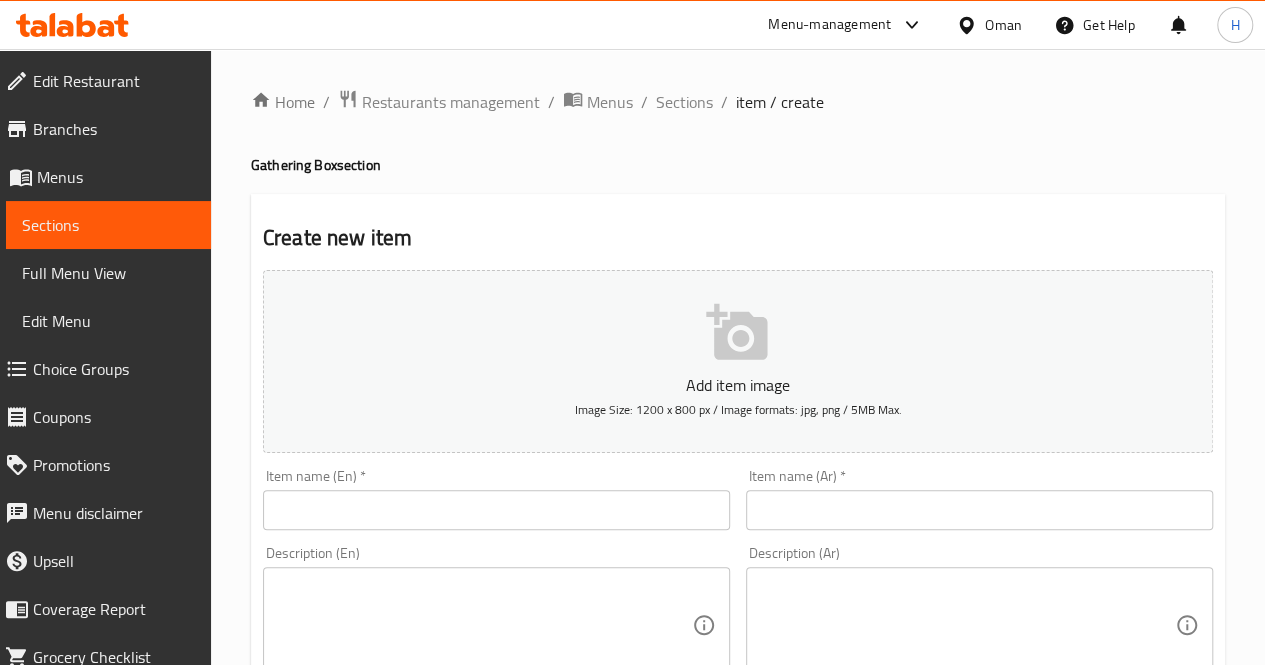 click 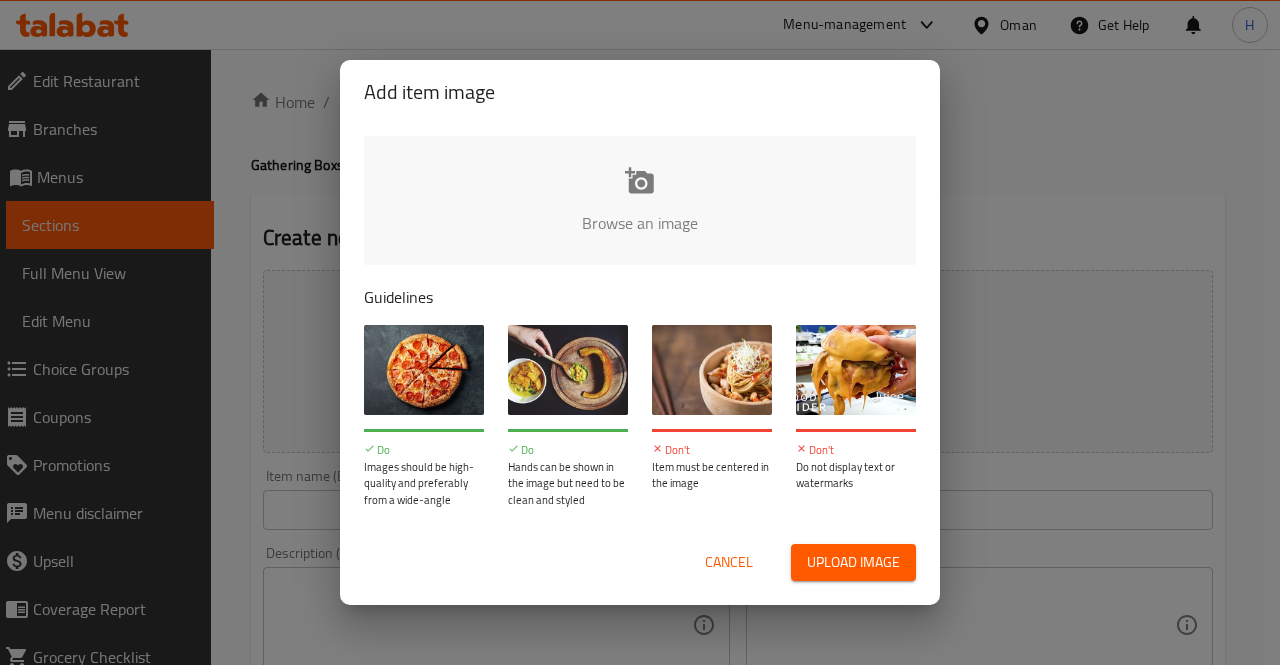 click at bounding box center [1316, 229] 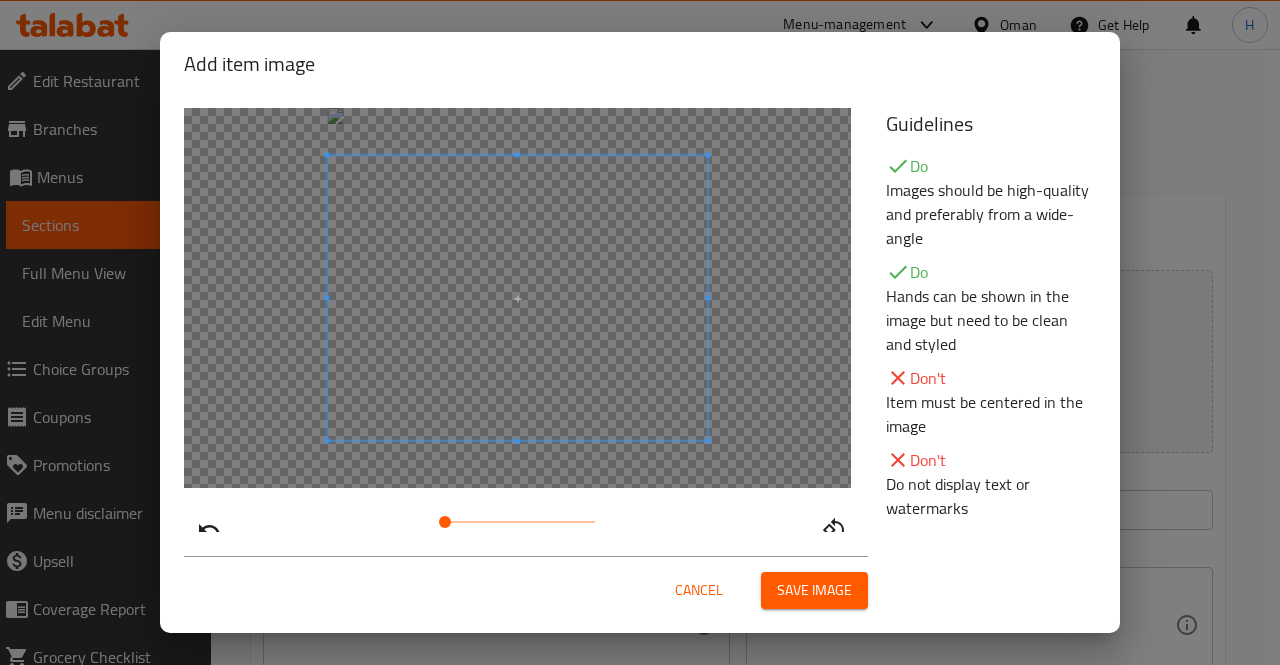 click at bounding box center (518, 298) 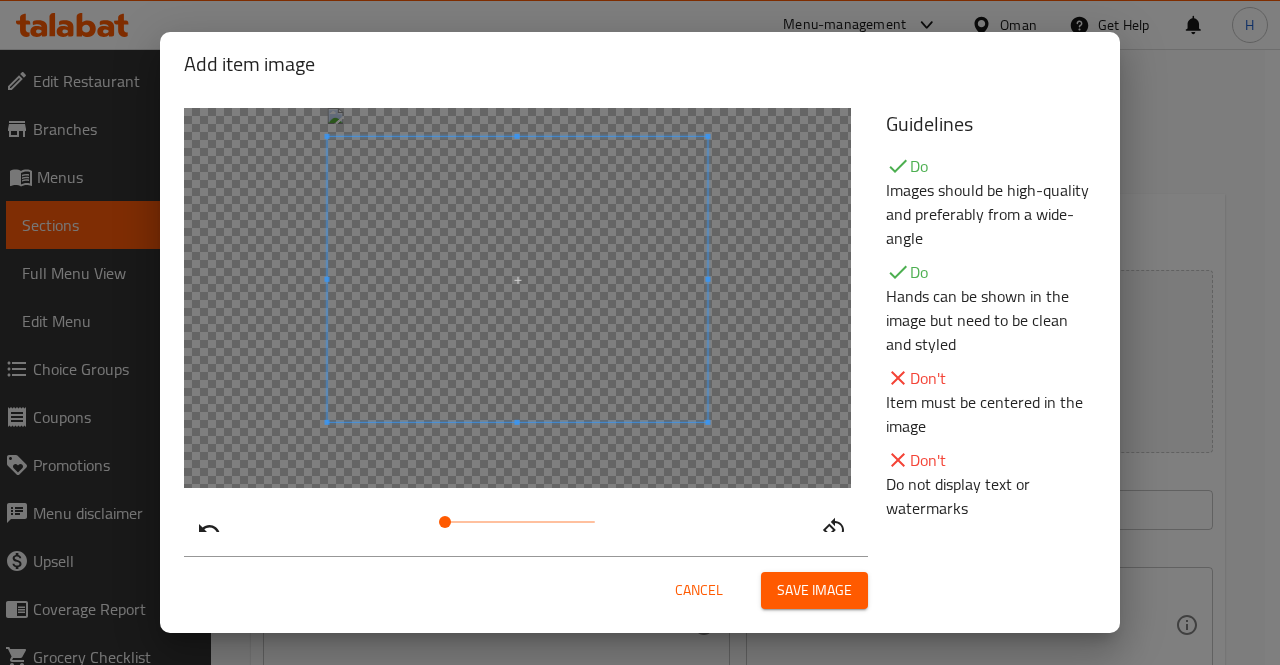 click at bounding box center [518, 279] 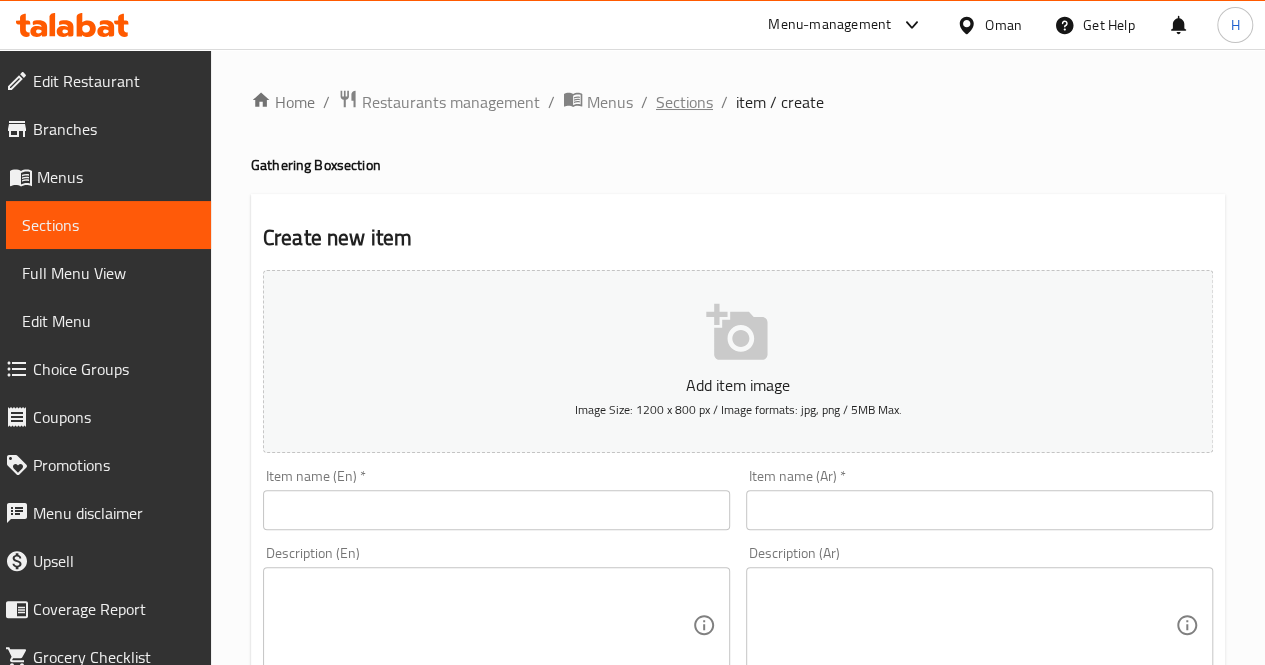 click on "Sections" at bounding box center [684, 102] 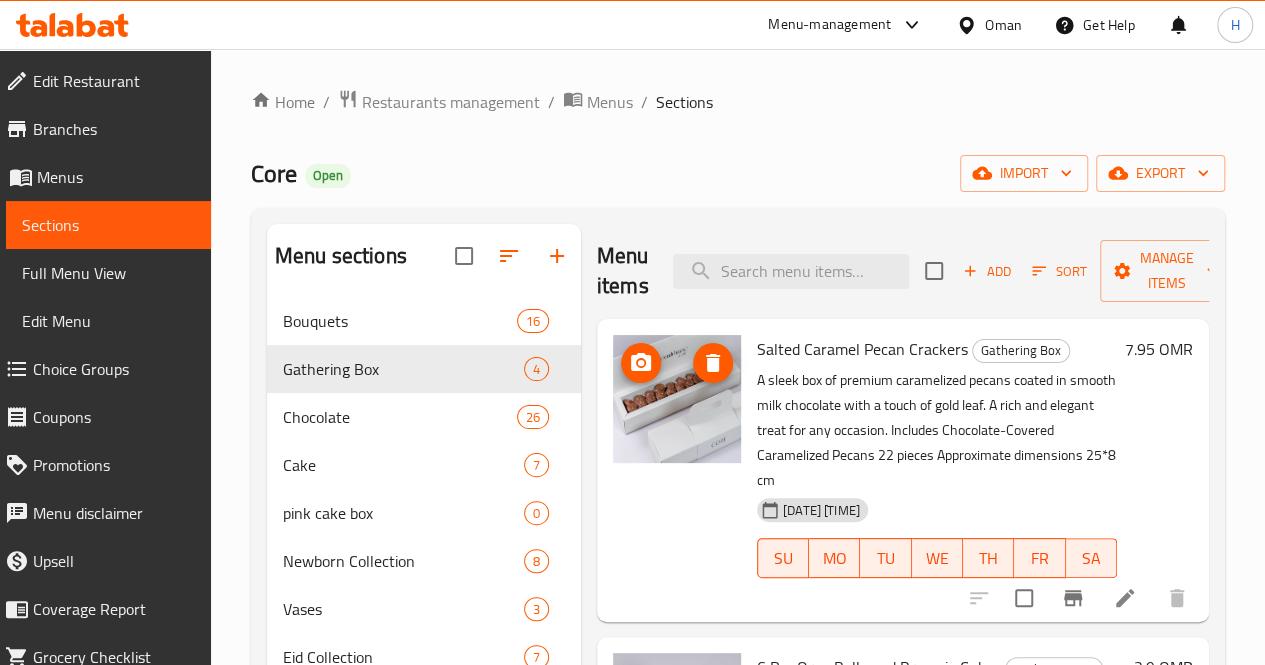 click at bounding box center [677, 399] 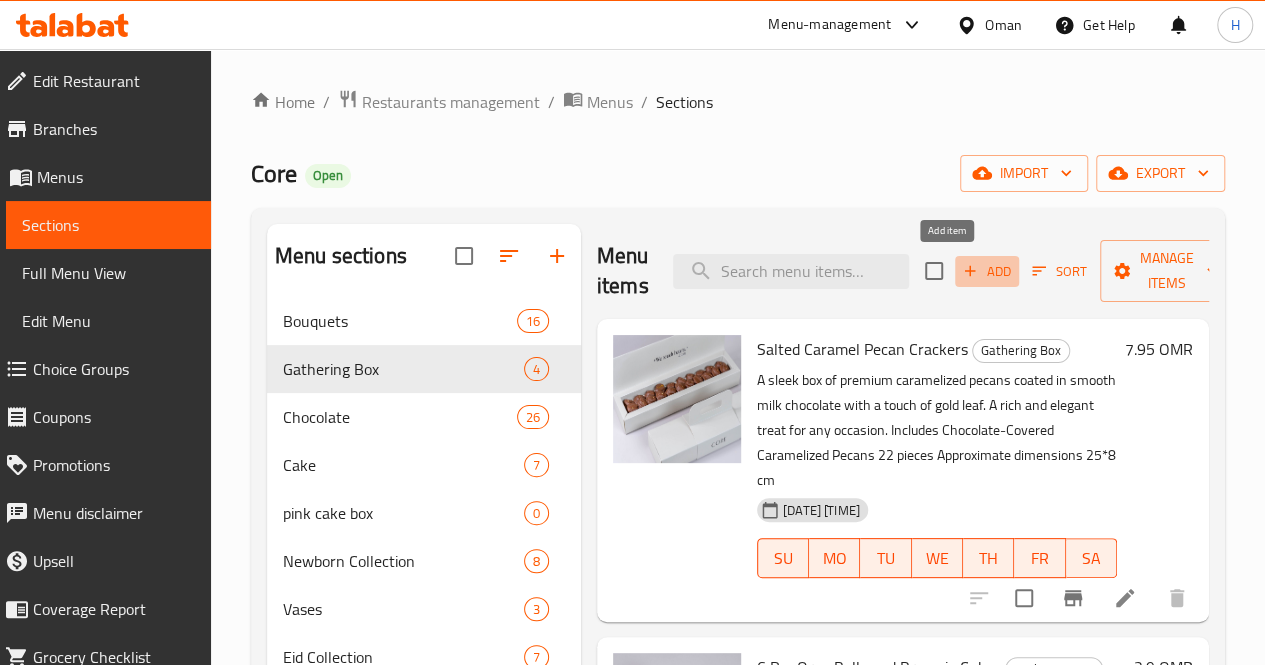 click on "Add" at bounding box center (987, 271) 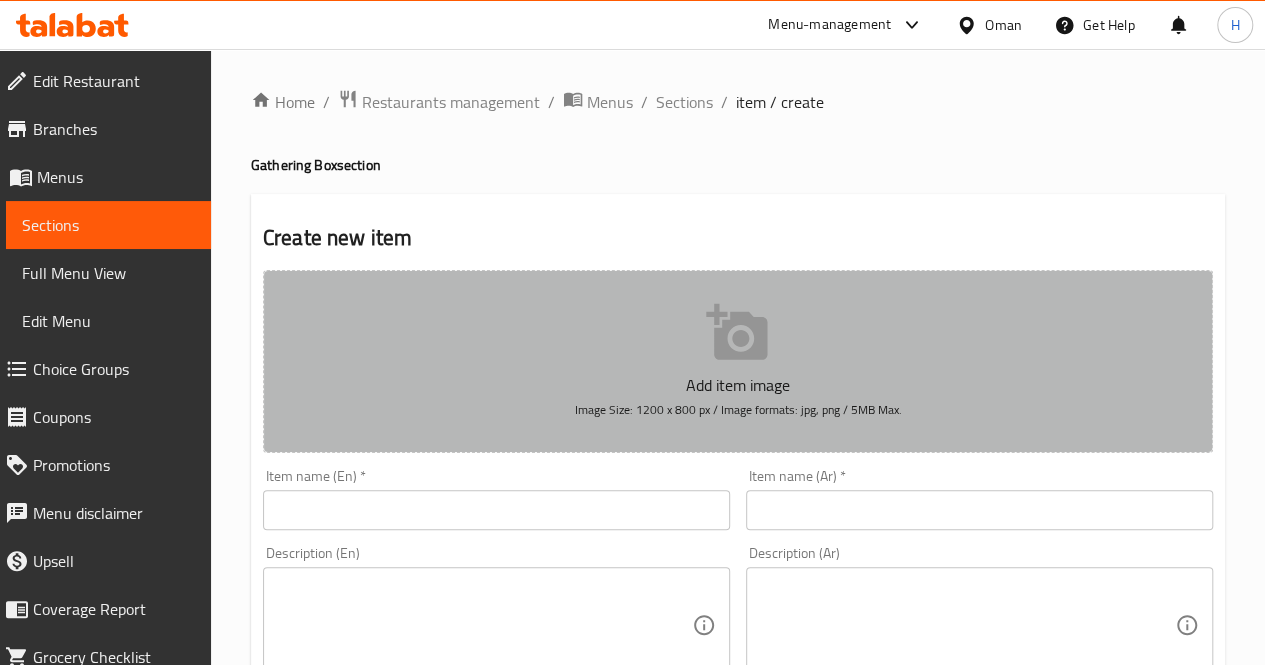 click on "Add item image Image Size: 1200 x 800 px / Image formats: jpg, png / 5MB Max." at bounding box center [738, 361] 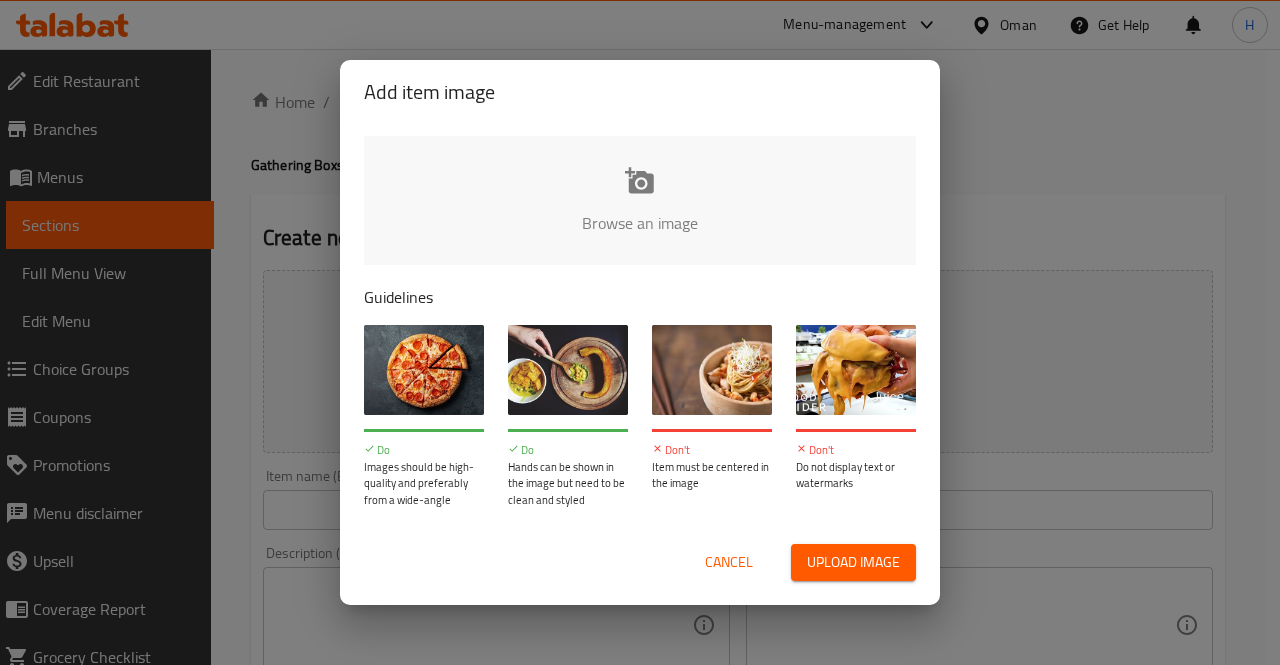 click at bounding box center (1316, 229) 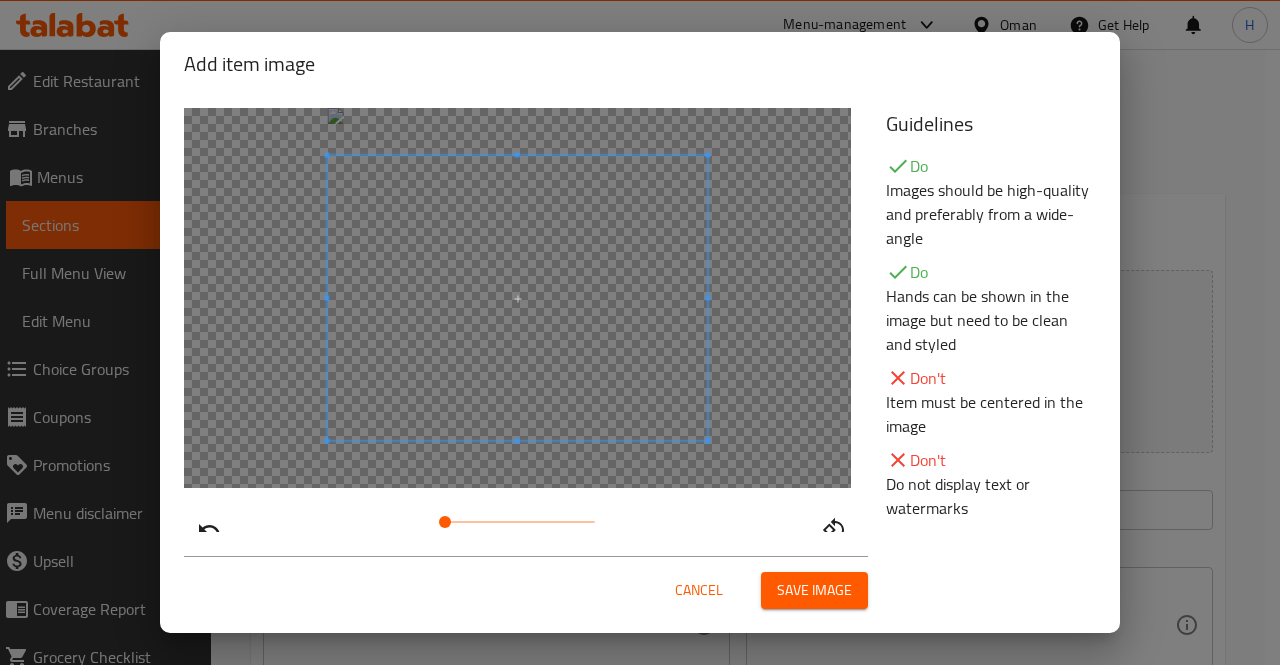 click at bounding box center [518, 298] 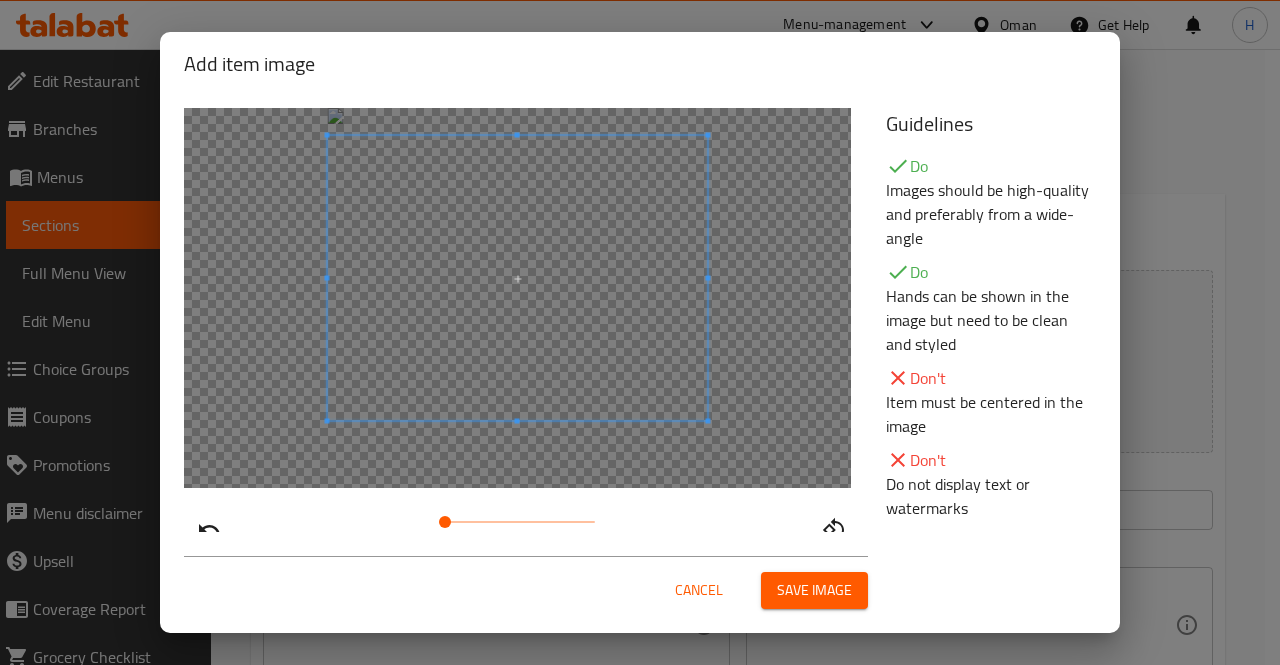click at bounding box center (518, 278) 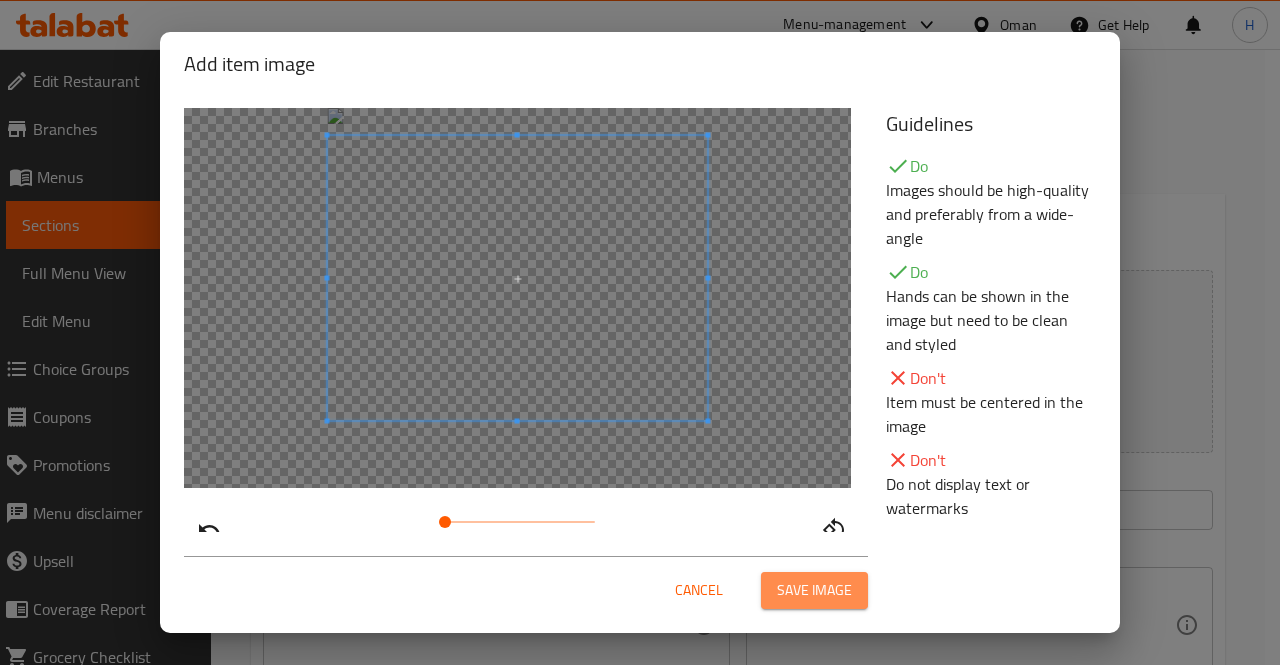 click on "Save image" at bounding box center (814, 590) 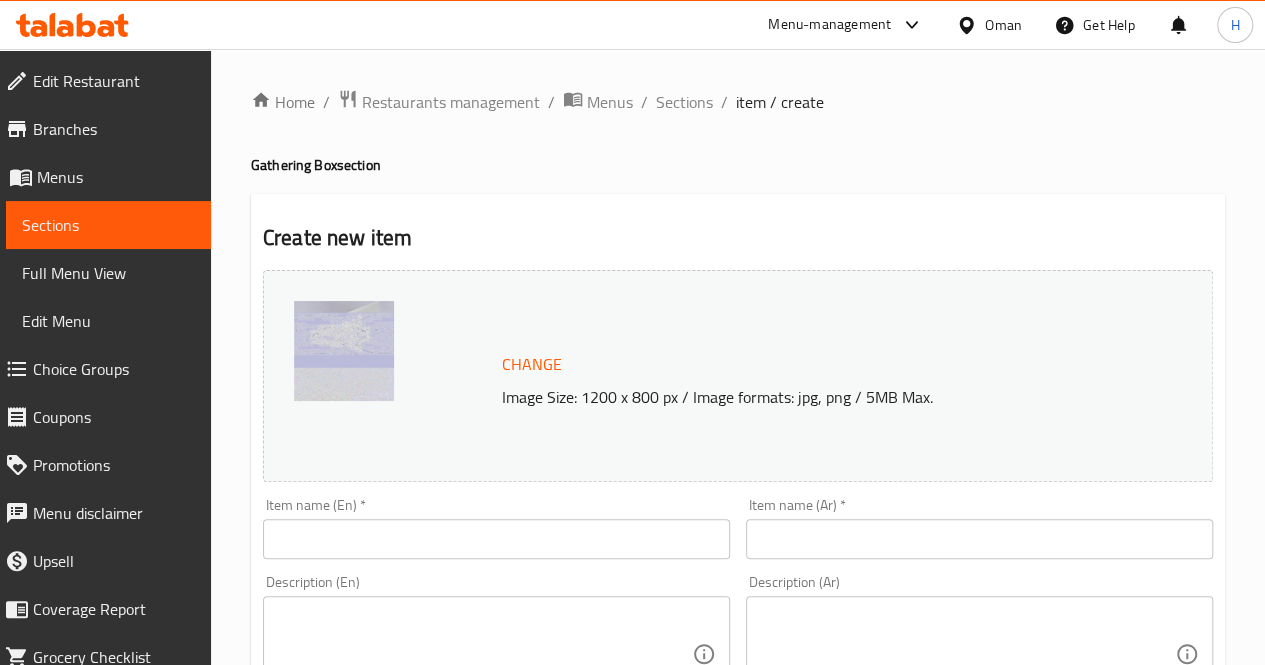 click at bounding box center [496, 539] 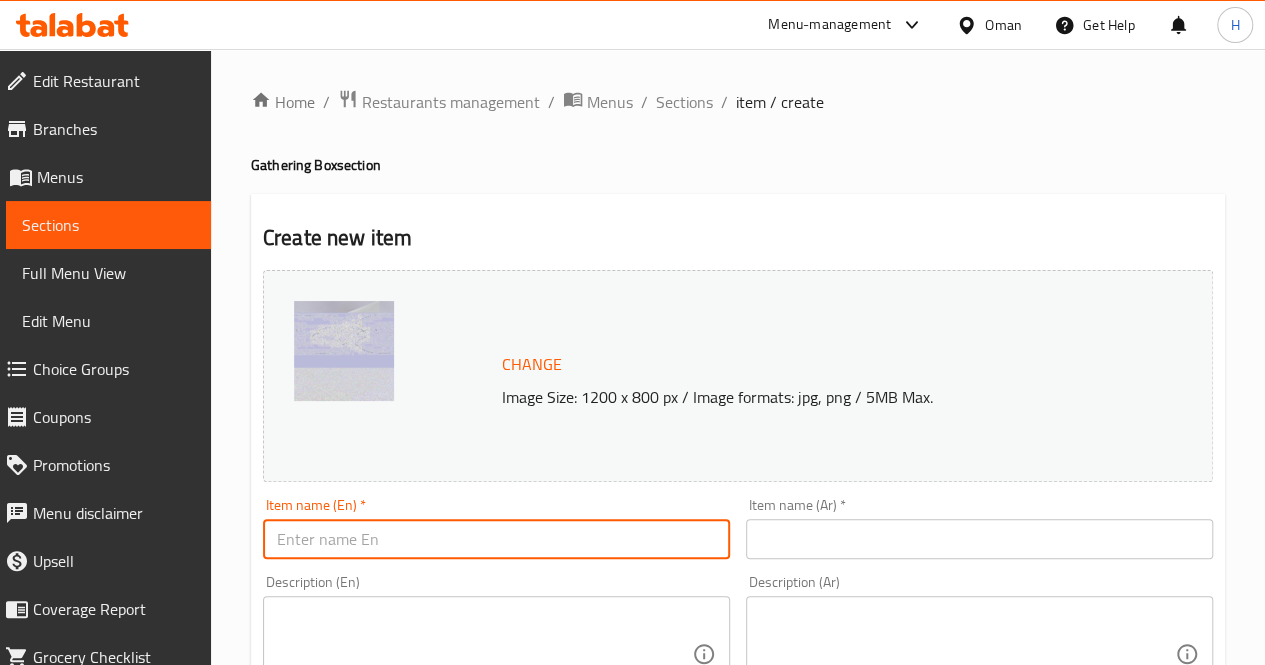 paste on "Rocky Road" 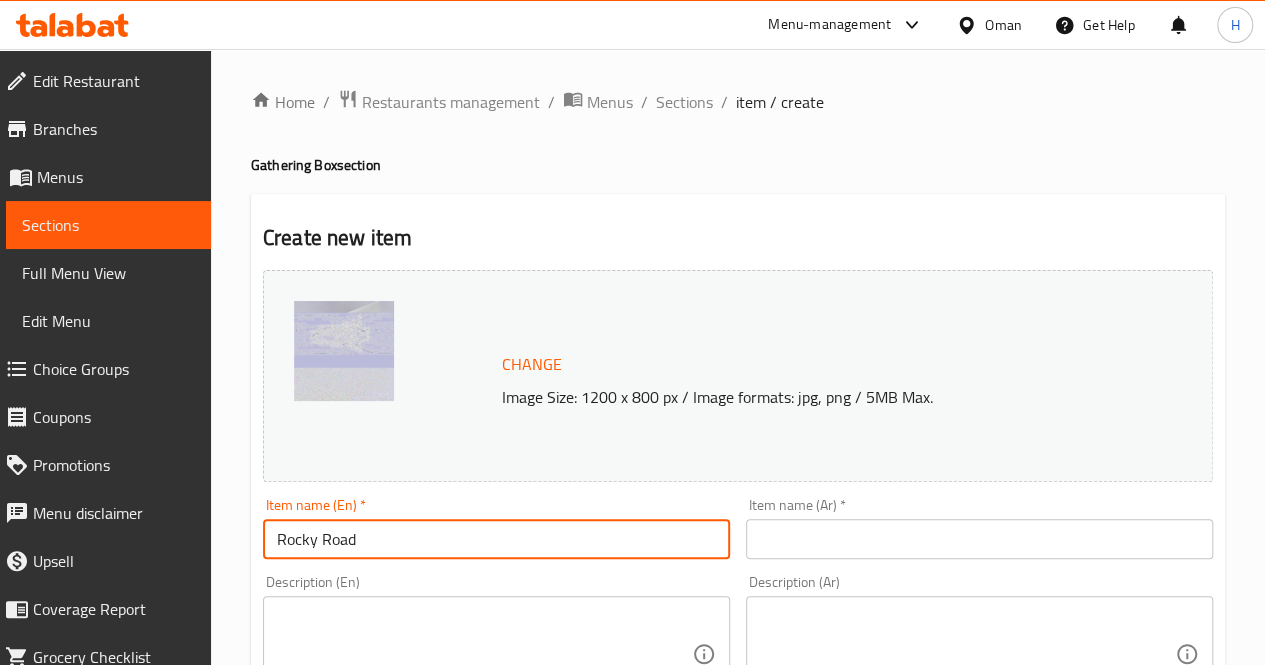 type on "Rocky Road" 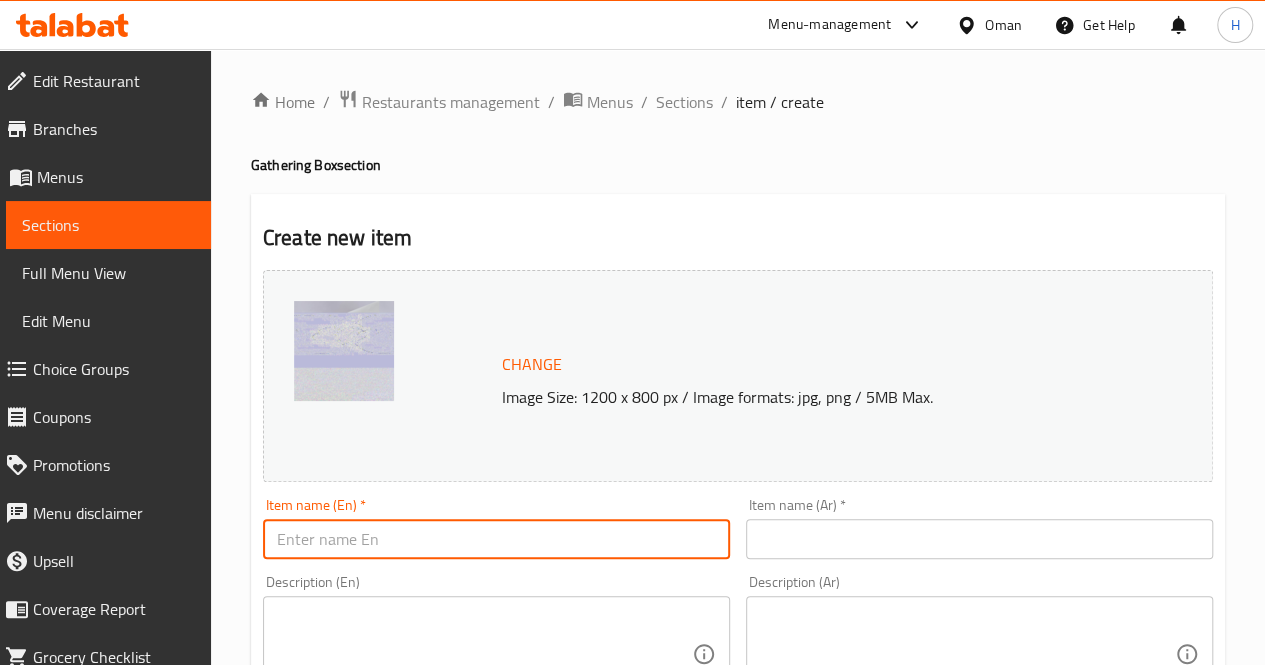 paste on "Rocky Road covered in fine Belgian chocolate" 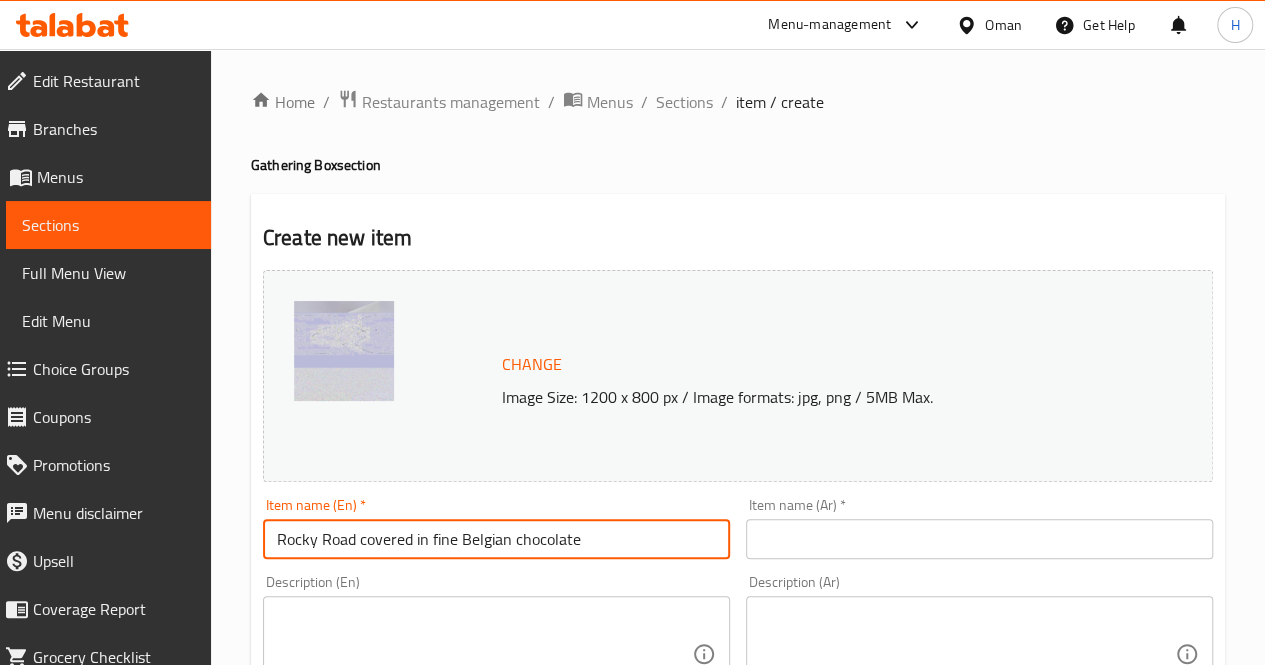 click on "Rocky Road covered in fine Belgian chocolate" at bounding box center [496, 539] 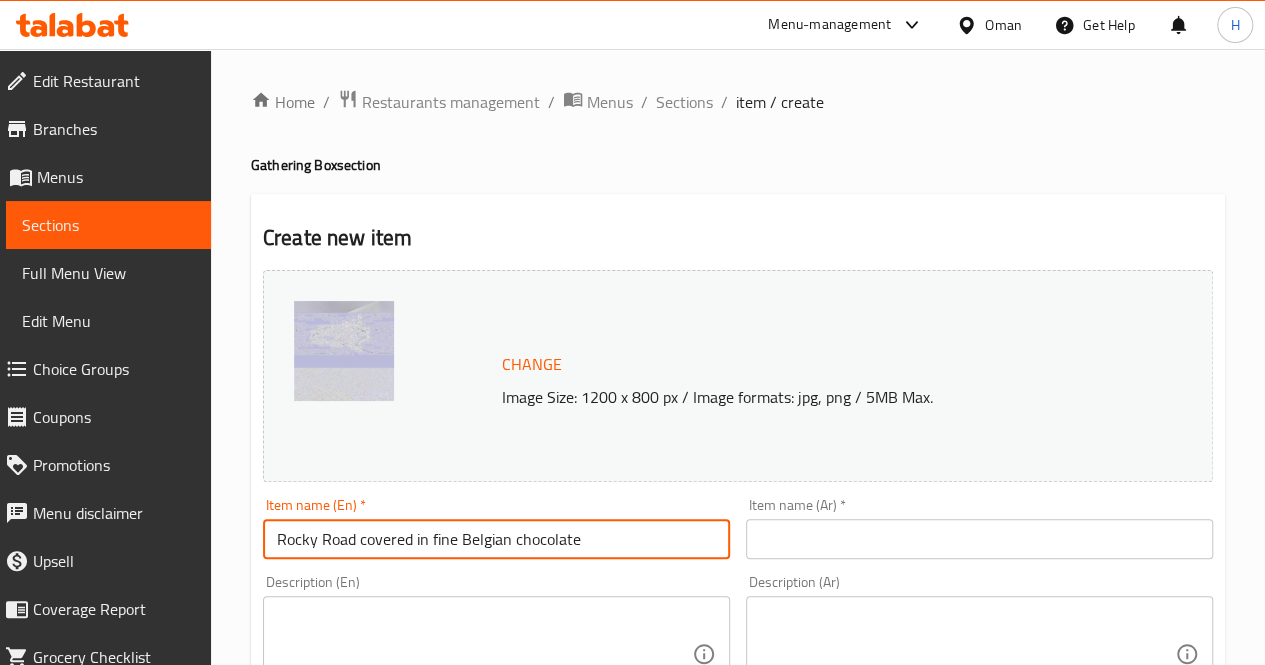 click at bounding box center [979, 539] 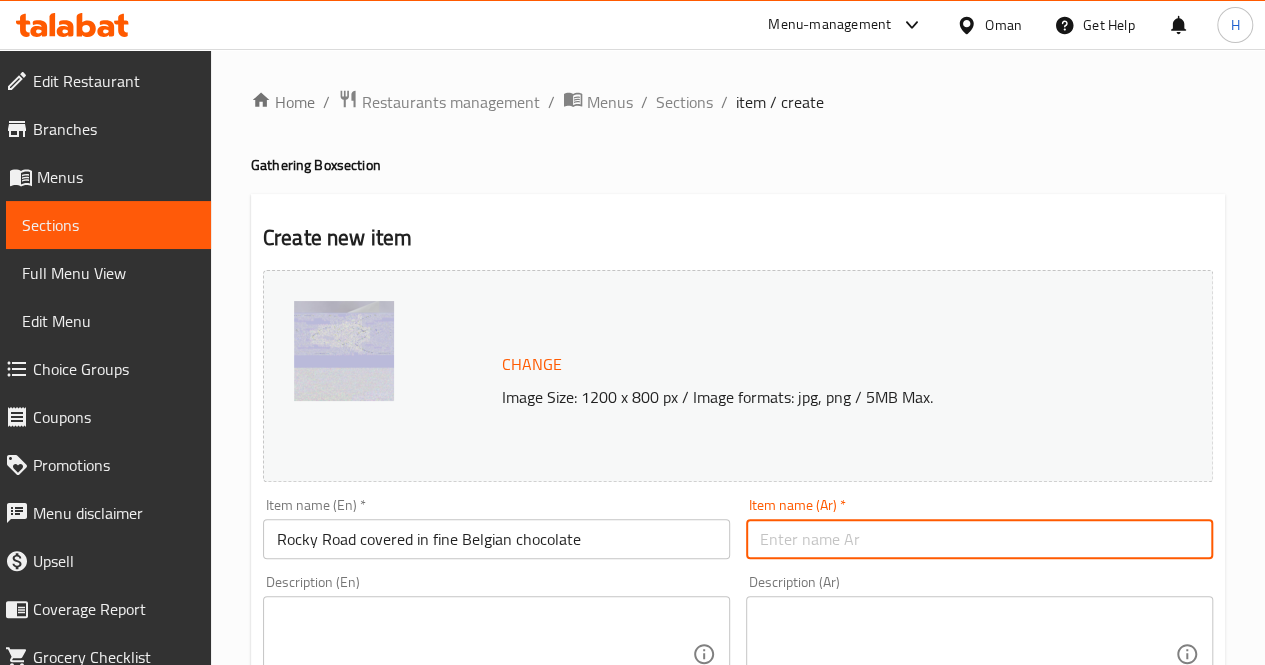 paste on "روكي رود مغطى بالشوكولاتة البلجيكية الفاخرة" 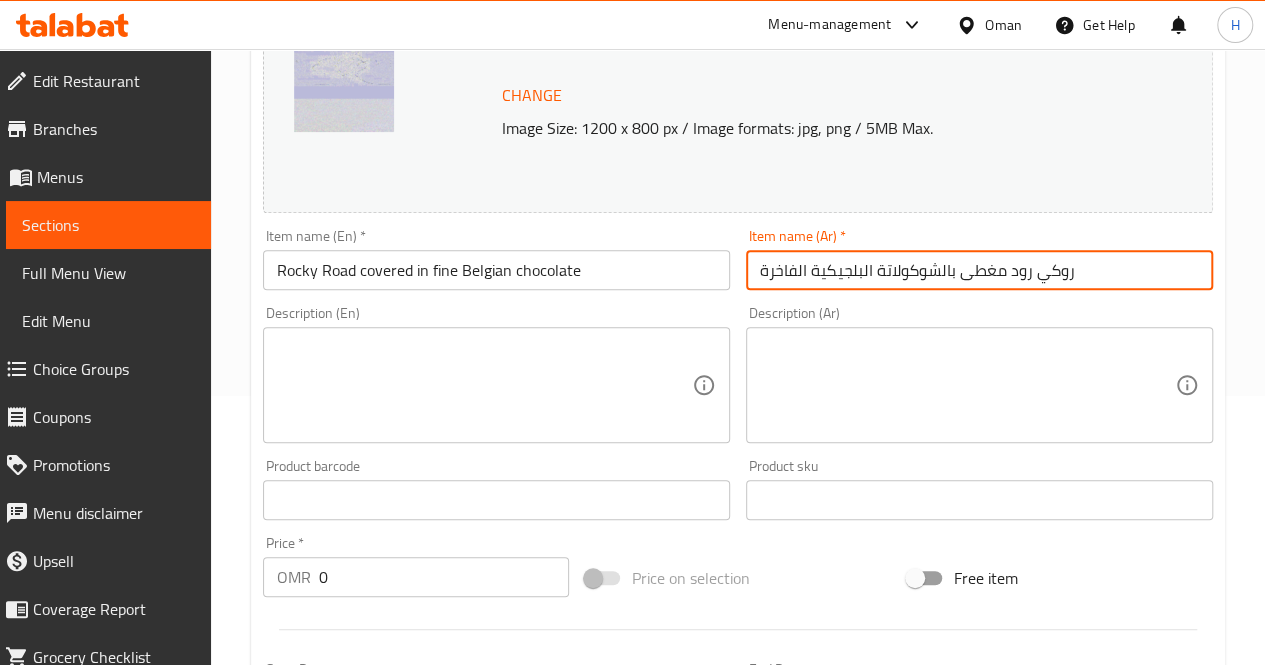 scroll, scrollTop: 270, scrollLeft: 0, axis: vertical 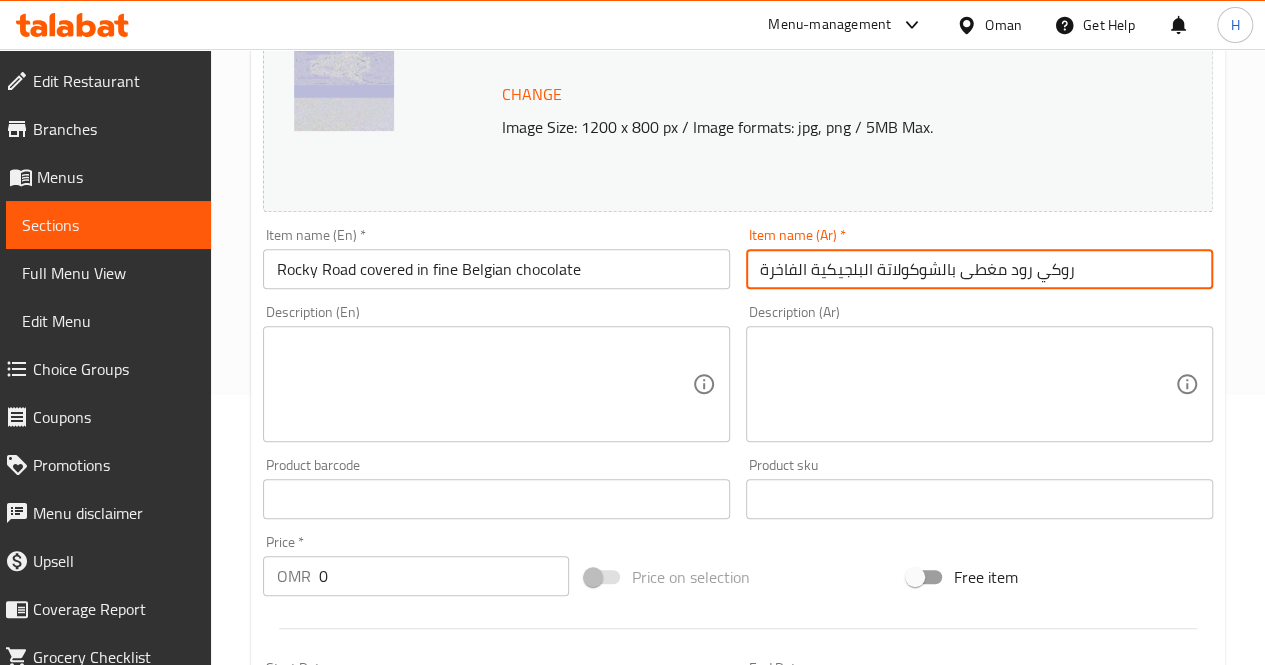 type on "روكي رود مغطى بالشوكولاتة البلجيكية الفاخرة" 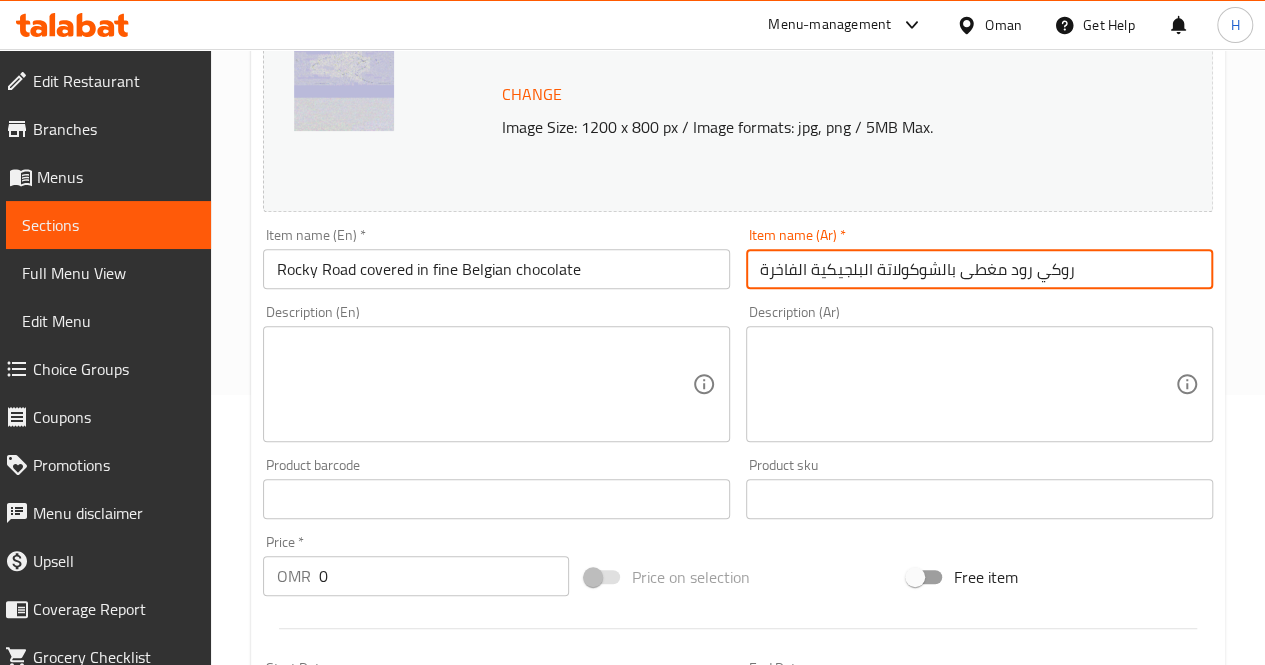 click at bounding box center [484, 384] 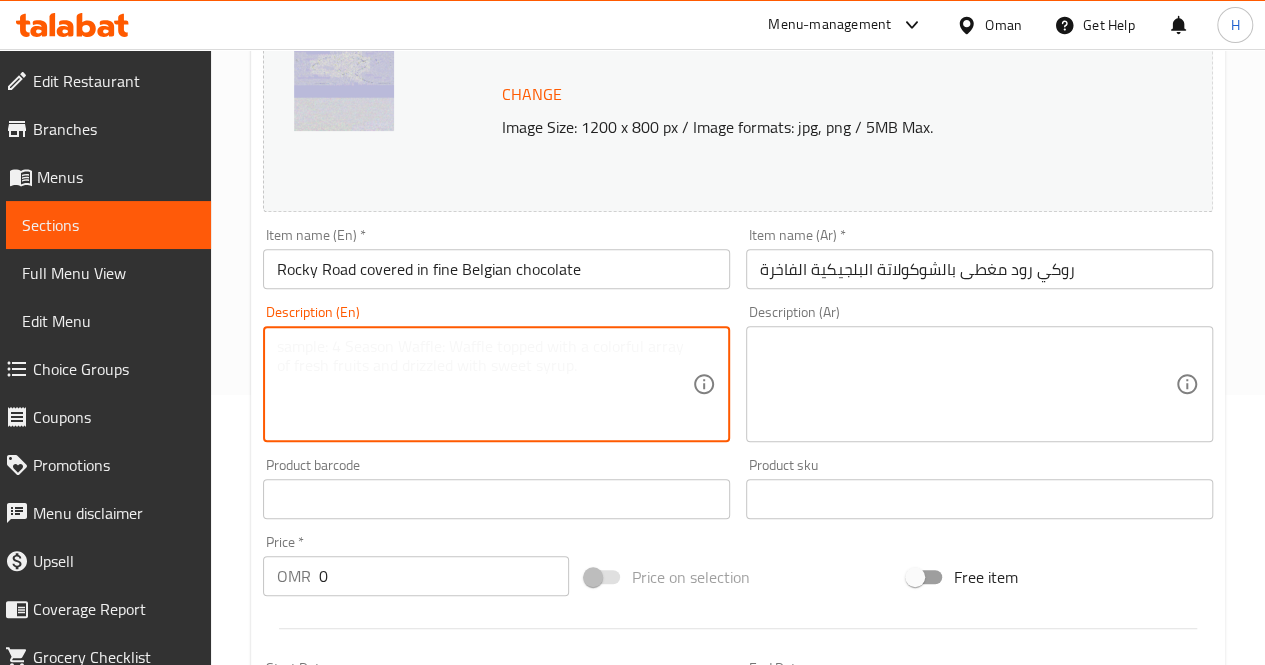 paste on "A stylish box of 24 mini cake bites in a mix of vanilla and chocolate flavors. Perfect for sharing or gifting on sweet occasions." 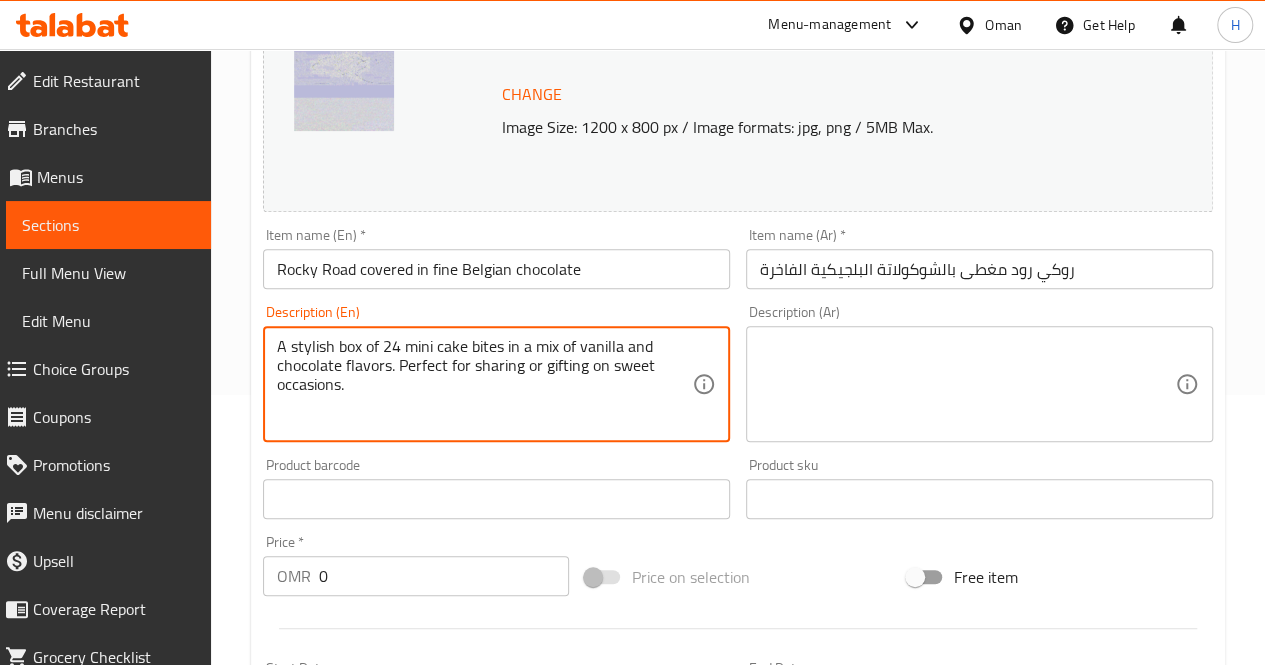 click on "A stylish box of 24 mini cake bites in a mix of vanilla and chocolate flavors. Perfect for sharing or gifting on sweet occasions." at bounding box center (484, 384) 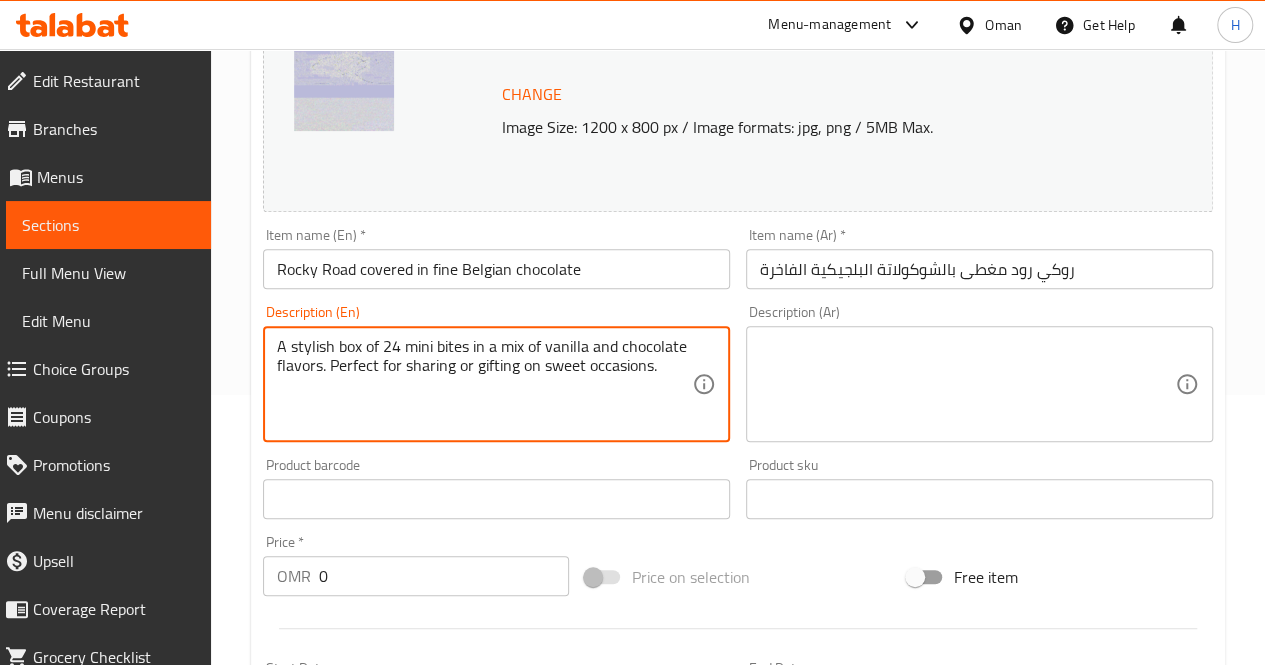 click on "A stylish box of 24 mini bites in a mix of vanilla and chocolate flavors. Perfect for sharing or gifting on sweet occasions." at bounding box center [484, 384] 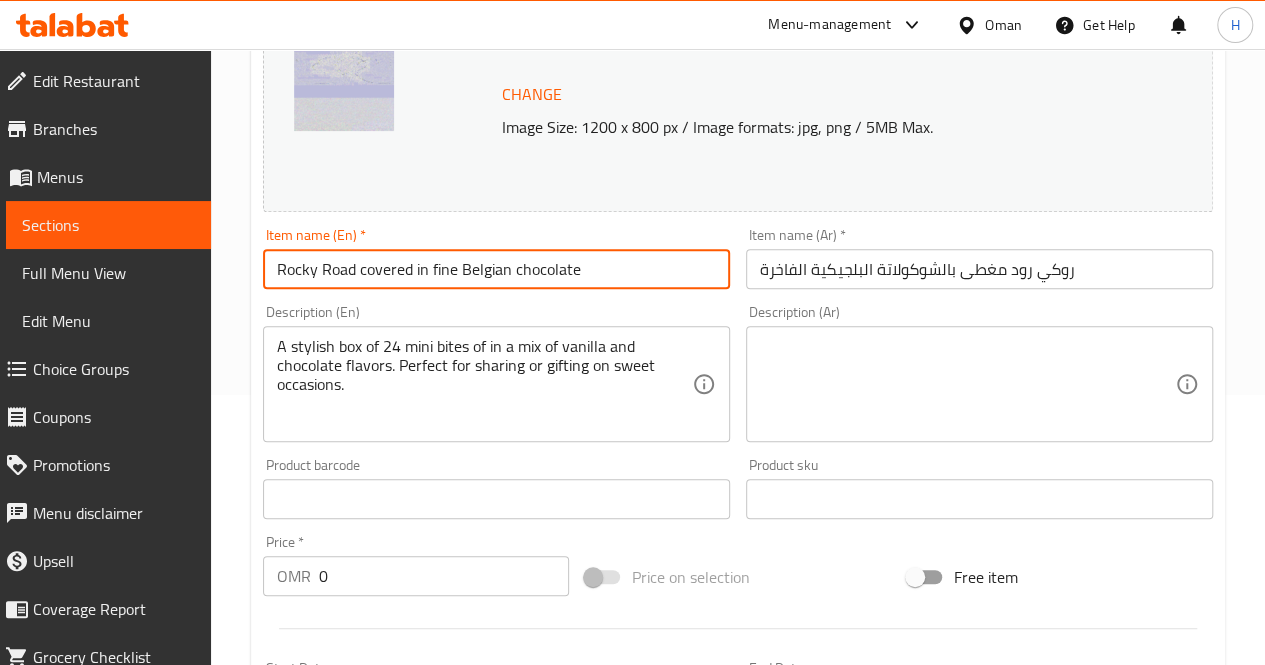 drag, startPoint x: 276, startPoint y: 272, endPoint x: 469, endPoint y: 260, distance: 193.3727 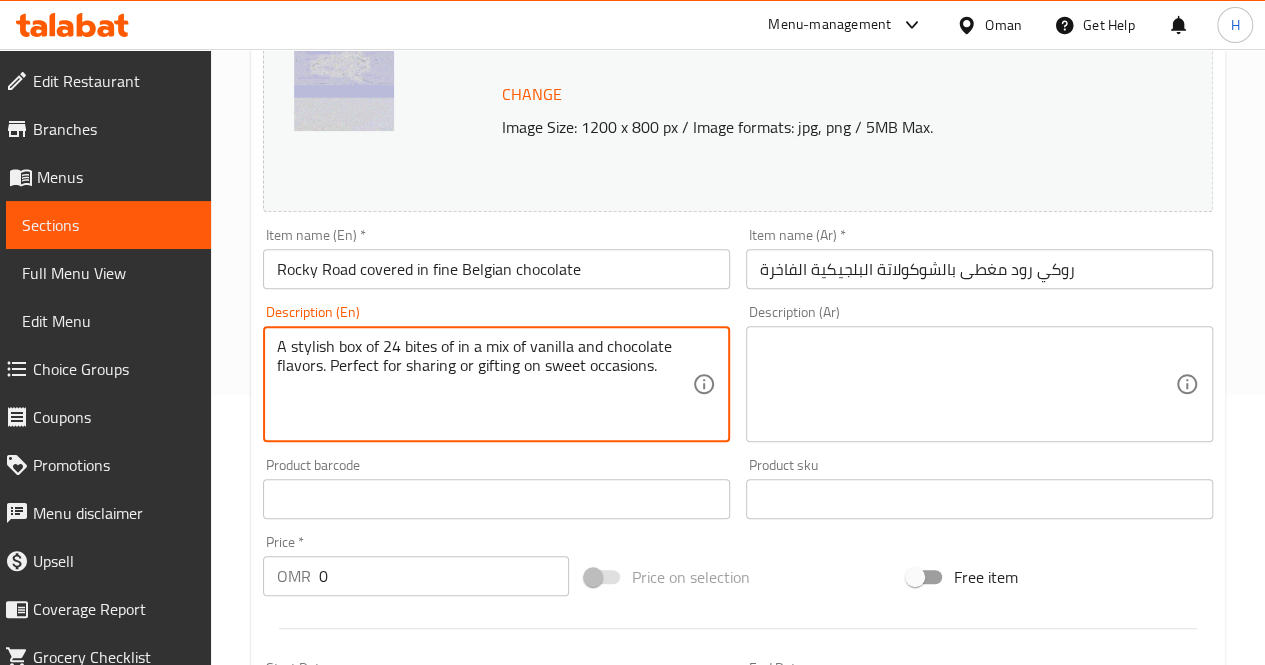 click on "A stylish box of 24 bites of in a mix of vanilla and chocolate flavors. Perfect for sharing or gifting on sweet occasions." at bounding box center (484, 384) 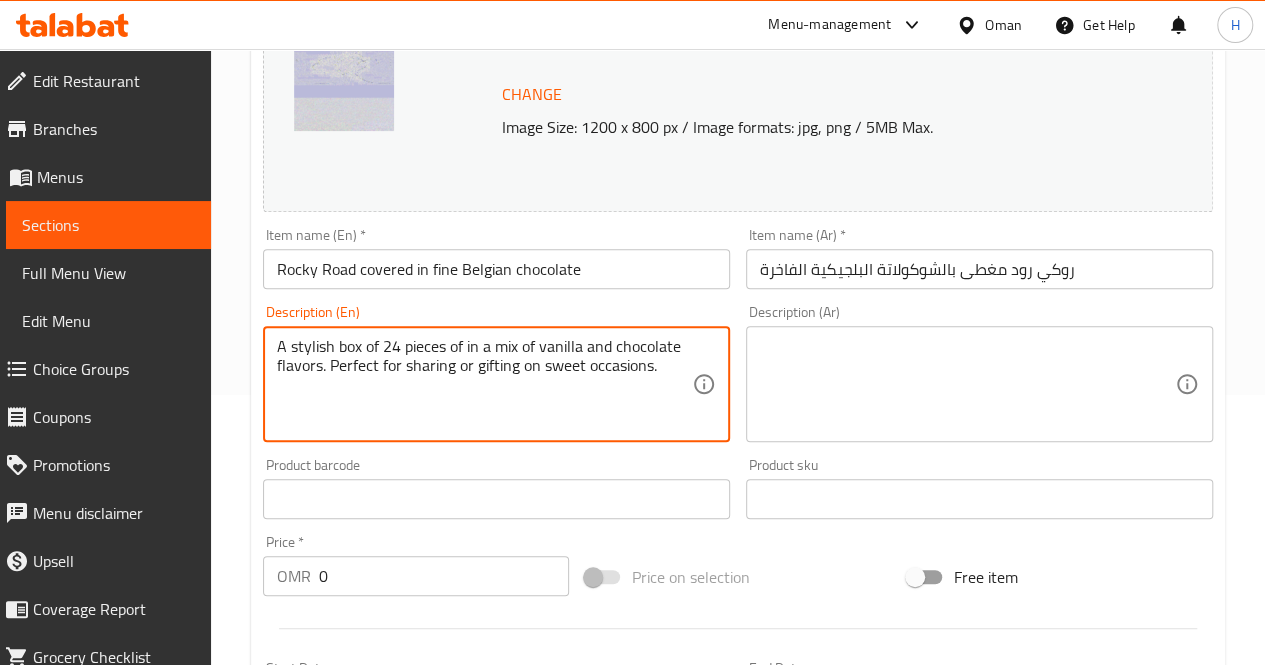 drag, startPoint x: 466, startPoint y: 348, endPoint x: 327, endPoint y: 375, distance: 141.59802 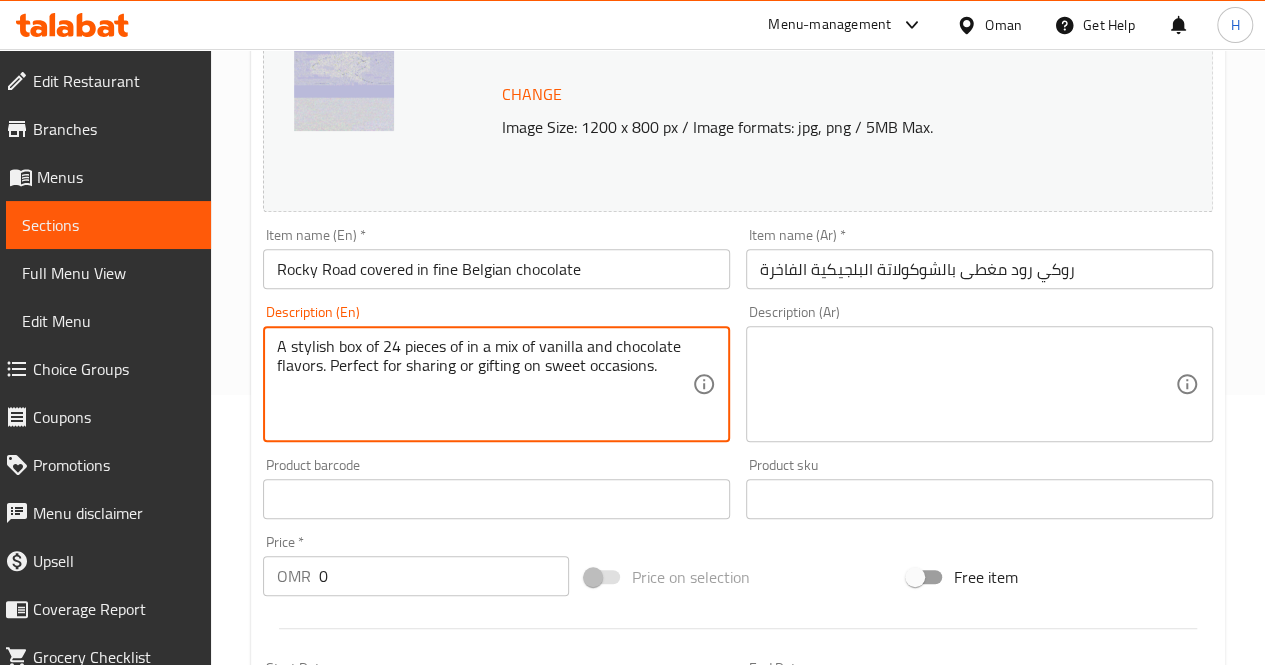 click on "A stylish box of 24 pieces of in a mix of vanilla and chocolate flavors. Perfect for sharing or gifting on sweet occasions." at bounding box center (484, 384) 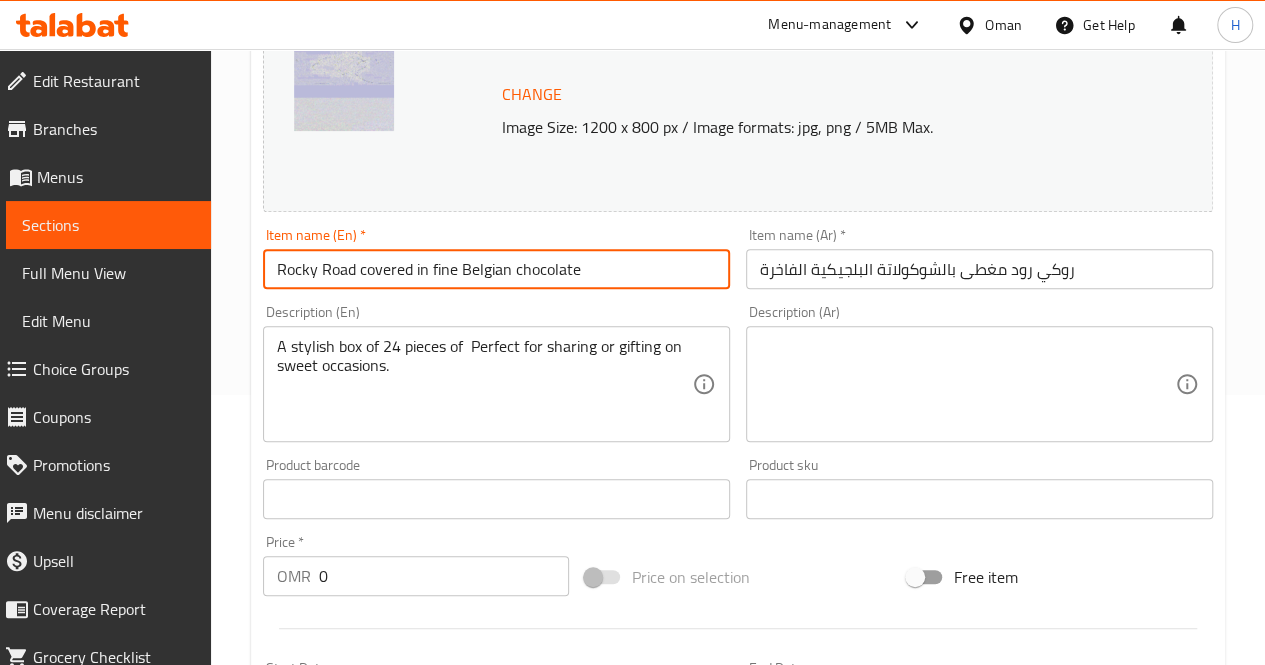 drag, startPoint x: 276, startPoint y: 265, endPoint x: 592, endPoint y: 270, distance: 316.03955 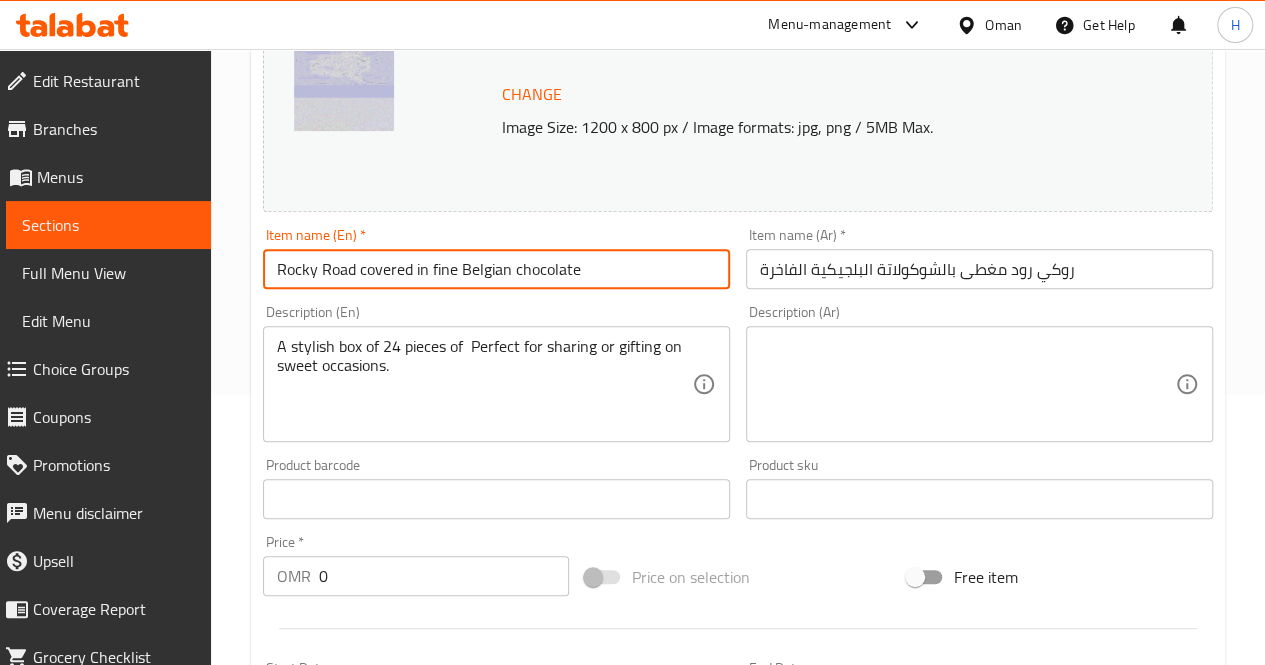 click on "Rocky Road covered in fine Belgian chocolate" at bounding box center [496, 269] 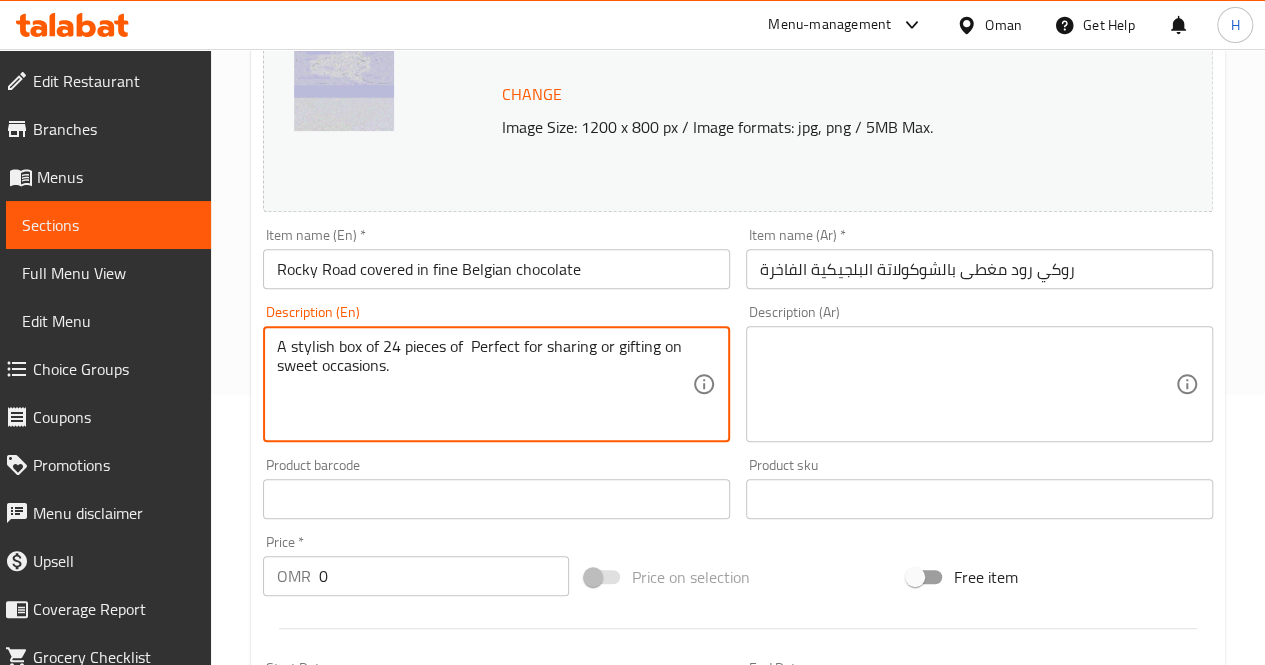 paste on "Rocky Road covered in fine Belgian chocolate" 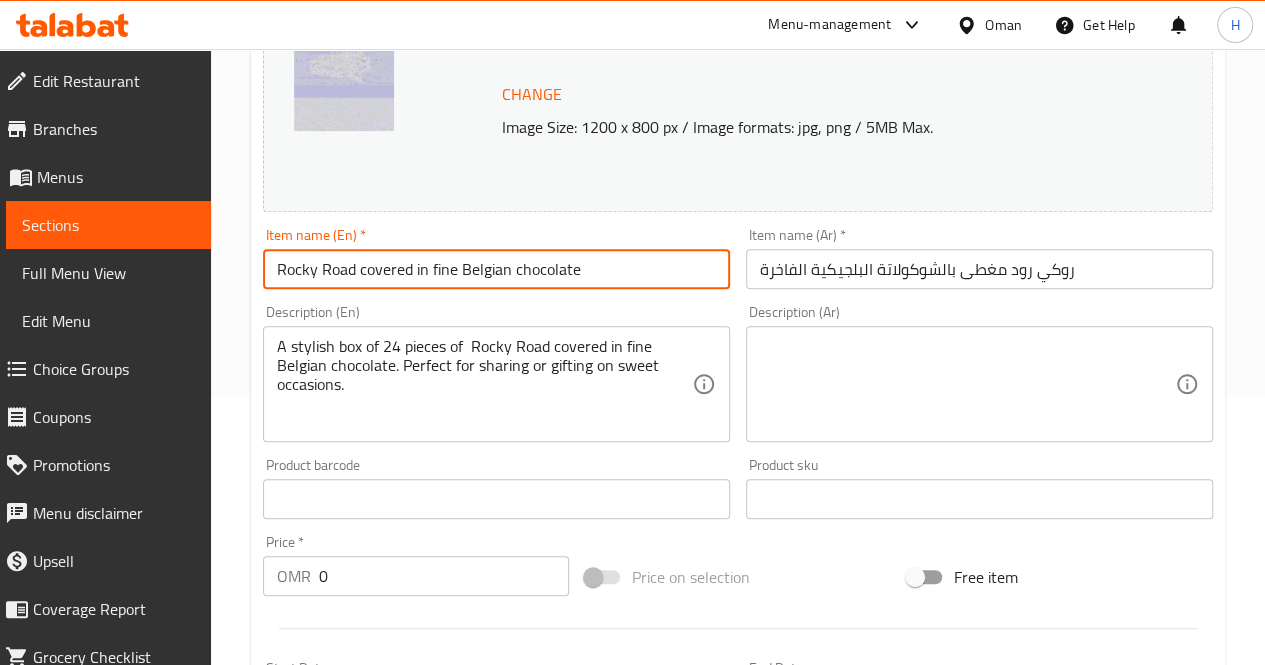 drag, startPoint x: 608, startPoint y: 271, endPoint x: 279, endPoint y: 267, distance: 329.02432 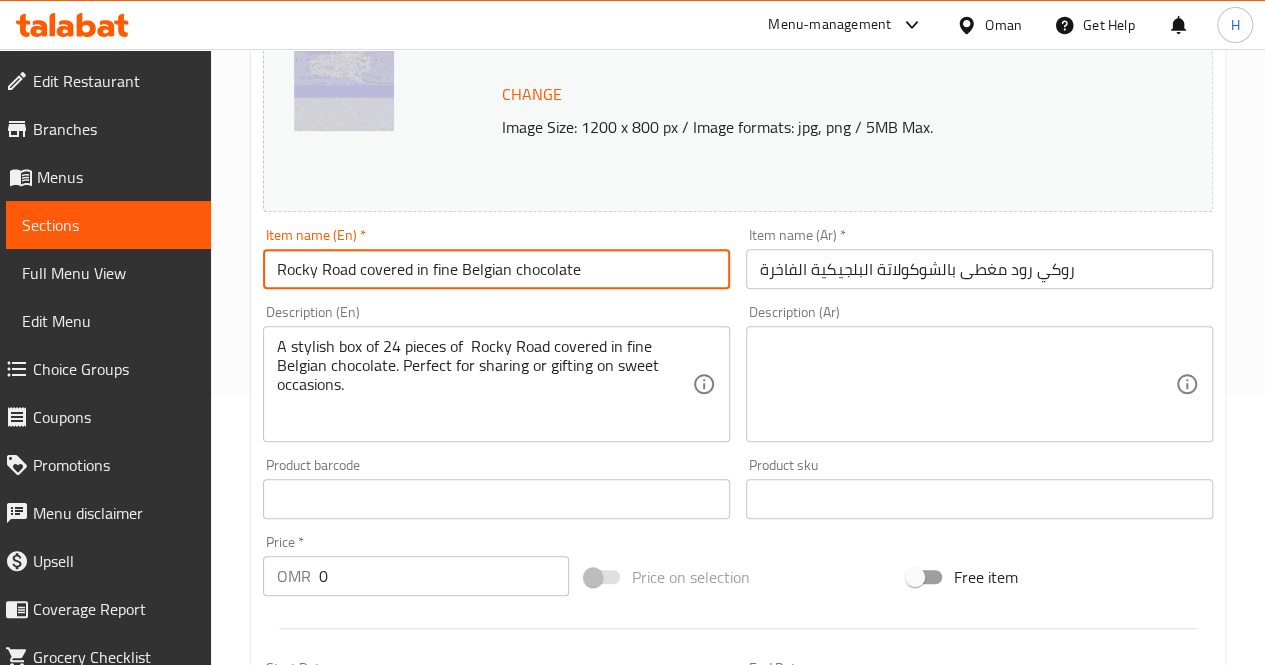 click on "Rocky Road covered in fine Belgian chocolate" at bounding box center [496, 269] 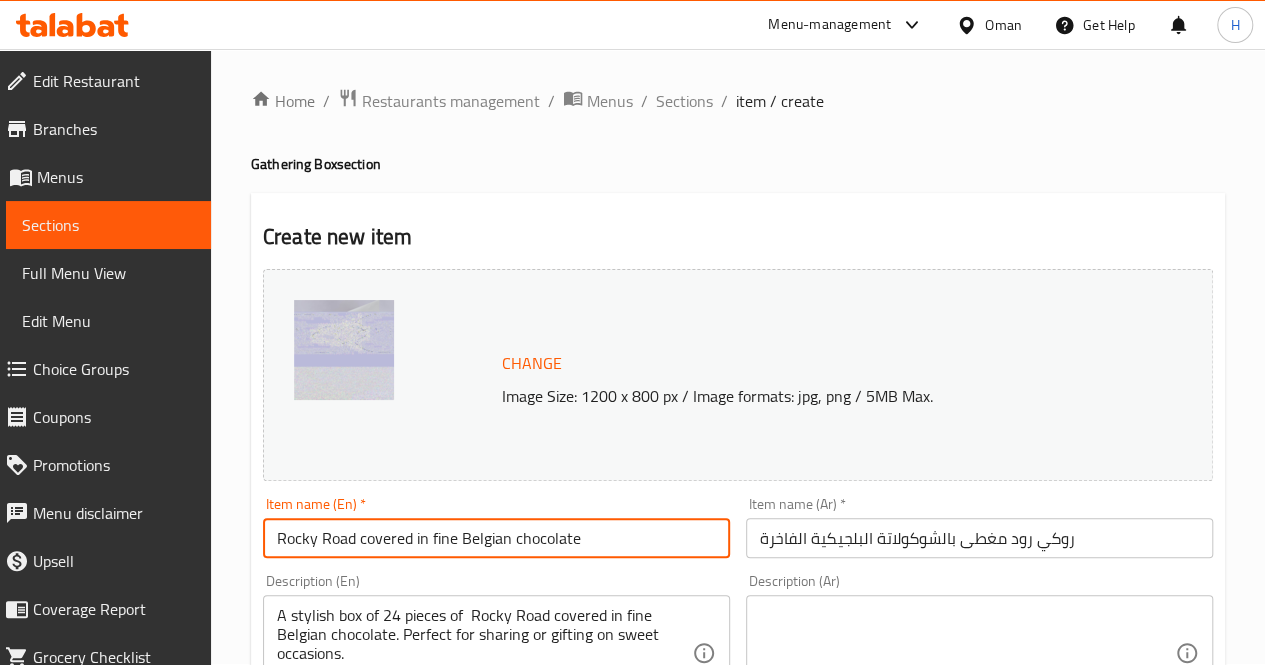 scroll, scrollTop: 0, scrollLeft: 0, axis: both 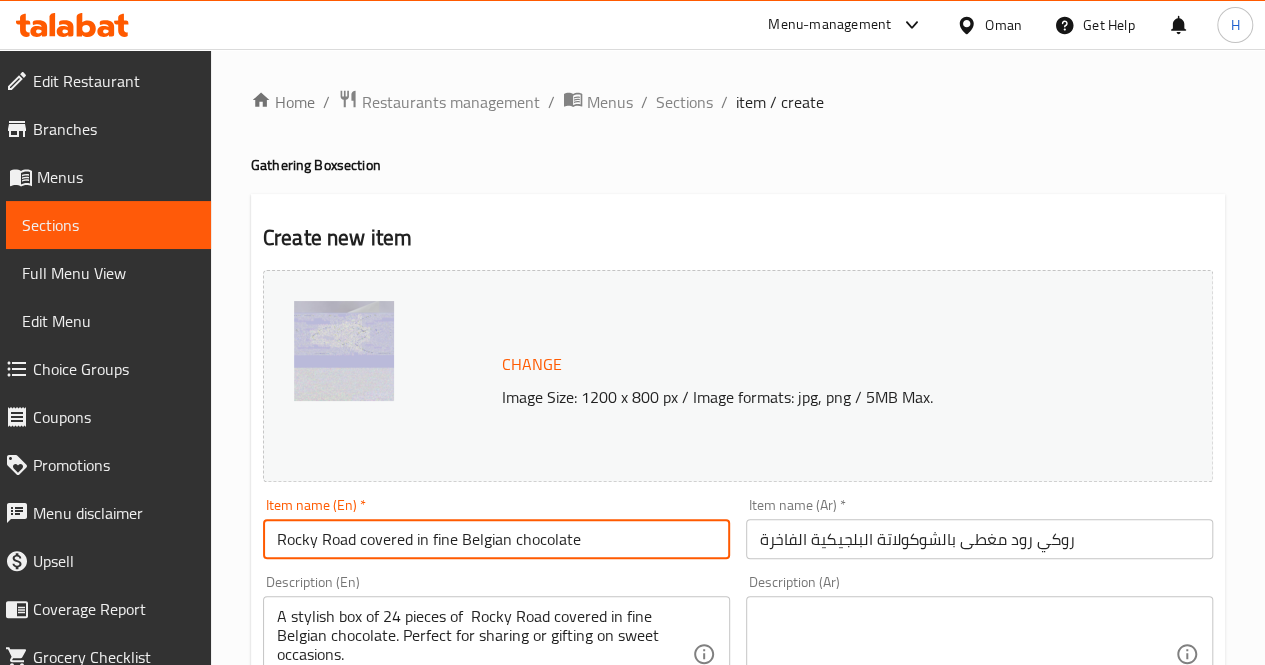 click on "Change" at bounding box center (532, 364) 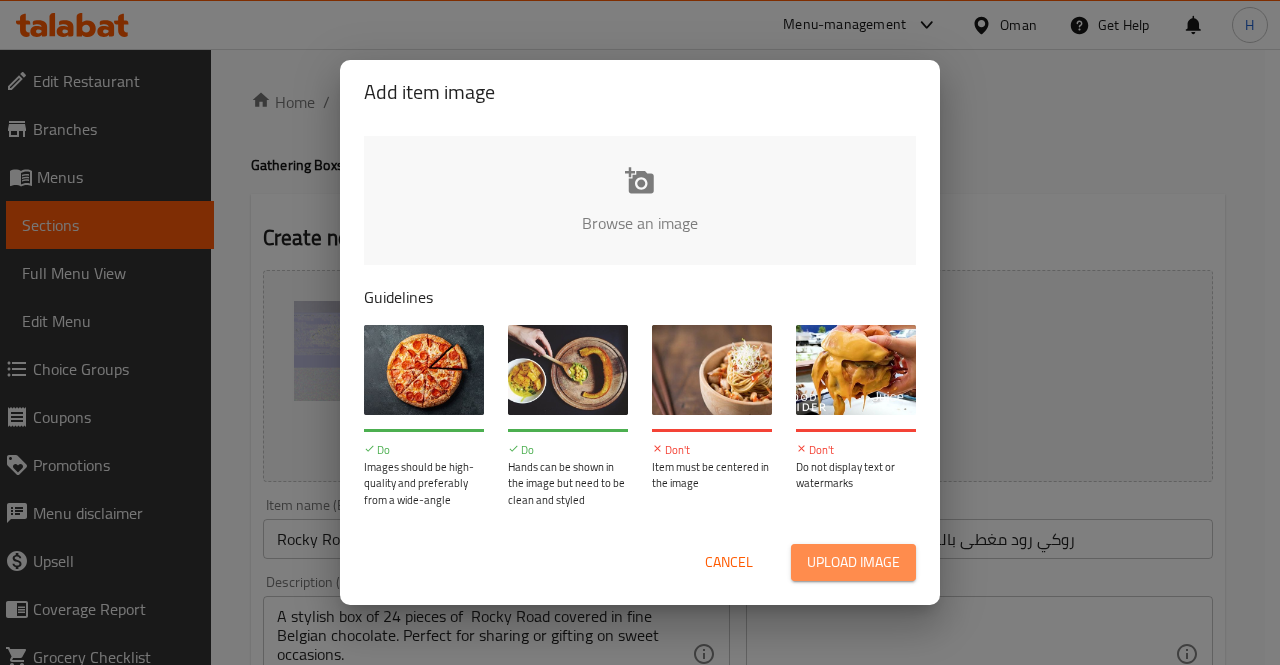 click on "Upload image" at bounding box center (853, 562) 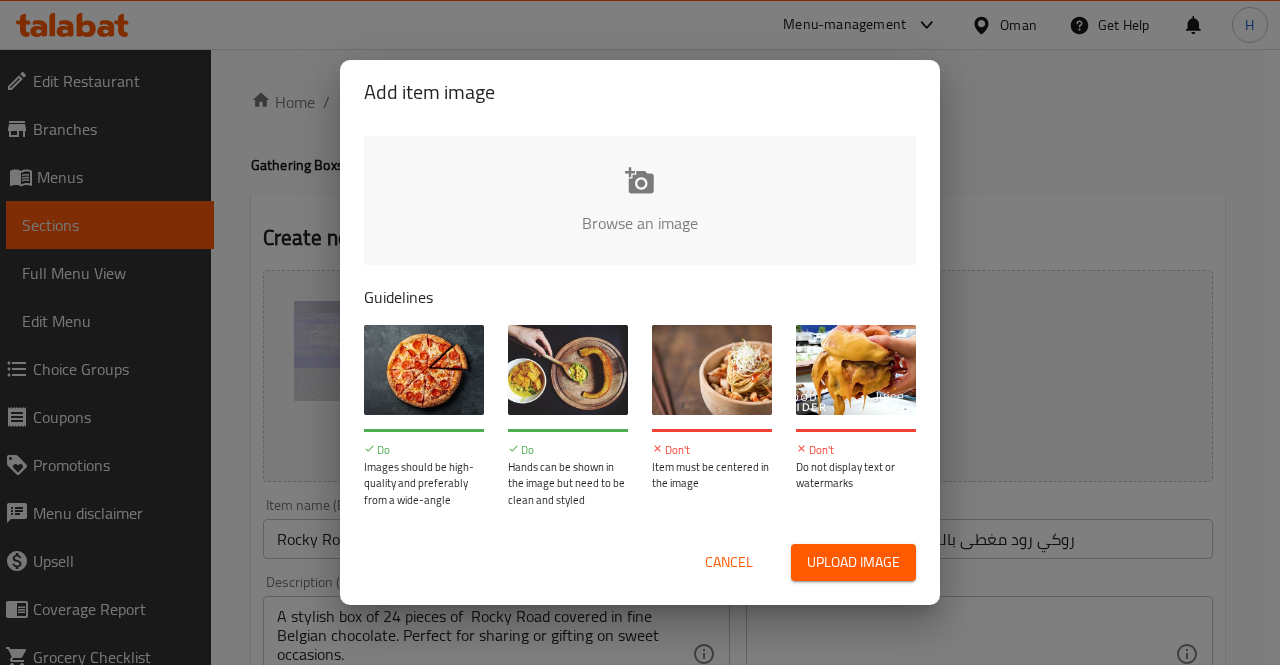 click at bounding box center (1316, 229) 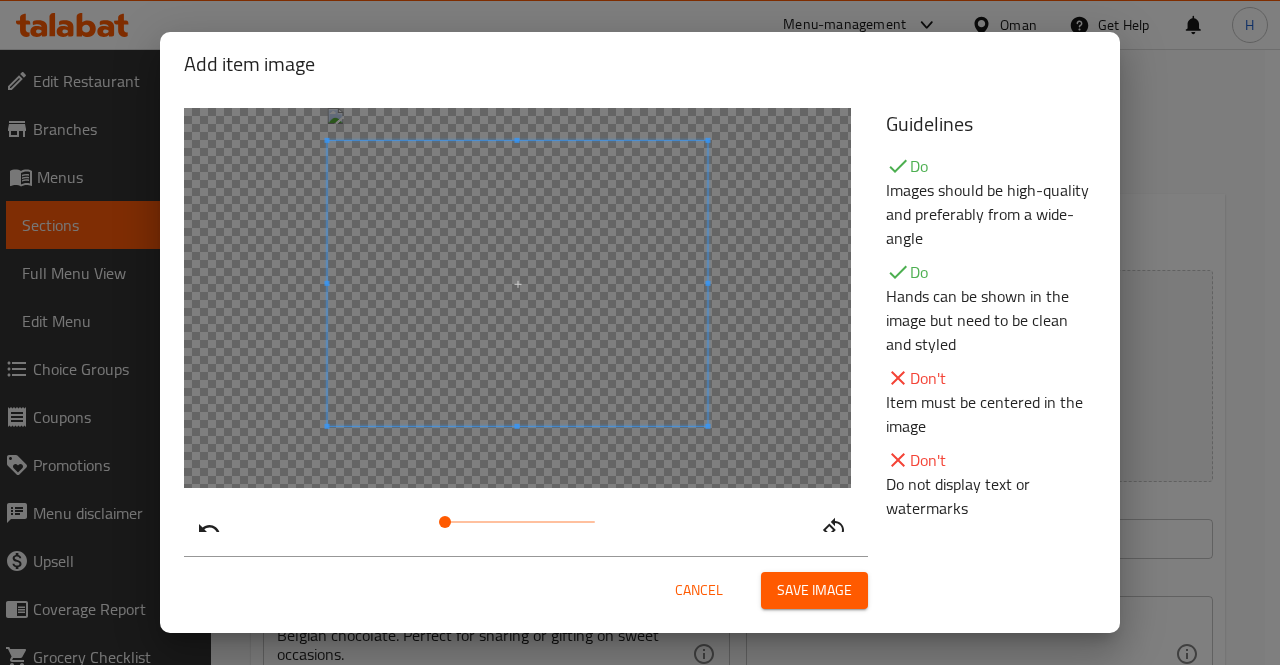 click at bounding box center [518, 283] 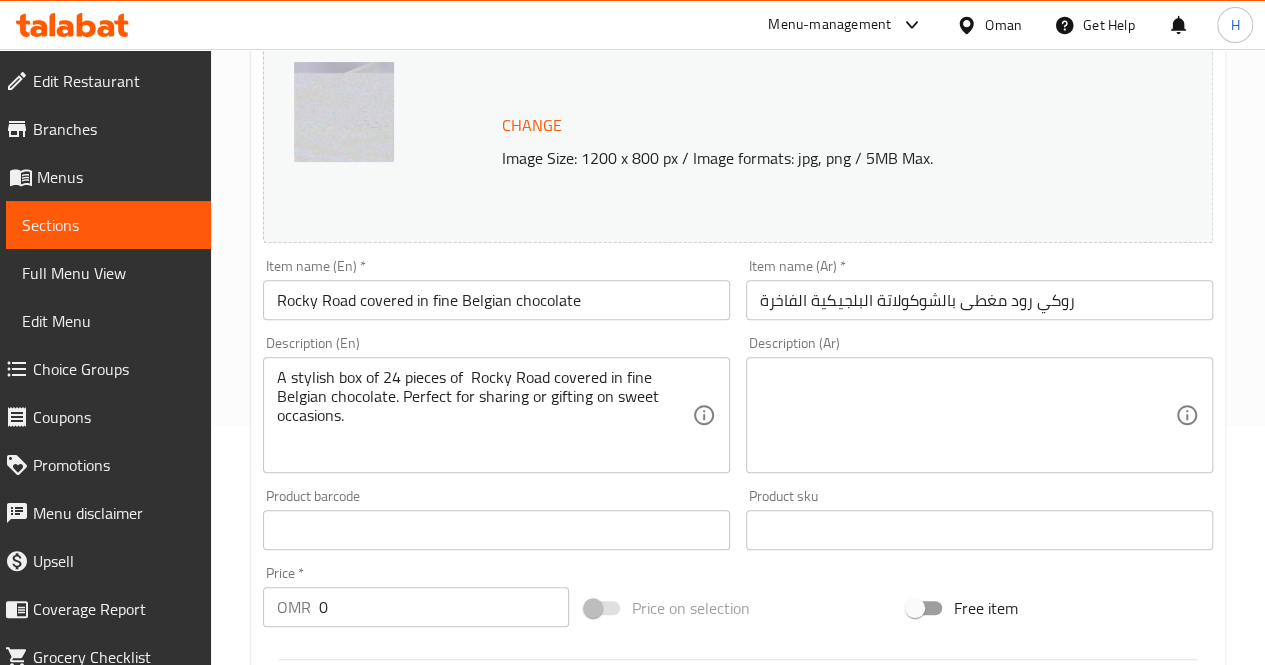 scroll, scrollTop: 240, scrollLeft: 0, axis: vertical 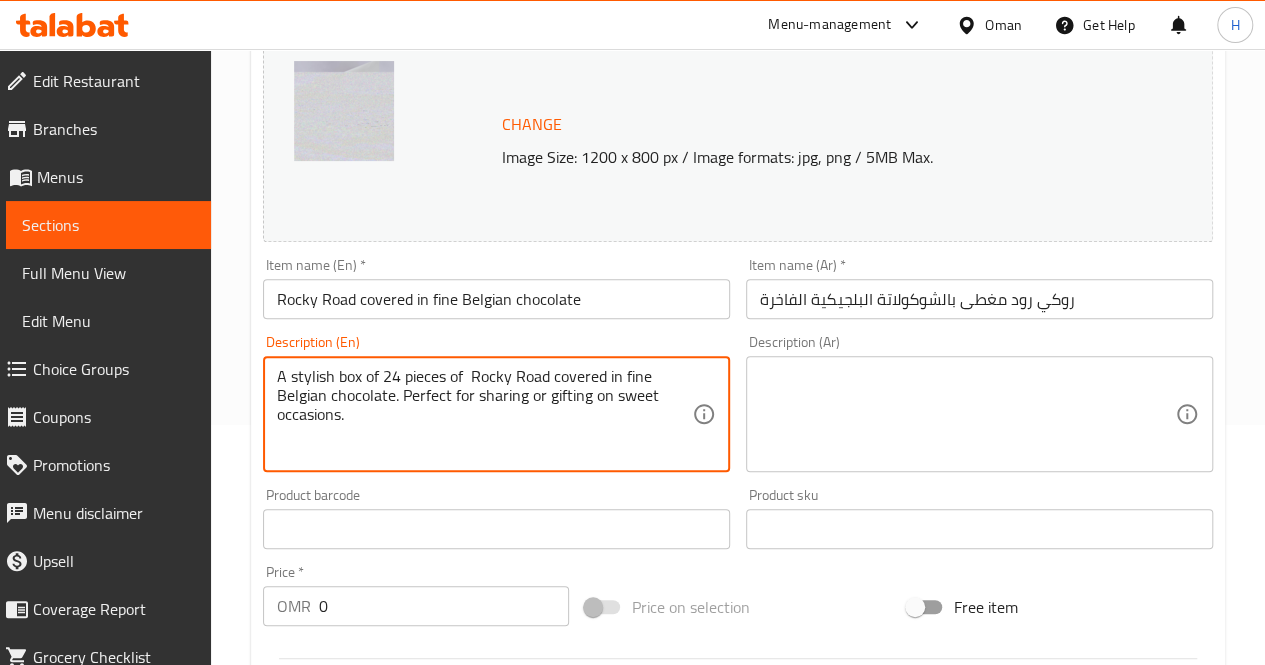 paste on "Includes: Vanilla and Chocolate Mini Cakes (24 pieces)
Approximate dimensions: 25*8 cm" 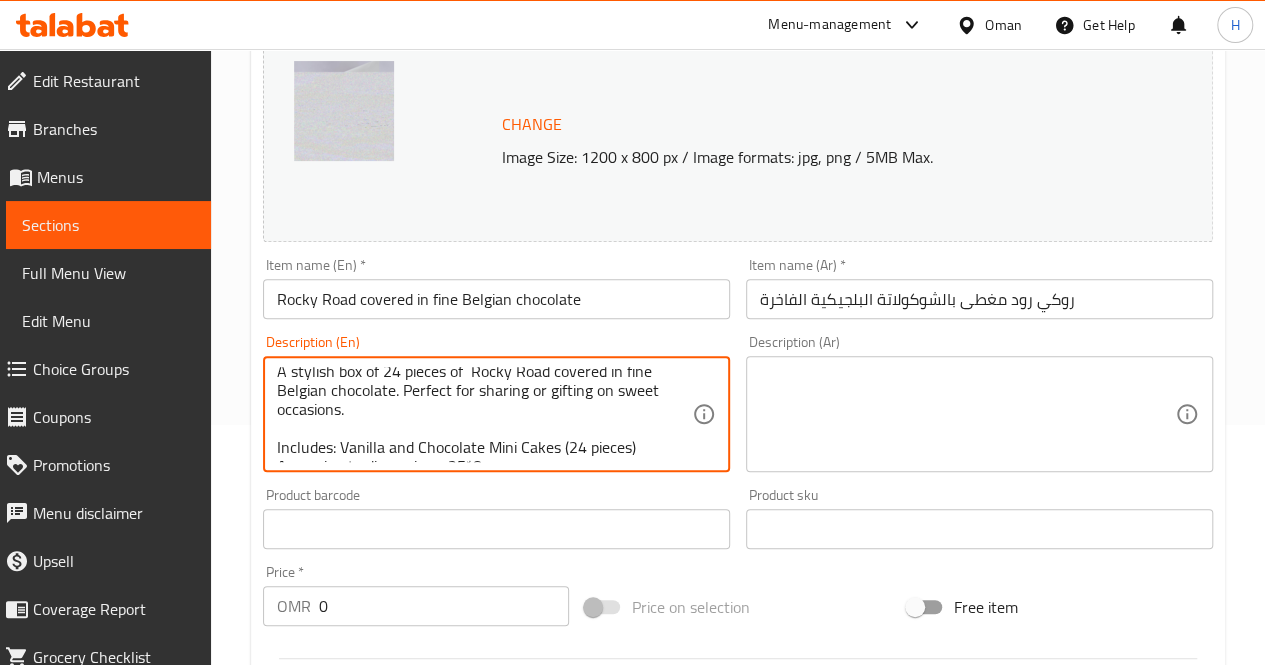 scroll, scrollTop: 24, scrollLeft: 0, axis: vertical 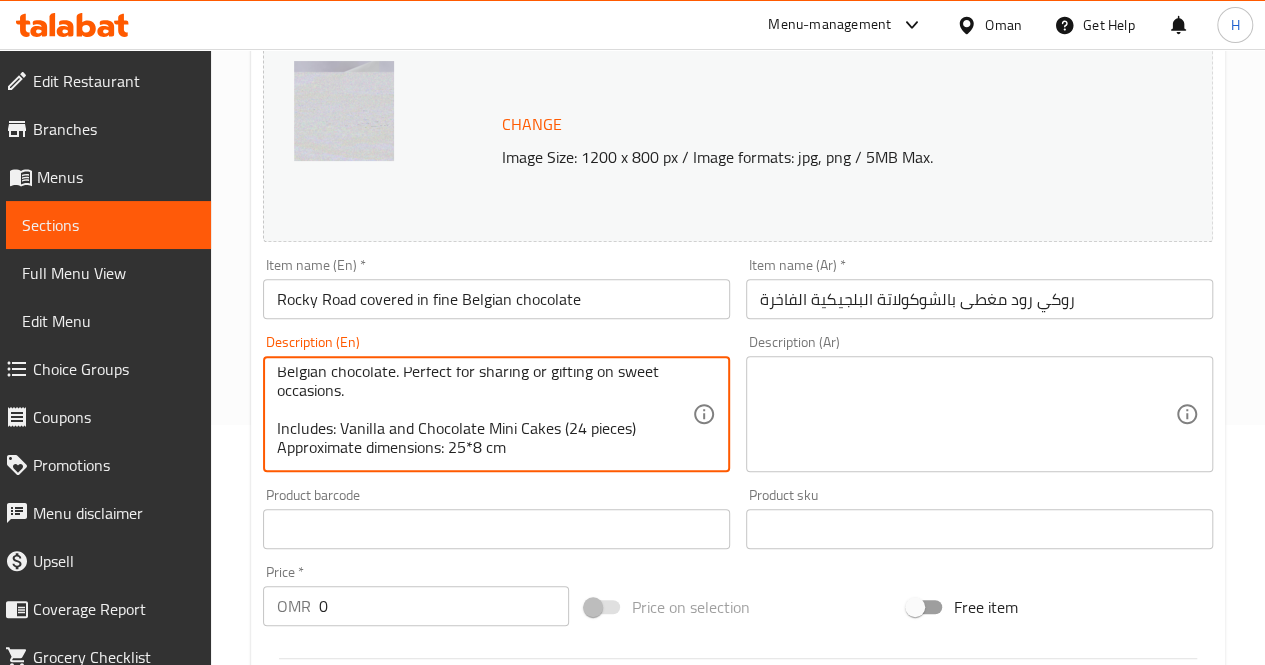 drag, startPoint x: 559, startPoint y: 425, endPoint x: 341, endPoint y: 411, distance: 218.44908 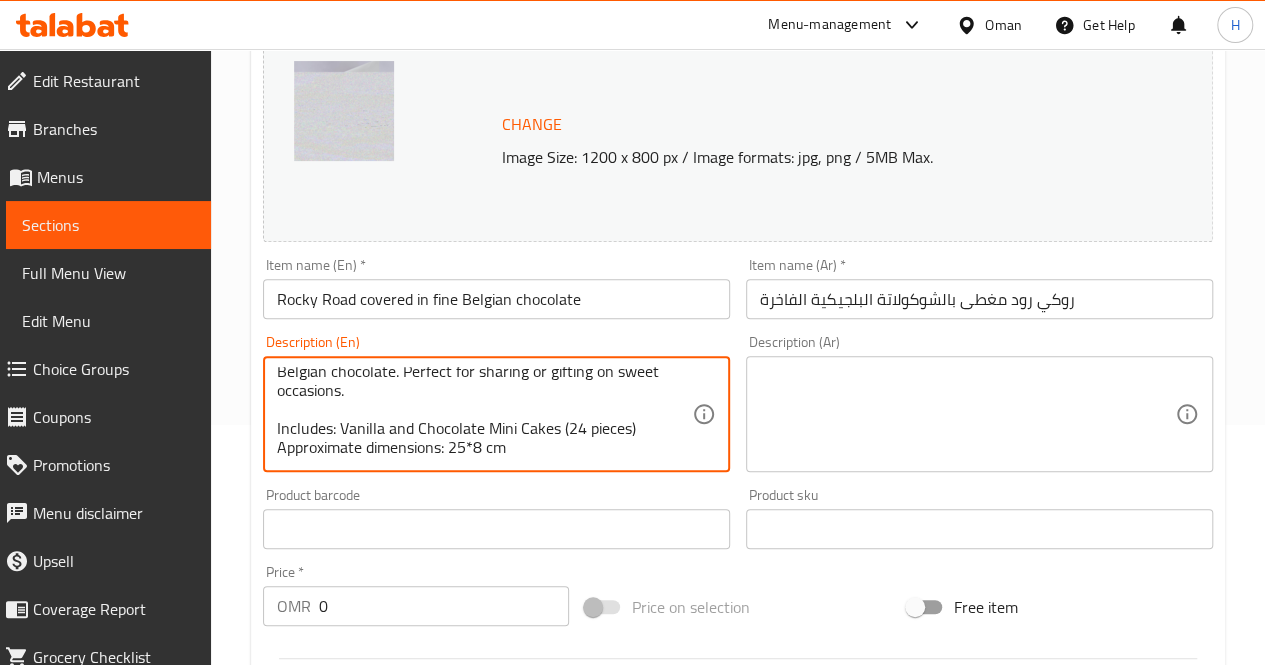 click on "A stylish box of 24 pieces of  Rocky Road covered in fine Belgian chocolate. Perfect for sharing or gifting on sweet occasions.
Includes: Vanilla and Chocolate Mini Cakes (24 pieces)
Approximate dimensions: 25*8 cm" at bounding box center (484, 414) 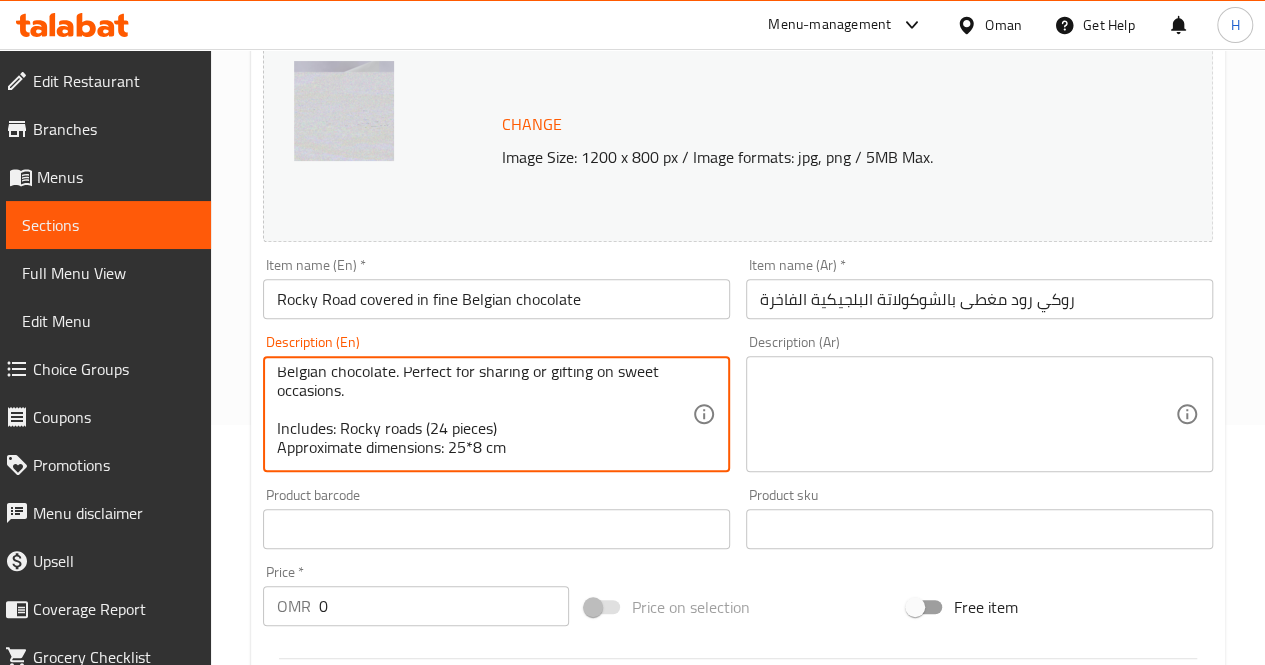 scroll, scrollTop: 0, scrollLeft: 0, axis: both 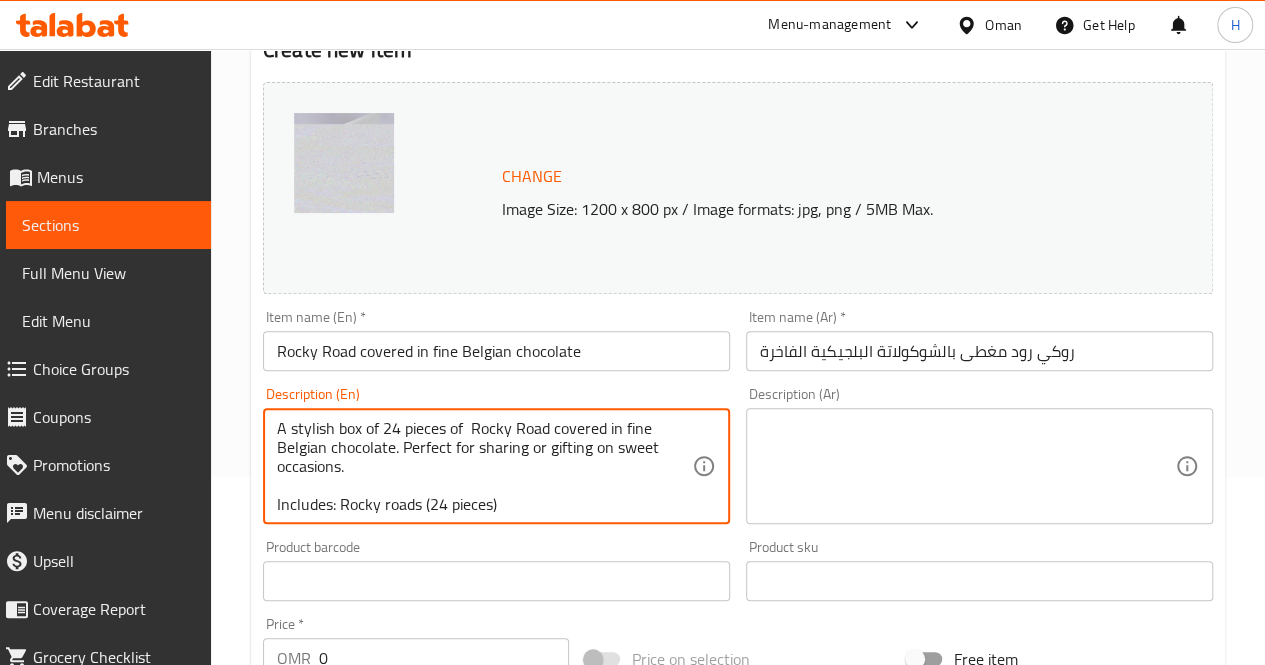 click on "A stylish box of 24 pieces of  Rocky Road covered in fine Belgian chocolate. Perfect for sharing or gifting on sweet occasions.
Includes: Rocky roads (24 pieces)
Approximate dimensions: 25*8 cm" at bounding box center (484, 466) 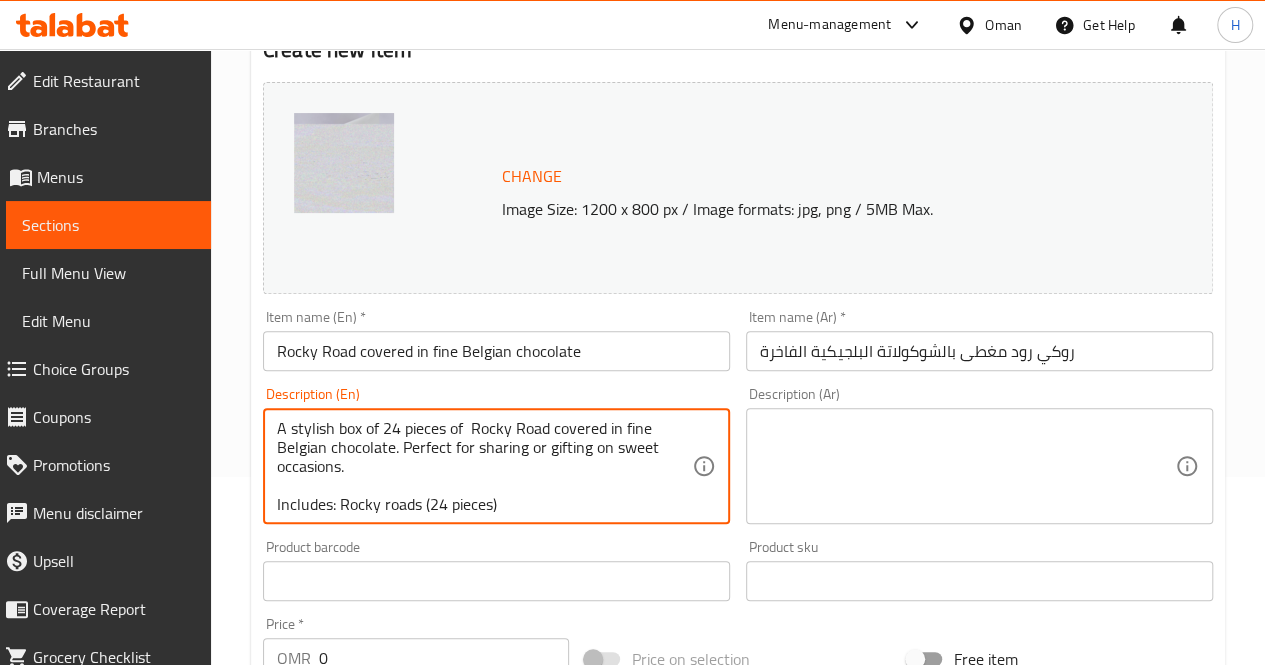 drag, startPoint x: 274, startPoint y: 427, endPoint x: 514, endPoint y: 507, distance: 252.98221 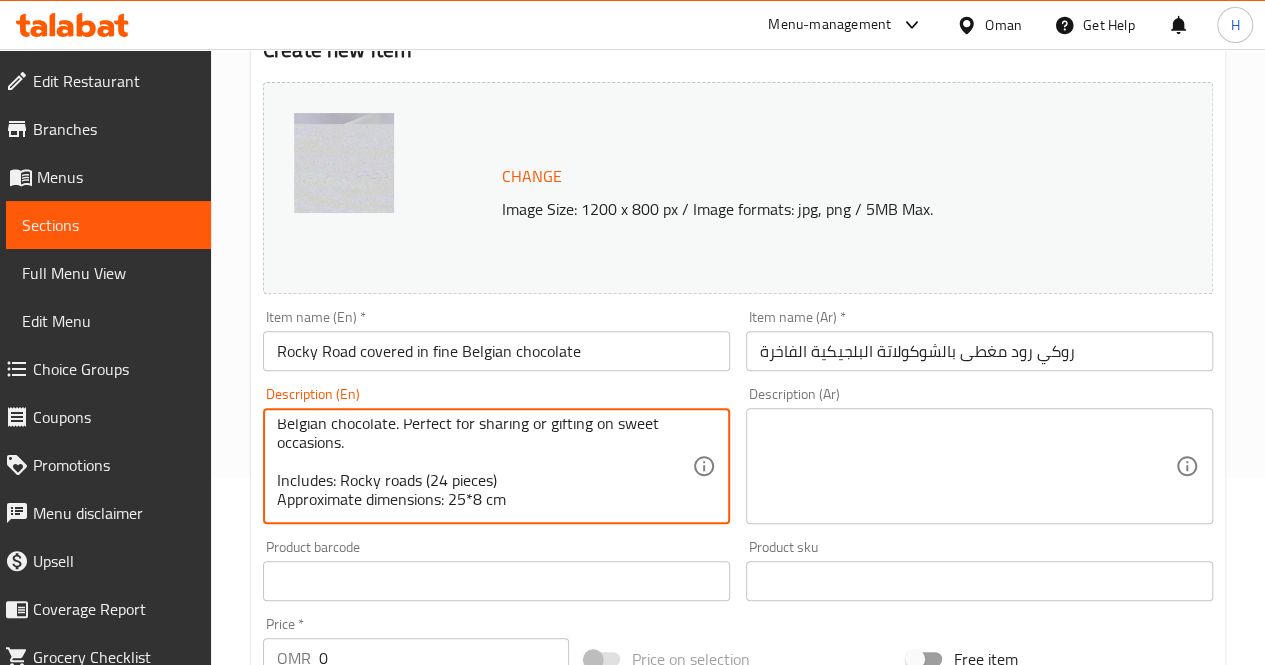 click on "A stylish box of 24 pieces of  Rocky Road covered in fine Belgian chocolate. Perfect for sharing or gifting on sweet occasions.
Includes: Rocky roads (24 pieces)
Approximate dimensions: 25*8 cm" at bounding box center (484, 466) 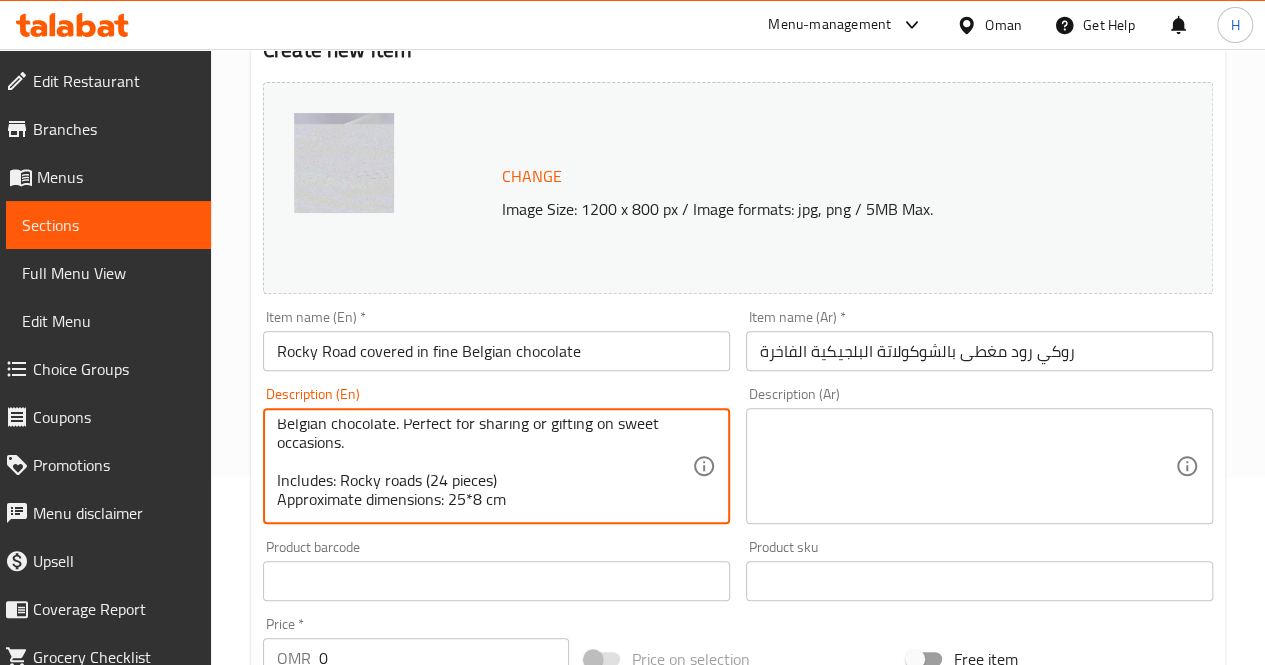 click at bounding box center (967, 466) 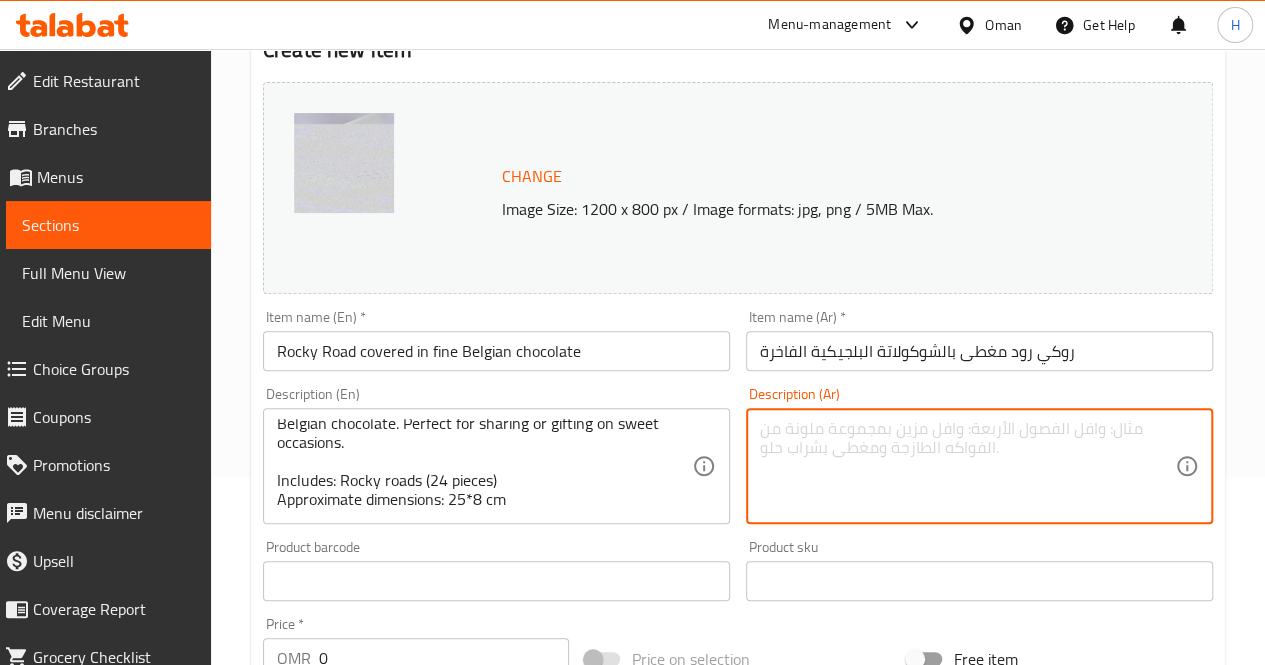 paste on "علبة أنيقة من ٢٤ قطعة من روكي رود مغطاة بشوكولاتة بلجيكية فاخرة. مثالية للمشاركة أو الإهداء في المناسبات السعيدة.
المحتوى: روكي رود (٢٤ قطعة)
الأبعاد التقريبية: ٢٥*٨ سم" 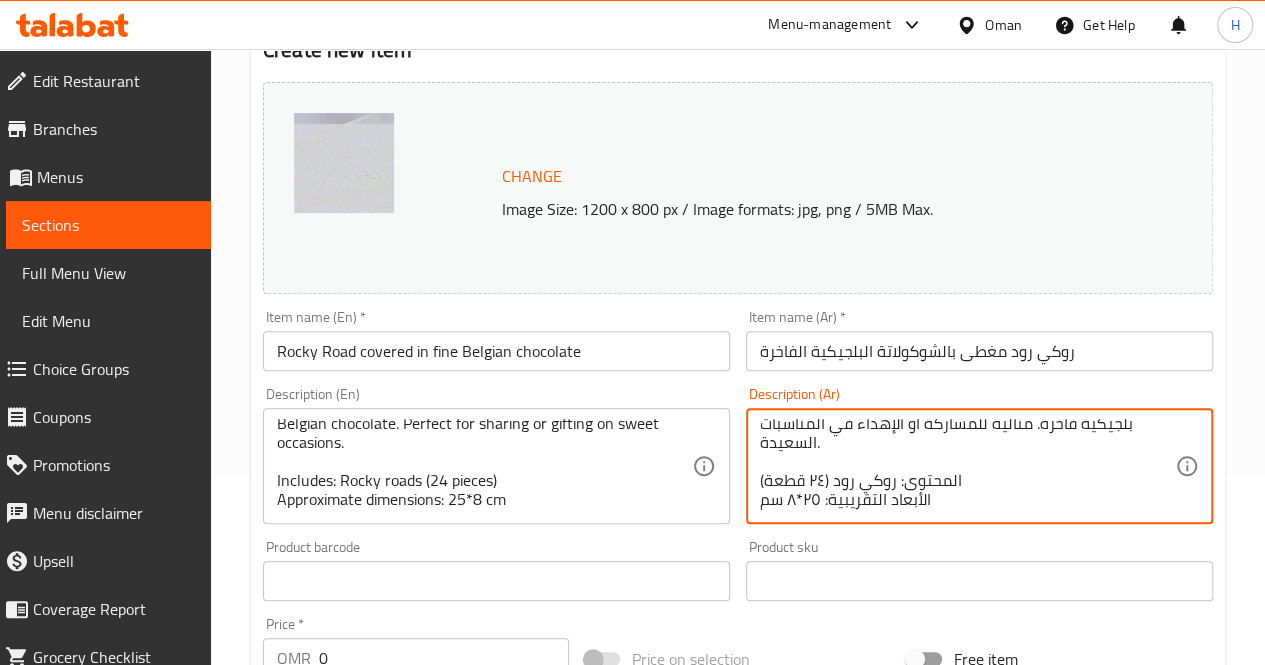 scroll, scrollTop: 0, scrollLeft: 0, axis: both 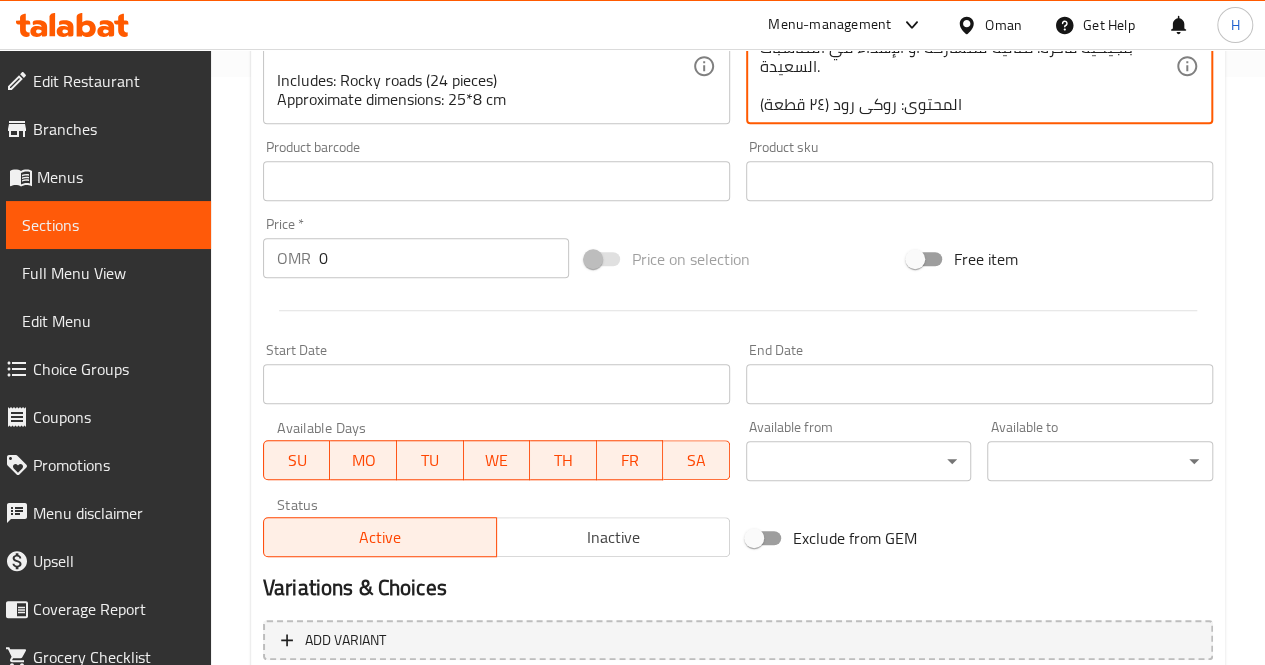type on "علبة أنيقة من ٢٤ قطعة من روكي رود مغطاة بشوكولاتة بلجيكية فاخرة. مثالية للمشاركة أو الإهداء في المناسبات السعيدة.
المحتوى: روكي رود (٢٤ قطعة)
الأبعاد التقريبية: ٢٥*٨ سم" 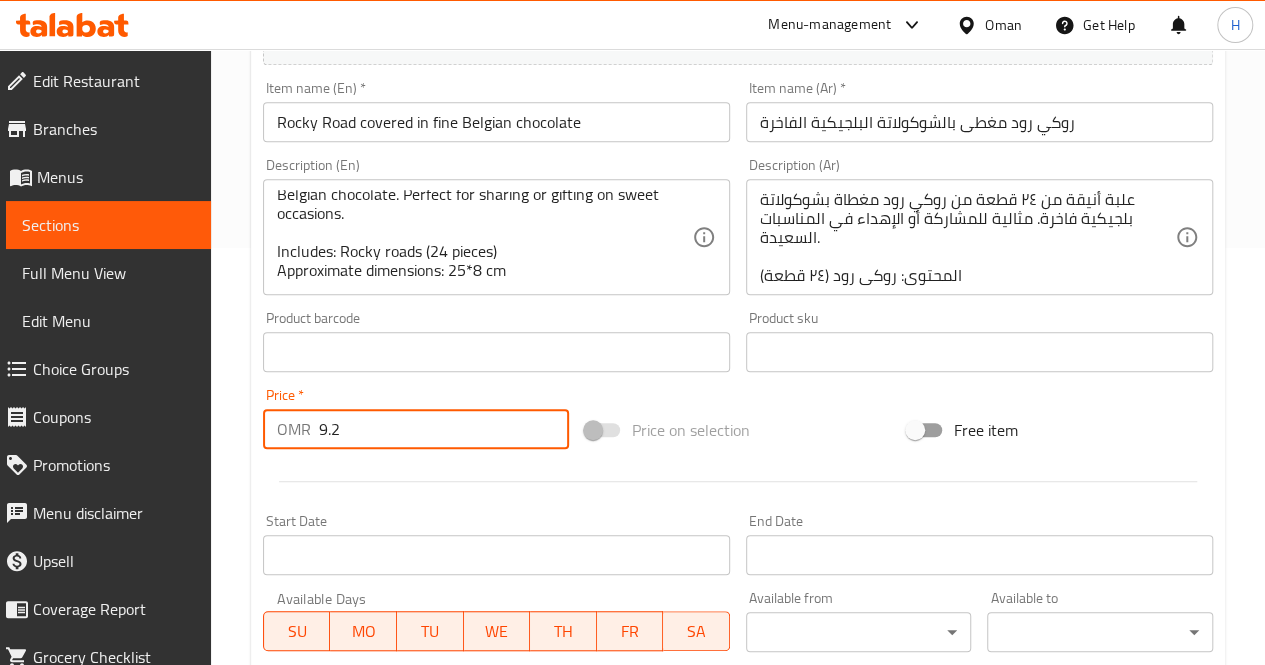 scroll, scrollTop: 415, scrollLeft: 0, axis: vertical 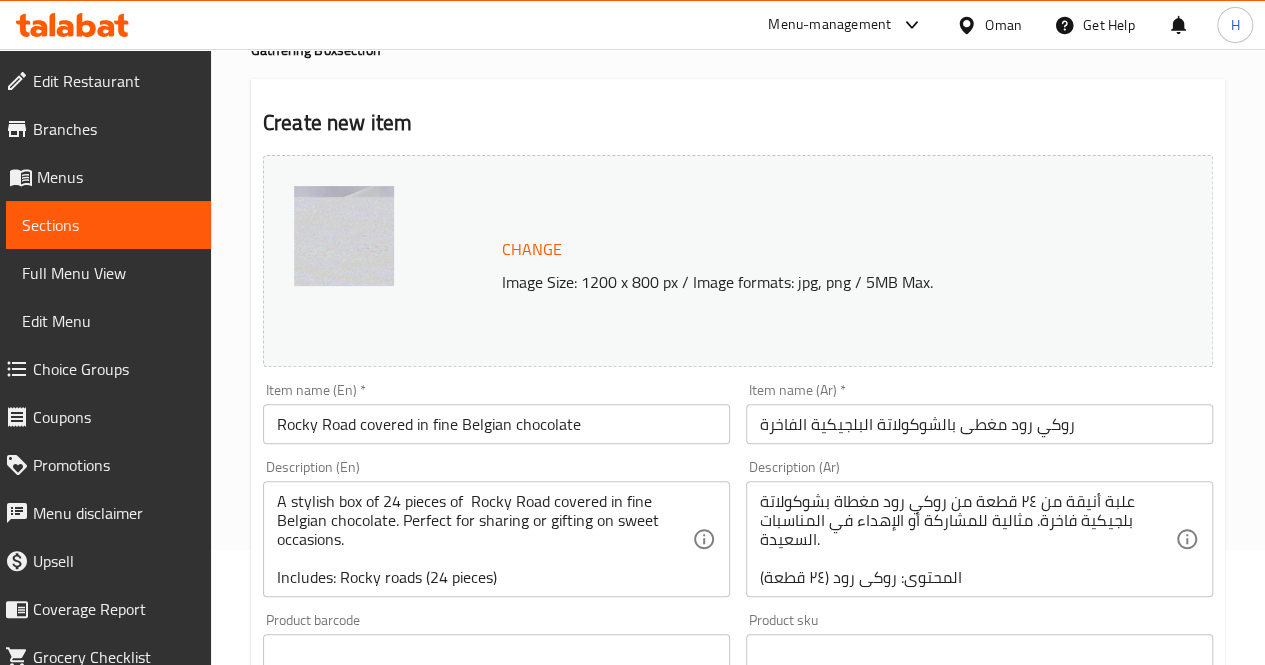 type on "9.2" 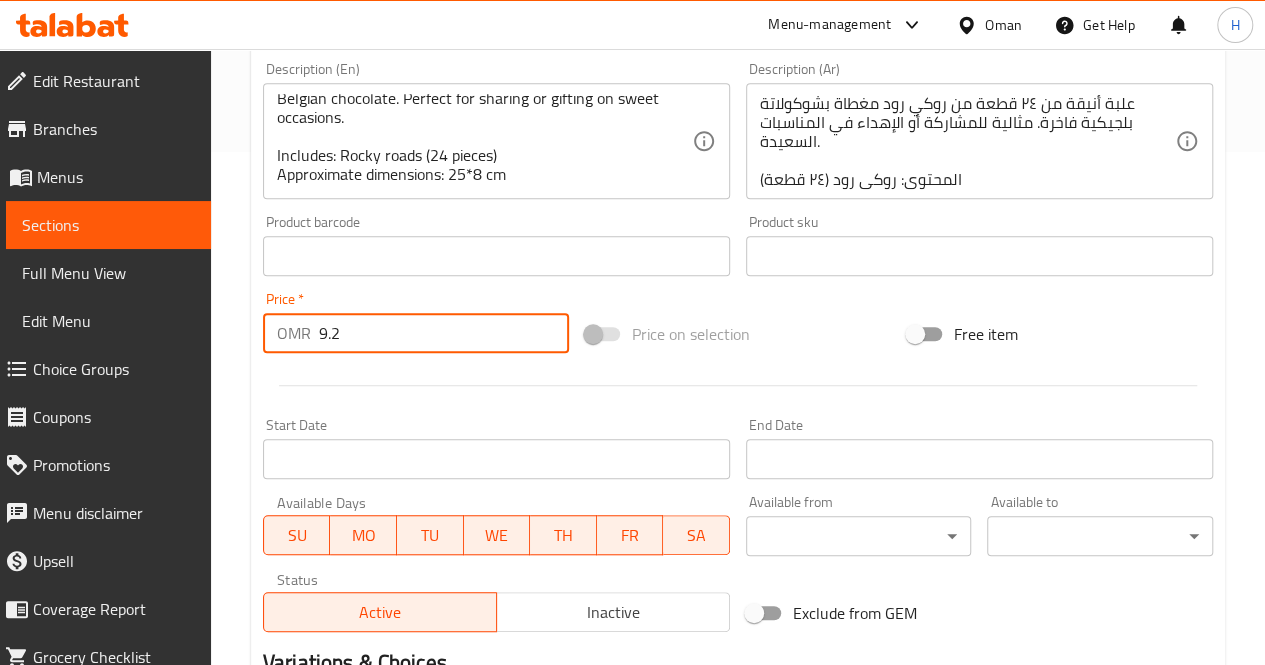 scroll, scrollTop: 777, scrollLeft: 0, axis: vertical 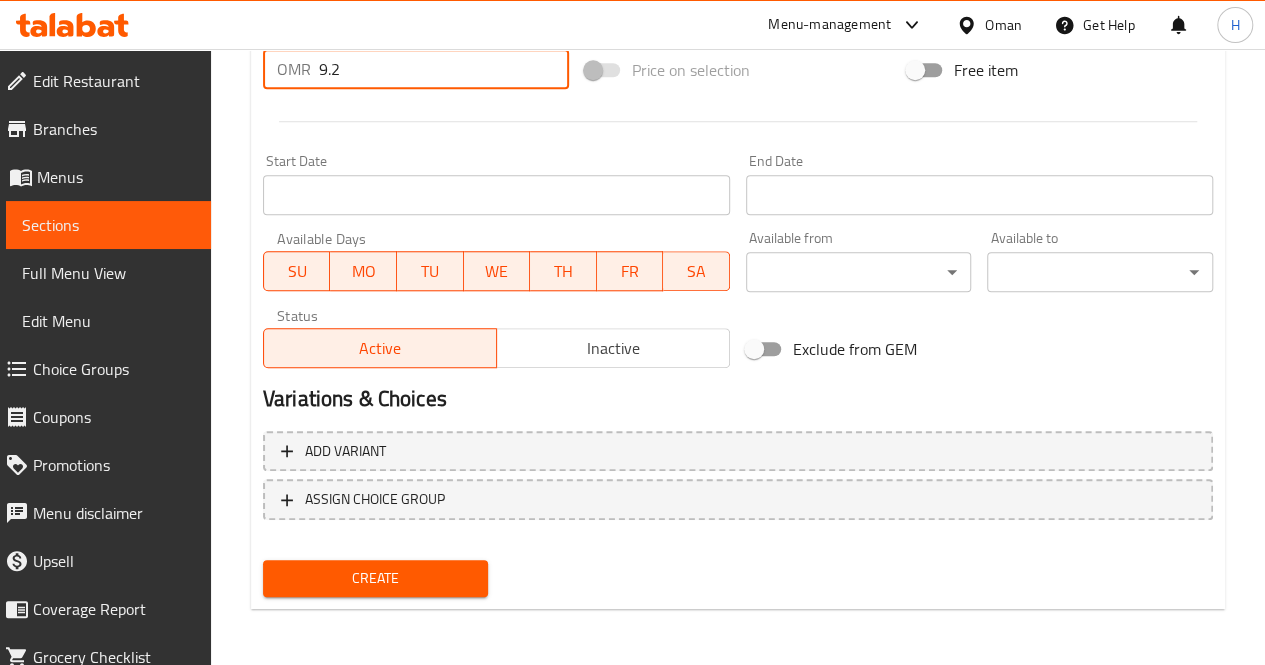 click on "Create" at bounding box center (376, 578) 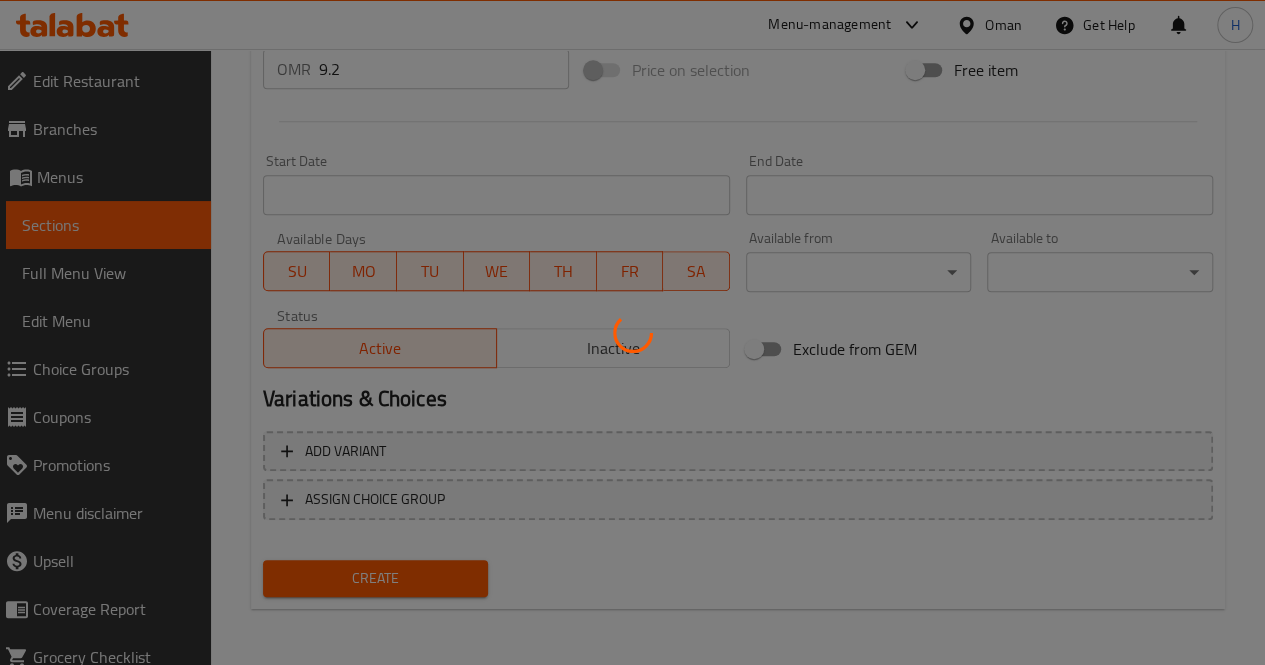 type 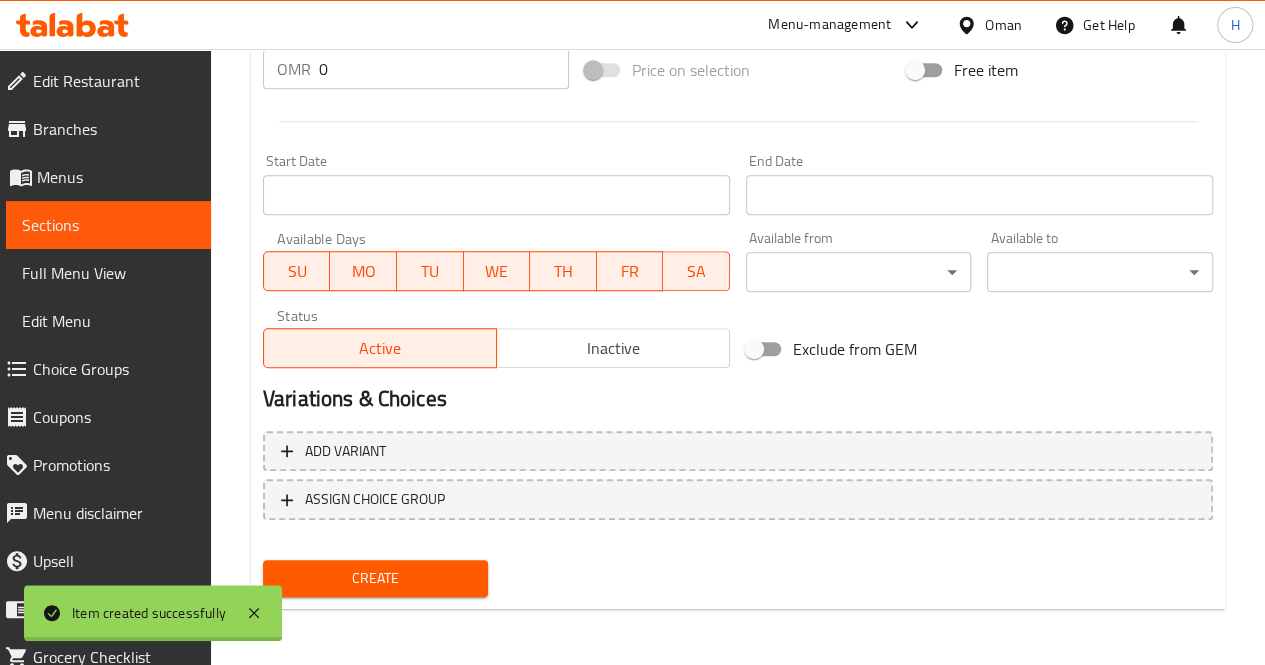 scroll, scrollTop: 747, scrollLeft: 0, axis: vertical 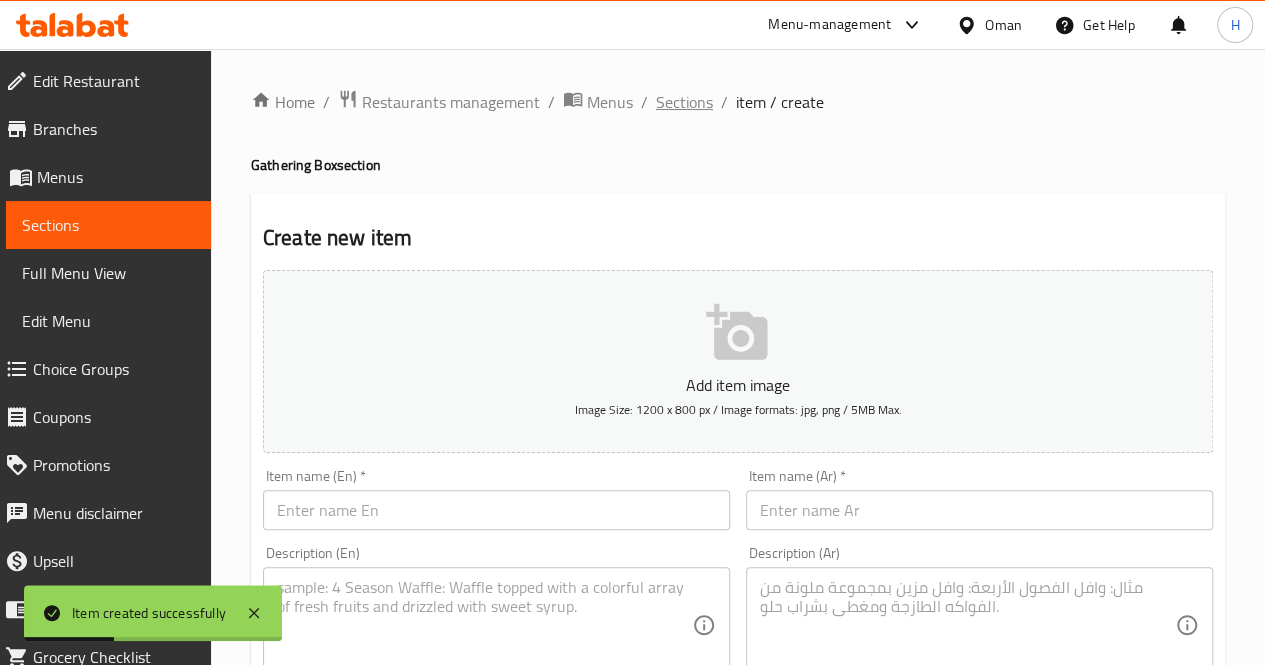 click on "Sections" at bounding box center [684, 102] 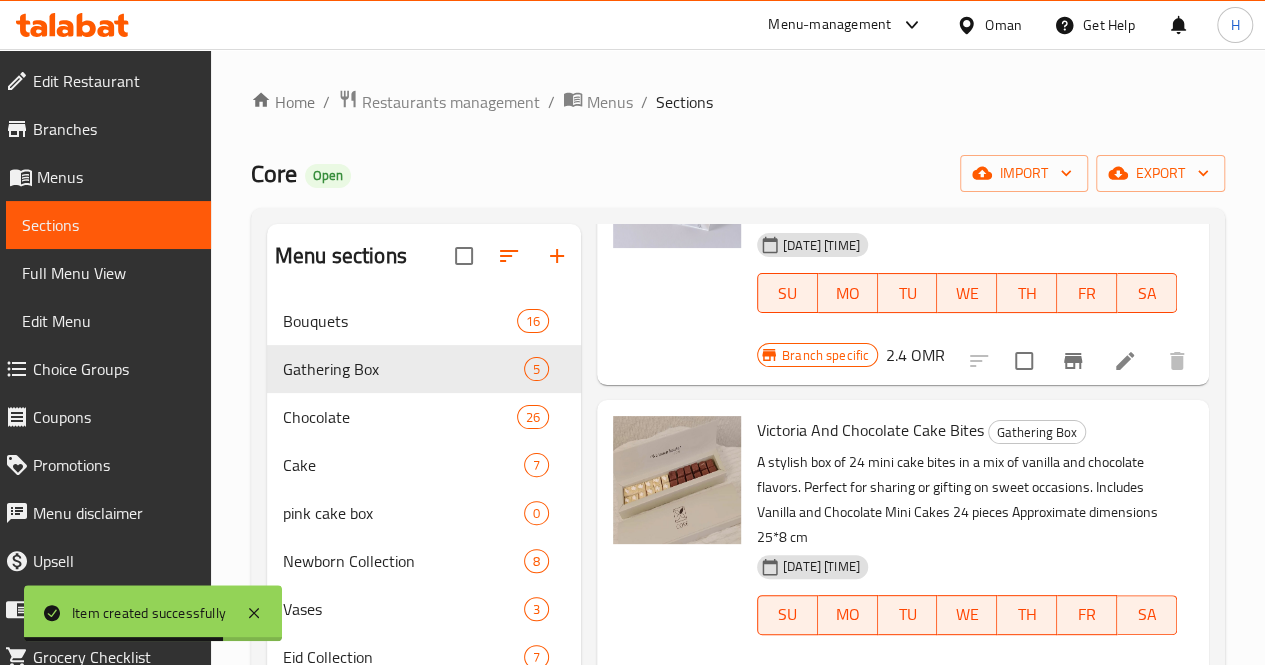 scroll, scrollTop: 860, scrollLeft: 0, axis: vertical 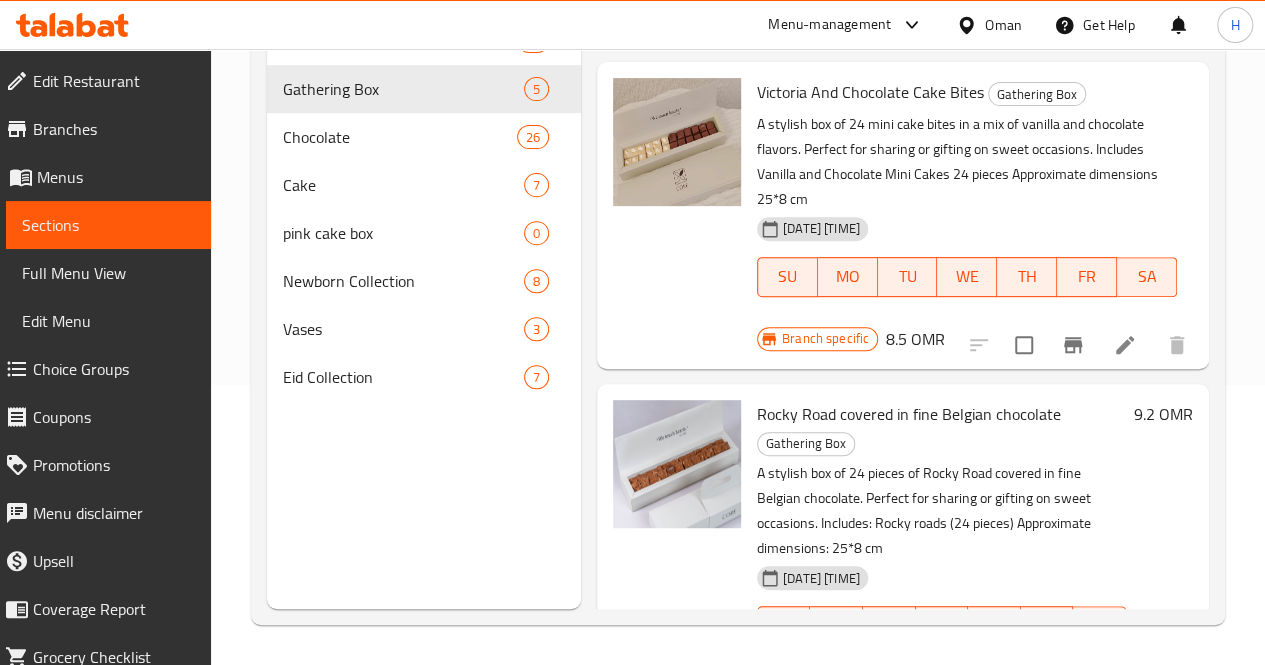 click 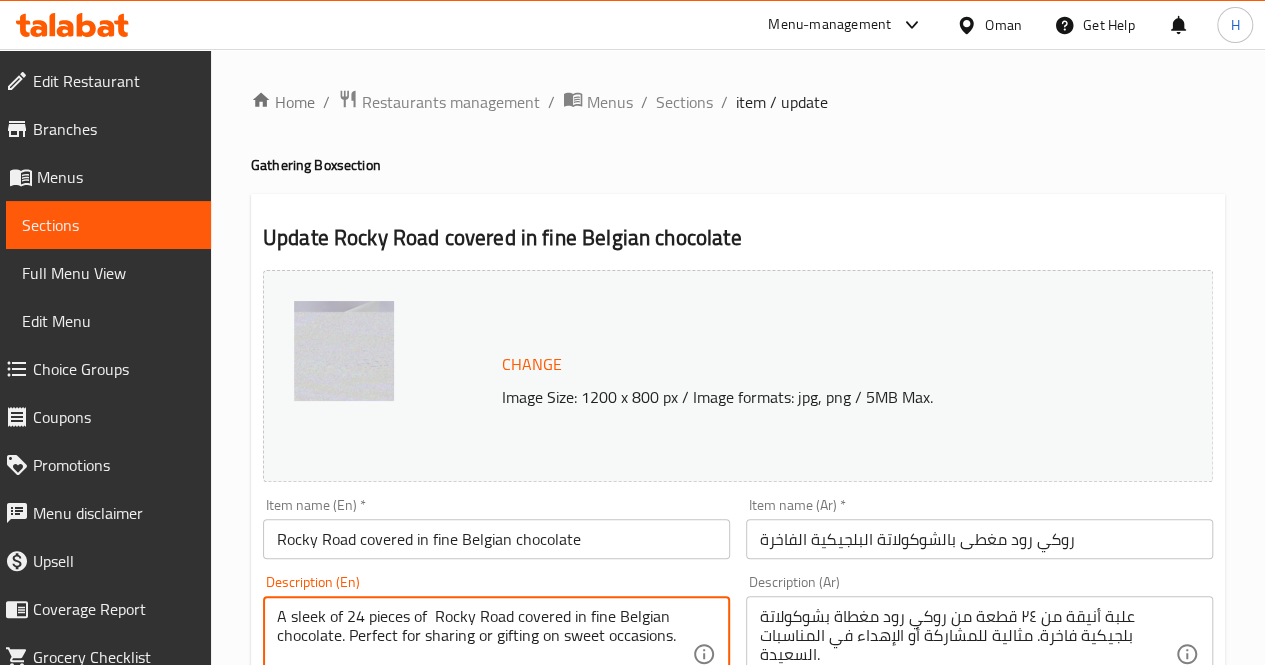 type on "A sleek of 24 pieces of  Rocky Road covered in fine Belgian chocolate. Perfect for sharing or gifting on sweet occasions.
Includes: Rocky roads (24 pieces)
Approximate dimensions: 25*8 cm" 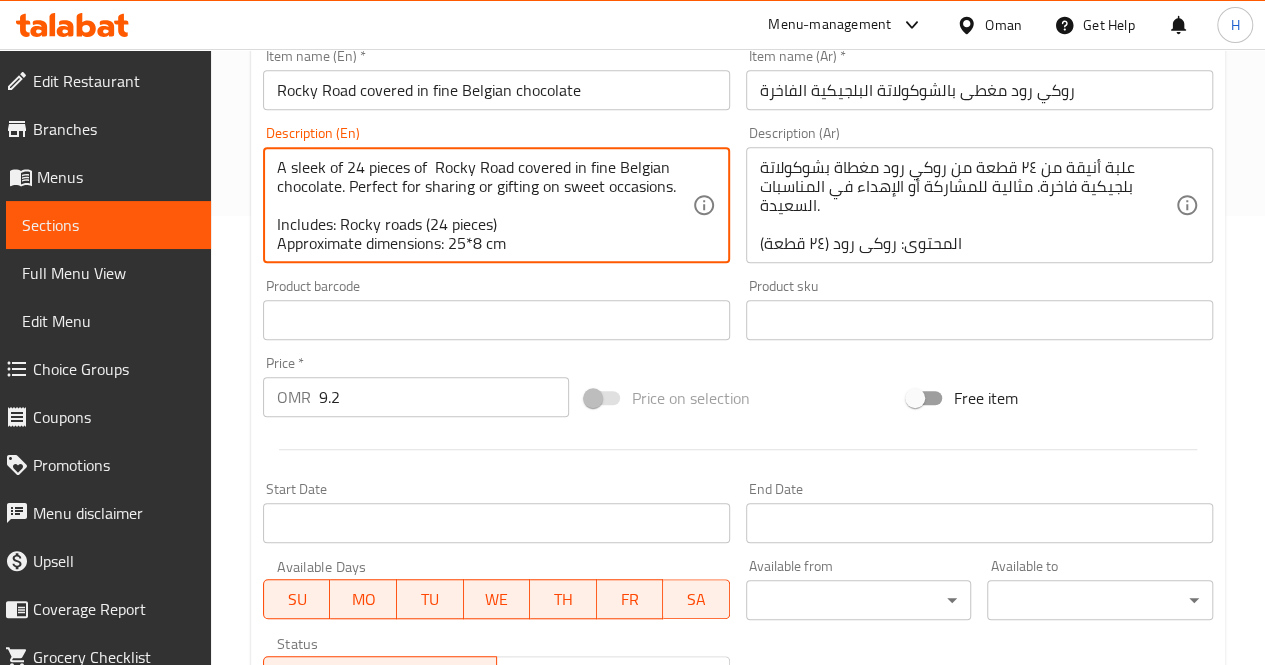 scroll, scrollTop: 777, scrollLeft: 0, axis: vertical 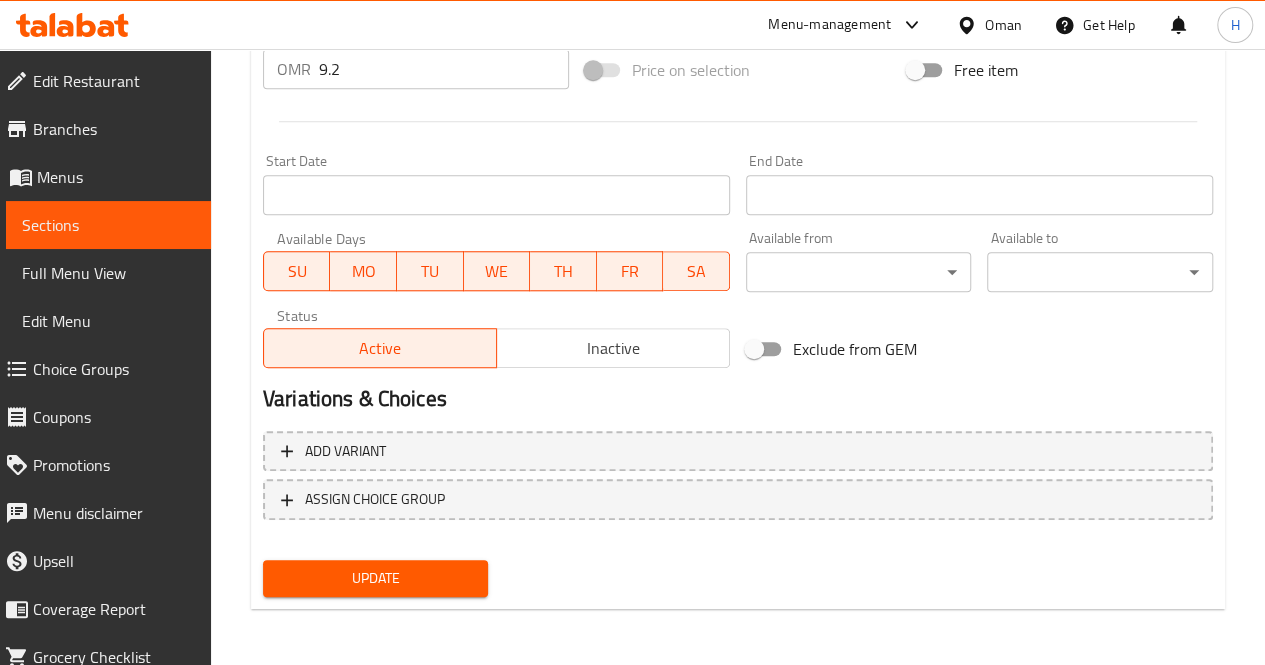click on "Update" at bounding box center [376, 578] 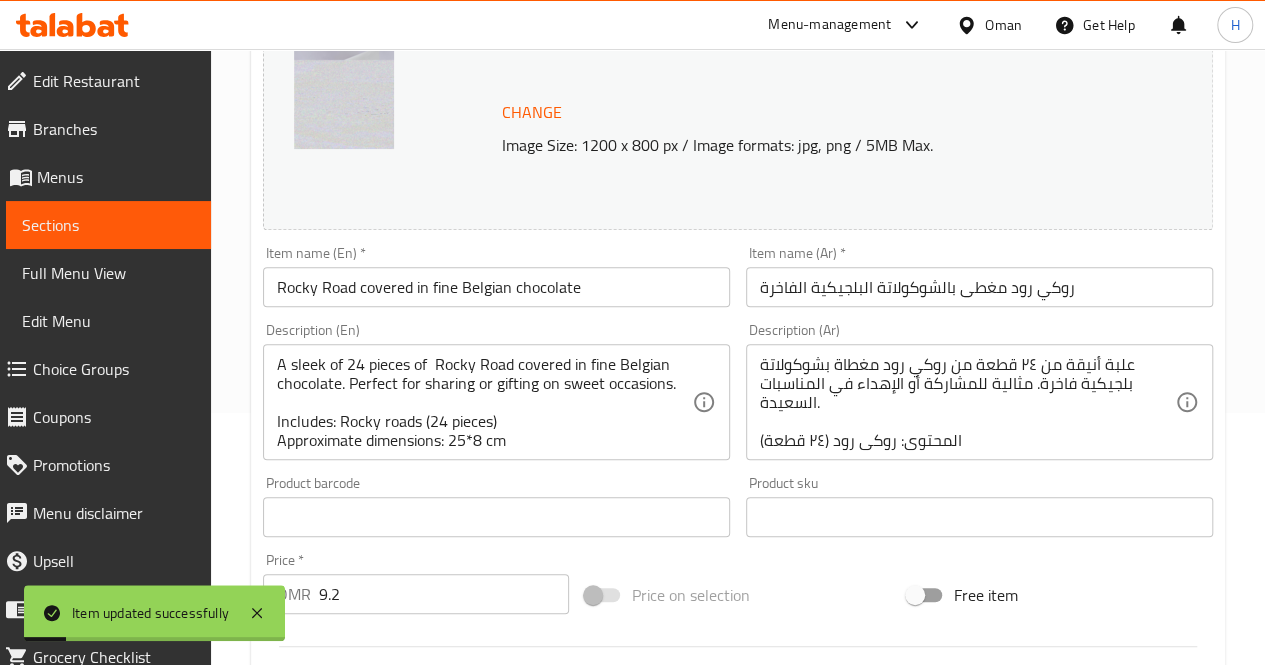 scroll, scrollTop: 0, scrollLeft: 0, axis: both 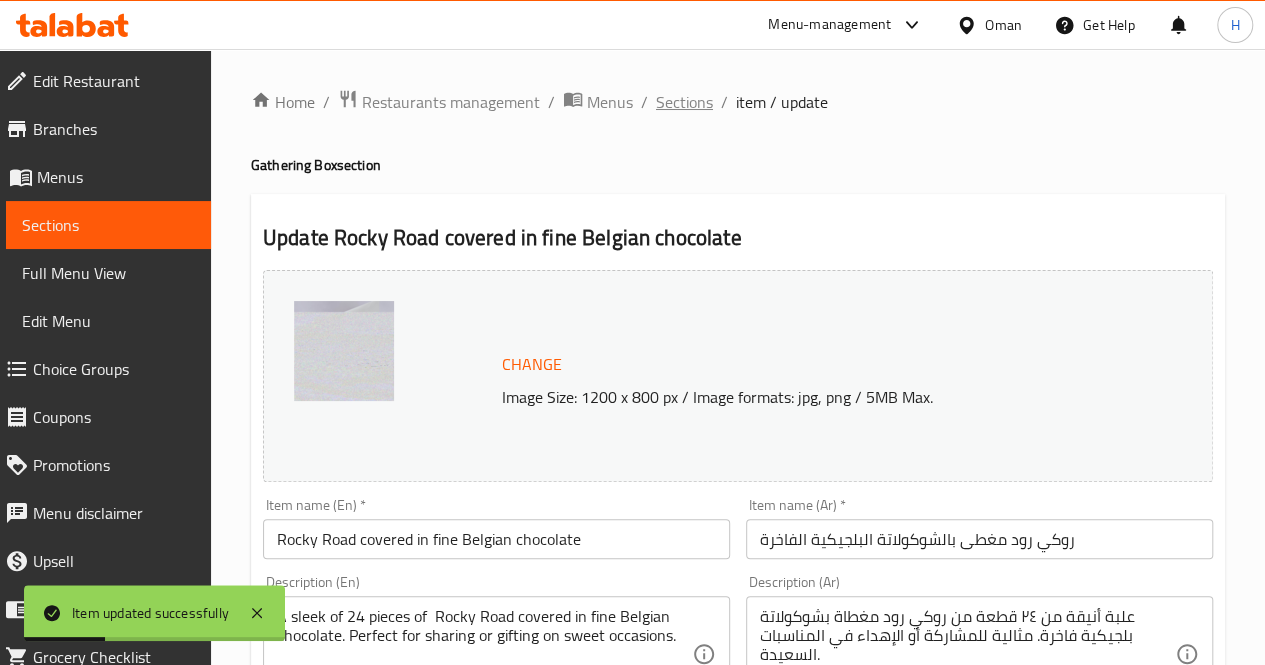 click on "Sections" at bounding box center (684, 102) 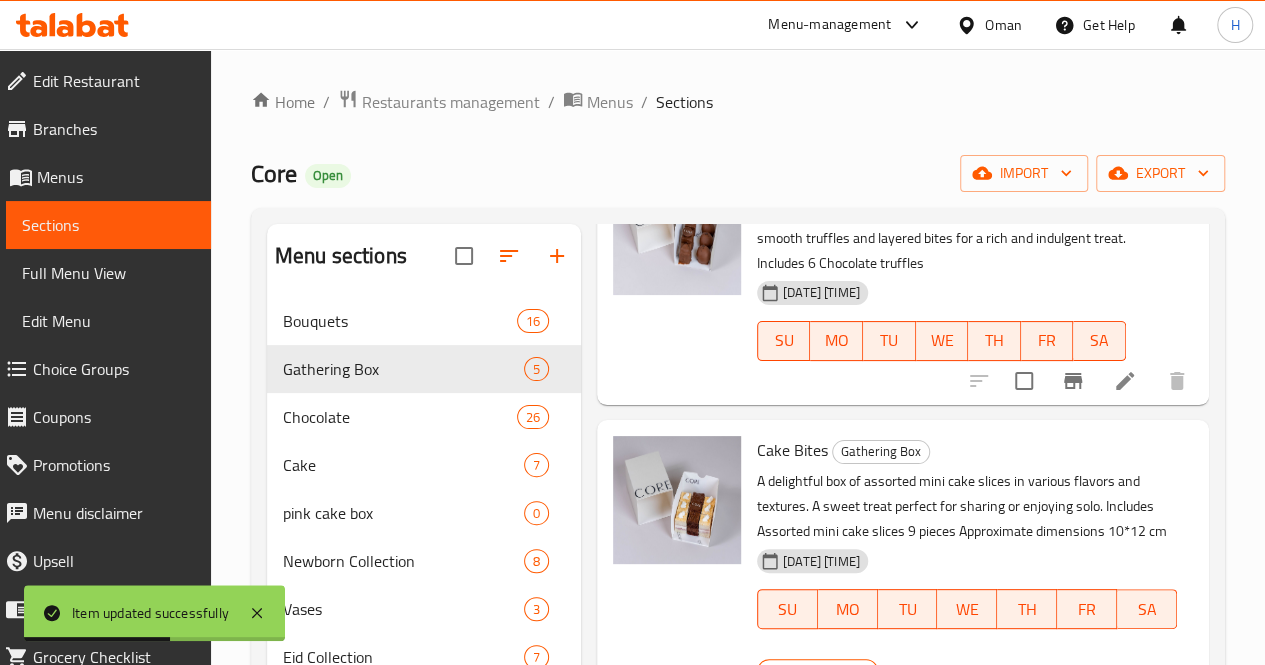 scroll, scrollTop: 362, scrollLeft: 0, axis: vertical 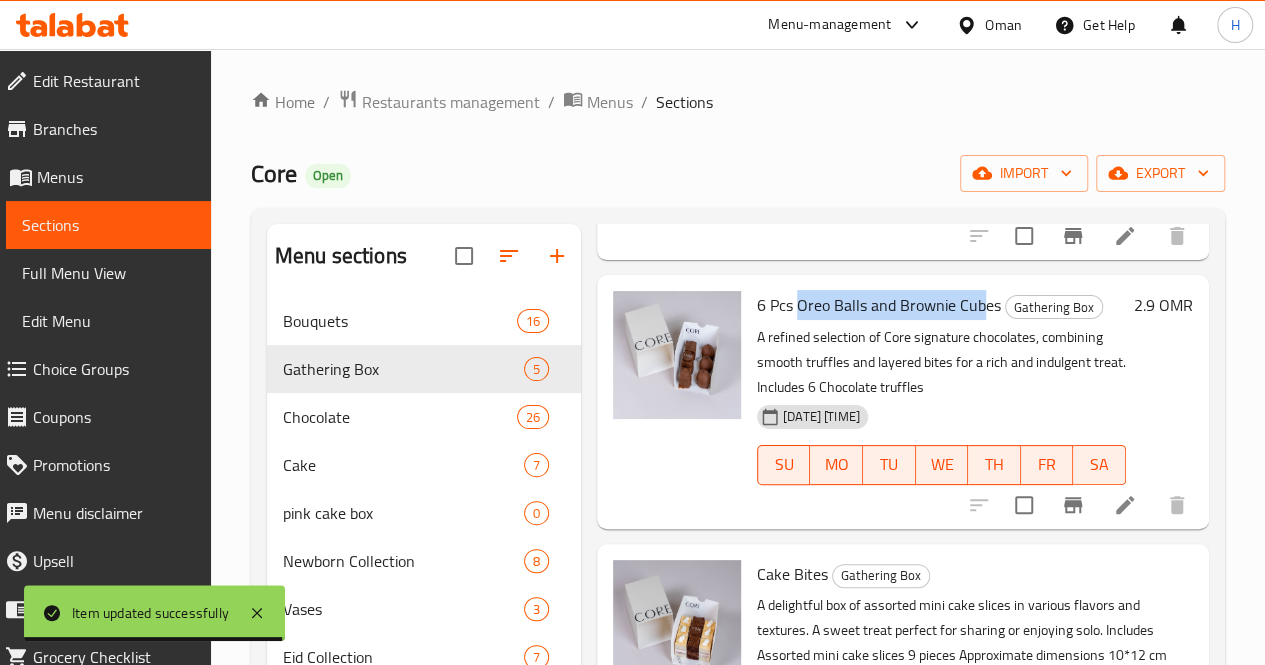 drag, startPoint x: 716, startPoint y: 279, endPoint x: 903, endPoint y: 292, distance: 187.45132 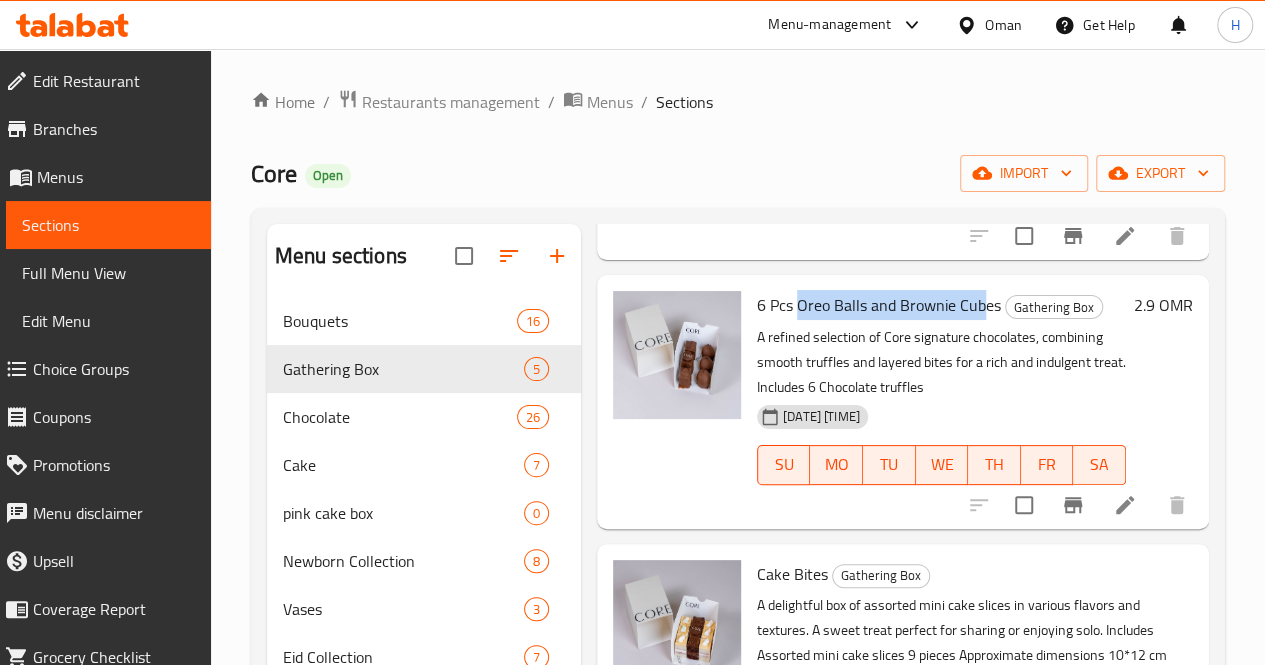 scroll, scrollTop: 860, scrollLeft: 0, axis: vertical 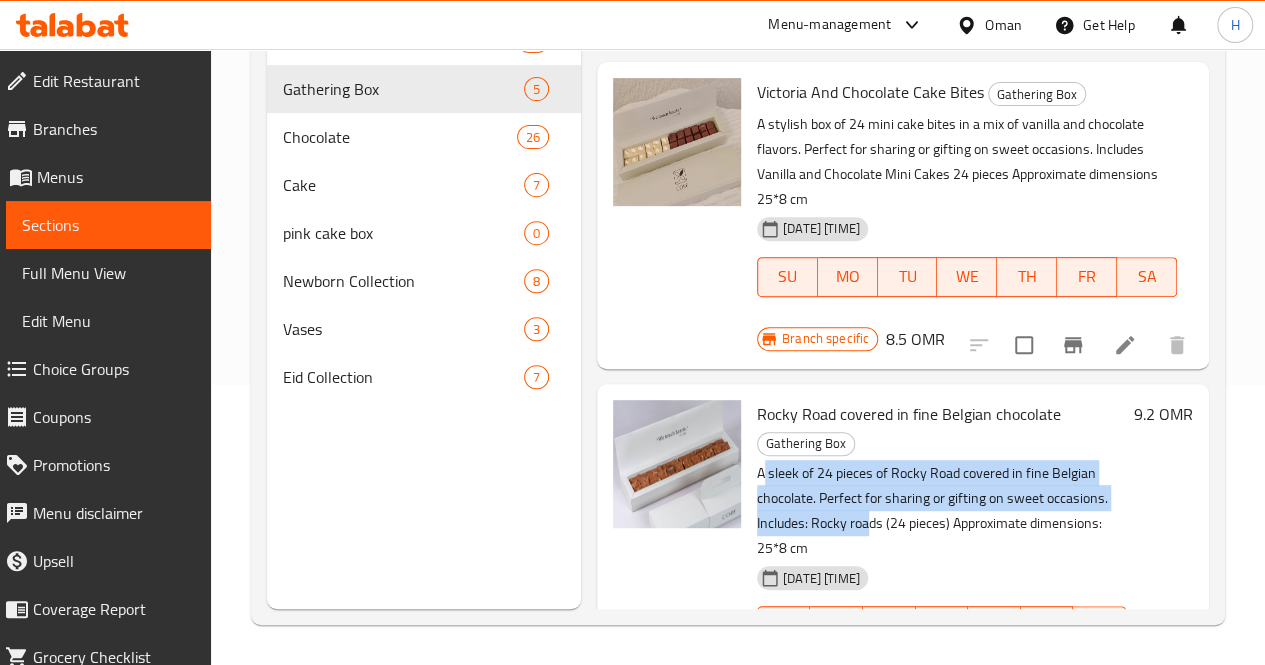 drag, startPoint x: 682, startPoint y: 419, endPoint x: 1080, endPoint y: 443, distance: 398.72296 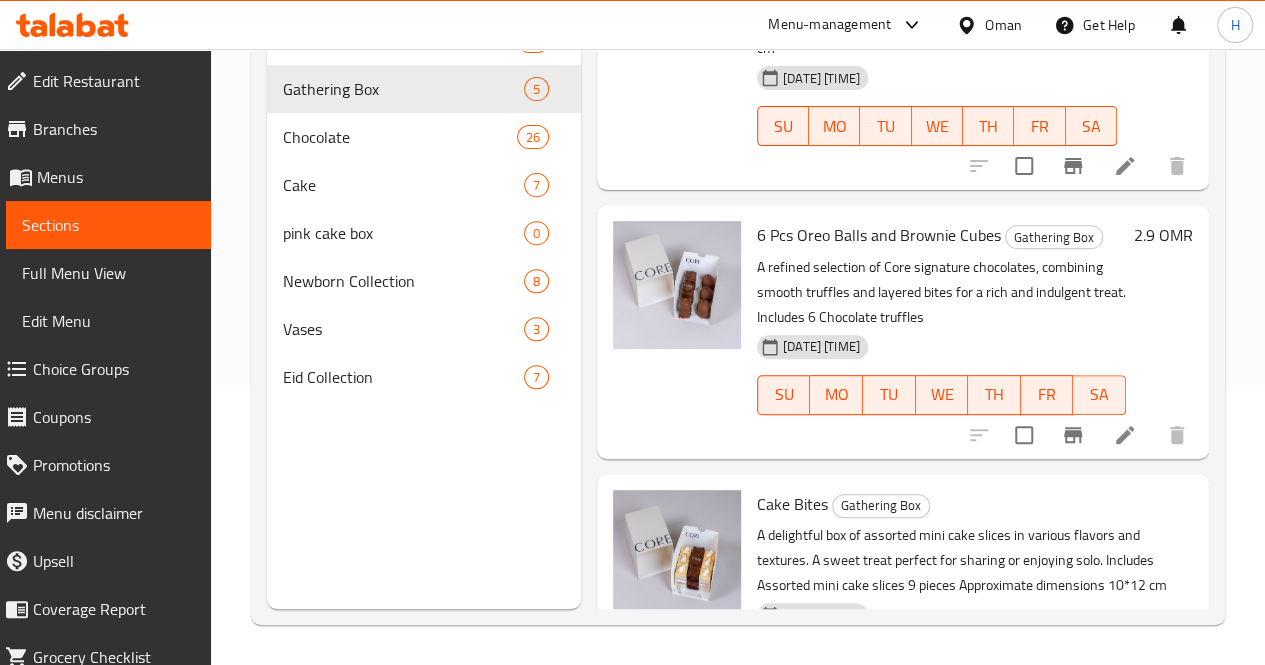 scroll, scrollTop: 130, scrollLeft: 0, axis: vertical 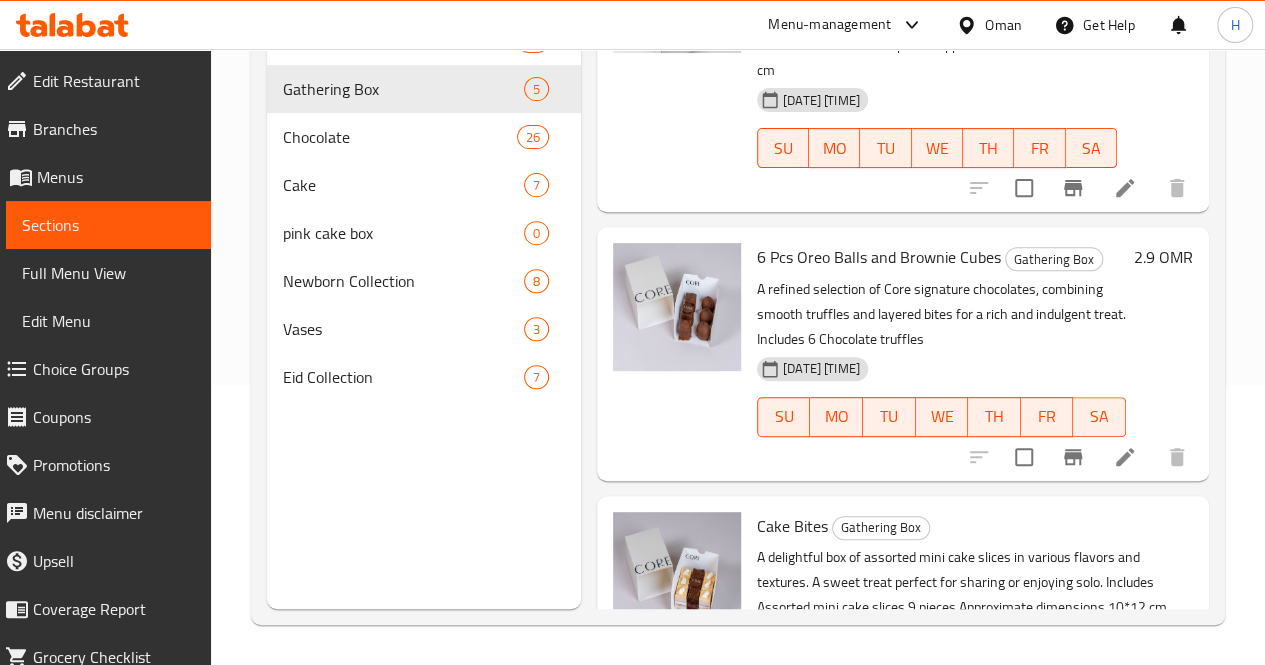 click on "6 Pcs Oreo Balls and Brownie Cubes   Gathering Box A refined selection of Core signature chocolates, combining smooth truffles and layered bites for a rich and indulgent treat.
Includes 6 Chocolate truffles 21-07-2025 11:23 PM SU MO TU WE TH FR SA" at bounding box center [941, 353] 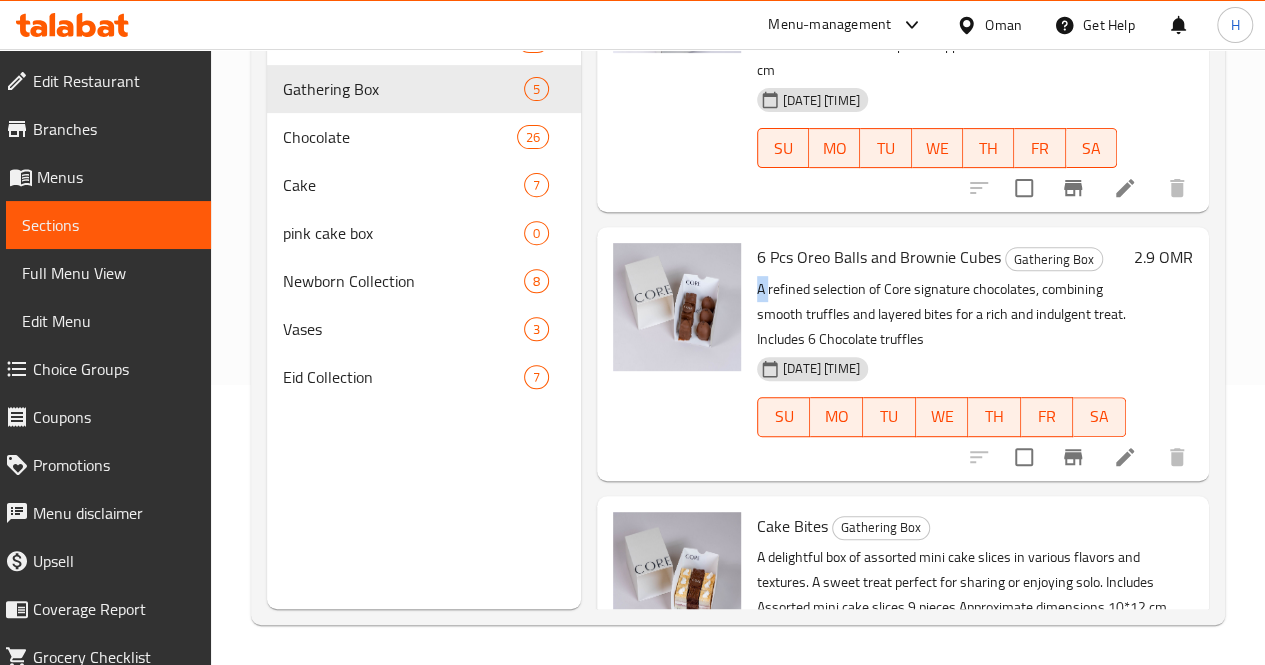 click on "6 Pcs Oreo Balls and Brownie Cubes   Gathering Box A refined selection of Core signature chocolates, combining smooth truffles and layered bites for a rich and indulgent treat.
Includes 6 Chocolate truffles 21-07-2025 11:23 PM SU MO TU WE TH FR SA" at bounding box center [941, 353] 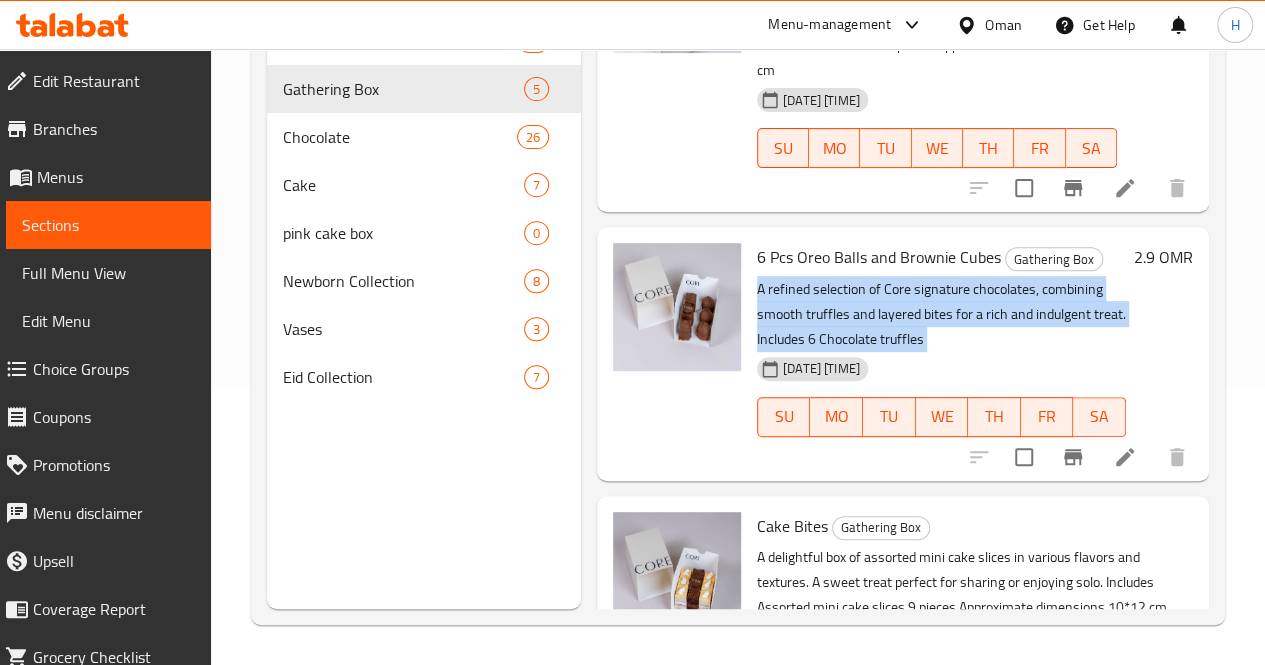 click on "A refined selection of Core signature chocolates, combining smooth truffles and layered bites for a rich and indulgent treat.
Includes 6 Chocolate truffles" at bounding box center [941, 314] 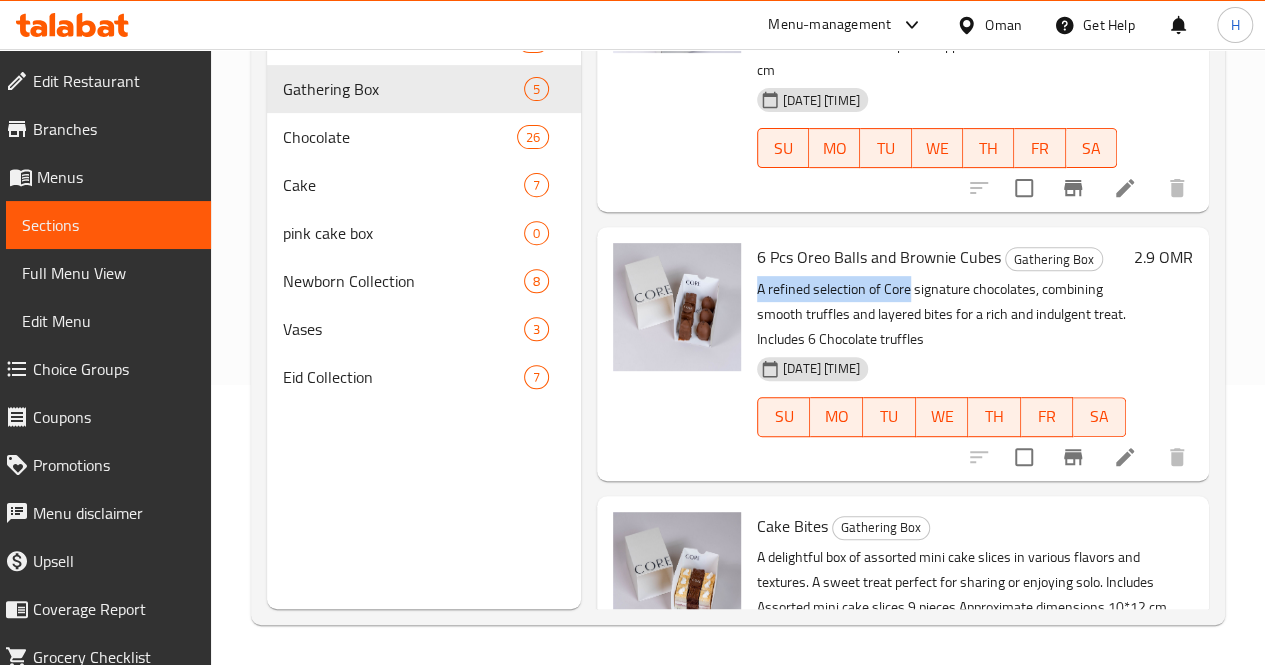 drag, startPoint x: 680, startPoint y: 265, endPoint x: 832, endPoint y: 272, distance: 152.1611 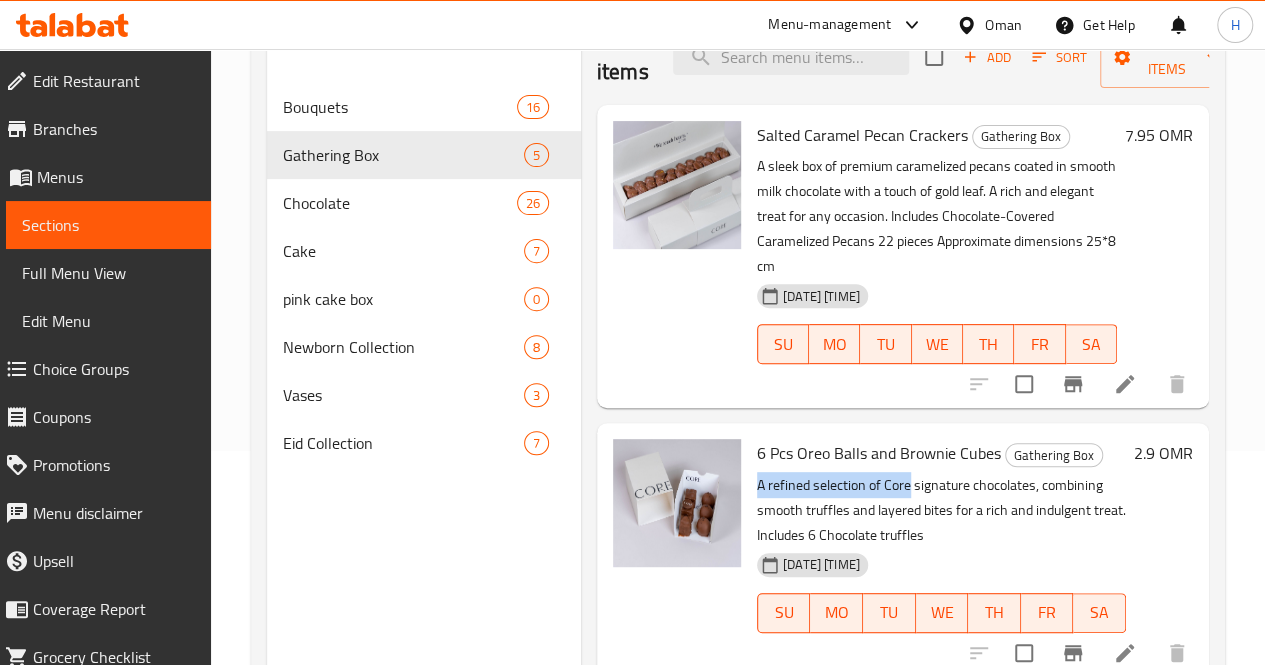 scroll, scrollTop: 257, scrollLeft: 0, axis: vertical 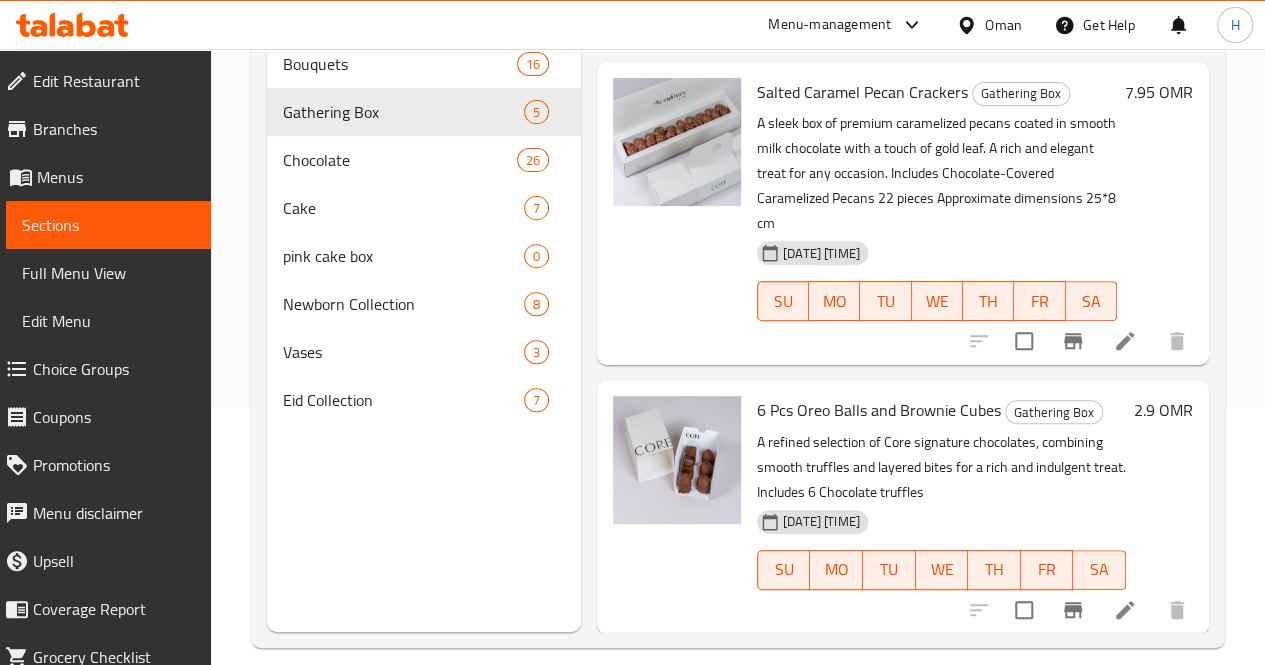 click on "A refined selection of Core signature chocolates, combining smooth truffles and layered bites for a rich and indulgent treat.
Includes 6 Chocolate truffles" at bounding box center [941, 467] 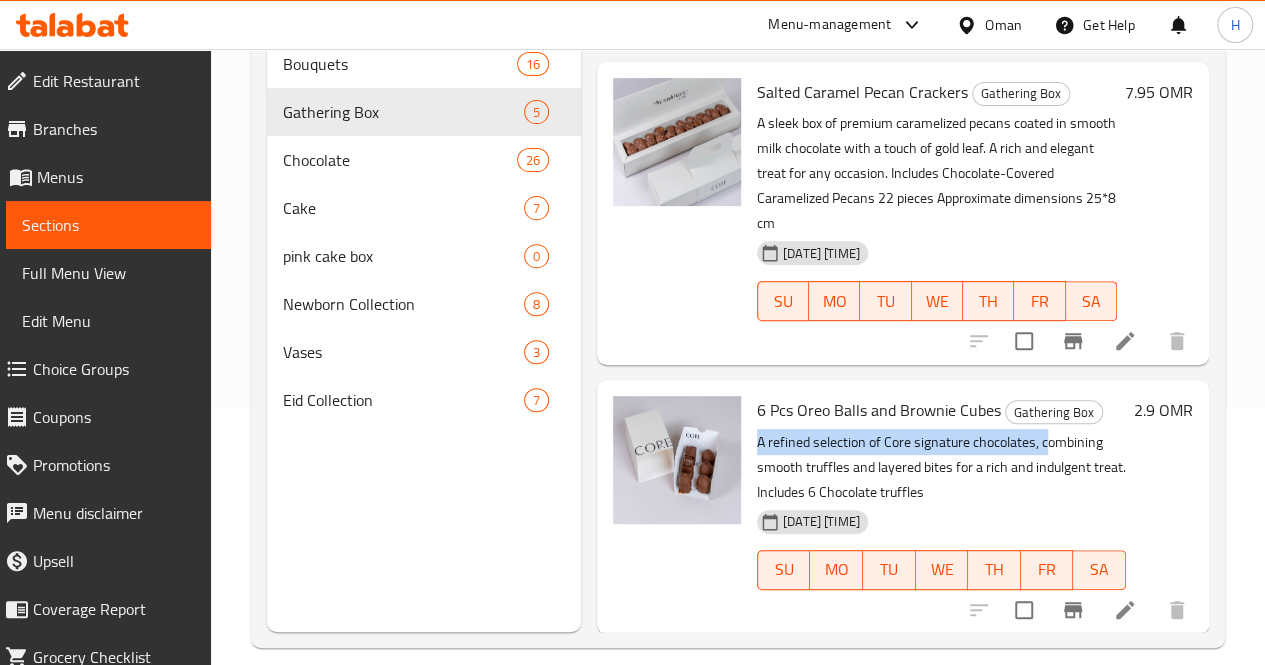 drag, startPoint x: 678, startPoint y: 418, endPoint x: 966, endPoint y: 417, distance: 288.00174 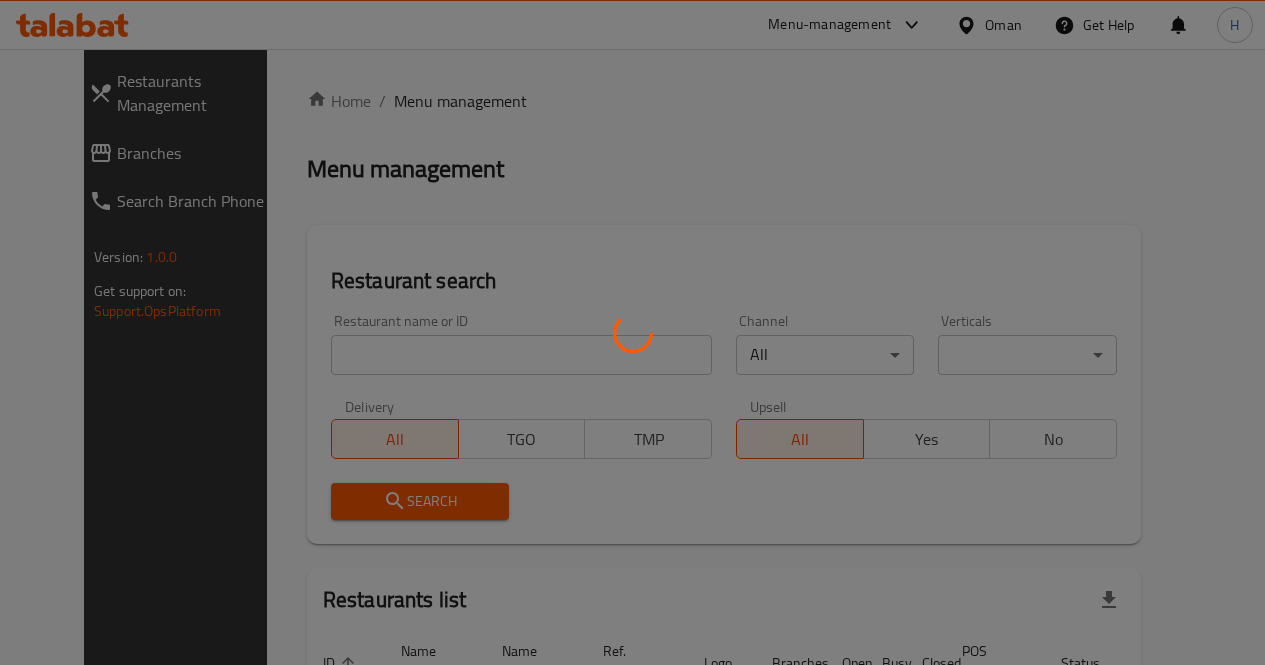 scroll, scrollTop: 174, scrollLeft: 0, axis: vertical 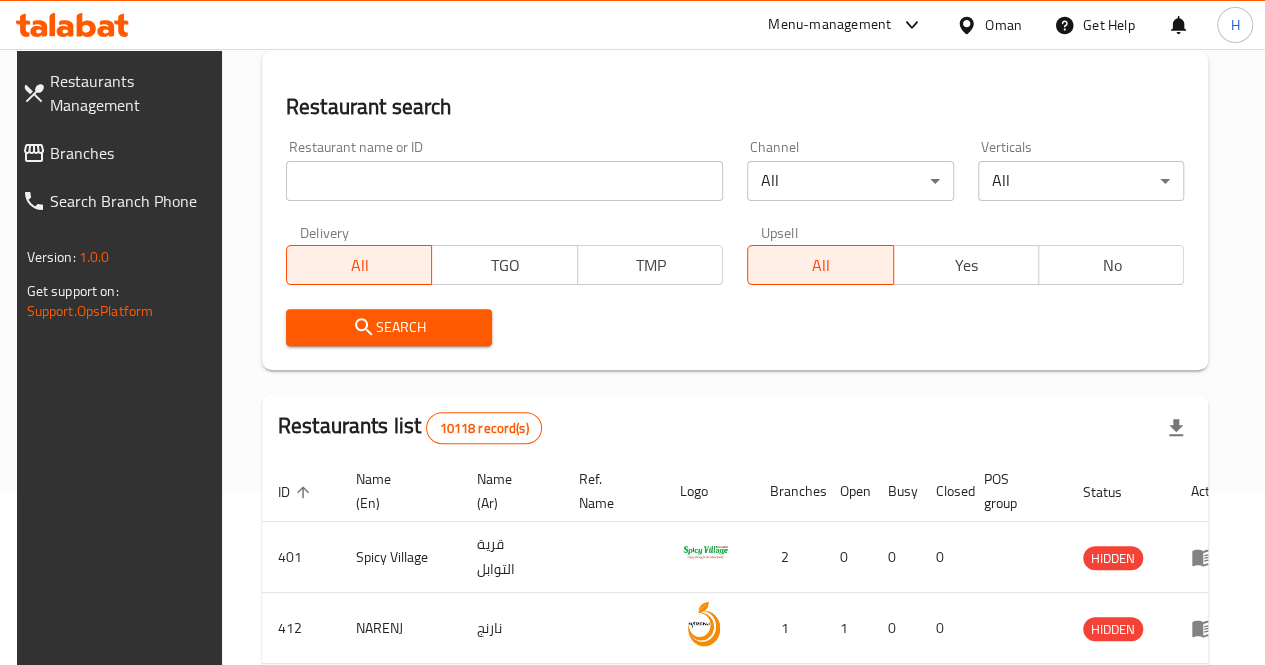 click at bounding box center (504, 181) 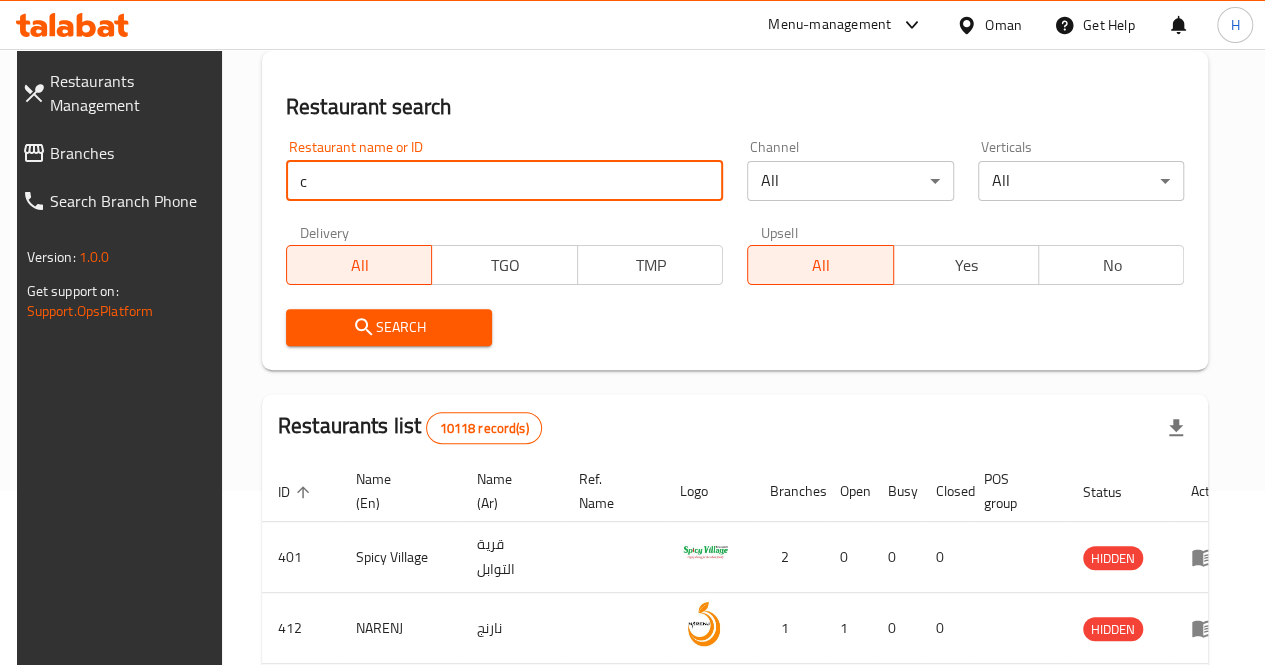 type on "core" 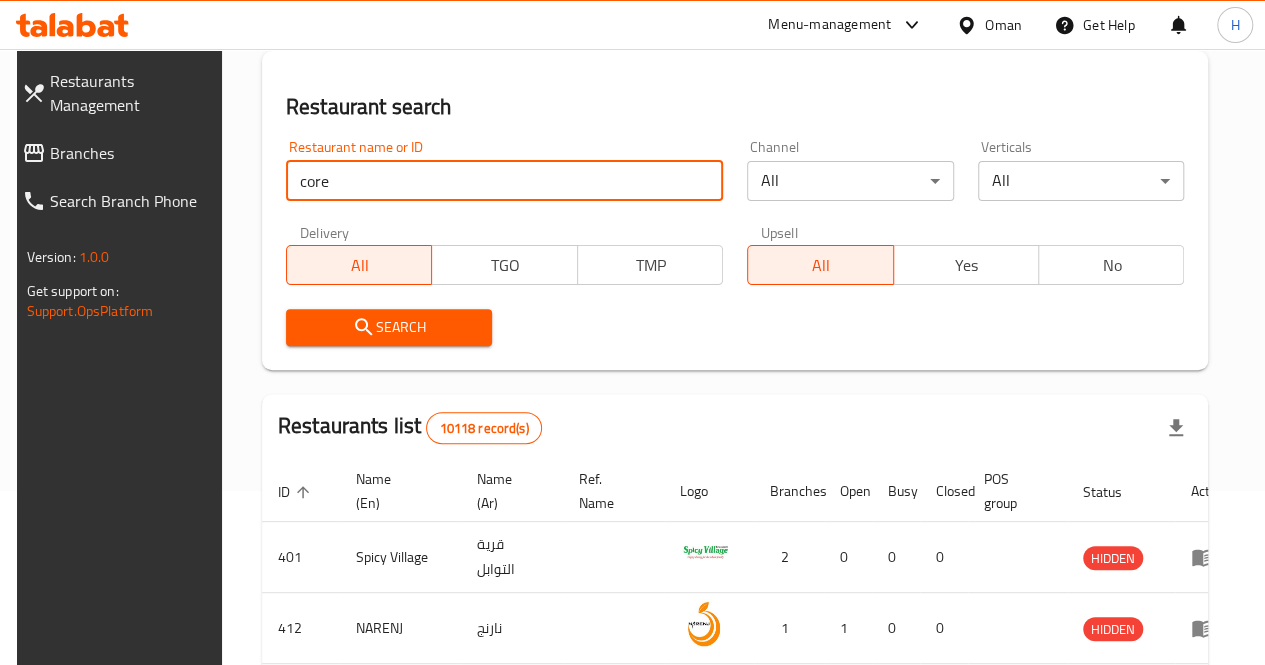 click on "​ Menu-management Oman Get Help H   Restaurants Management   Branches   Search Branch Phone  Version:    1.0.0  Get support on:    Support.OpsPlatform Home / Menu management Menu management Restaurant search Restaurant name or ID core Restaurant name or ID Channel All ​ Verticals All ​ Delivery All TGO TMP Upsell All Yes No   Search Restaurants list   10118 record(s) ID sorted ascending Name (En) Name (Ar) Ref. Name Logo Branches Open Busy Closed POS group Status Action 401 Spicy Village قرية التوابل 2 0 0 0 HIDDEN 412 NARENJ نارنج 1 1 0 0 HIDDEN 415 Best Burger بست برجر 2 0 0 0 INACTIVE 416 HOT POT RESTAURANT مطعم الوعاء الساخن Darsait Branch  1 0 0 0 INACTIVE 417 FUSION فيوجن 1 0 0 0 INACTIVE 420 BAMBOO KITCHEN بامبو كتشن 1 1 0 0 HIDDEN 422 GOLDEN BEAN CAFE مقهى البن الذهبي 1 1 0 0 INACTIVE 424 Just Grilled جست جريلد 1 0 0 0 INACTIVE 467 MEERATH FAMOUS ميرات المشهورة 1 0 1 0 OPEN 470 ZAIKA DELHI KA 1 0 0 0 INACTIVE" at bounding box center (632, 183) 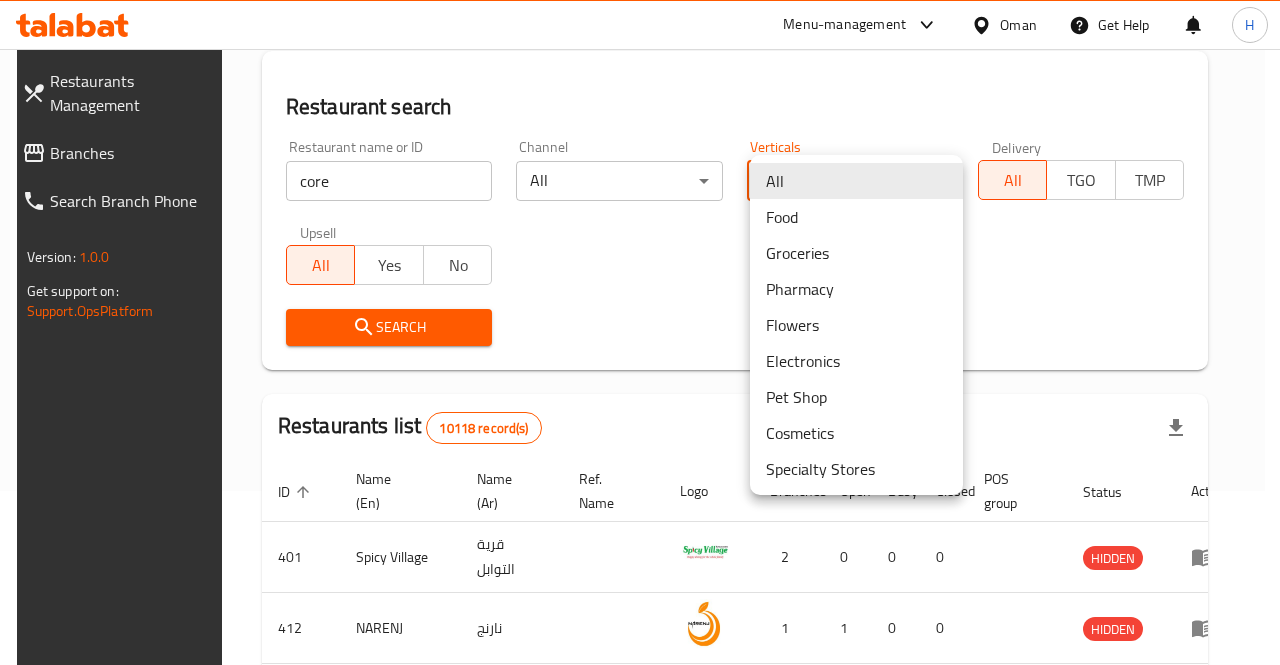 click on "Flowers" at bounding box center [856, 325] 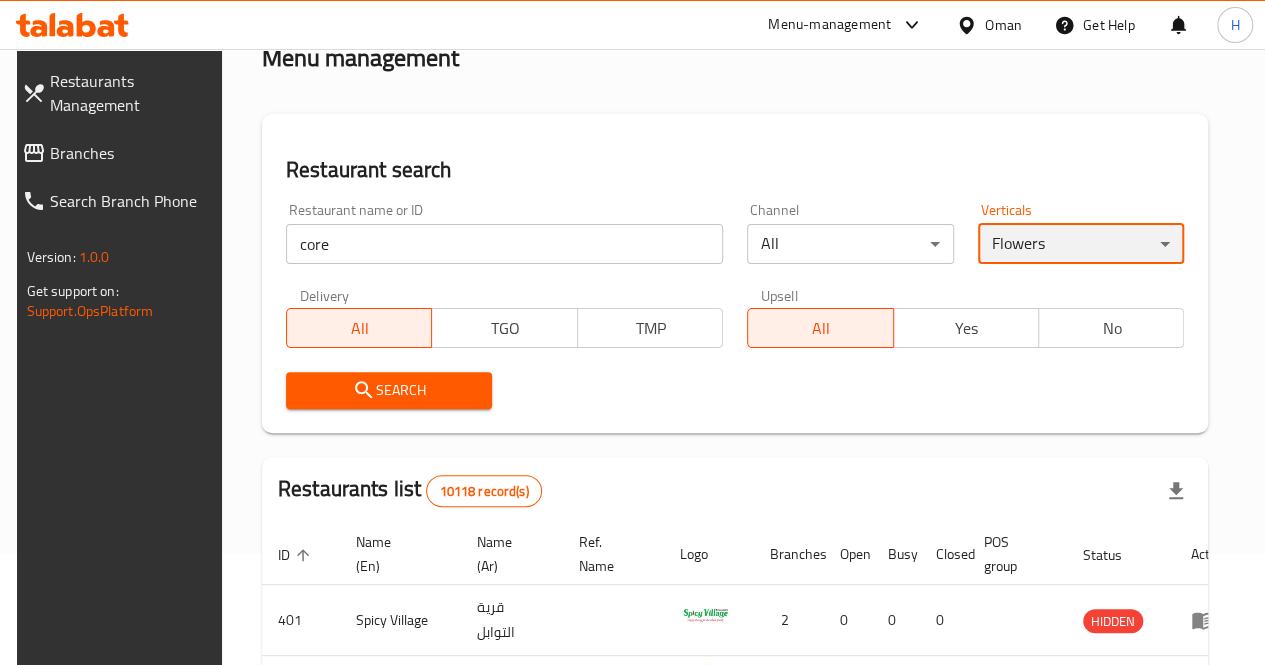 scroll, scrollTop: 107, scrollLeft: 0, axis: vertical 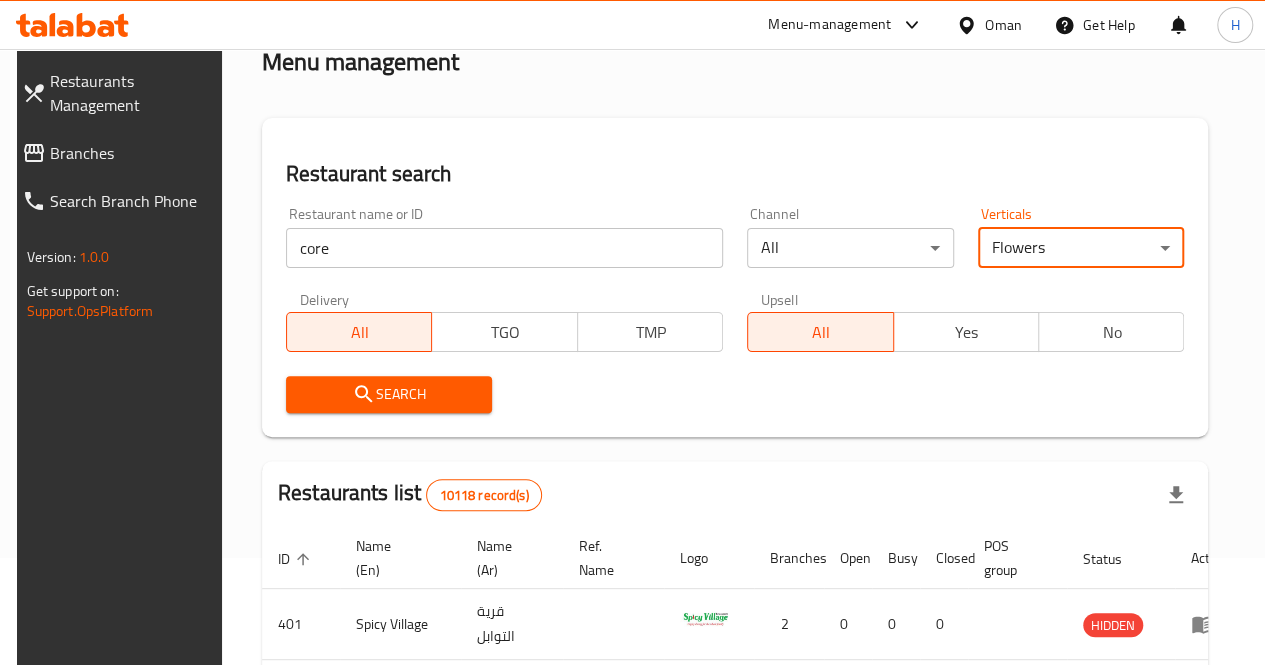 click on "Search" at bounding box center (389, 394) 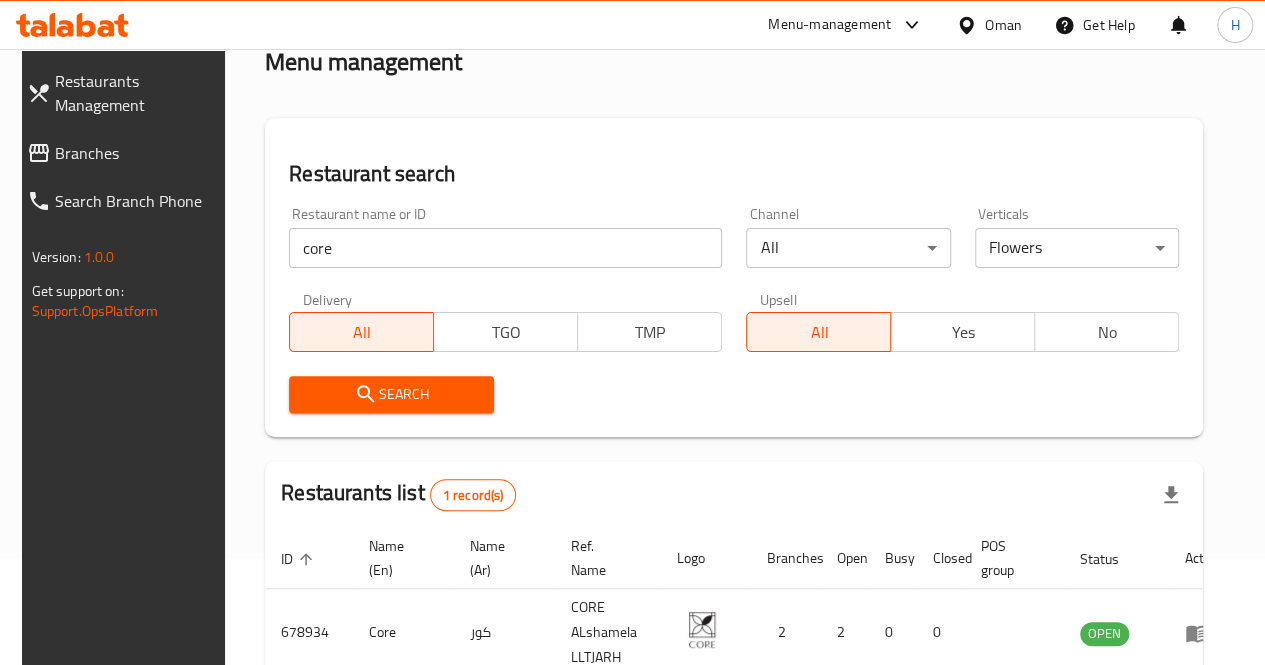 scroll, scrollTop: 227, scrollLeft: 0, axis: vertical 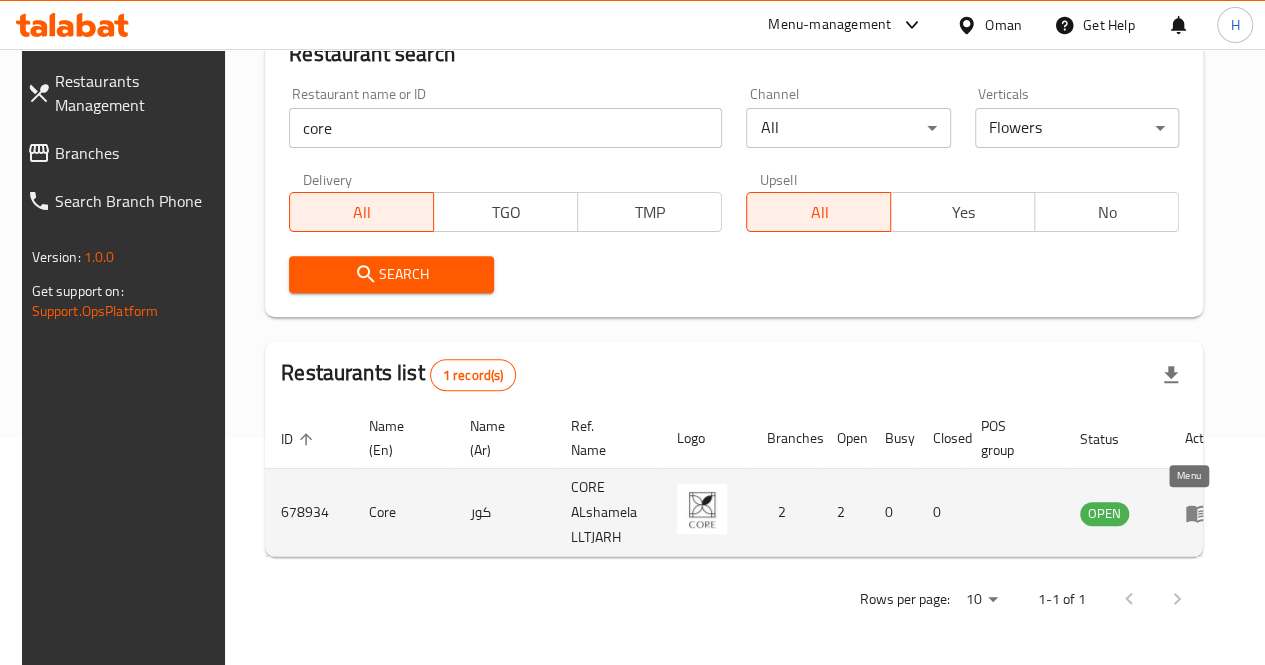 click 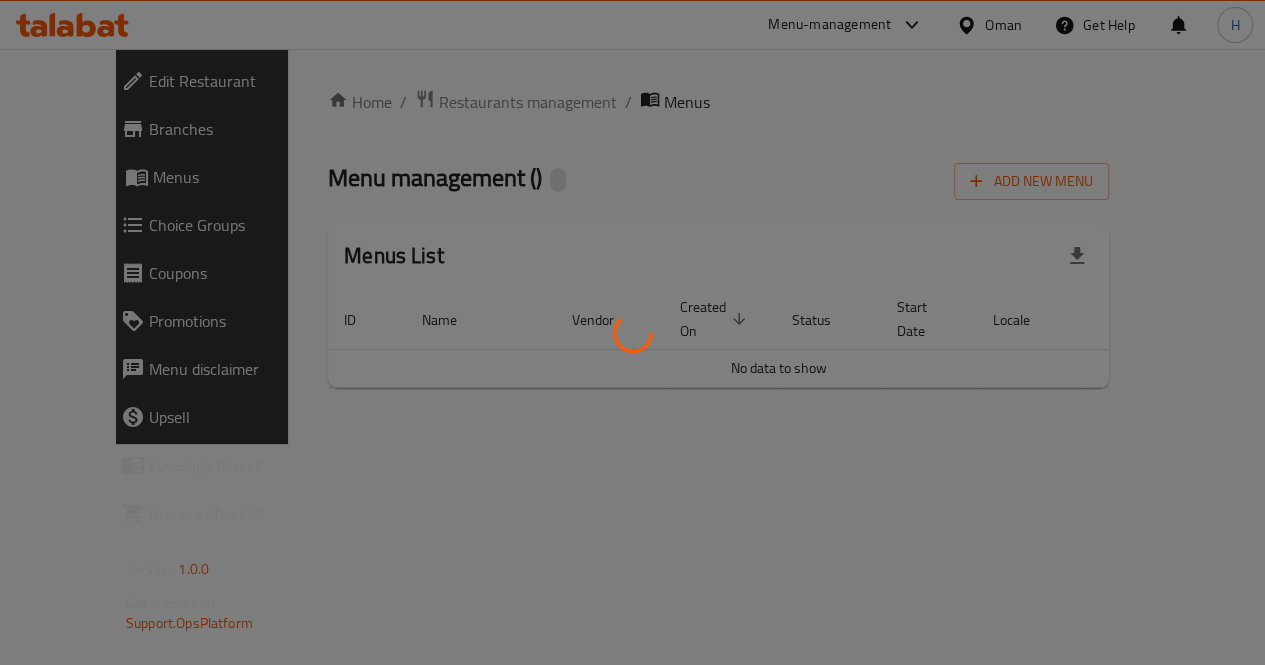 scroll, scrollTop: 0, scrollLeft: 0, axis: both 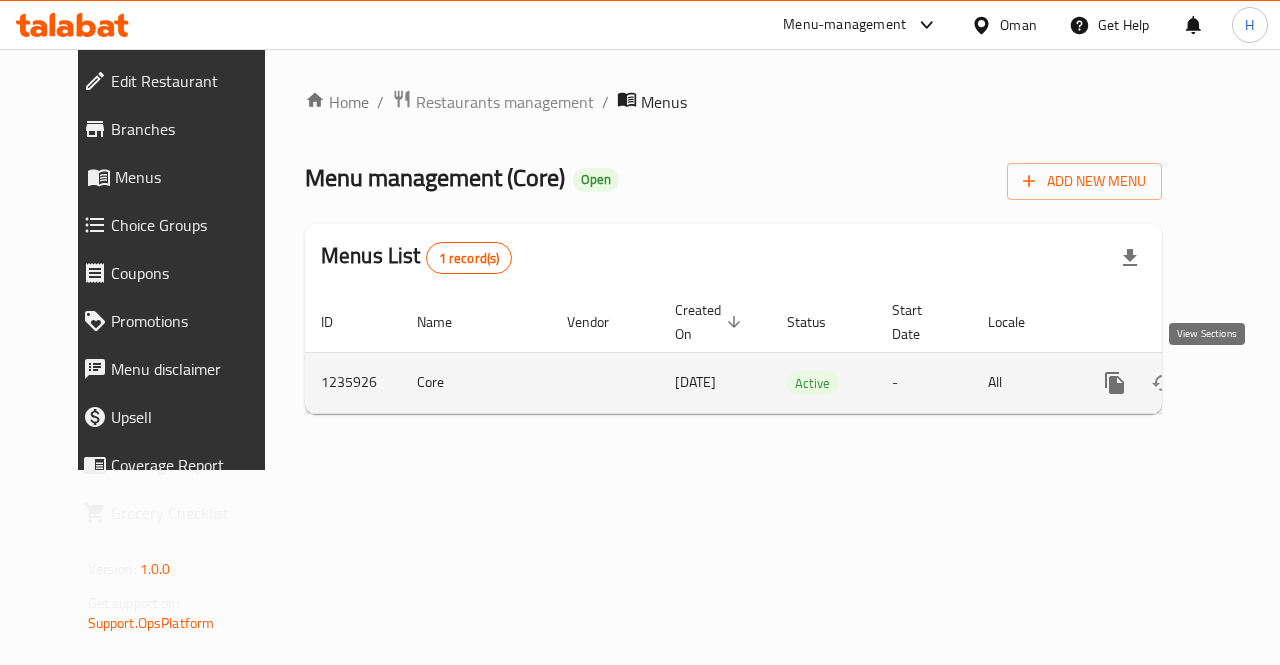 click 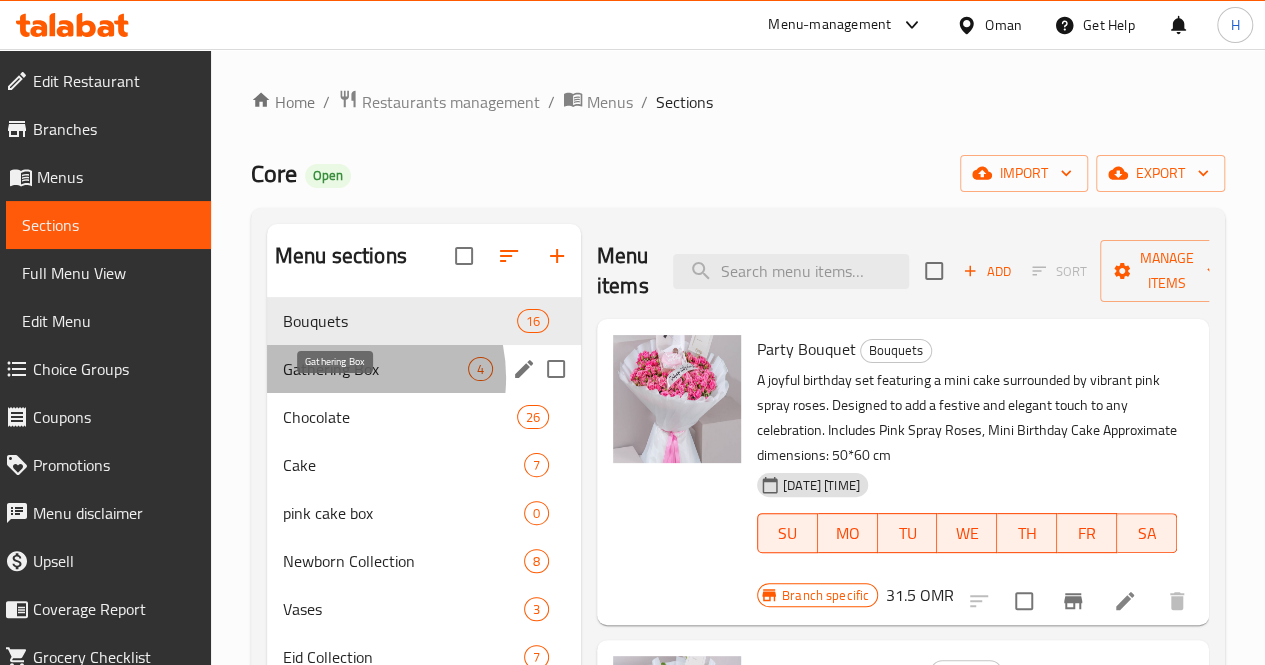 click on "Gathering Box" at bounding box center [375, 369] 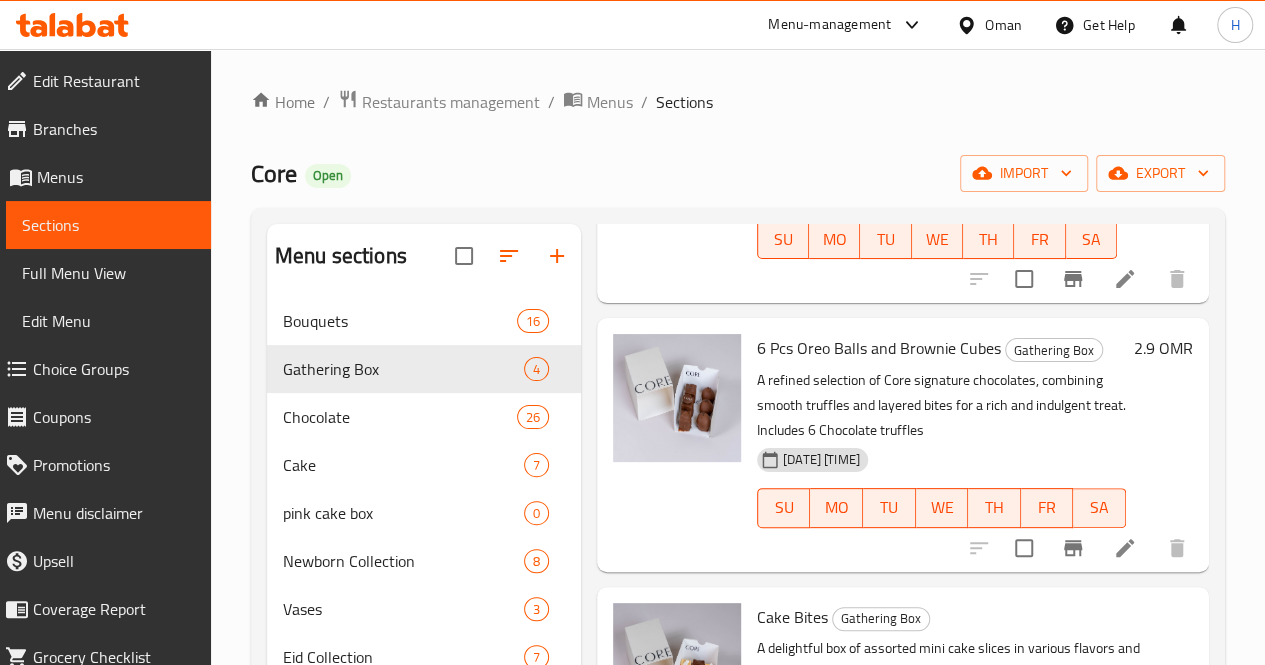 scroll, scrollTop: 591, scrollLeft: 0, axis: vertical 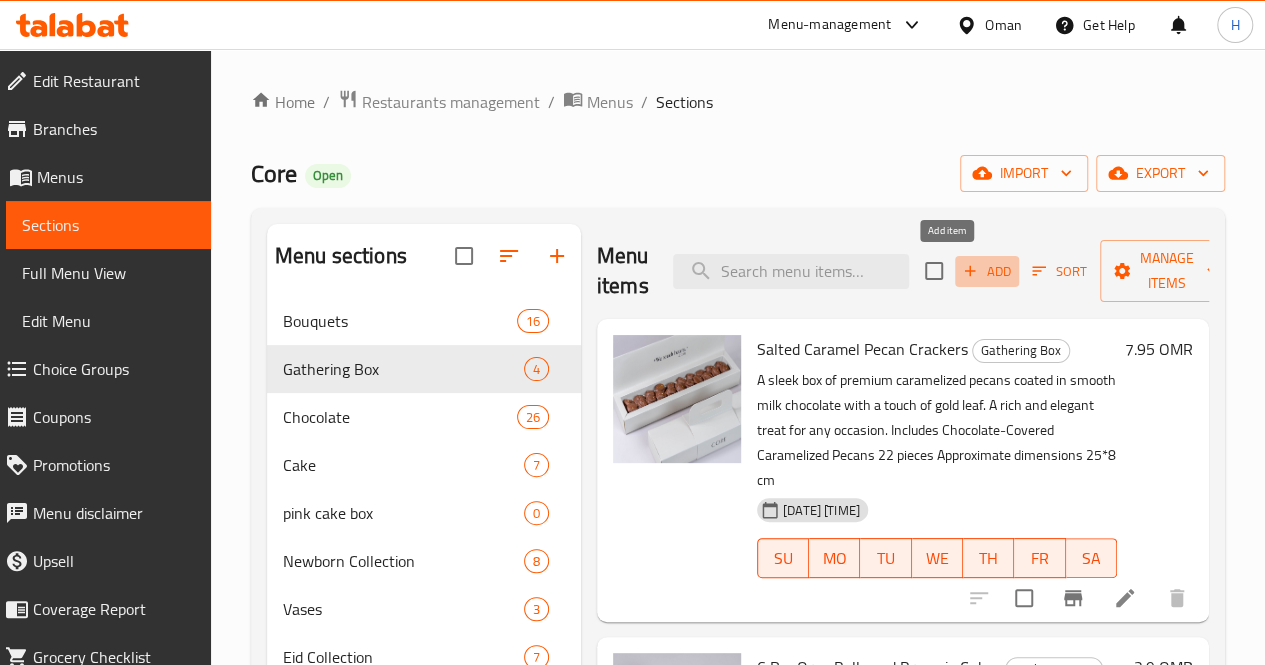 click 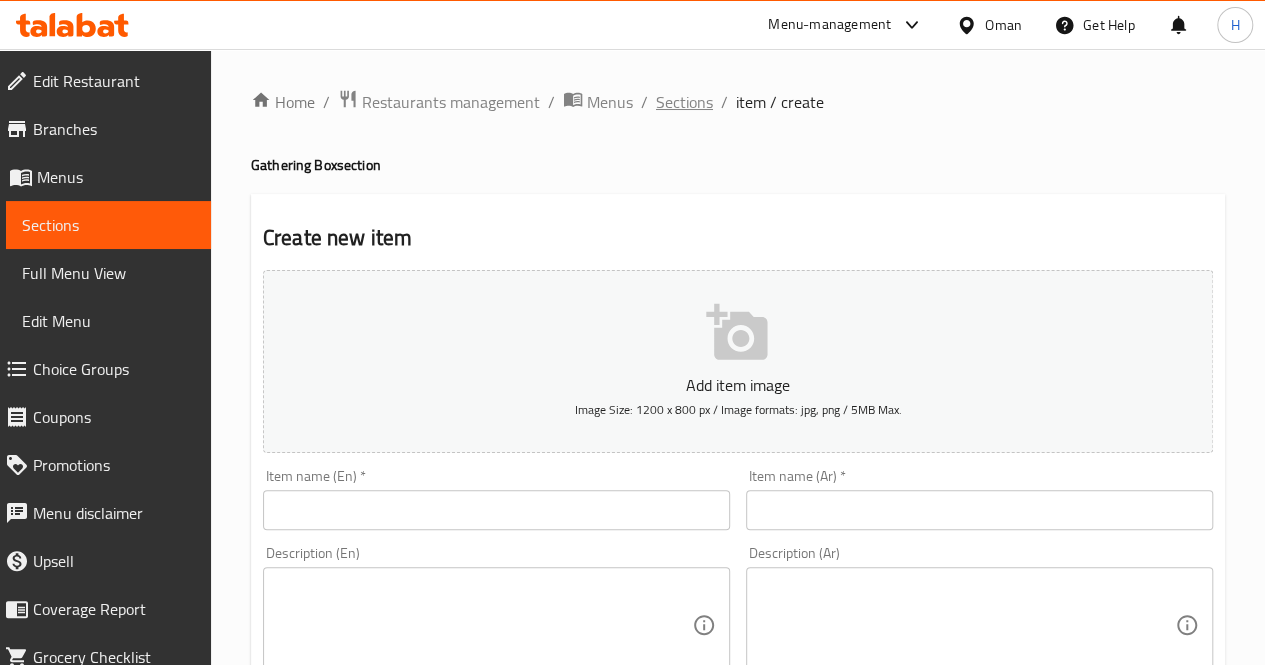 click on "Sections" at bounding box center (684, 102) 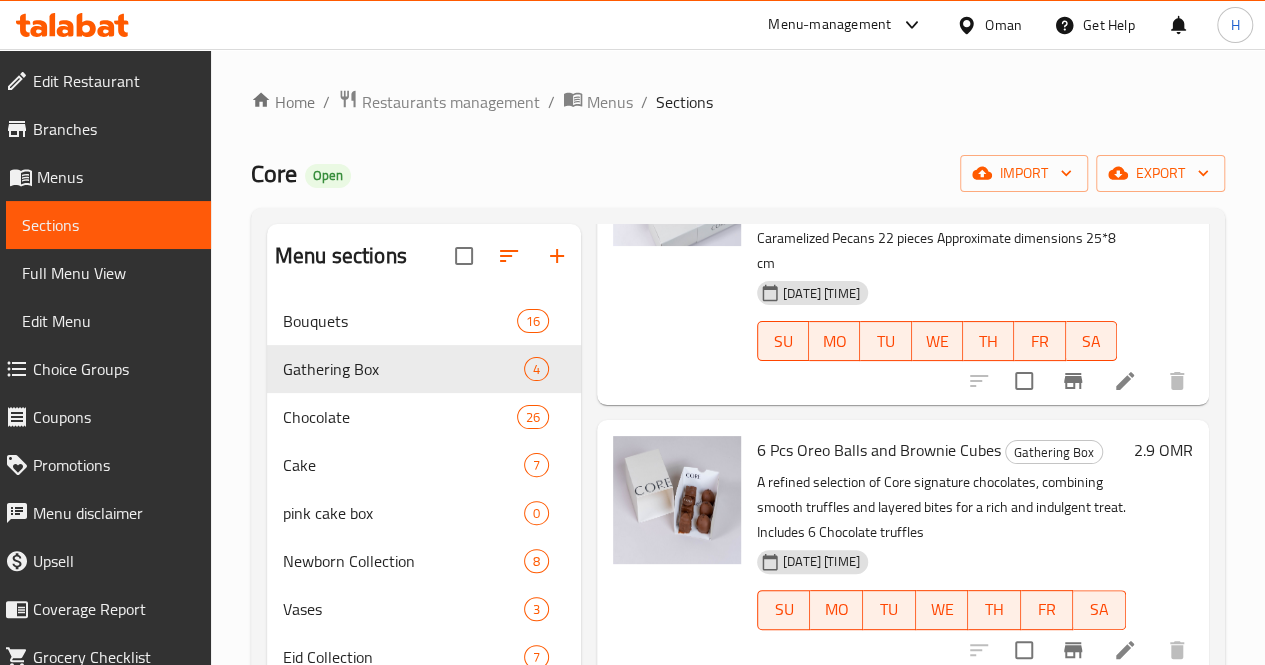 scroll, scrollTop: 591, scrollLeft: 0, axis: vertical 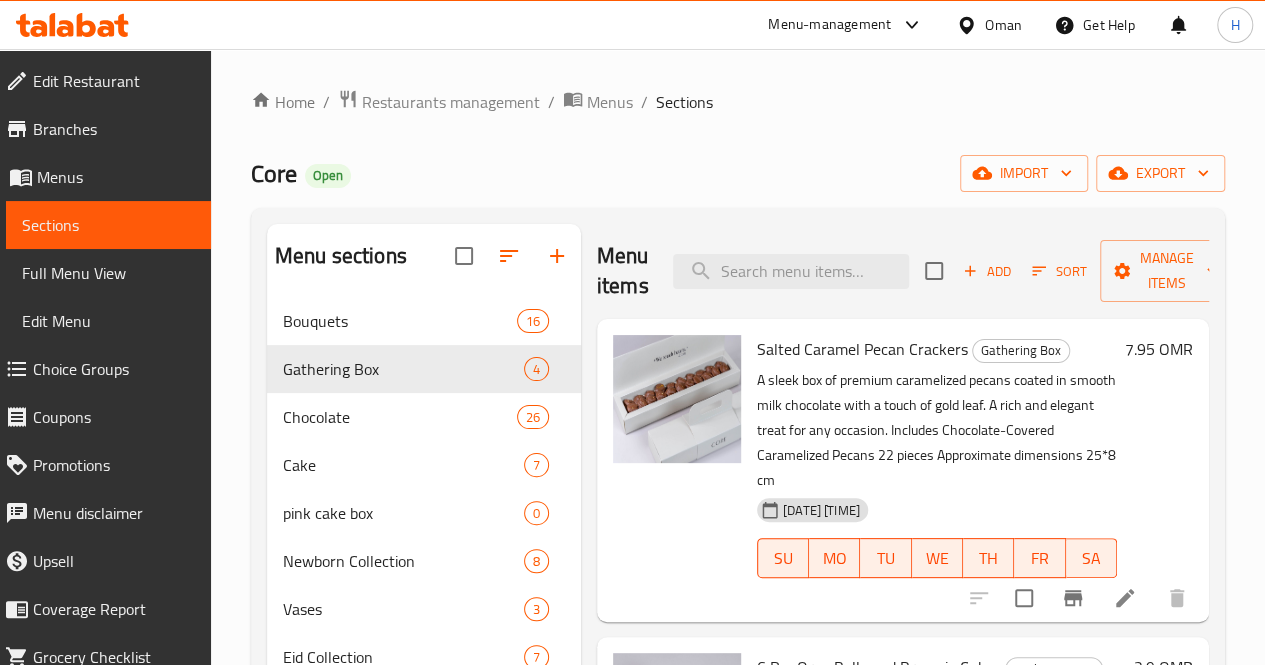 click on "Add" at bounding box center [987, 271] 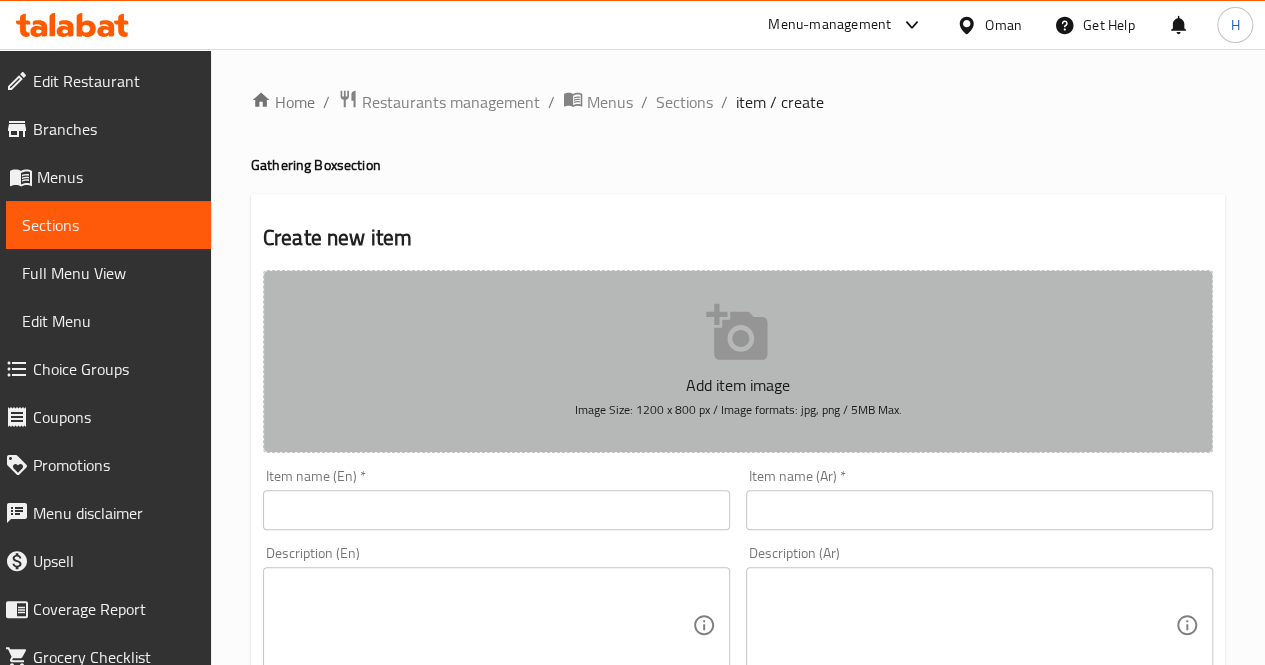 click on "Add item image" at bounding box center [738, 385] 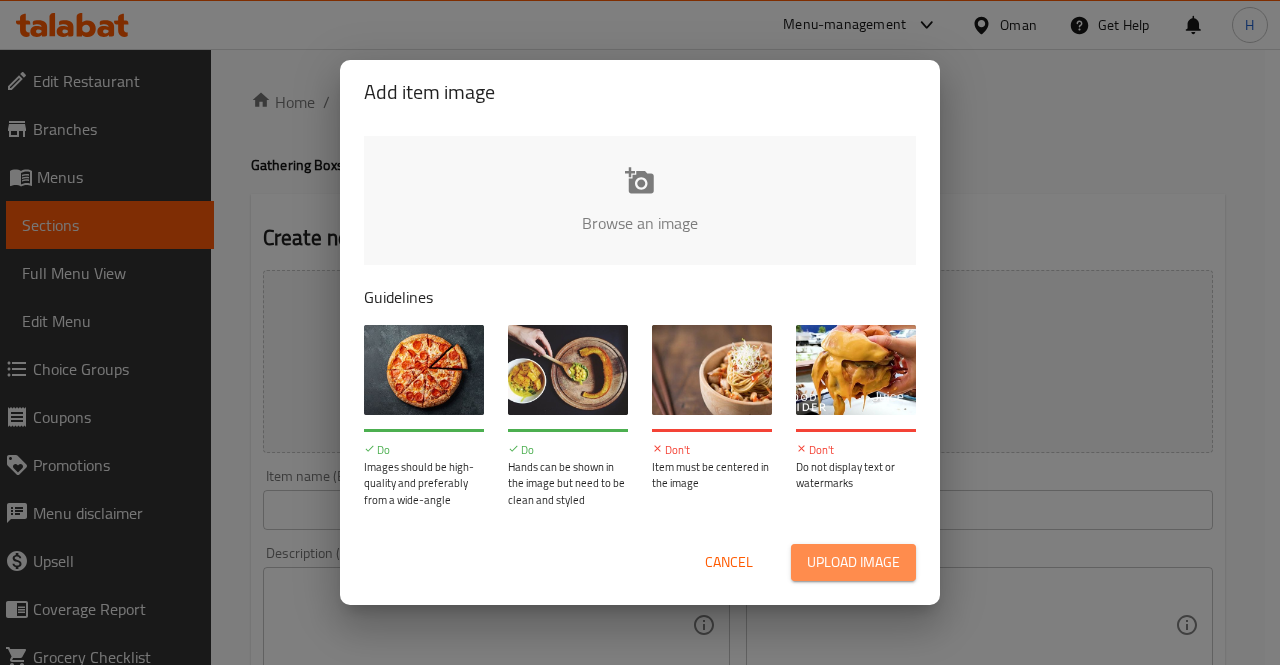 click on "Upload image" at bounding box center (853, 562) 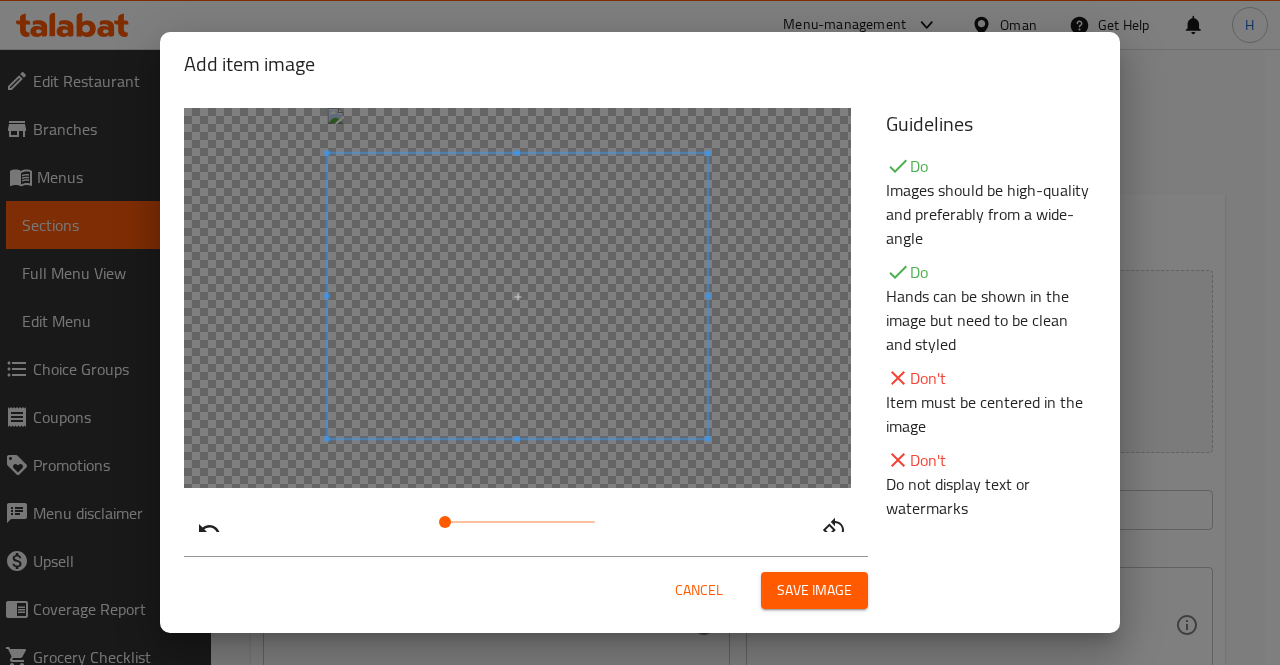 click at bounding box center (518, 296) 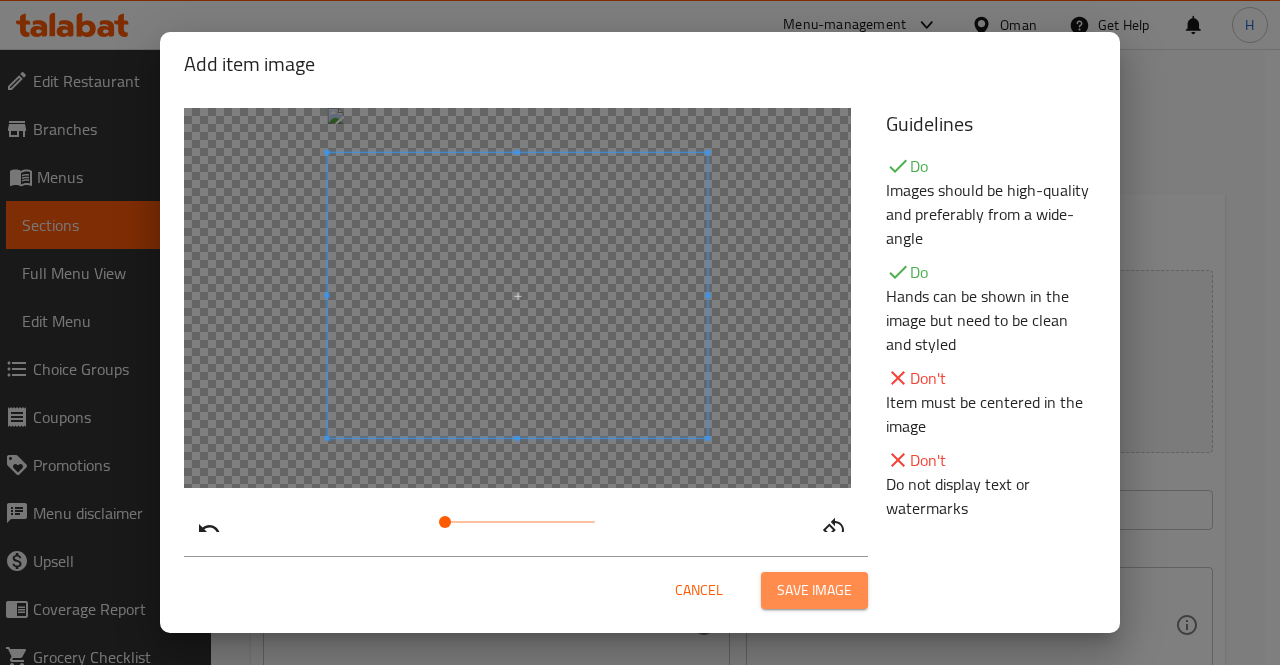 click on "Save image" at bounding box center [814, 590] 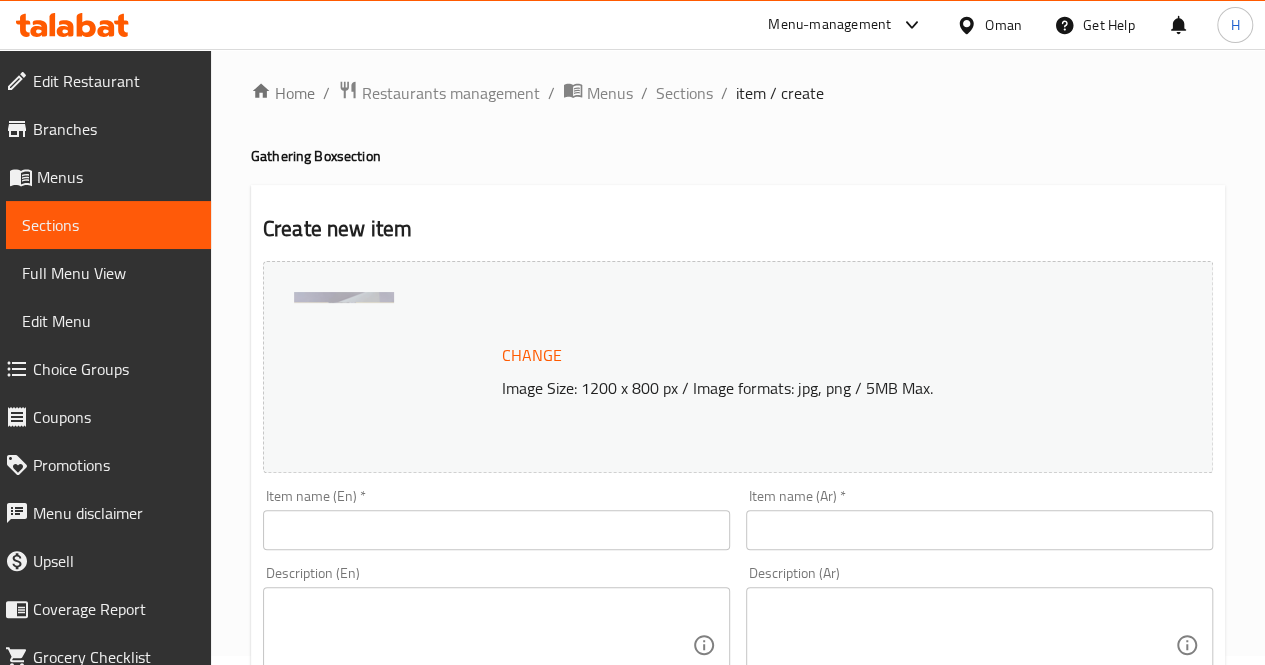 scroll, scrollTop: 10, scrollLeft: 0, axis: vertical 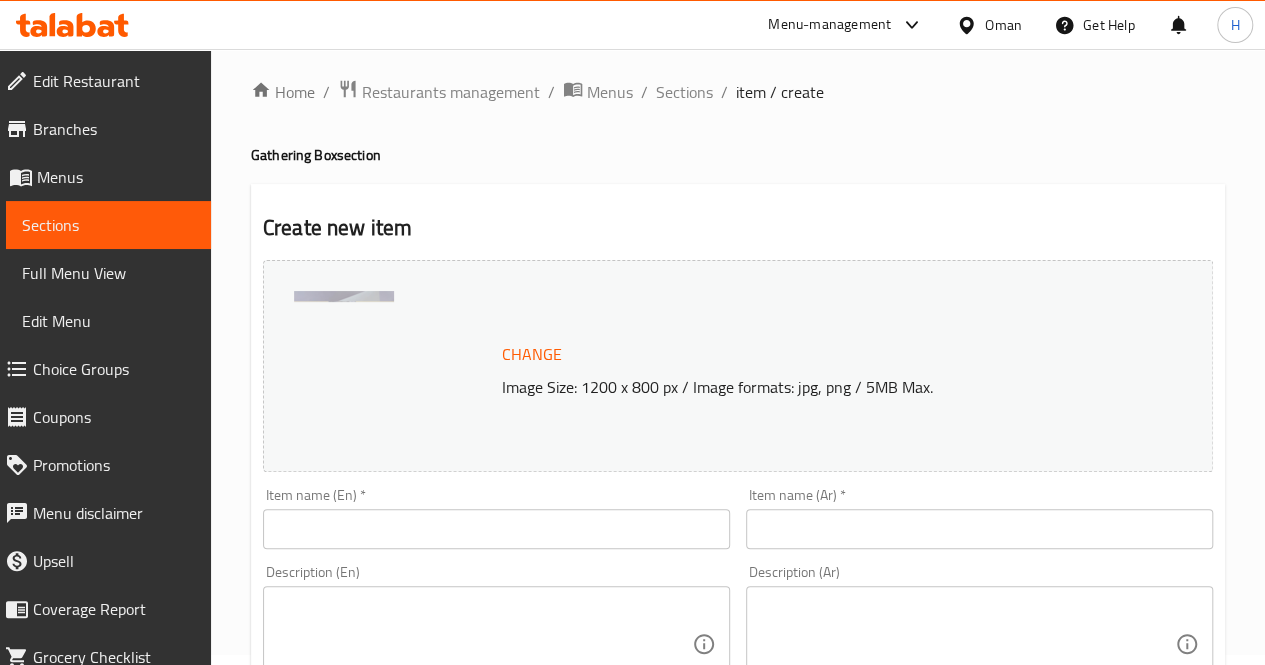 click at bounding box center (496, 529) 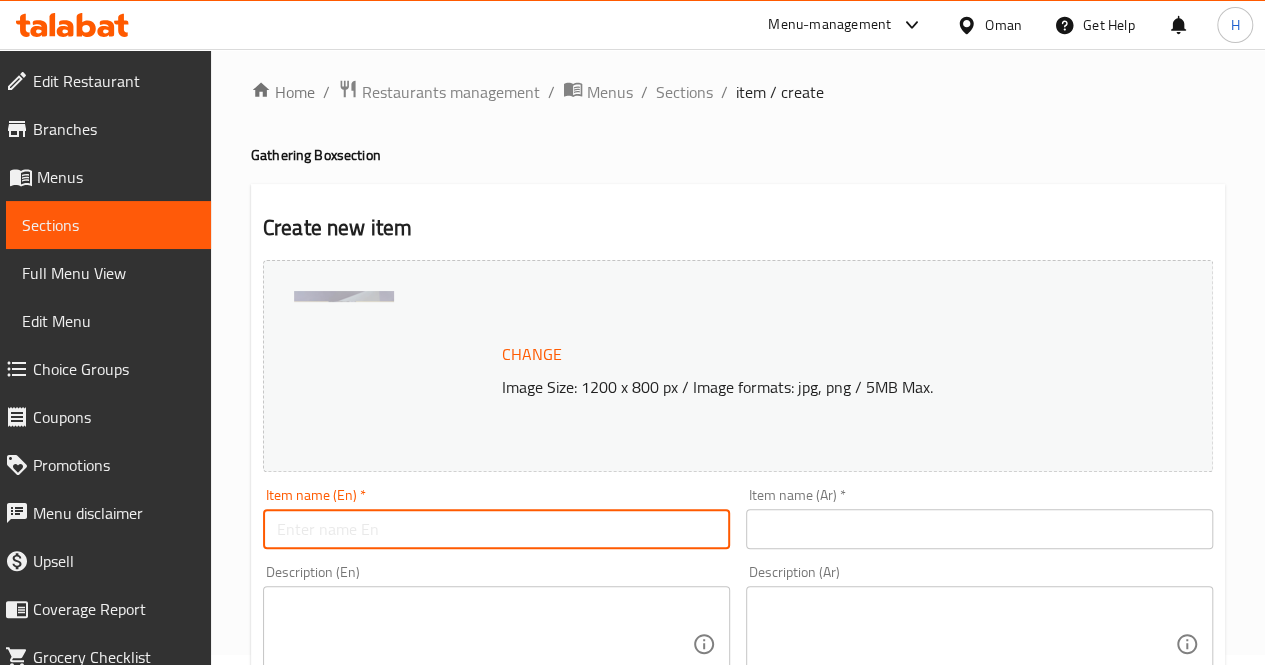 paste on "Brownie cubes and Oreo balls covered in Belgian chocolate" 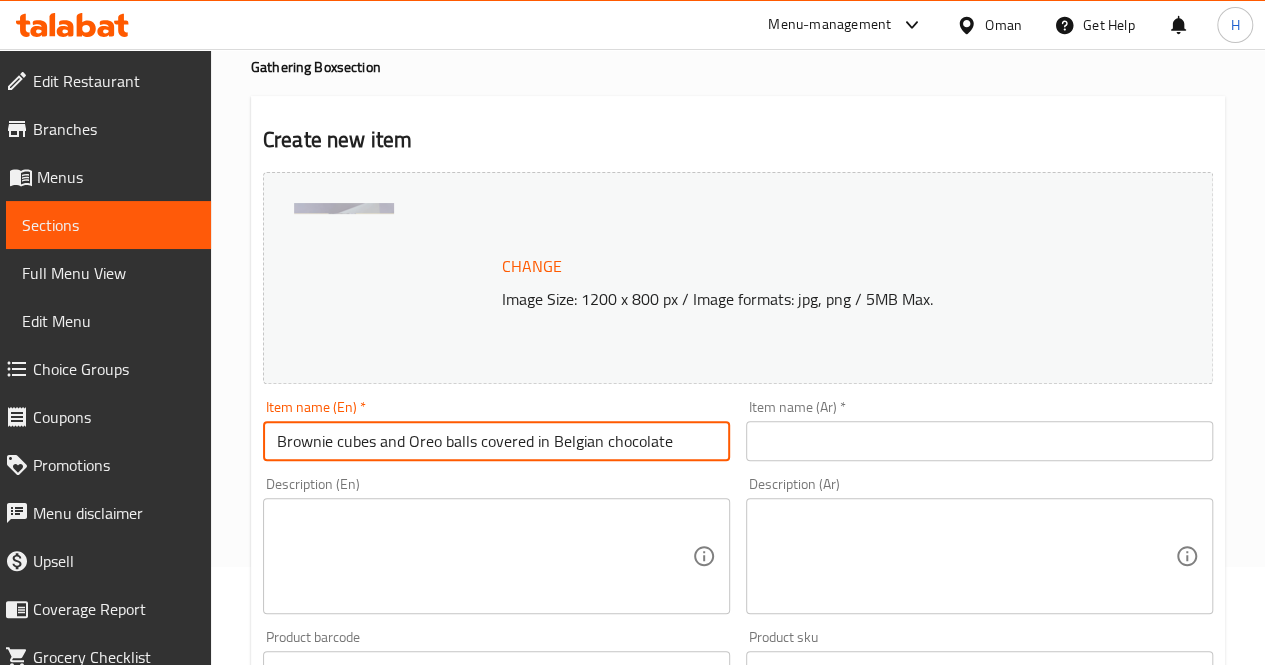 scroll, scrollTop: 81, scrollLeft: 0, axis: vertical 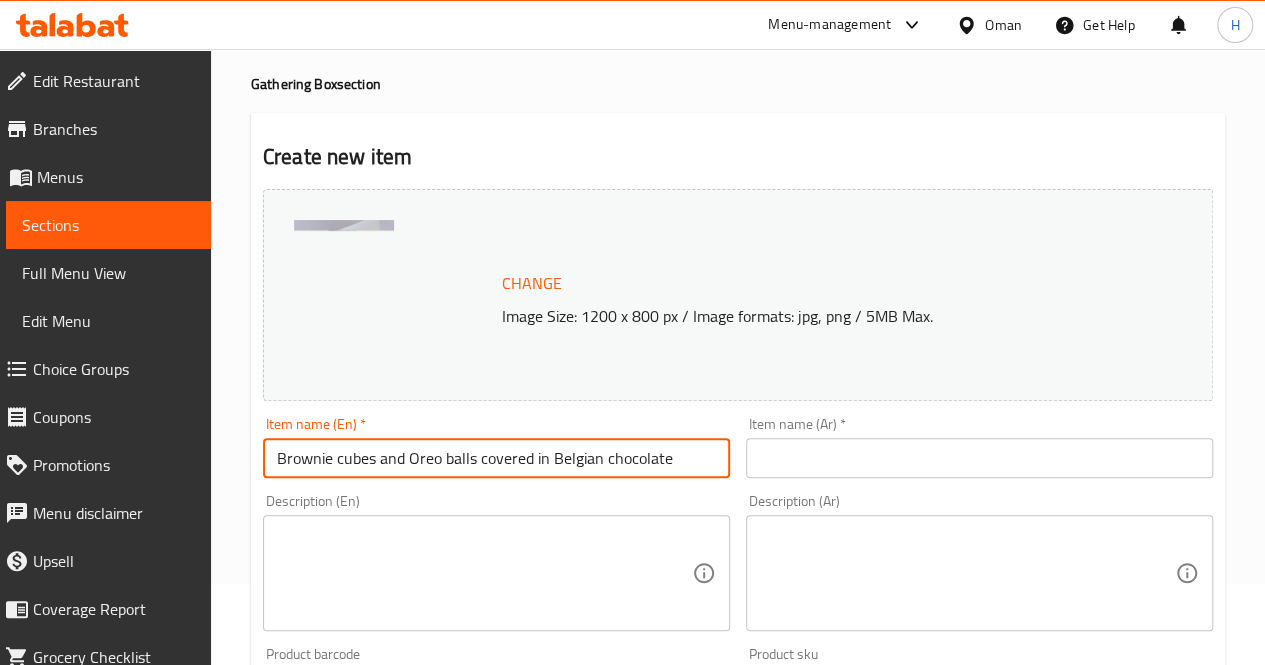 type on "Brownie cubes and Oreo balls covered in Belgian chocolate" 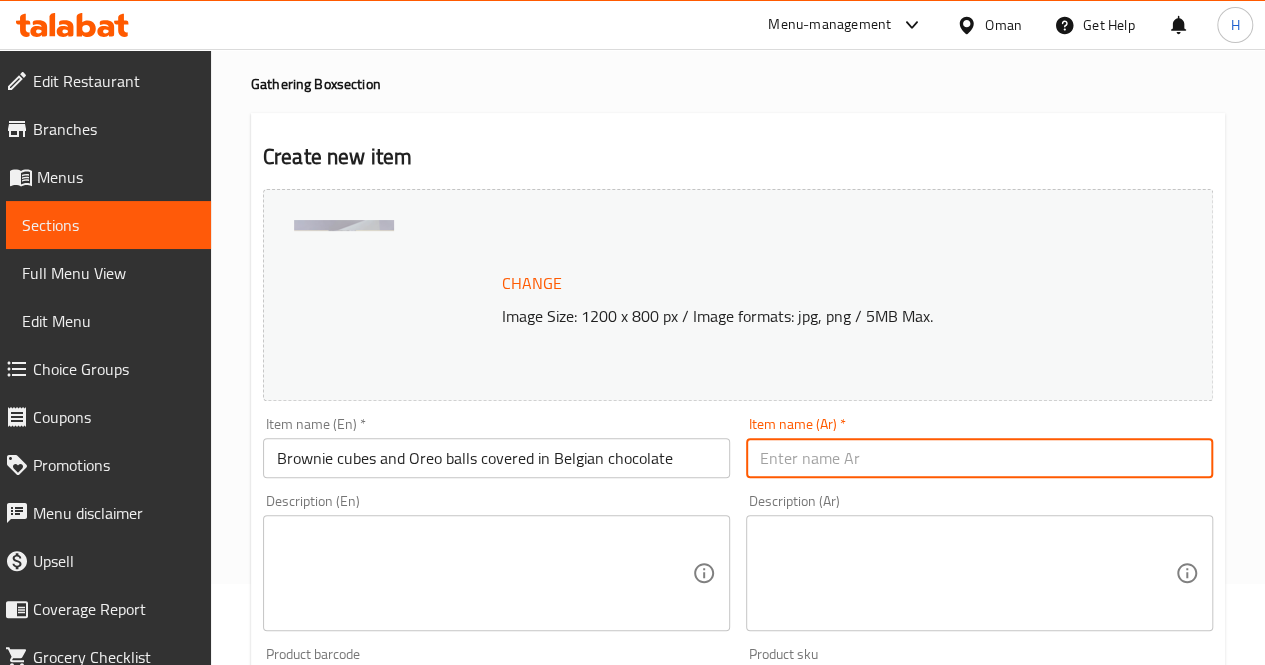 click at bounding box center [979, 458] 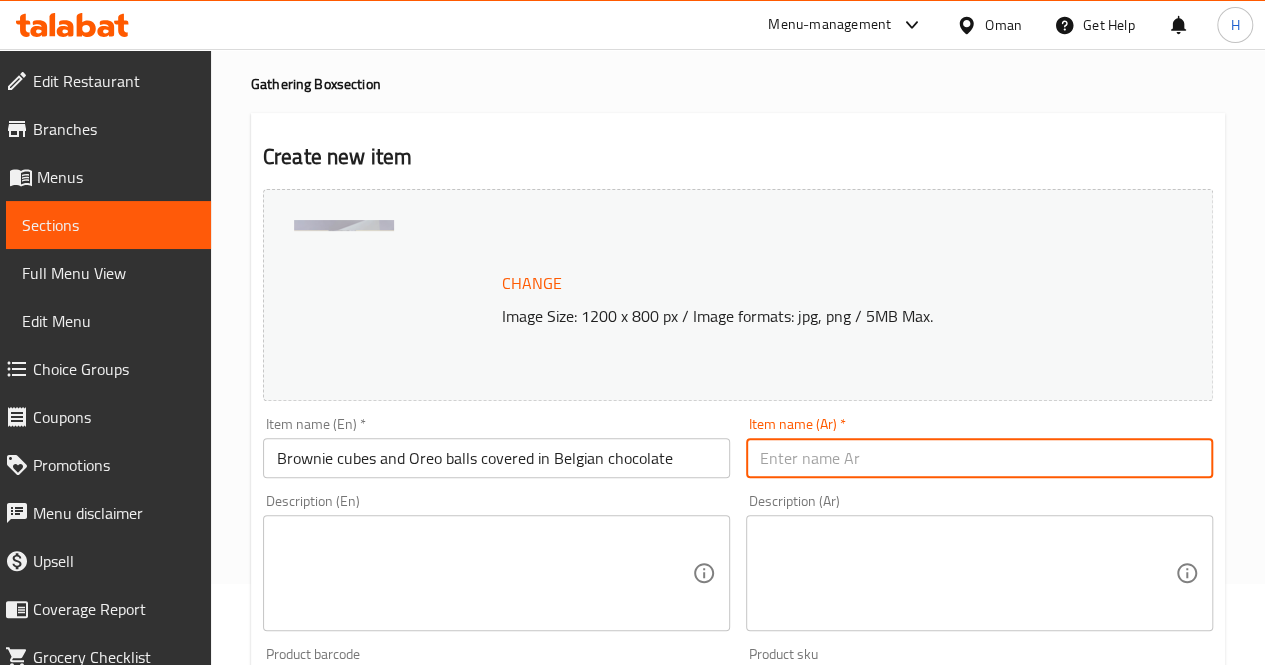 paste on "مكعبات البرواني وكرات الاوريو مغطاه بالشوكولاه البلجيكية" 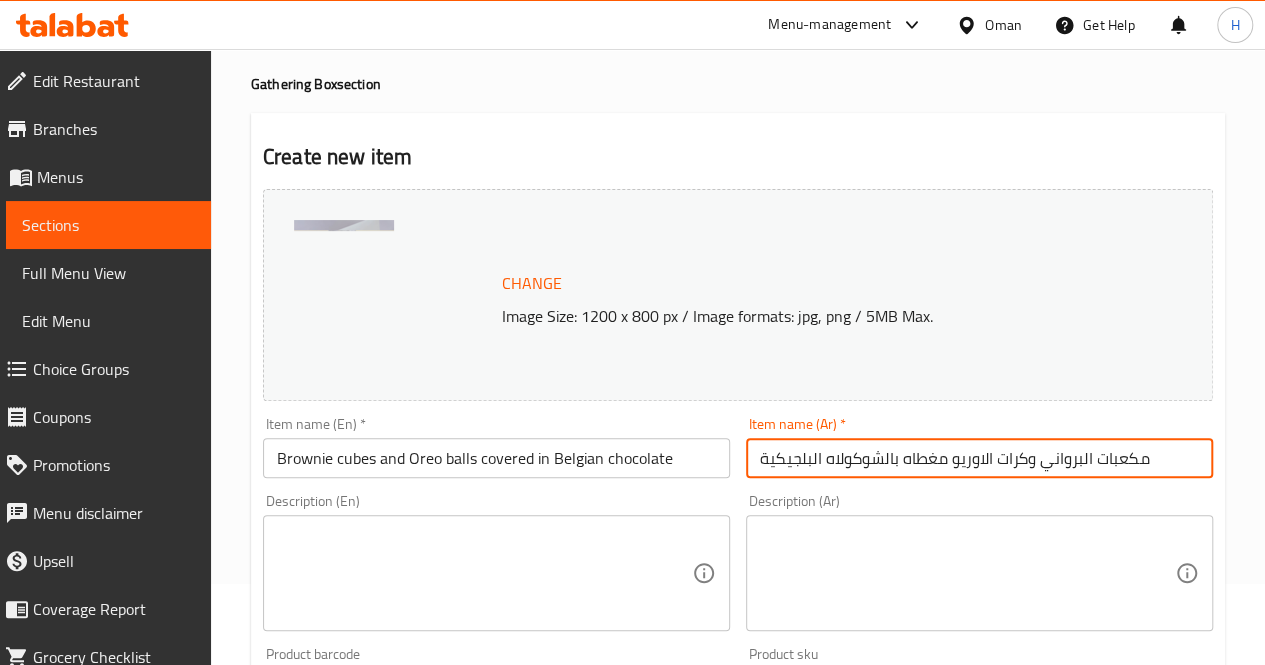 scroll, scrollTop: 429, scrollLeft: 0, axis: vertical 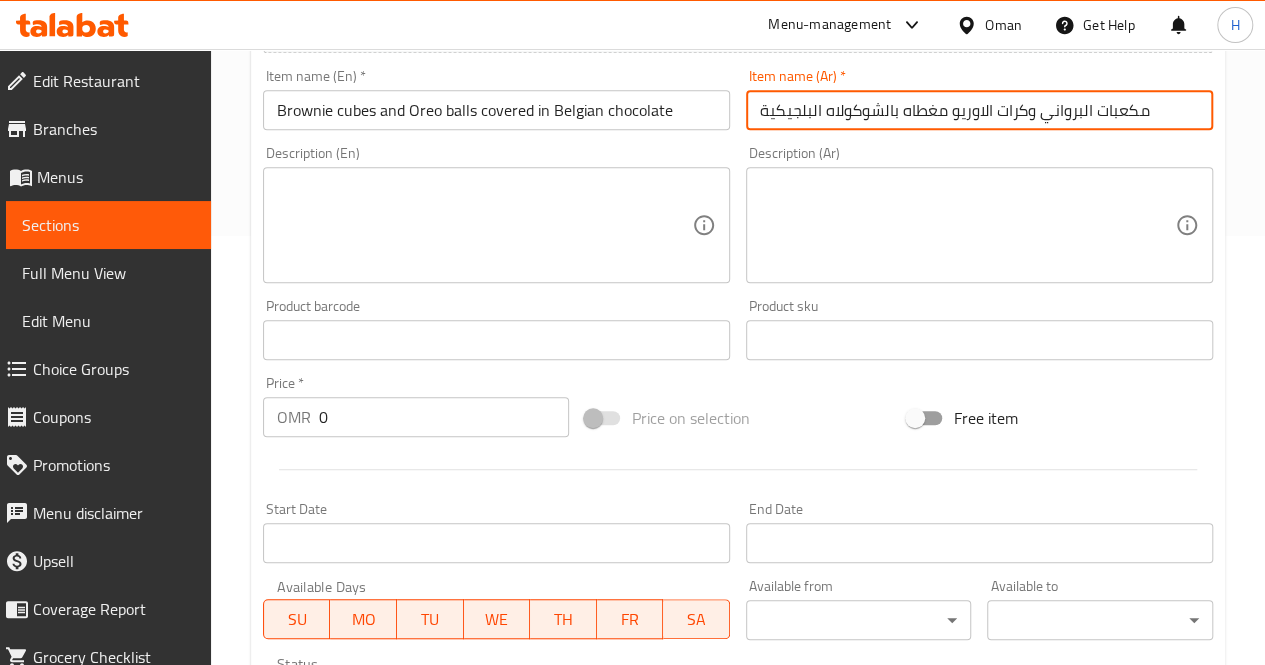 type on "مكعبات البرواني وكرات الاوريو مغطاه بالشوكولاه البلجيكية" 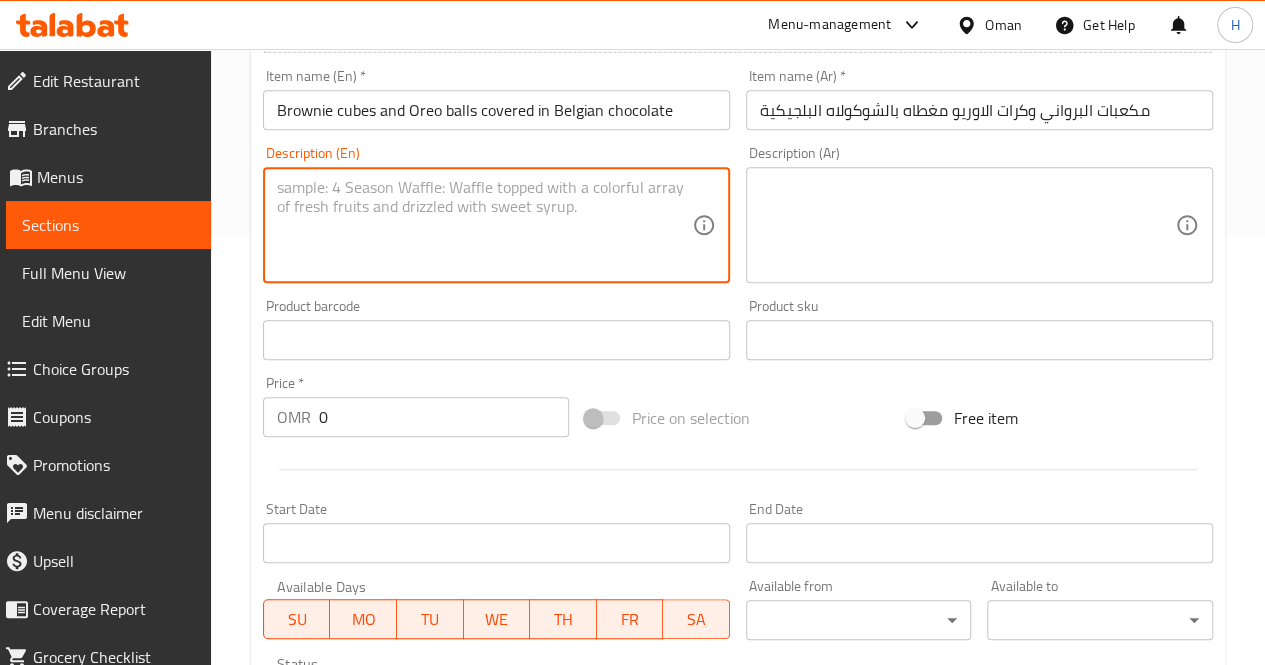 click at bounding box center [484, 225] 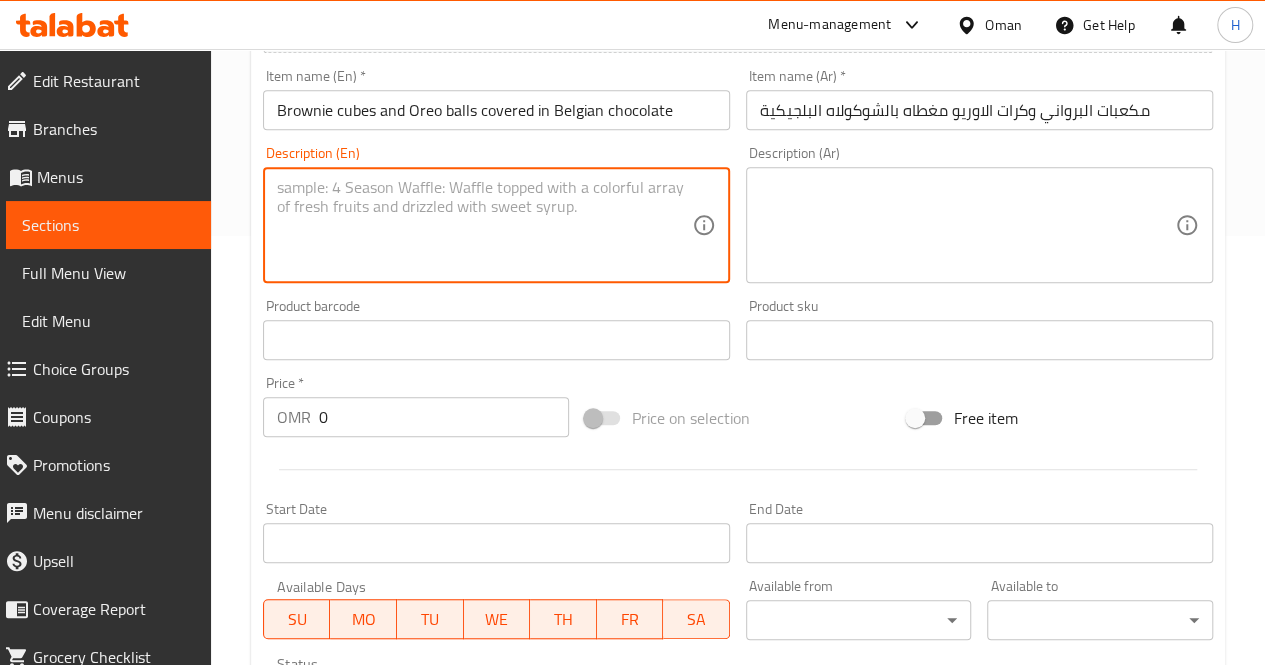 click at bounding box center (484, 225) 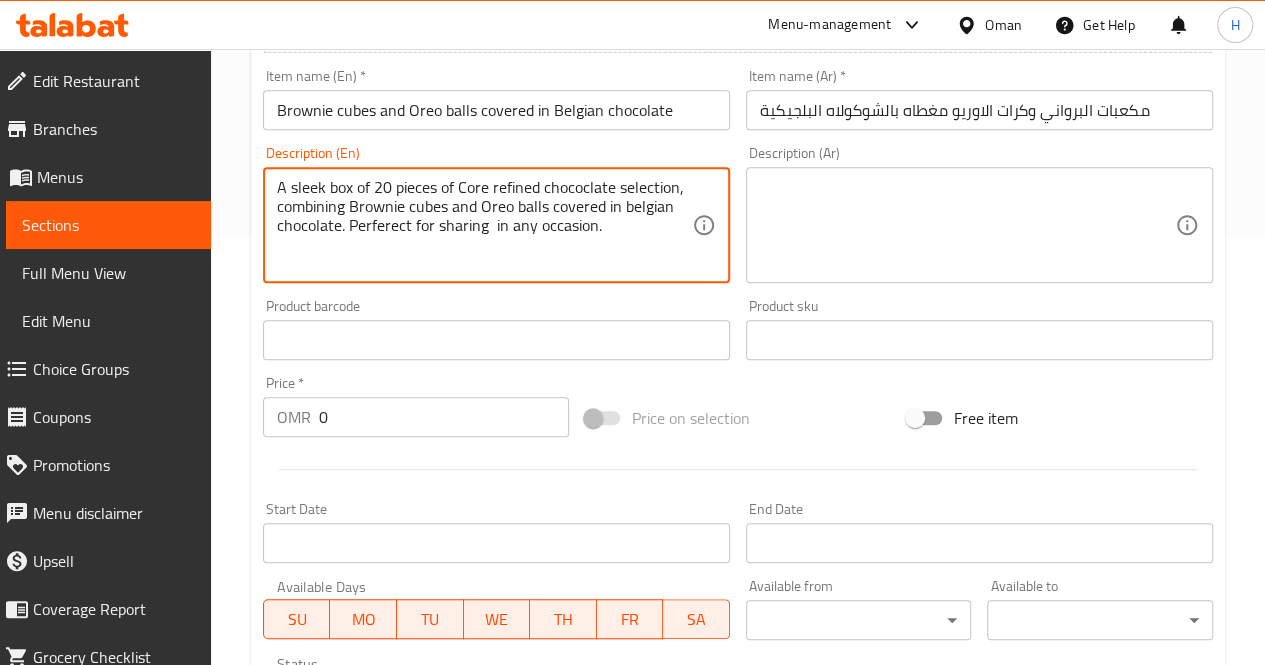 click on "A sleek box of 20 pieces of Core refined chococlate selection, combining Brownie cubes and Oreo balls covered in belgian chocolate. Perferect for sharing  in any occasion." at bounding box center [484, 225] 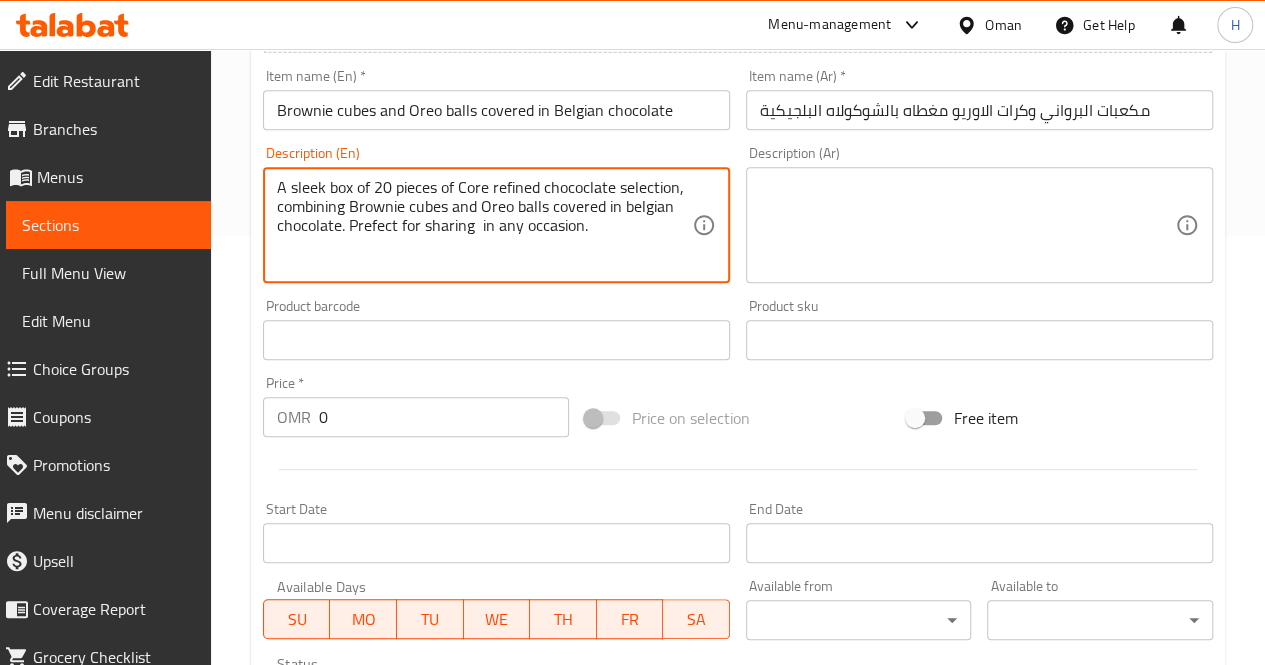 click on "A sleek box of 20 pieces of Core refined chococlate selection, combining Brownie cubes and Oreo balls covered in belgian chocolate. Prefect for sharing  in any occasion." at bounding box center [484, 225] 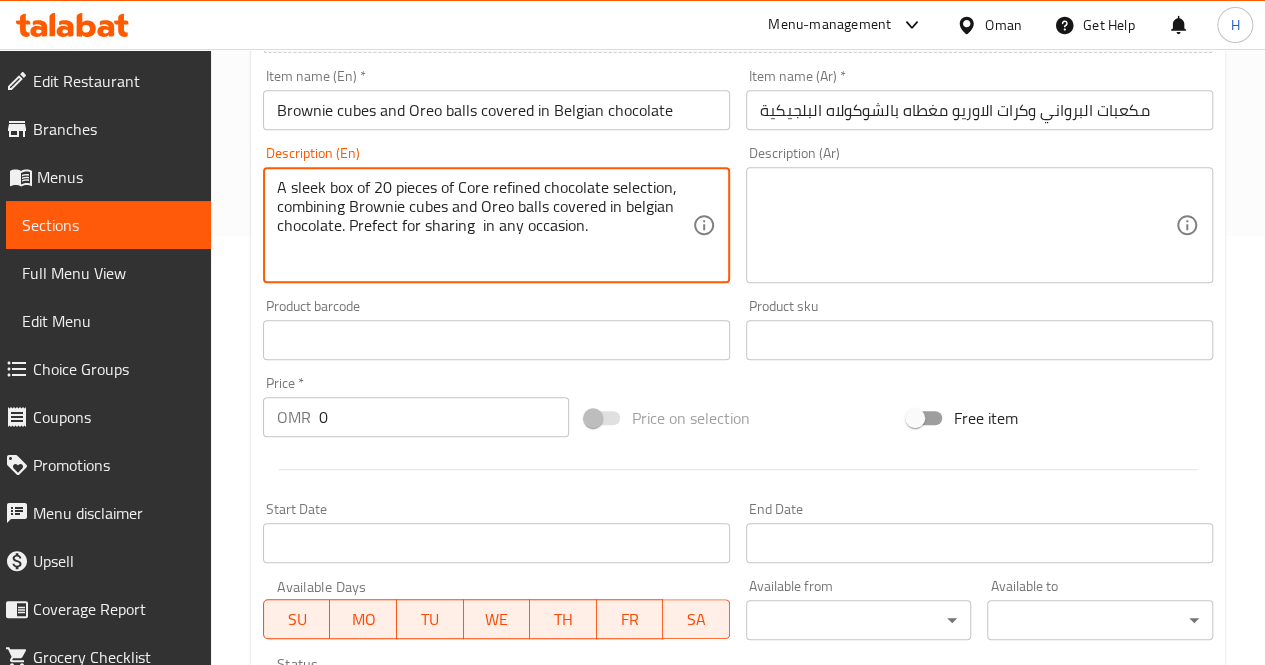 click on "A sleek box of 20 pieces of Core refined chocolate selection, combining Brownie cubes and Oreo balls covered in belgian chocolate. Prefect for sharing  in any occasion." at bounding box center (484, 225) 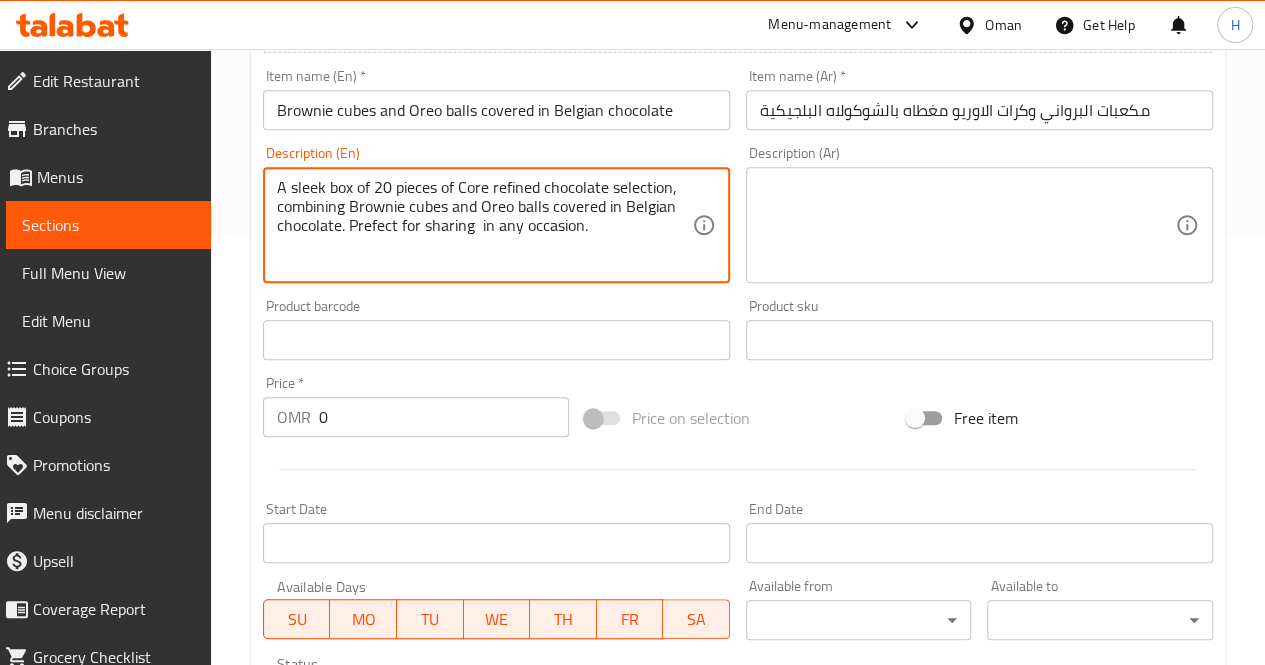 click on "A sleek box of 20 pieces of Core refined chocolate selection, combining Brownie cubes and Oreo balls covered in Belgian chocolate. Prefect for sharing  in any occasion." at bounding box center [484, 225] 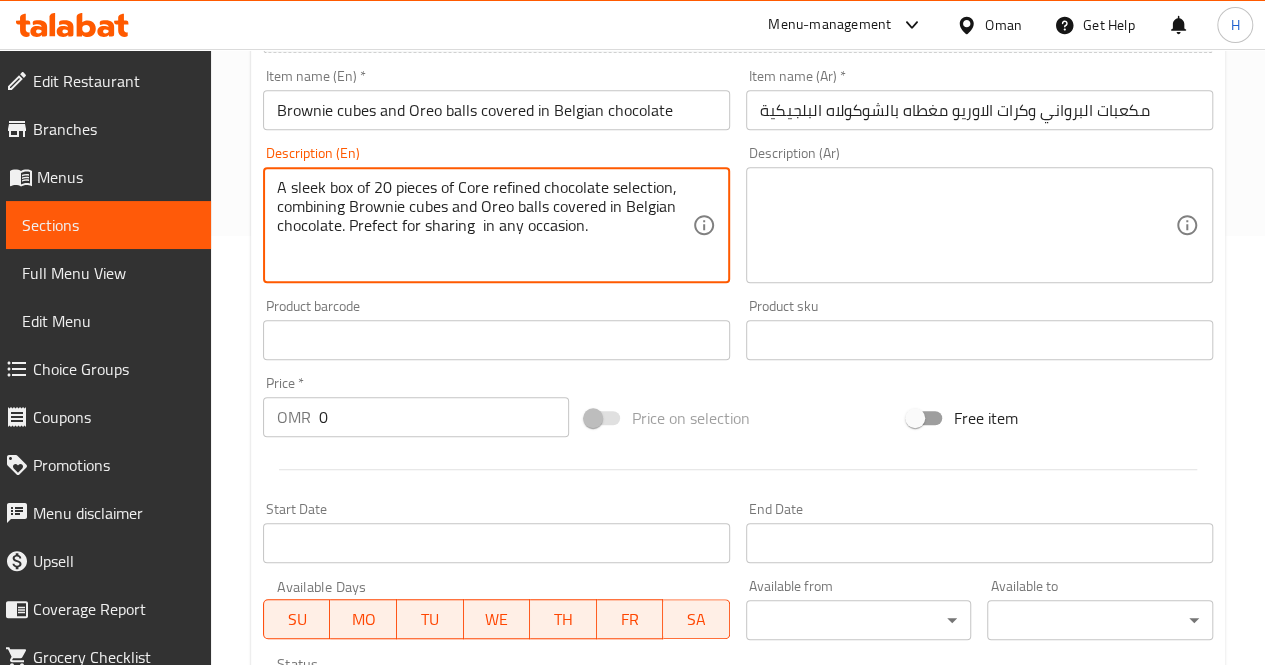 paste on "Includes: Chocolate-Covered Caramelized Pecans (22 pieces)
Approximate dimensions: 25×8 cm" 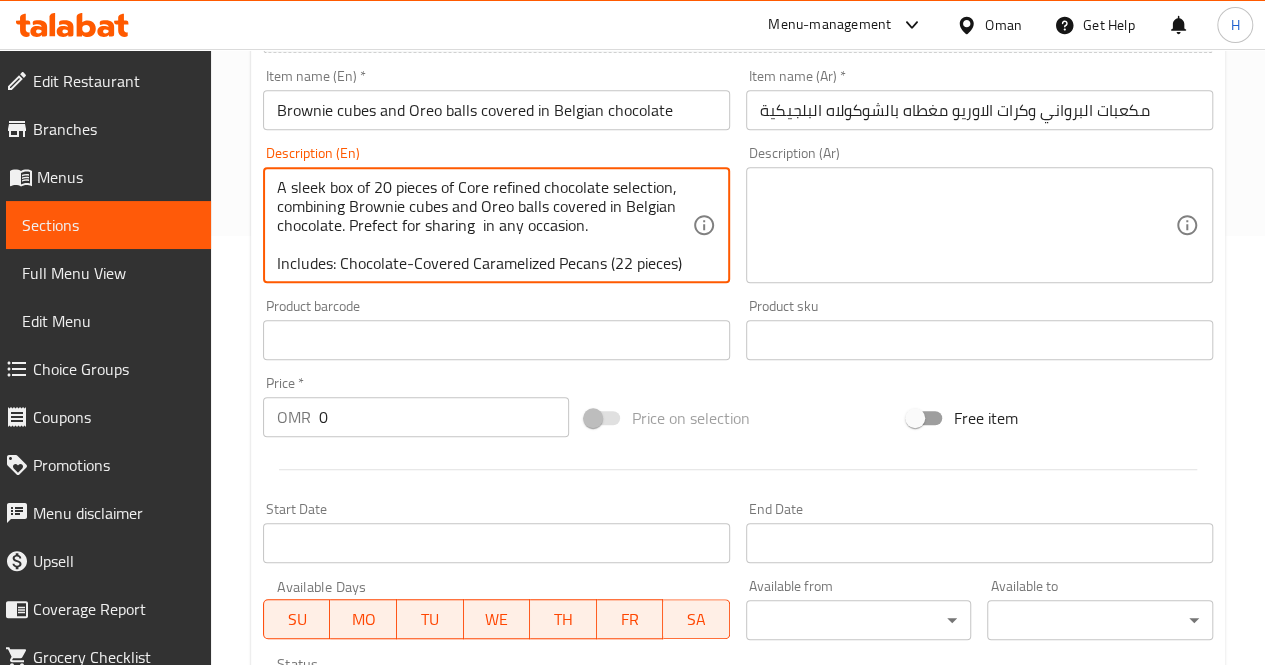 scroll, scrollTop: 42, scrollLeft: 0, axis: vertical 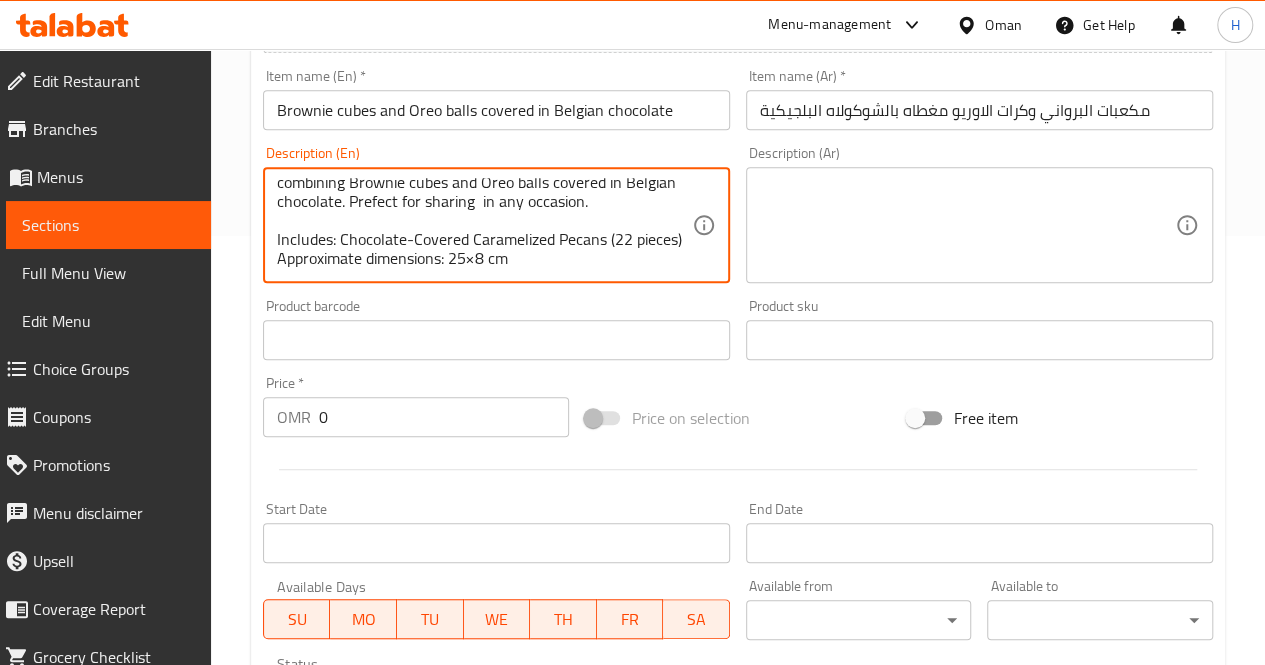 drag, startPoint x: 602, startPoint y: 224, endPoint x: 342, endPoint y: 220, distance: 260.03076 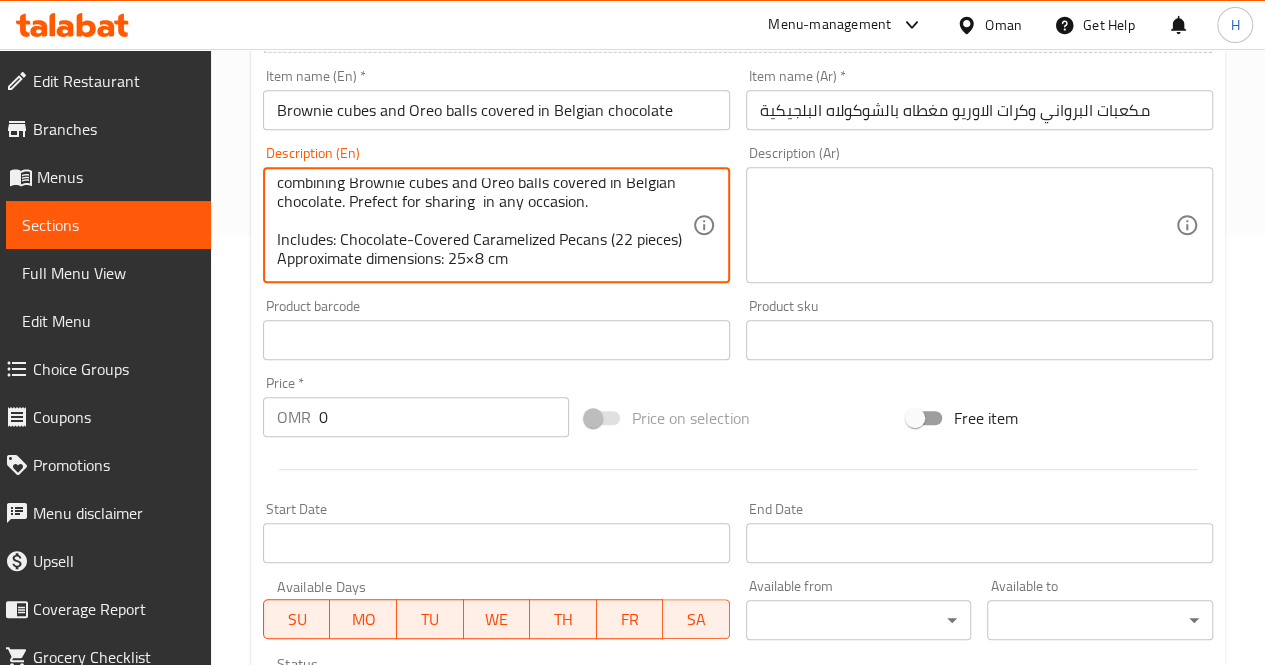 click on "A sleek box of 20 pieces of Core refined chocolate selection, combining Brownie cubes and Oreo balls covered in Belgian chocolate. Prefect for sharing  in any occasion.
Includes: Chocolate-Covered Caramelized Pecans (22 pieces)
Approximate dimensions: 25×8 cm" at bounding box center (484, 225) 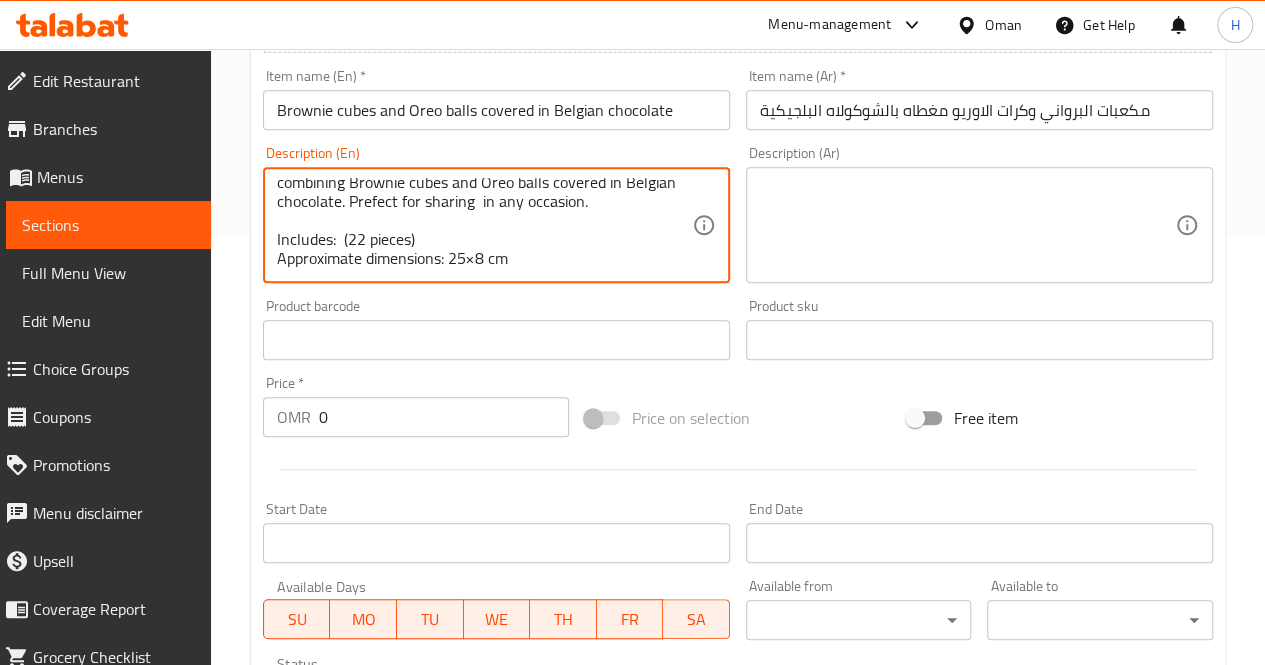 scroll, scrollTop: 0, scrollLeft: 0, axis: both 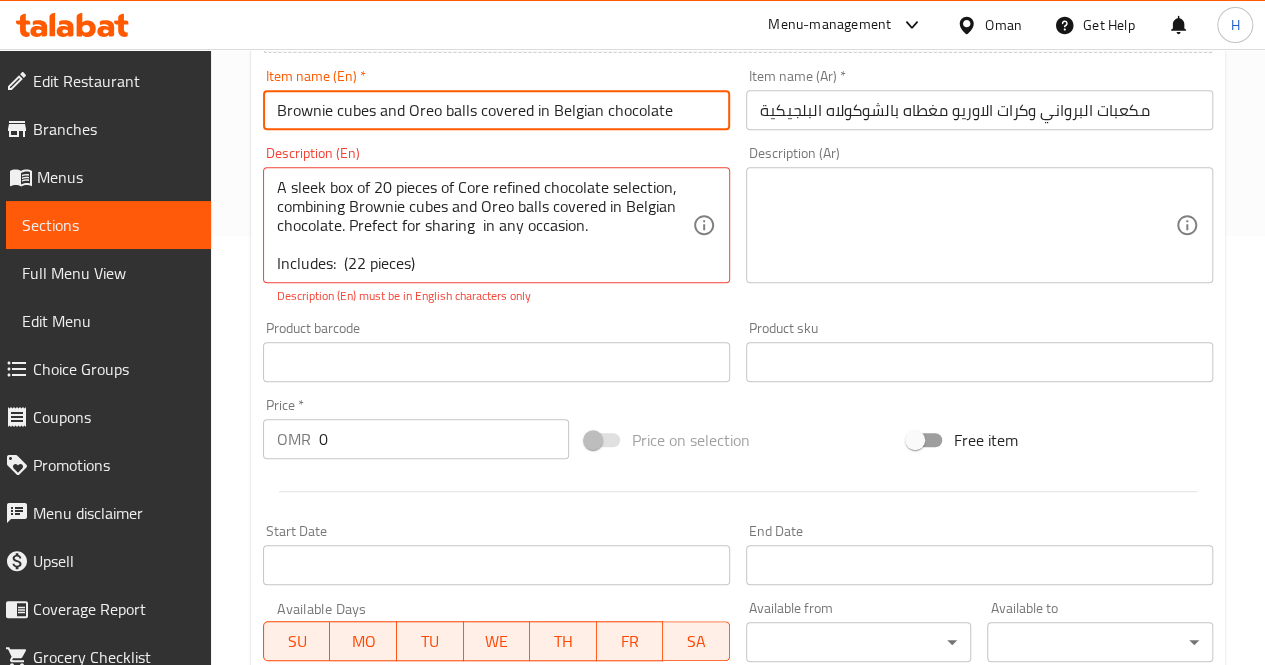 drag, startPoint x: 275, startPoint y: 116, endPoint x: 474, endPoint y: 117, distance: 199.00252 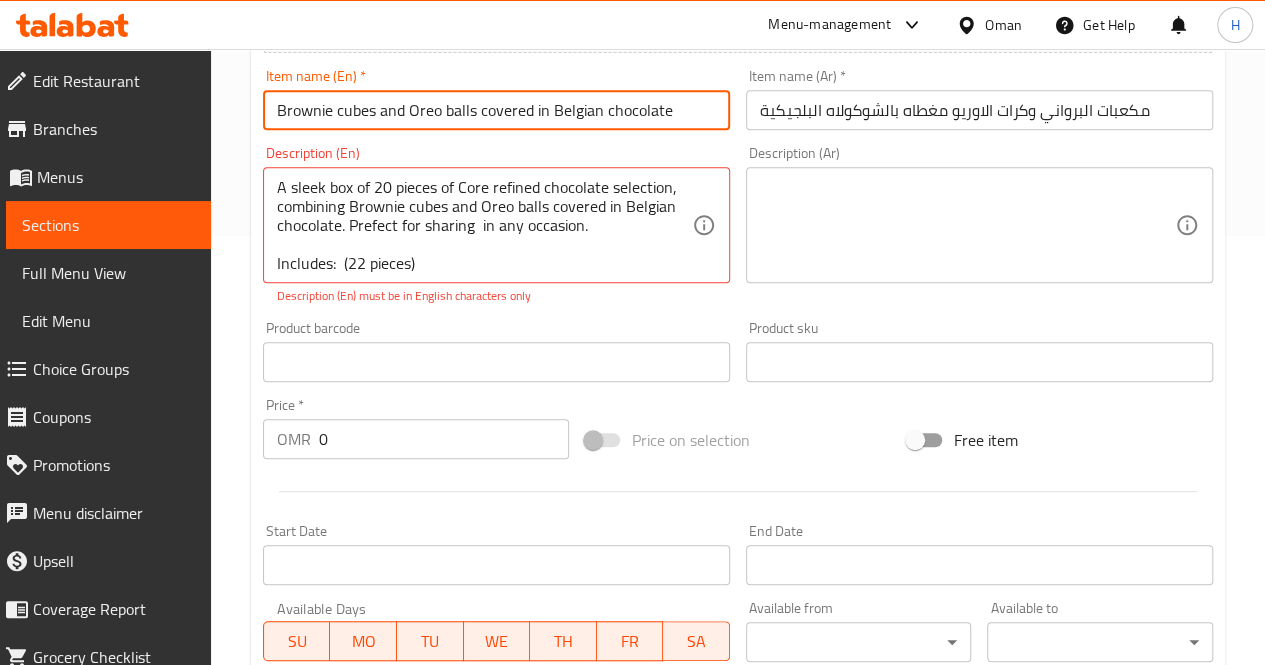click on "Brownie cubes and Oreo balls covered in Belgian chocolate" at bounding box center [496, 110] 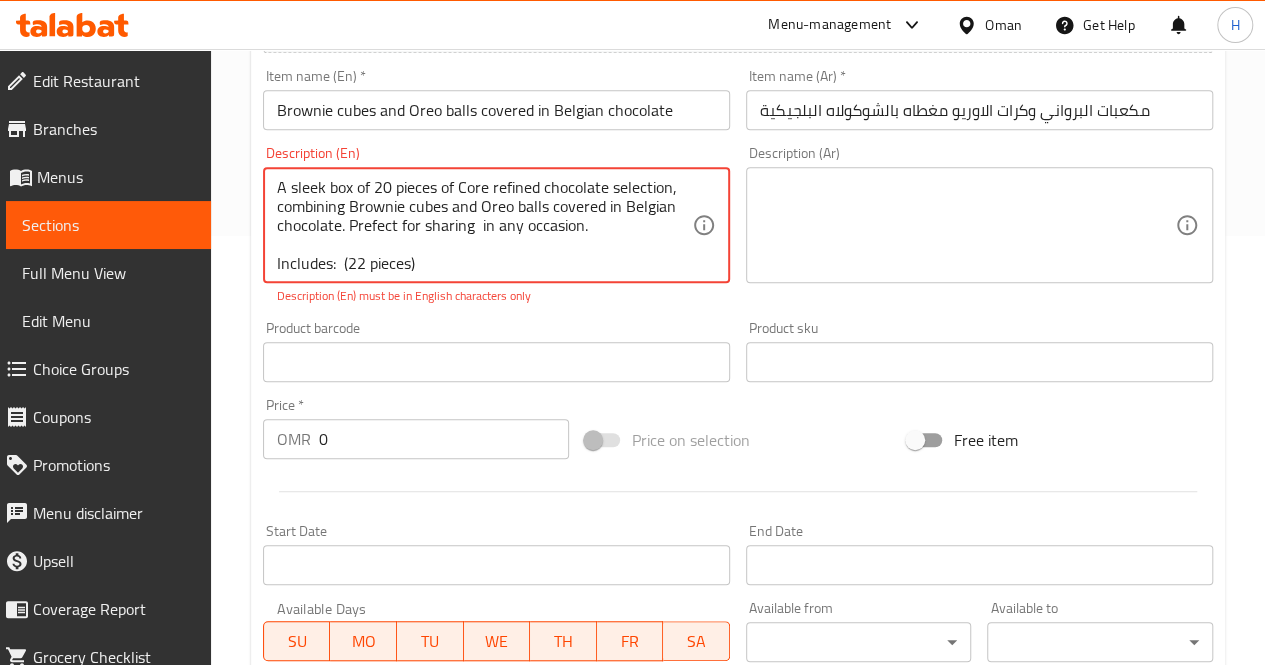 paste on "Brownie cubes and Oreo balls" 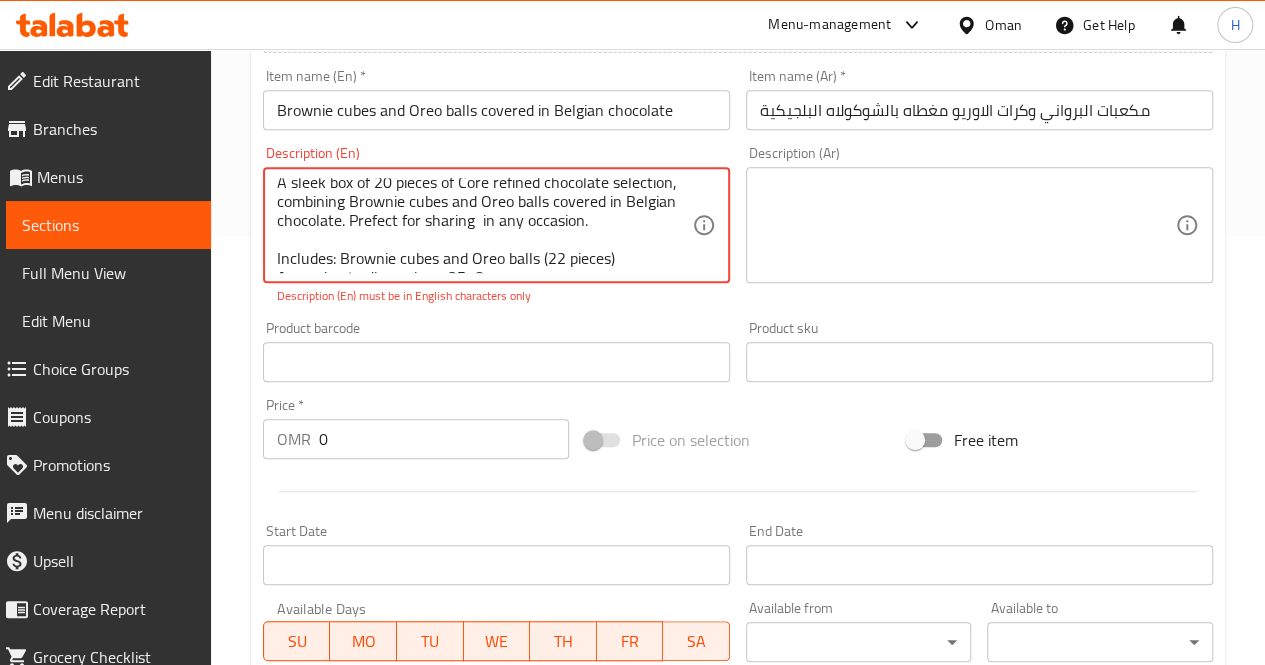 scroll, scrollTop: 24, scrollLeft: 0, axis: vertical 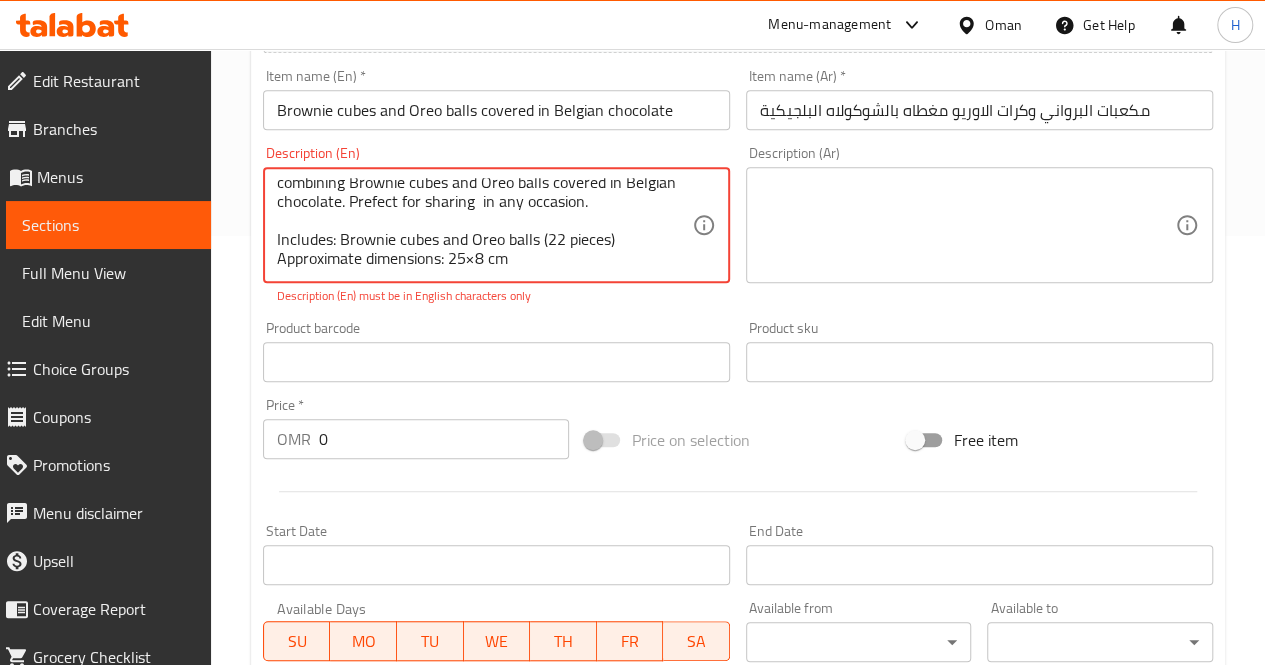 click on "A sleek box of 20 pieces of Core refined chocolate selection, combining Brownie cubes and Oreo balls covered in Belgian chocolate. Prefect for sharing  in any occasion.
Includes: Brownie cubes and Oreo balls (22 pieces)
Approximate dimensions: 25×8 cm" at bounding box center [484, 225] 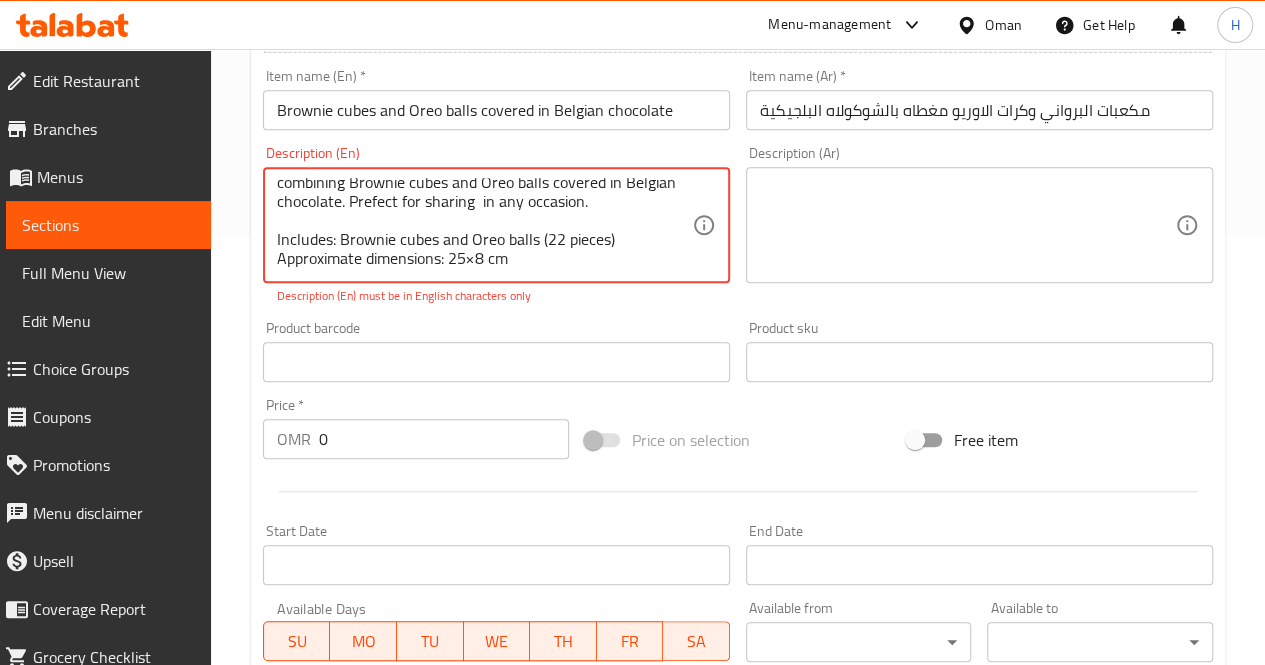click on "A sleek box of 20 pieces of Core refined chocolate selection, combining Brownie cubes and Oreo balls covered in Belgian chocolate. Prefect for sharing  in any occasion.
Includes: Brownie cubes and Oreo balls (22 pieces)
Approximate dimensions: 25×8 cm" at bounding box center (484, 225) 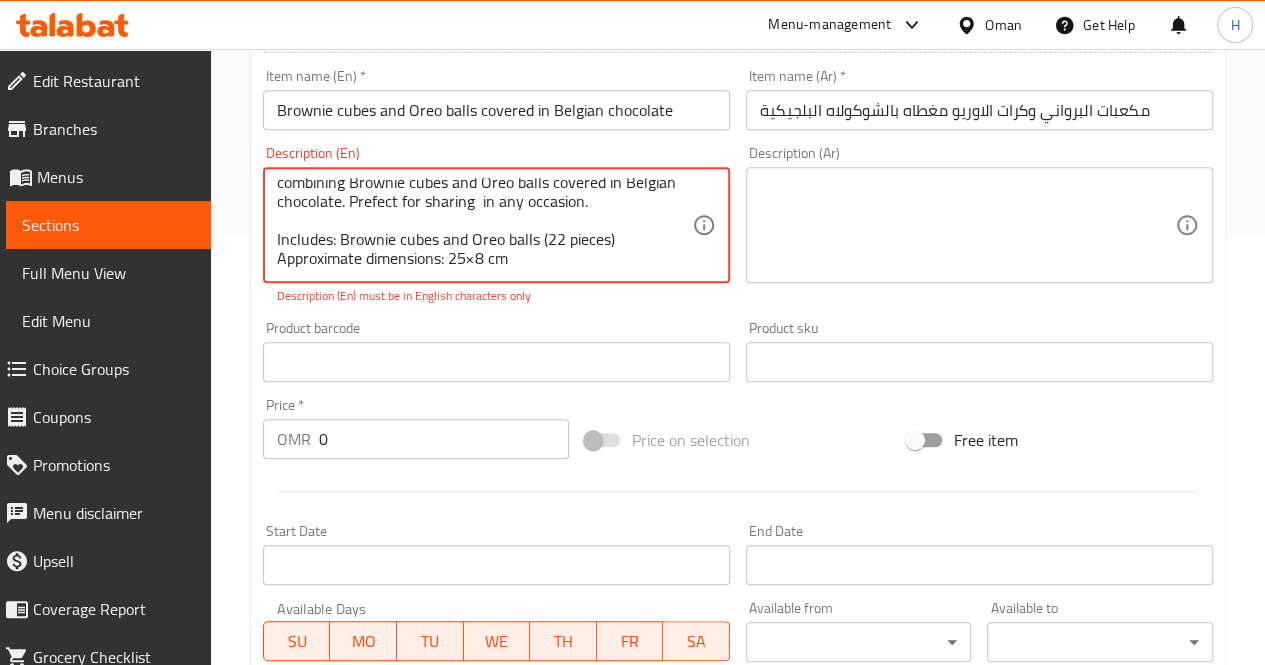 drag, startPoint x: 546, startPoint y: 243, endPoint x: 364, endPoint y: 239, distance: 182.04395 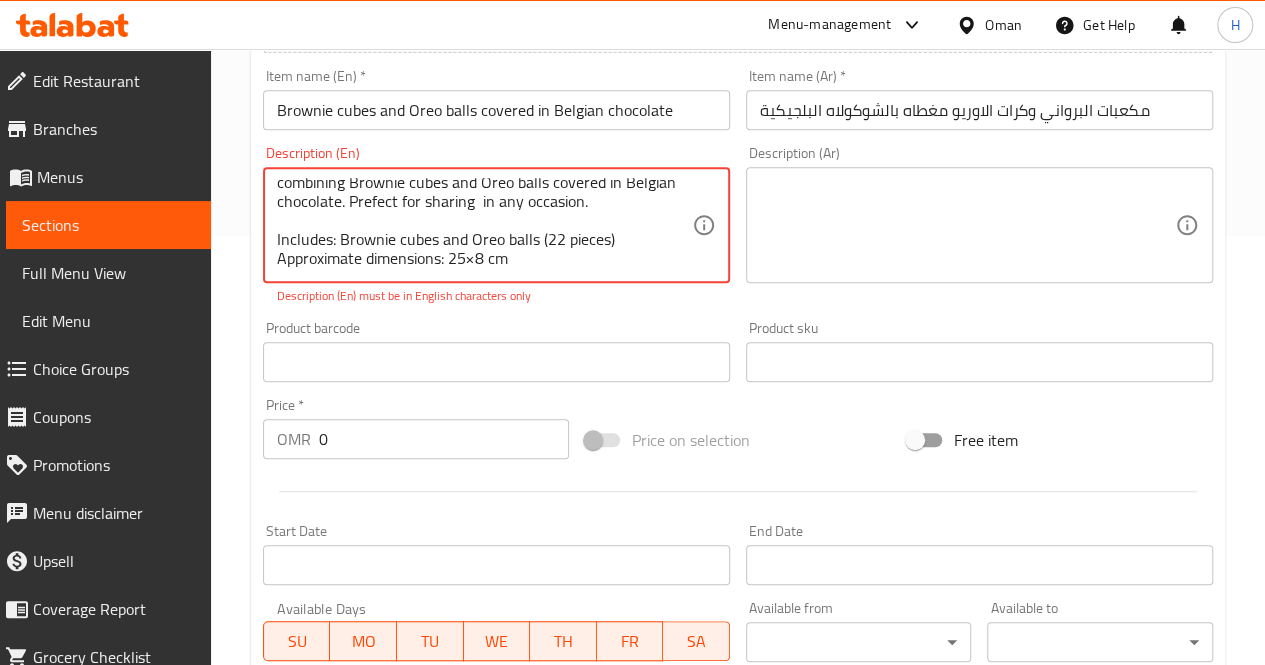 scroll, scrollTop: 0, scrollLeft: 0, axis: both 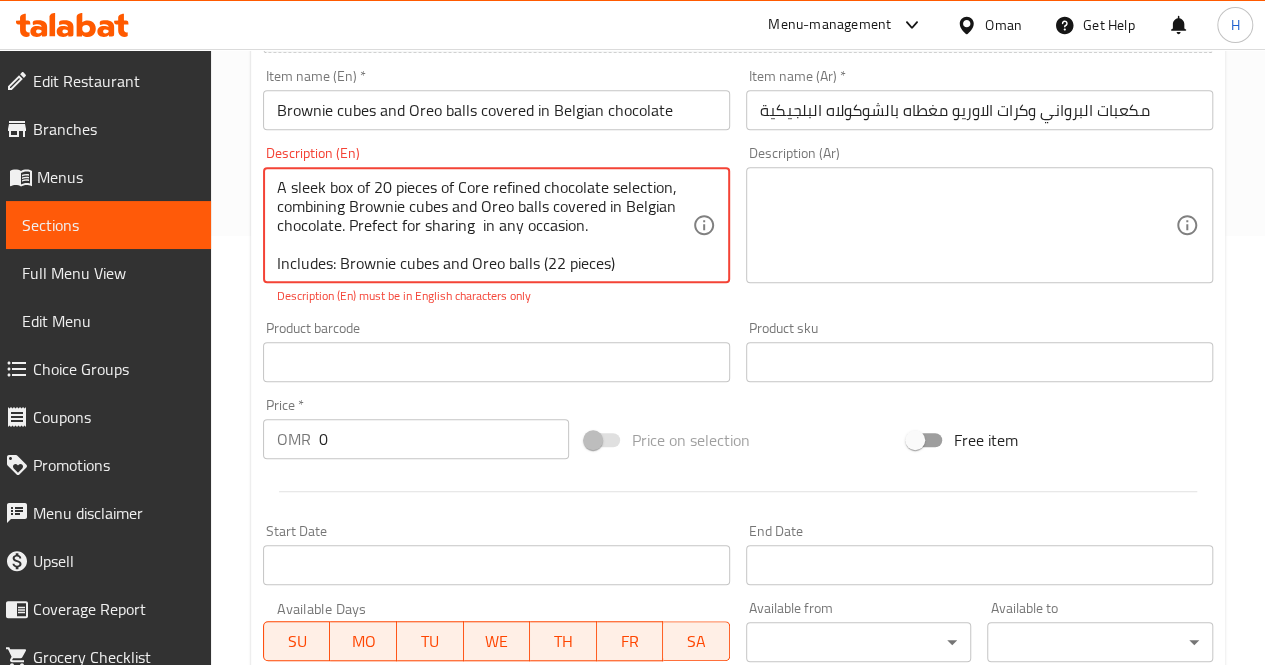 click on "A sleek box of 20 pieces of Core refined chocolate selection, combining Brownie cubes and Oreo balls covered in Belgian chocolate. Prefect for sharing  in any occasion.
Includes: Brownie cubes and Oreo balls (22 pieces)
Approximate dimensions: 25×8 cm" at bounding box center (484, 225) 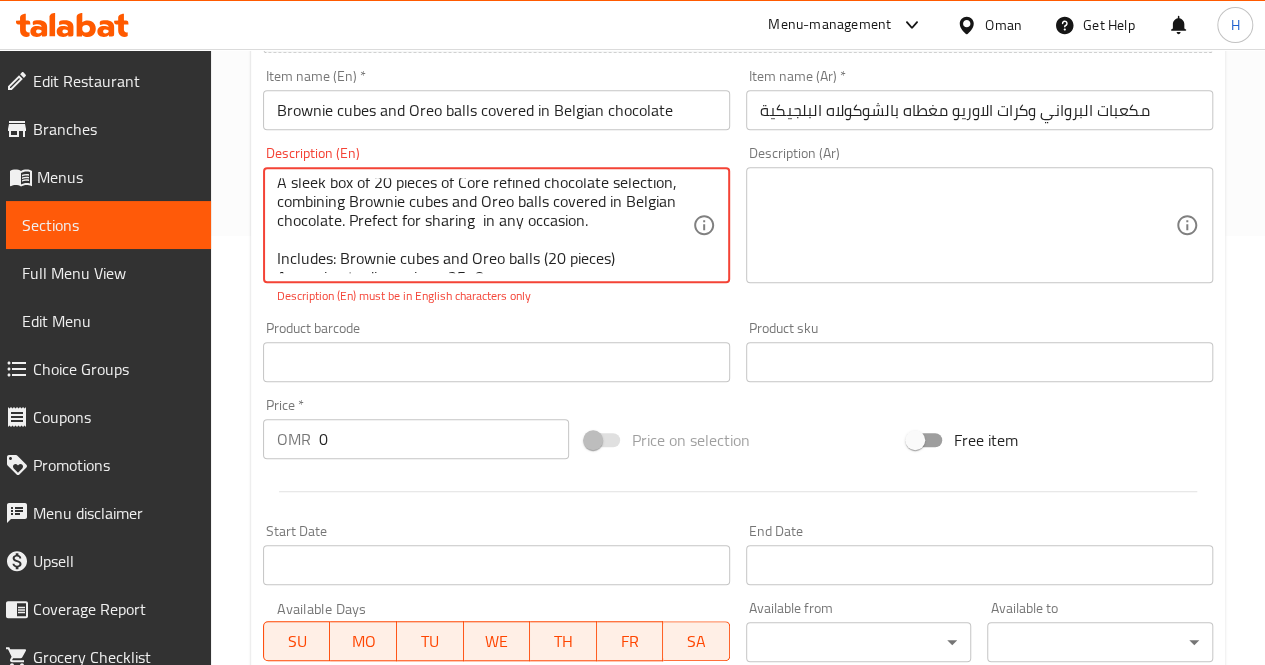 scroll, scrollTop: 18, scrollLeft: 0, axis: vertical 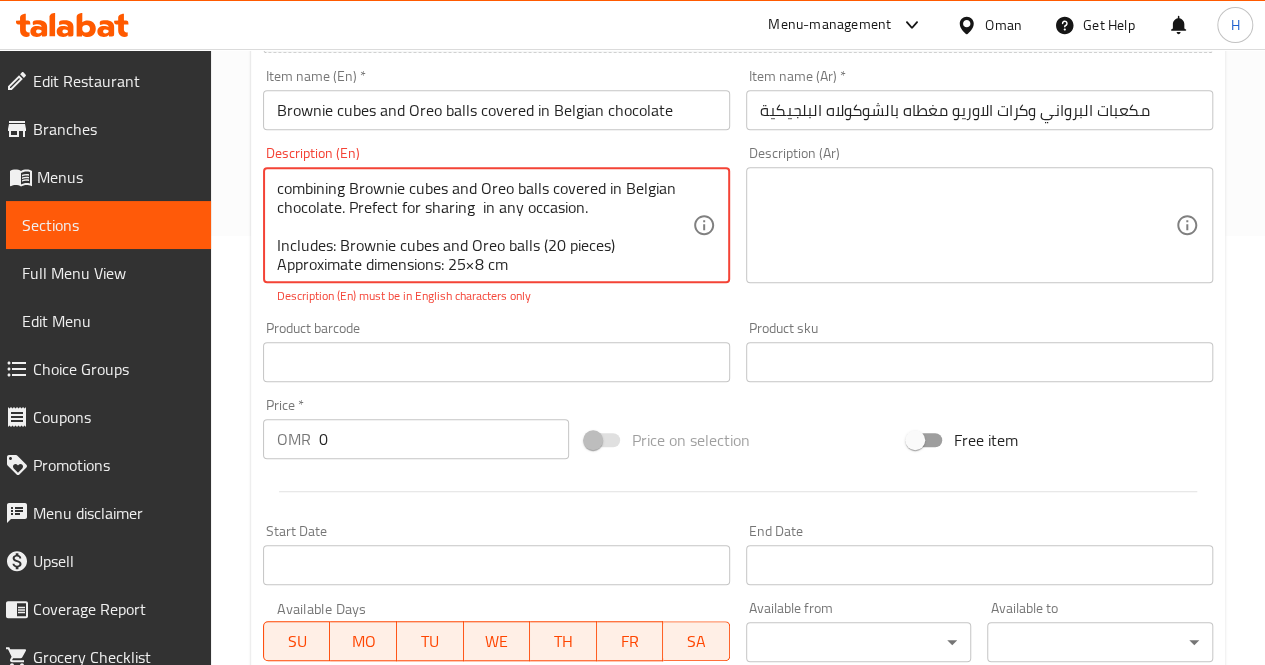 drag, startPoint x: 544, startPoint y: 256, endPoint x: 336, endPoint y: 236, distance: 208.95932 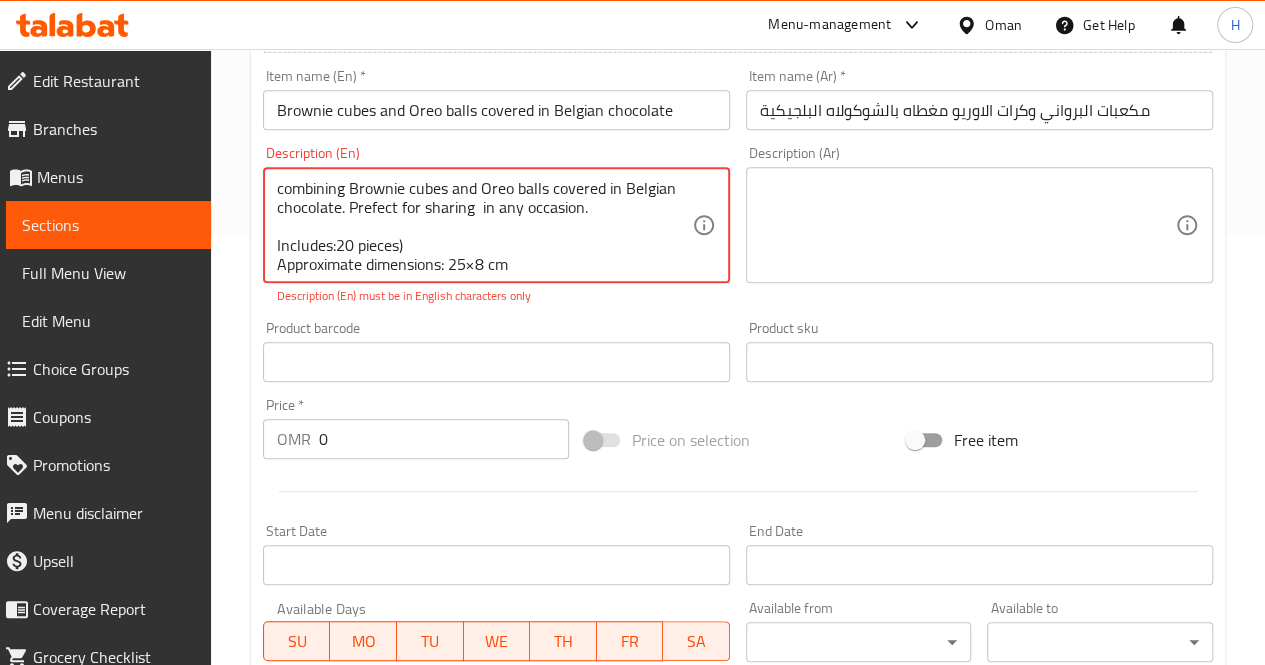 click on "A sleek box of 20 pieces of Core refined chocolate selection, combining Brownie cubes and Oreo balls covered in Belgian chocolate. Prefect for sharing  in any occasion.
Includes:20 pieces)
Approximate dimensions: 25×8 cm" at bounding box center [484, 225] 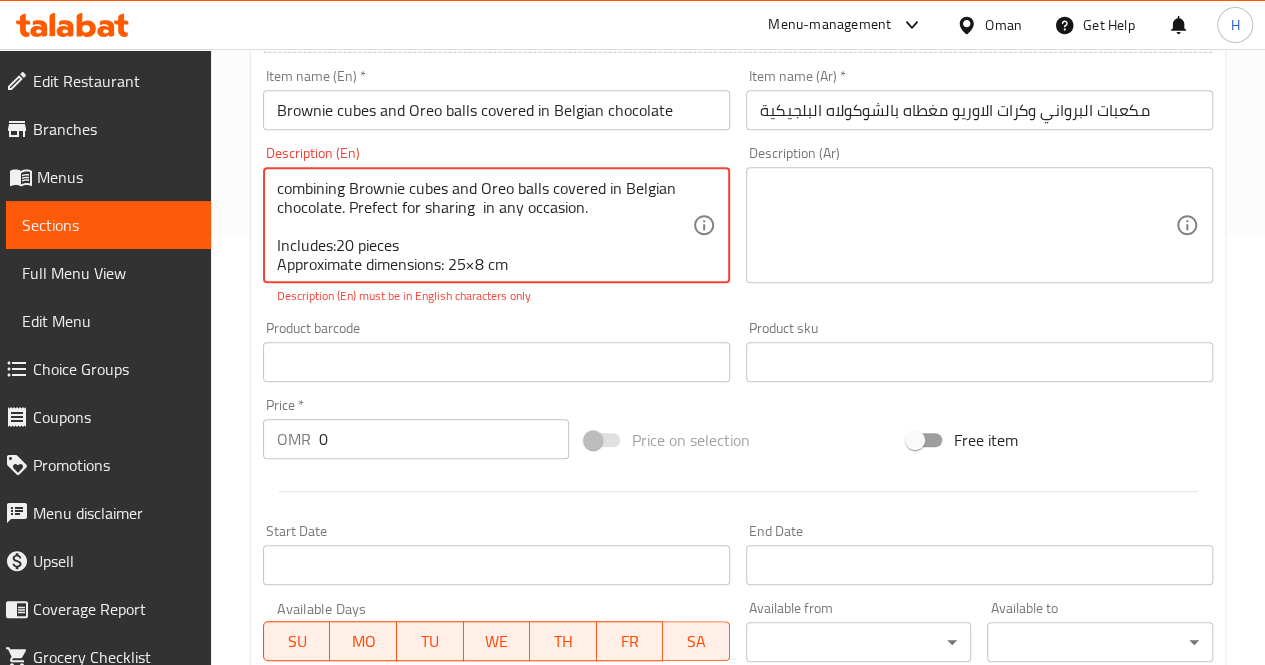 click on "A sleek box of 20 pieces of Core refined chocolate selection, combining Brownie cubes and Oreo balls covered in Belgian chocolate. Prefect for sharing  in any occasion.
Includes:20 pieces
Approximate dimensions: 25×8 cm" at bounding box center [484, 225] 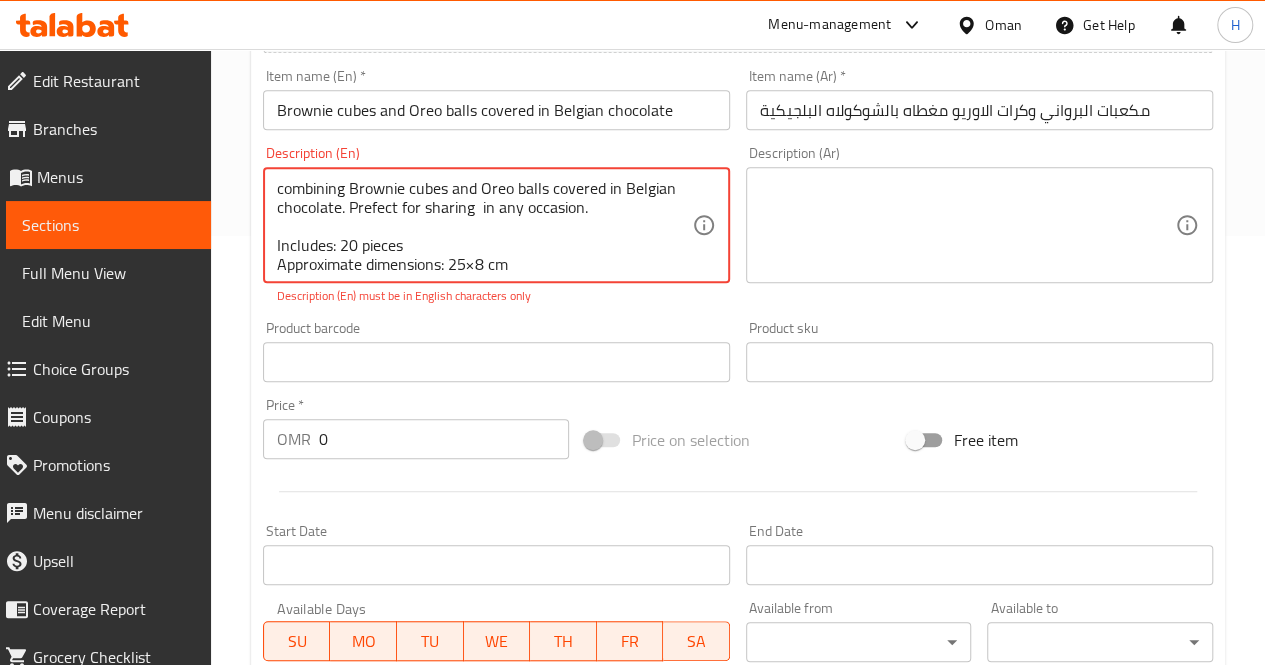 scroll, scrollTop: 24, scrollLeft: 0, axis: vertical 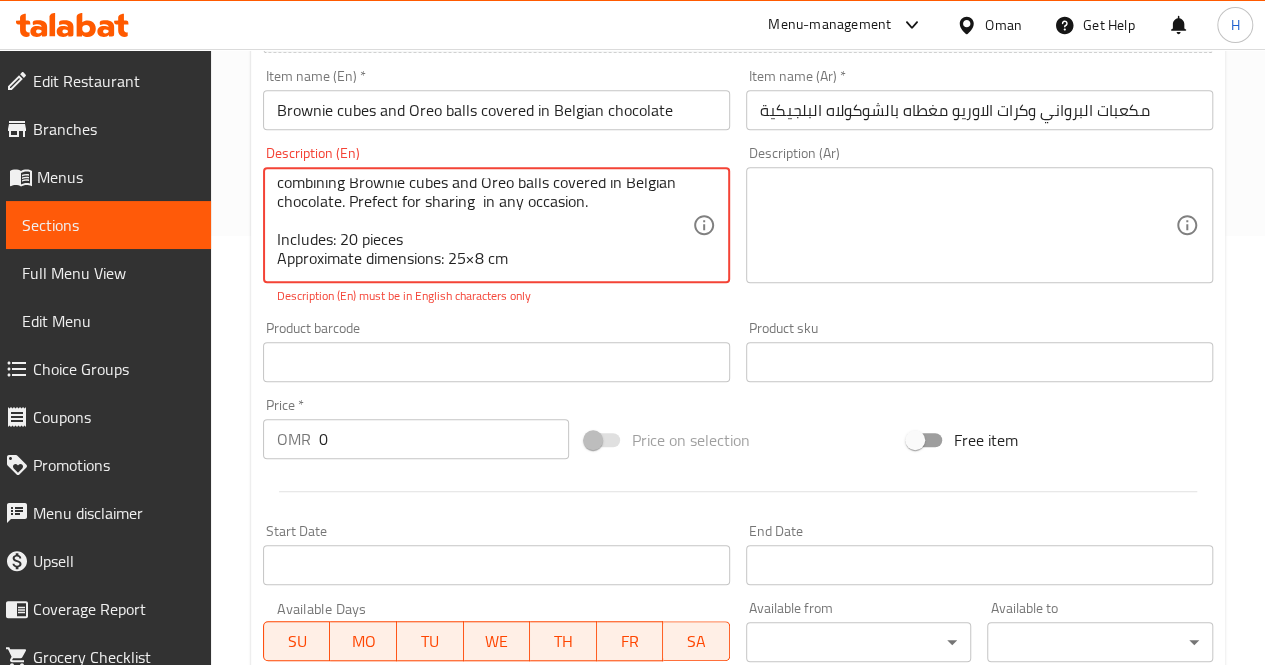 drag, startPoint x: 277, startPoint y: 243, endPoint x: 578, endPoint y: 283, distance: 303.64618 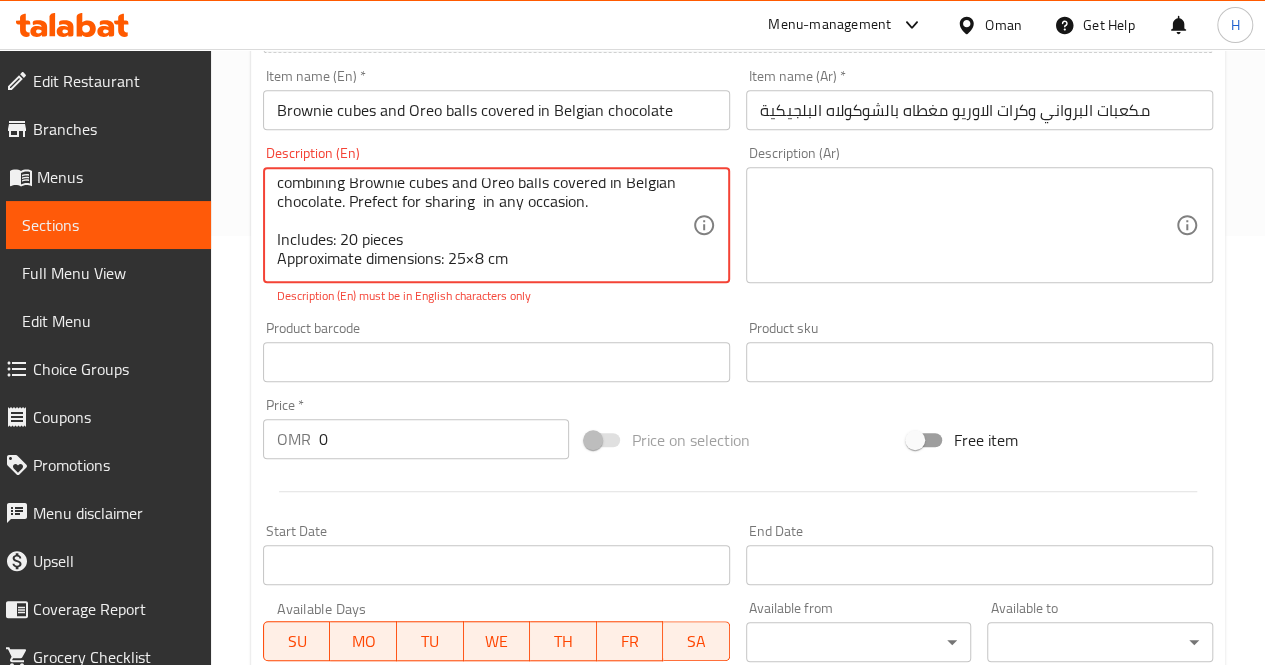type on "A sleek box of 20 pieces of Core refined chocolate selection, combining Brownie cubes and Oreo balls covered in Belgian chocolate. Prefect for sharing  in any occasion.
Includes: 20 pieces
Approximate dimensions: 25×8 cm" 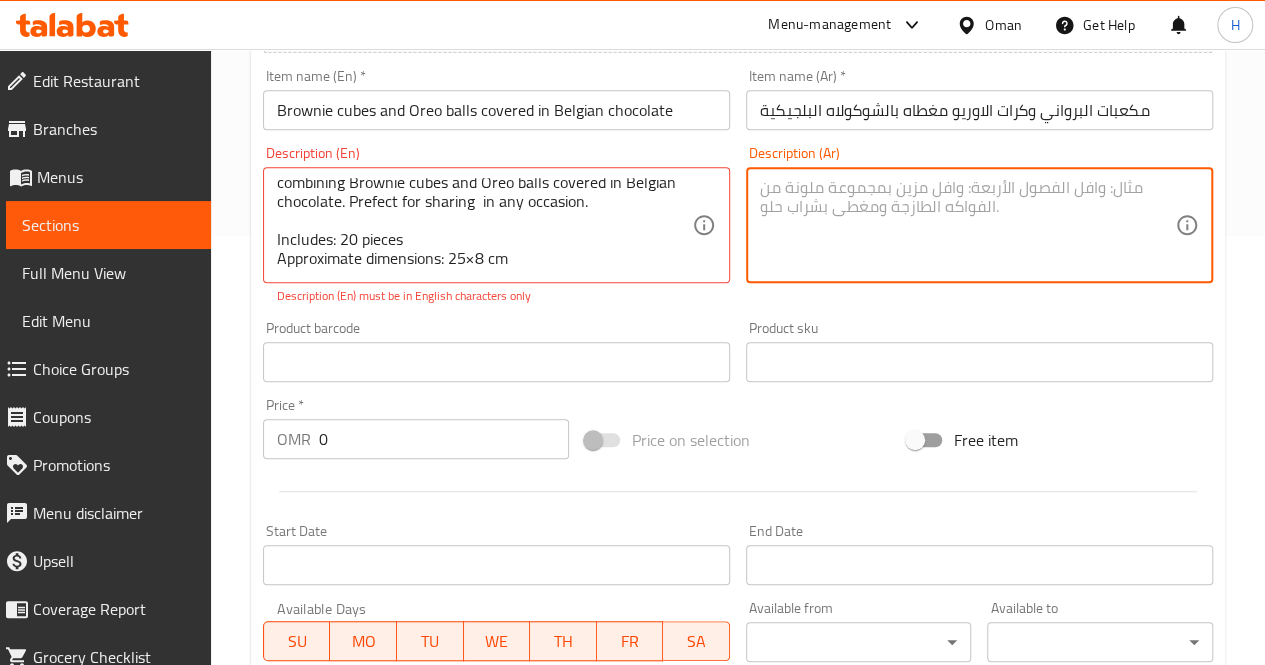 click at bounding box center [967, 225] 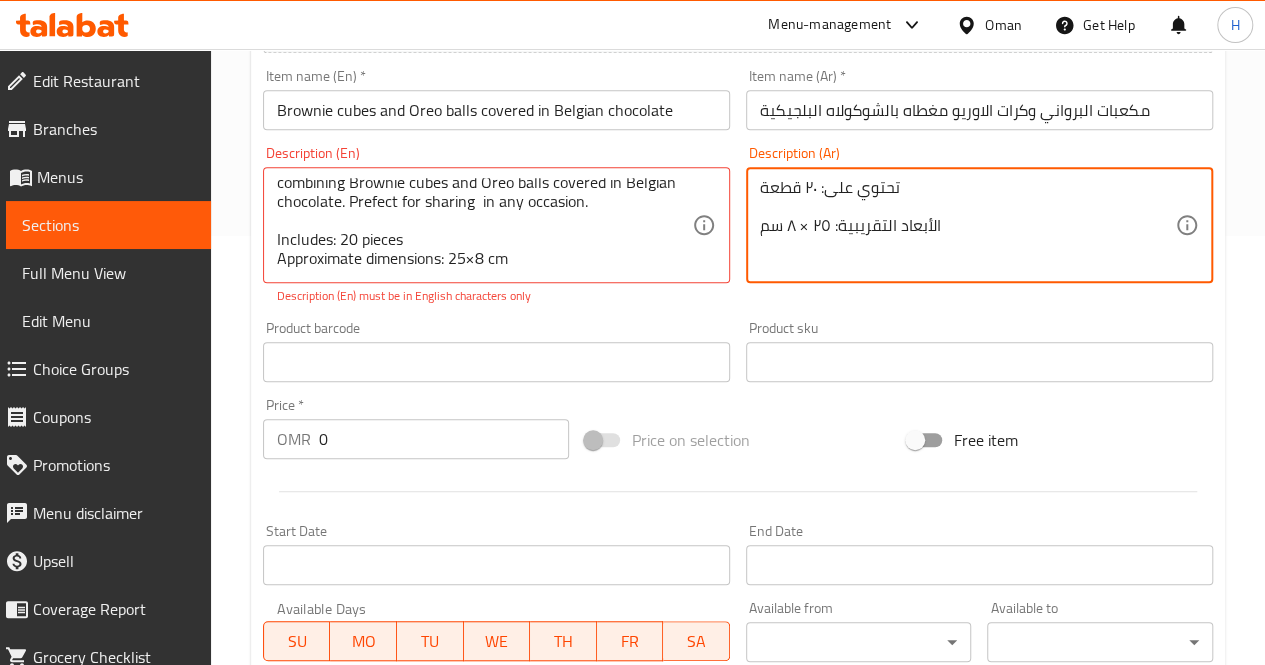scroll, scrollTop: 254, scrollLeft: 0, axis: vertical 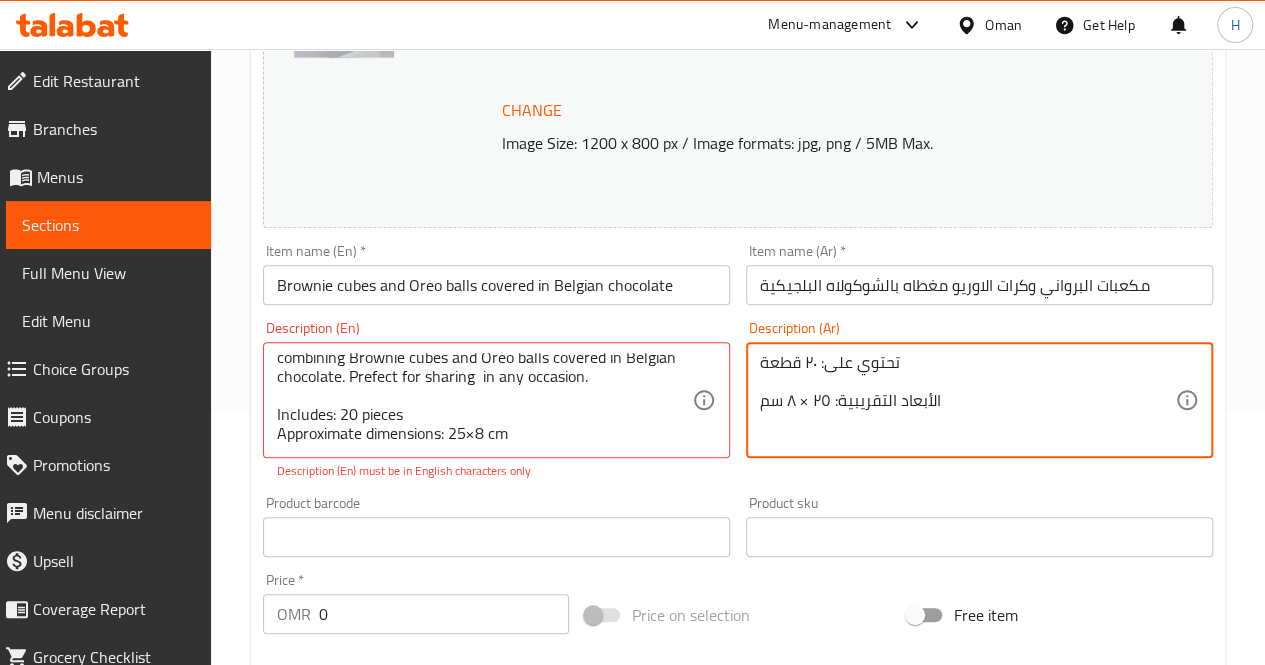 click on "تحتوي على: ٢٠ قطعة
الأبعاد التقريبية: ٢٥ × ٨ سم" at bounding box center (967, 400) 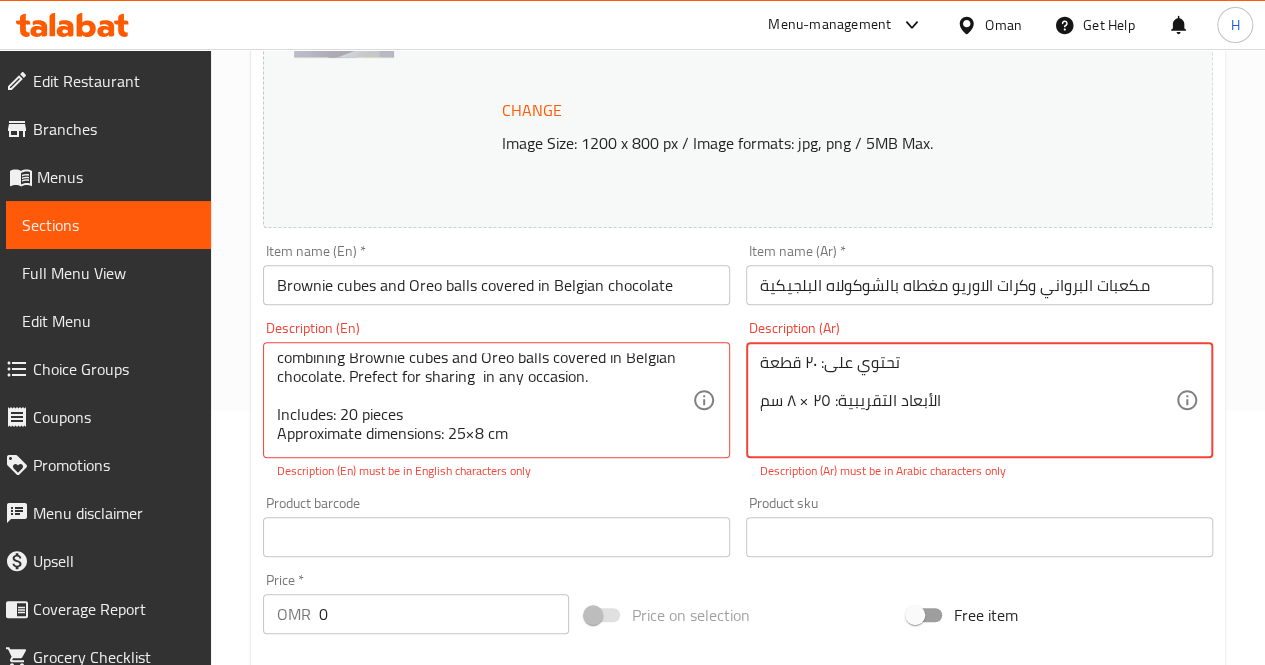 click on "A sleek box of 20 pieces of Core refined chocolate selection, combining Brownie cubes and Oreo balls covered in Belgian chocolate. Prefect for sharing  in any occasion.
Includes: 20 pieces
Approximate dimensions: 25×8 cm" at bounding box center (484, 400) 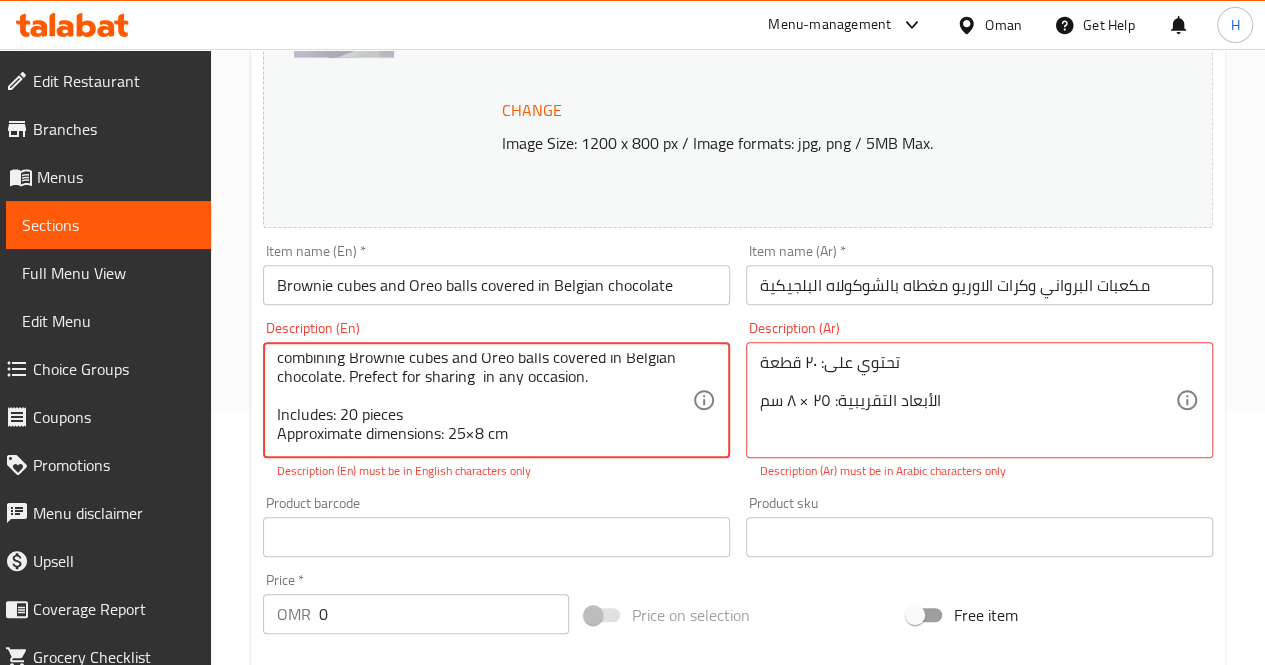 click on "A sleek box of 20 pieces of Core refined chocolate selection, combining Brownie cubes and Oreo balls covered in Belgian chocolate. Prefect for sharing  in any occasion.
Includes: 20 pieces
Approximate dimensions: 25×8 cm" at bounding box center (484, 400) 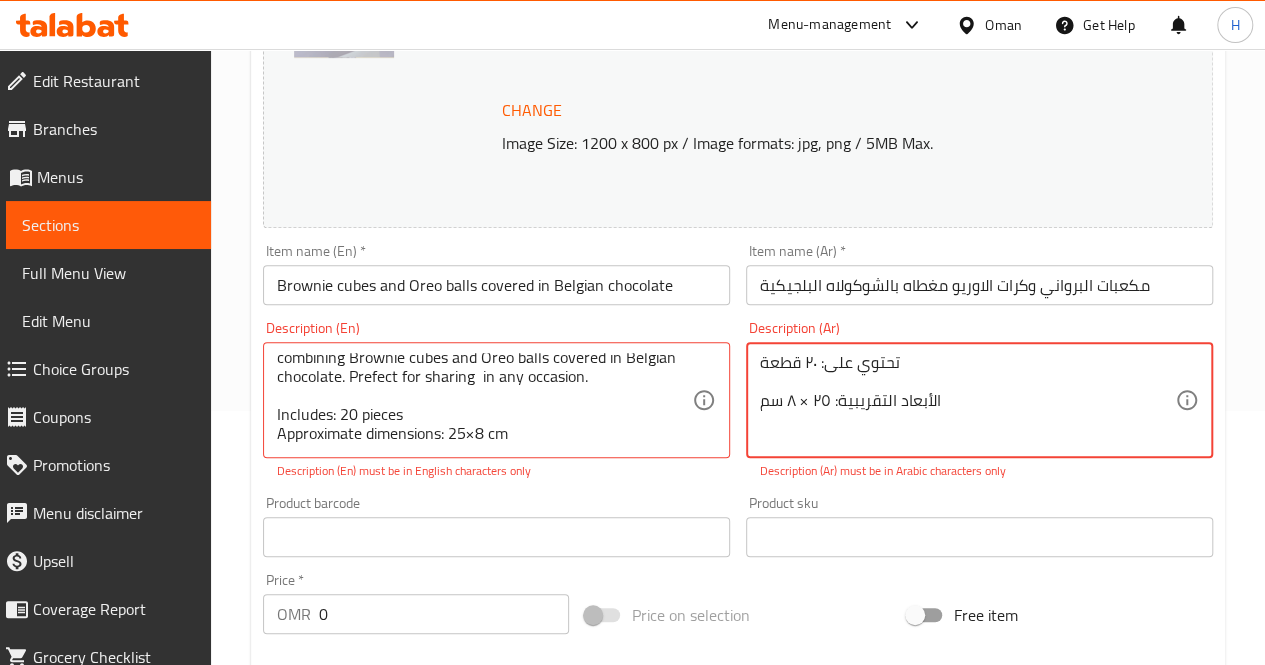 paste on "علبة أنيقة من ٢٠ قطعة من تشكيلة شوكولاتة كور الفاخرة، تجمع بين مكعبات البراوني وكرات أوريو المغطاة بالشوكولاتة البلجيكية. مثالية للمشاركة في أي مناسبة." 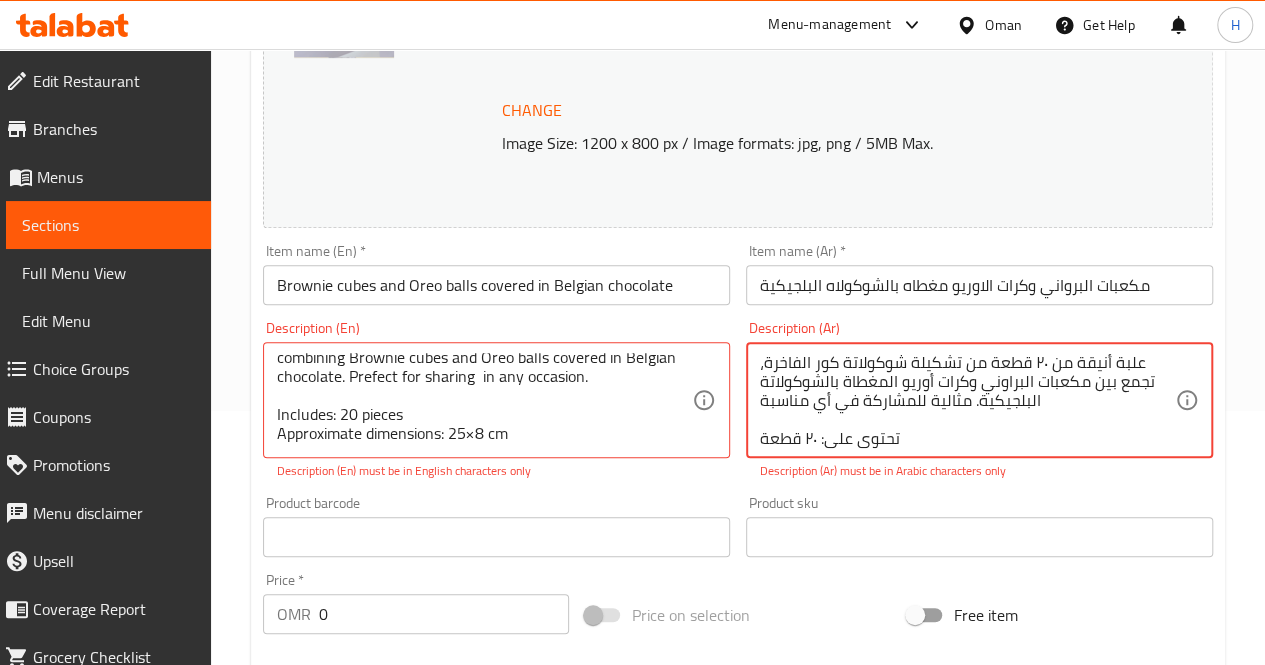 type on "علبة أنيقة من ٢٠ قطعة من تشكيلة شوكولاتة كور الفاخرة، تجمع بين مكعبات البراوني وكرات أوريو المغطاة بالشوكولاتة البلجيكية. مثالية للمشاركة في أي مناسبة
تحتوي على: ٢٠ قطعة
الأبعاد التقريبية: ٢٥ × ٨ سم" 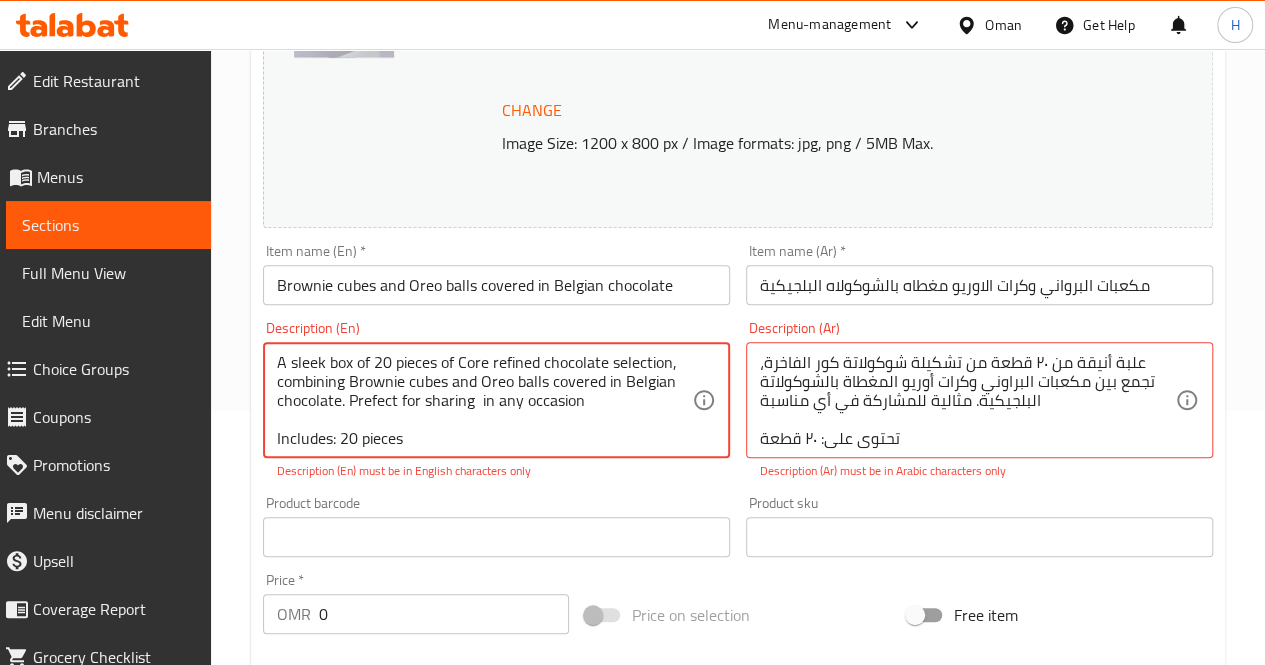 scroll, scrollTop: 24, scrollLeft: 0, axis: vertical 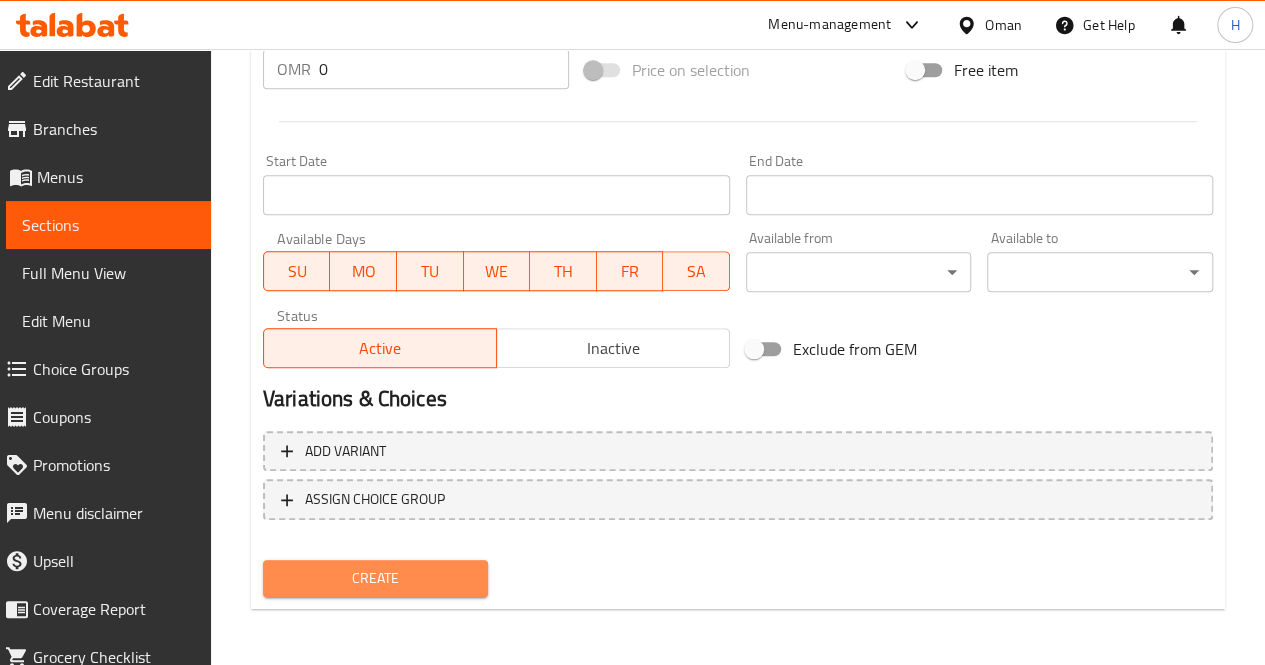 click on "Create" at bounding box center (376, 578) 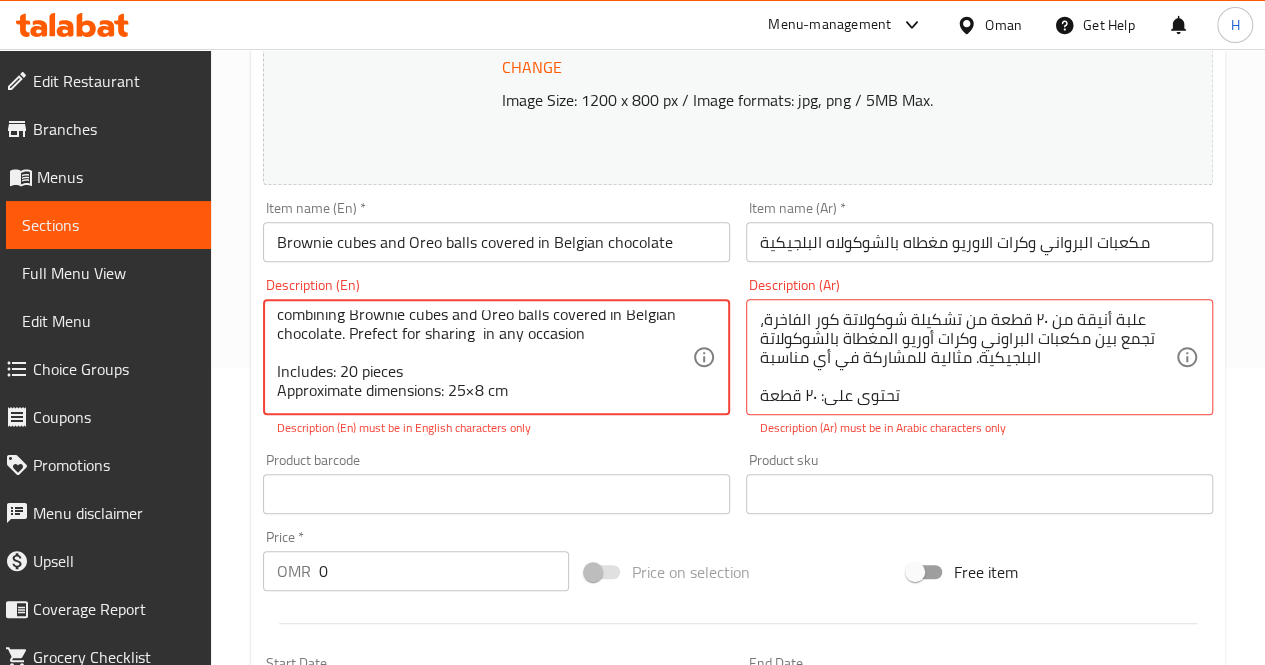 click on "A sleek box of 20 pieces of Core refined chocolate selection, combining Brownie cubes and Oreo balls covered in Belgian chocolate. Prefect for sharing  in any occasion
Includes: 20 pieces
Approximate dimensions: 25×8 cm" at bounding box center (484, 357) 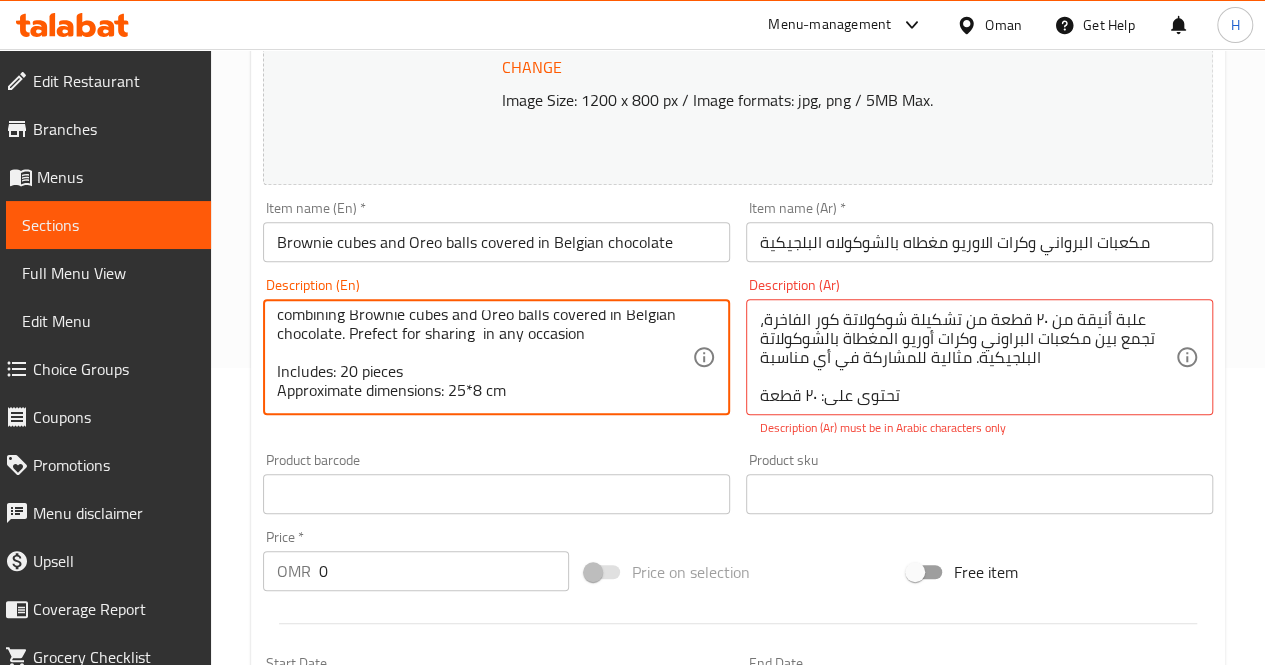 scroll, scrollTop: 24, scrollLeft: 0, axis: vertical 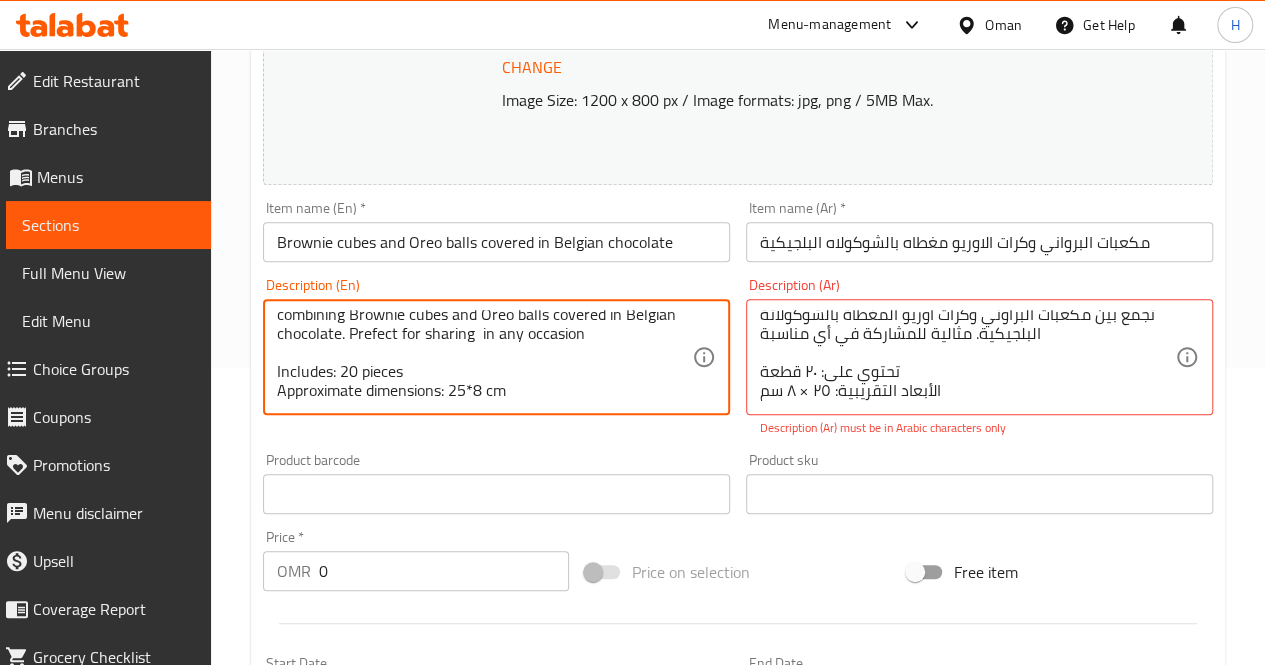 type on "A sleek box of 20 pieces of Core refined chocolate selection, combining Brownie cubes and Oreo balls covered in Belgian chocolate. Prefect for sharing  in any occasion
Includes: 20 pieces
Approximate dimensions: 25*8 cm" 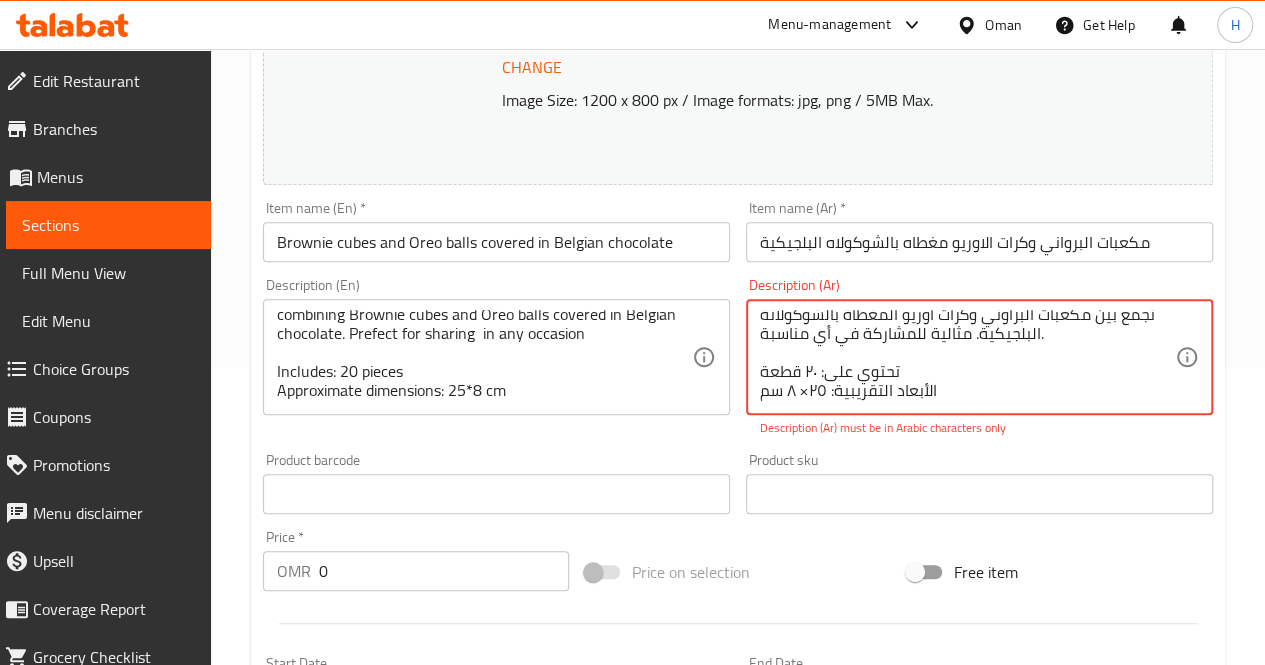 click on "علبة أنيقة من ٢٠ قطعة من تشكيلة شوكولاتة كور الفاخرة، تجمع بين مكعبات البراوني وكرات أوريو المغطاة بالشوكولاتة البلجيكية. مثالية للمشاركة في أي مناسبة.
تحتوي على: ٢٠ قطعة
الأبعاد التقريبية: ٢٥× ٨ سم" at bounding box center (967, 357) 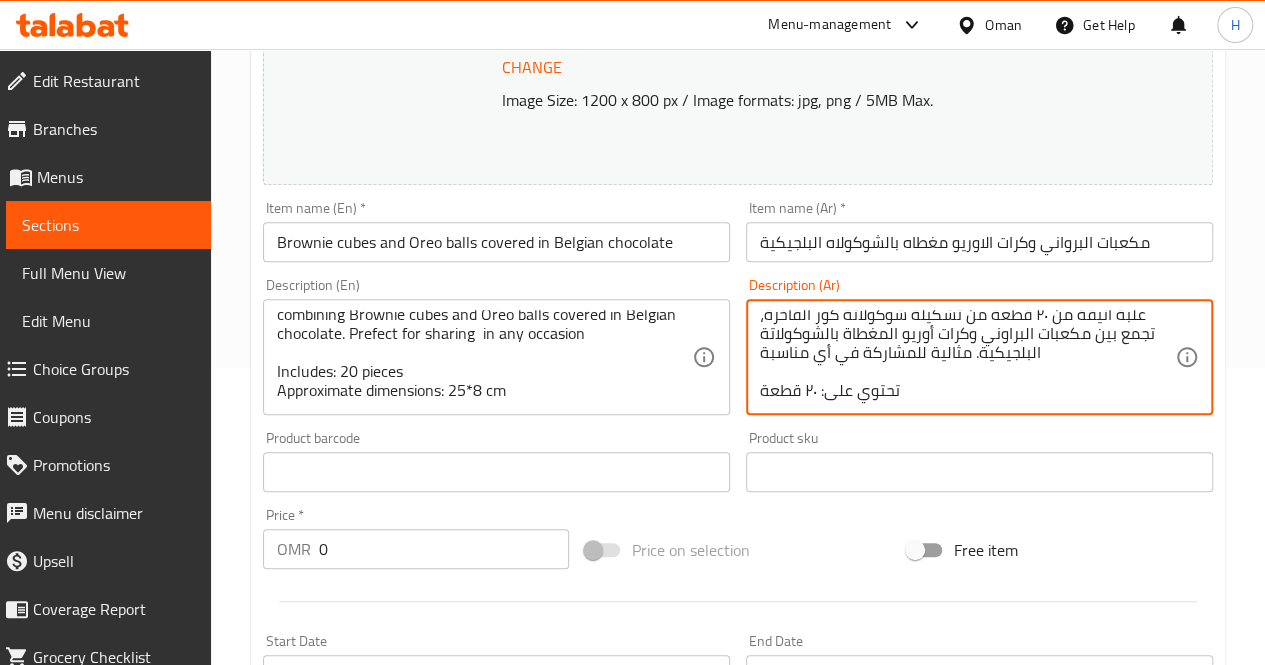 scroll, scrollTop: 18, scrollLeft: 0, axis: vertical 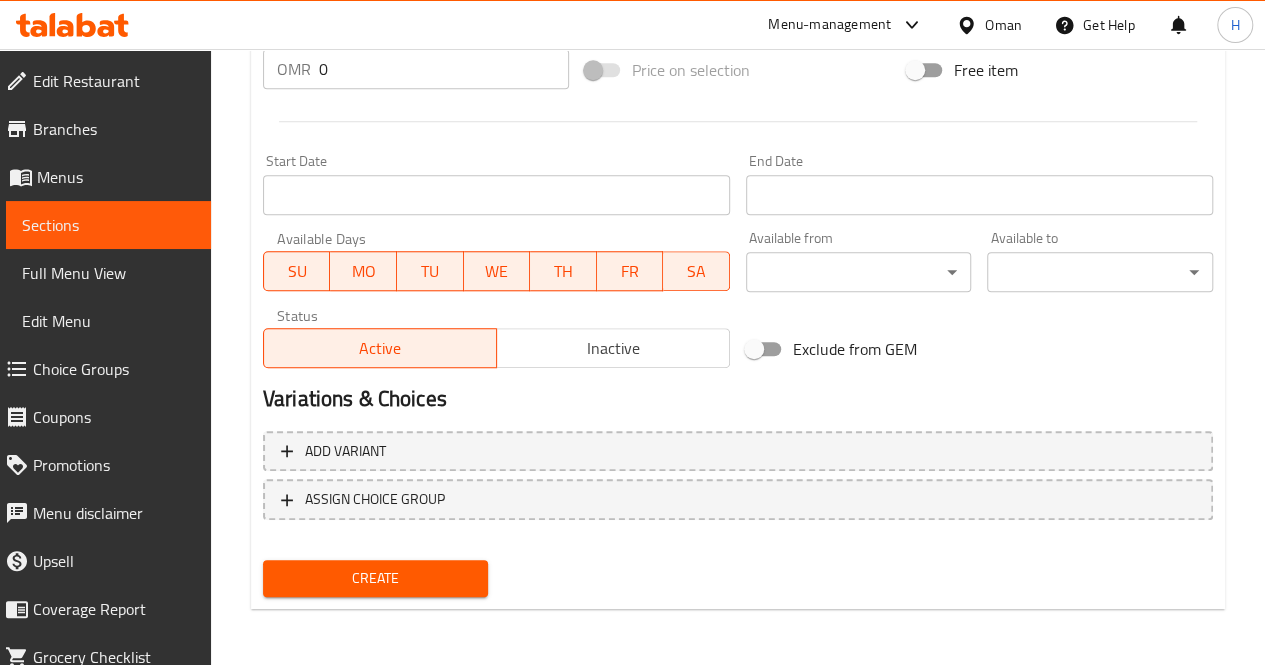 type on "علبة أنيقة من ٢٠ قطعة من تشكيلة شوكولاتة كور الفاخرة، تجمع بين مكعبات البراوني وكرات أوريو المغطاة بالشوكولاتة البلجيكية. مثالية للمشاركة في أي مناسبة
تحتوي على: ٢٠ قطعة
الأبعاد التقريبية: ٢٥ *٨ سم" 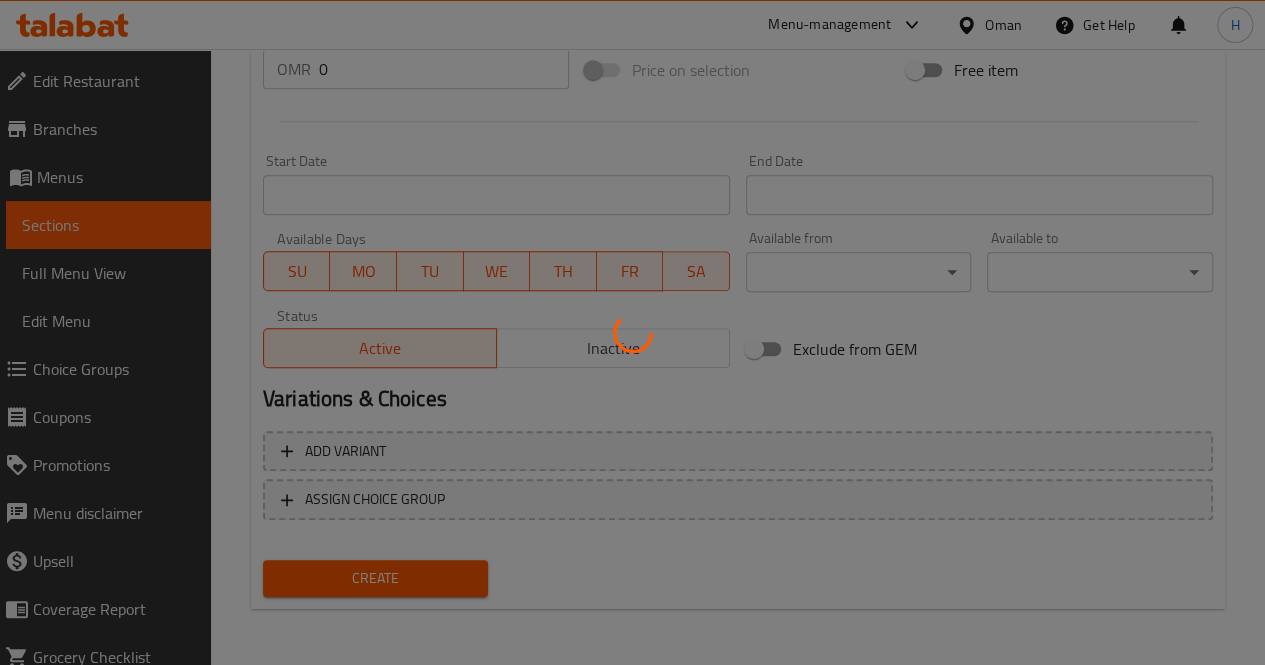 type 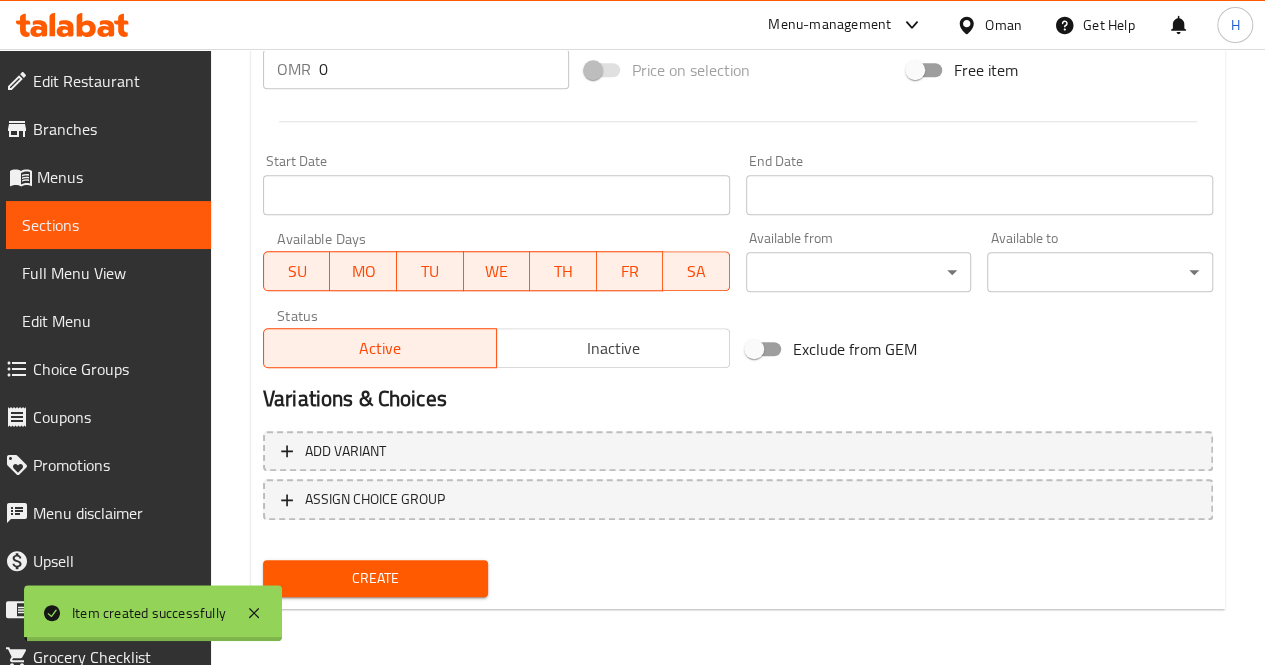 scroll, scrollTop: 0, scrollLeft: 0, axis: both 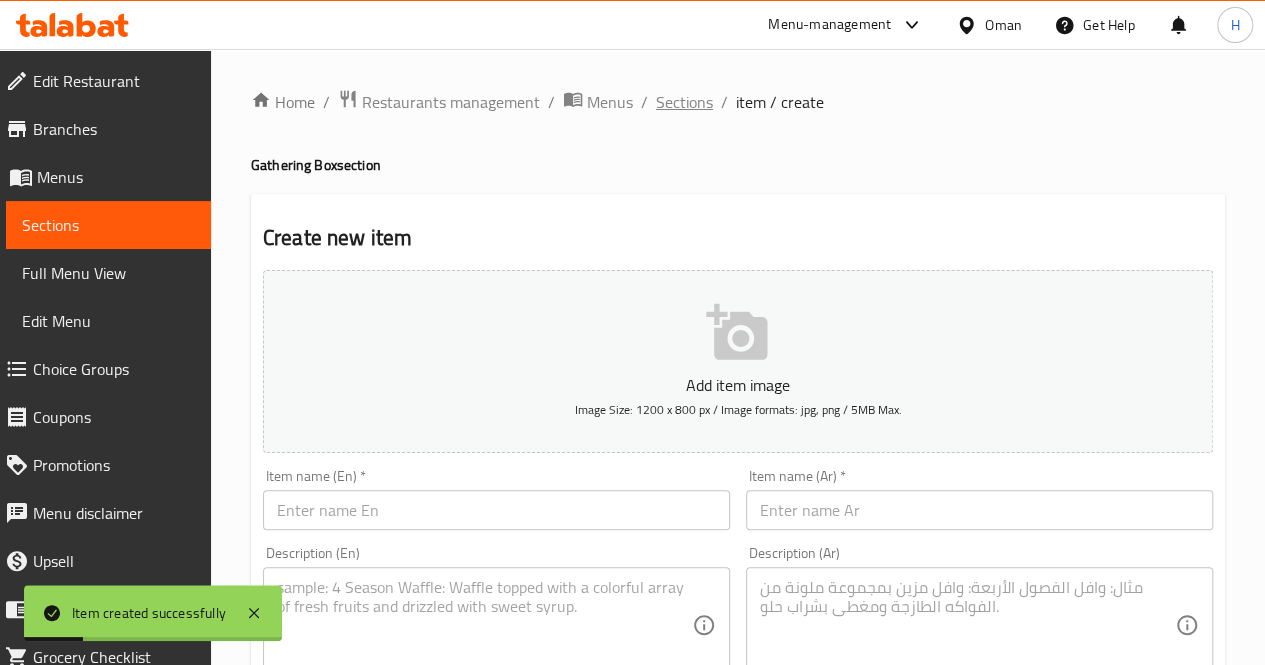 click on "Sections" at bounding box center [684, 102] 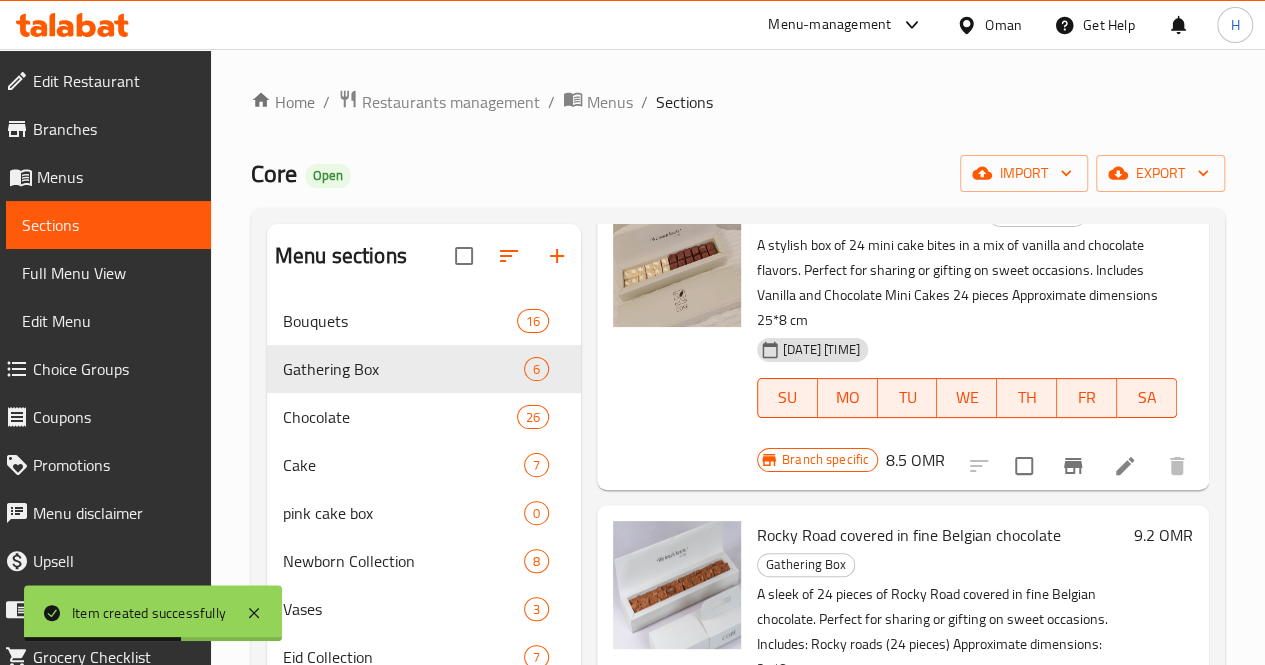 scroll, scrollTop: 1181, scrollLeft: 0, axis: vertical 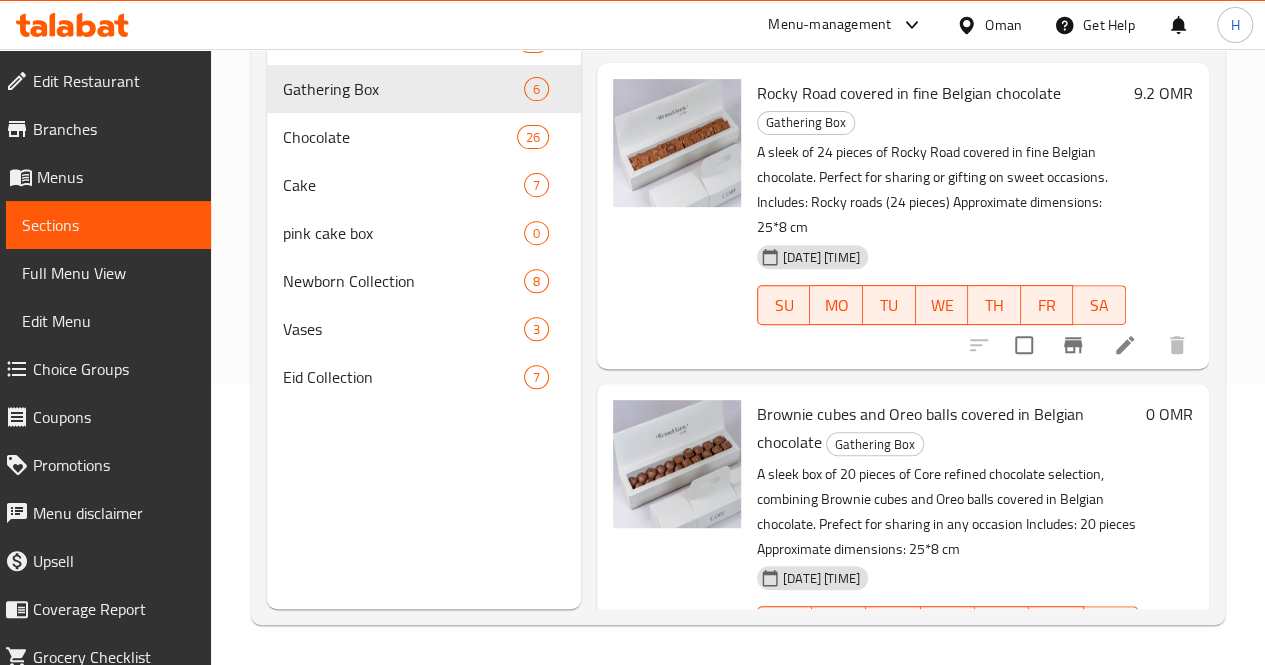click at bounding box center [1125, 666] 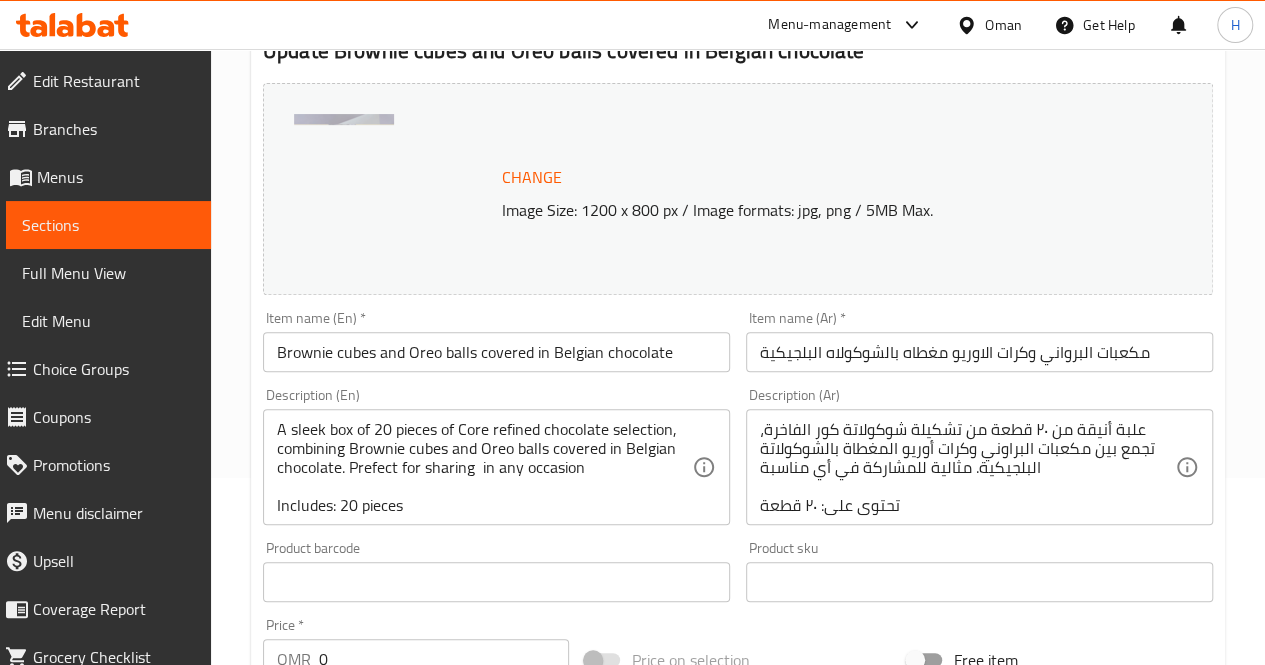 scroll, scrollTop: 188, scrollLeft: 0, axis: vertical 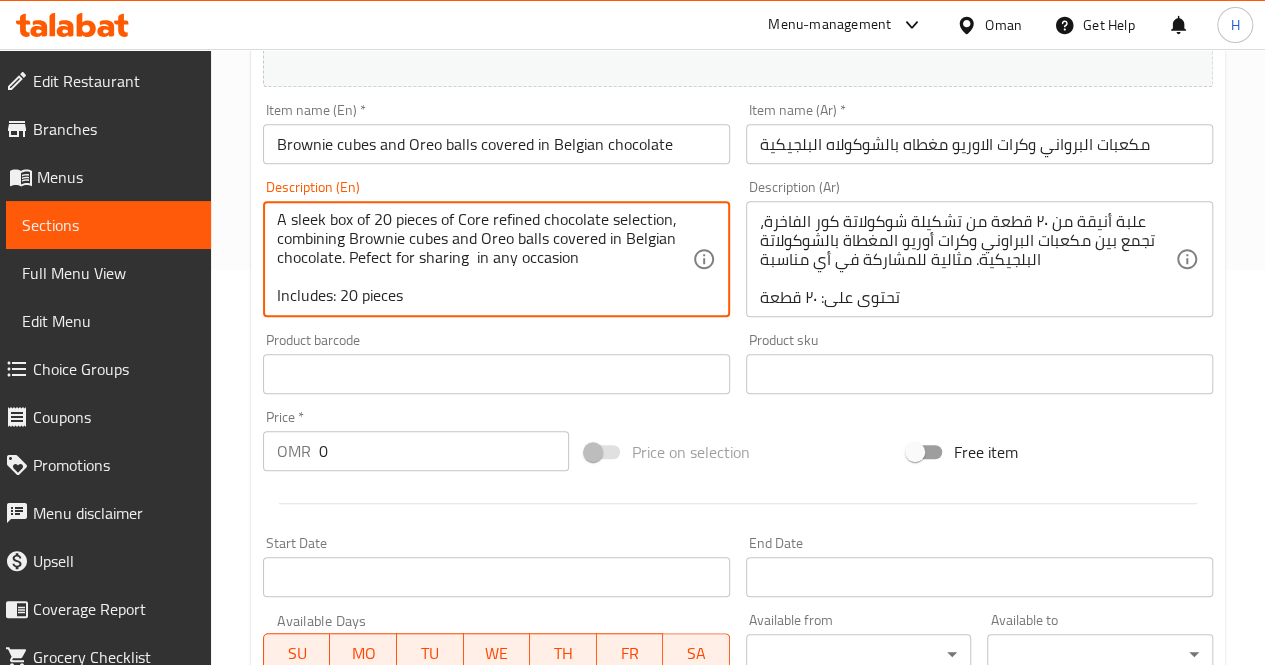click on "A sleek box of 20 pieces of Core refined chocolate selection, combining Brownie cubes and Oreo balls covered in Belgian chocolate. Pefect for sharing  in any occasion
Includes: 20 pieces
Approximate dimensions: 25*8 cm" at bounding box center (484, 259) 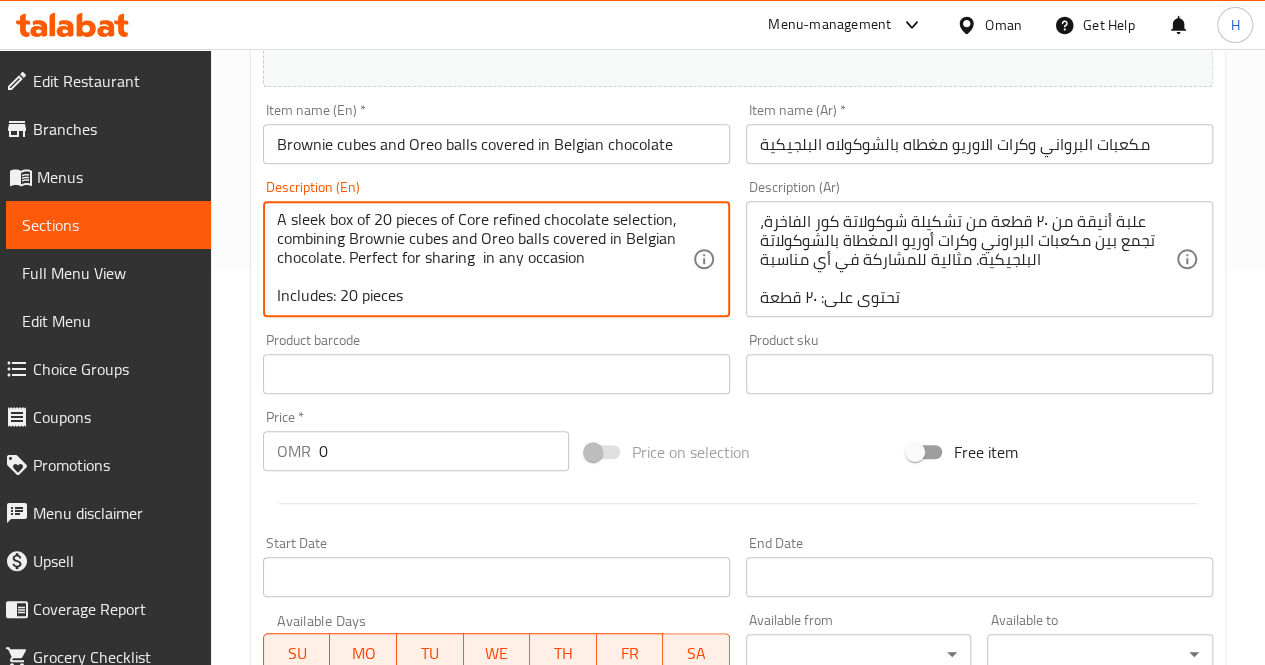 type on "A sleek box of 20 pieces of Core refined chocolate selection, combining Brownie cubes and Oreo balls covered in Belgian chocolate. Perfect for sharing  in any occasion
Includes: 20 pieces
Approximate dimensions: 25*8 cm" 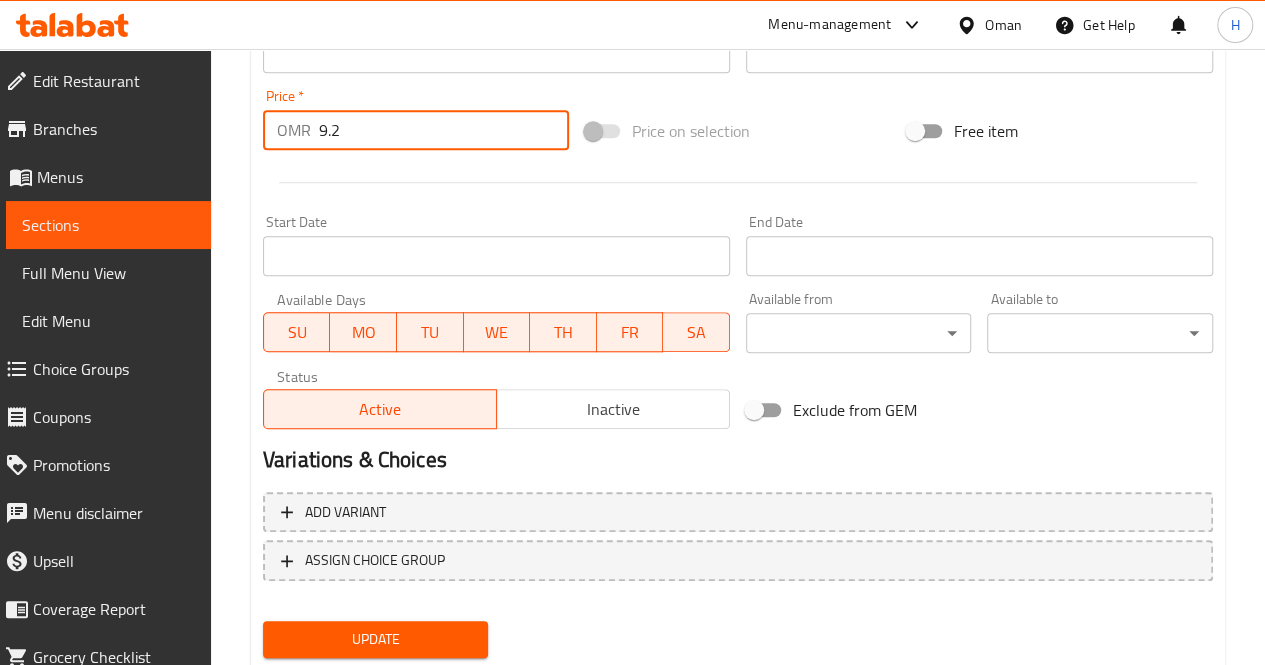 scroll, scrollTop: 777, scrollLeft: 0, axis: vertical 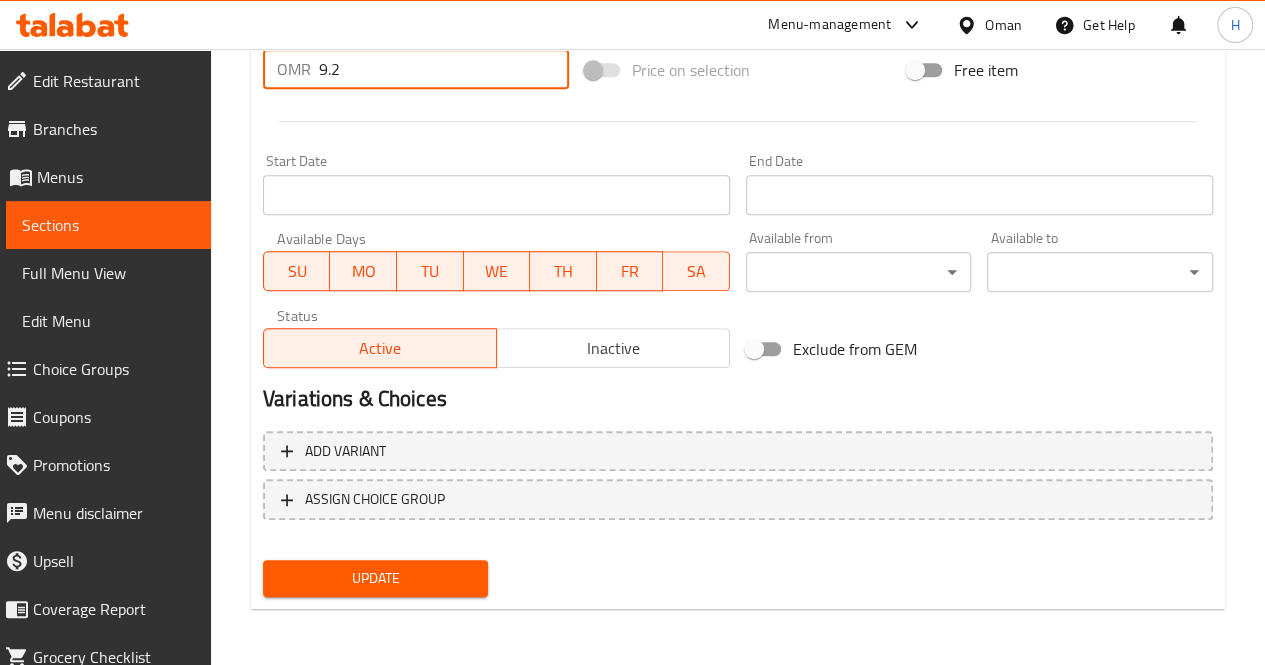 click on "Update" at bounding box center (376, 578) 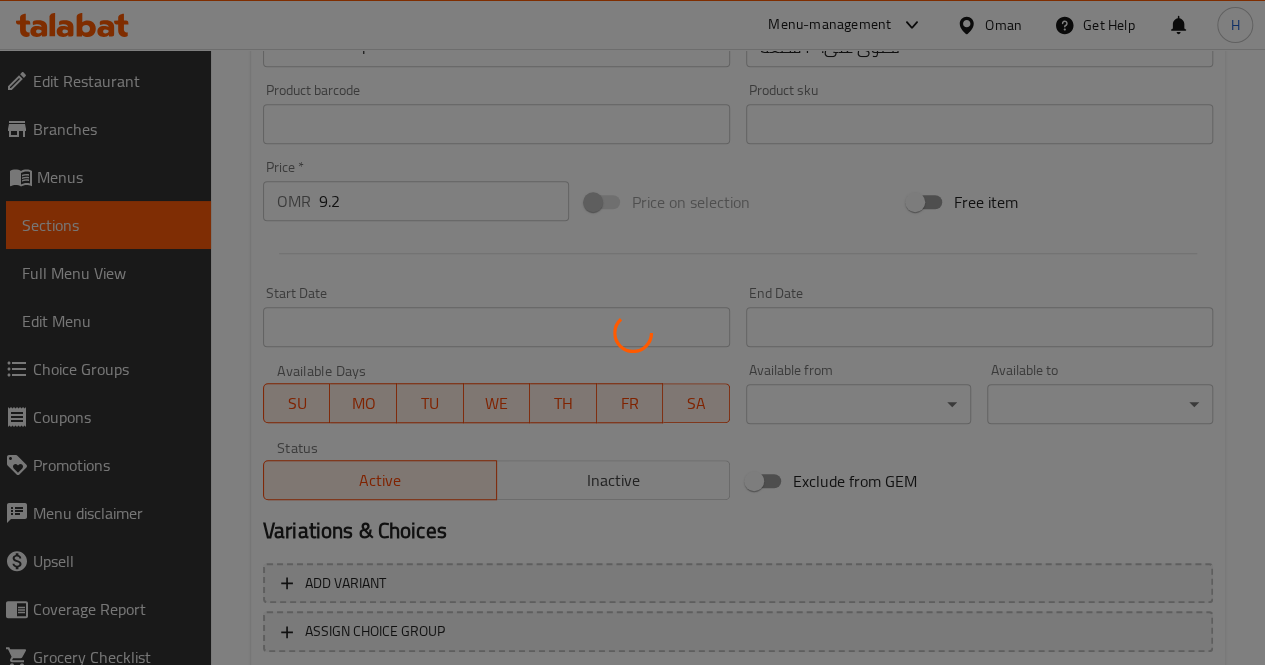scroll, scrollTop: 777, scrollLeft: 0, axis: vertical 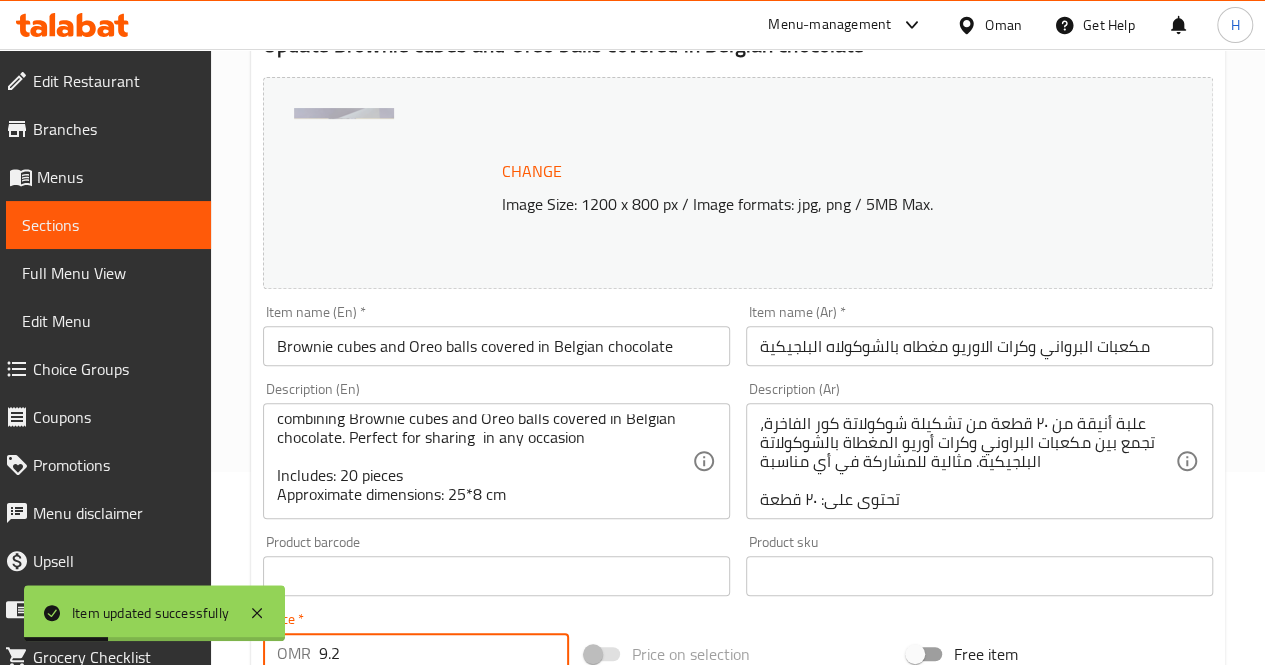 click on "9.2" at bounding box center (444, 653) 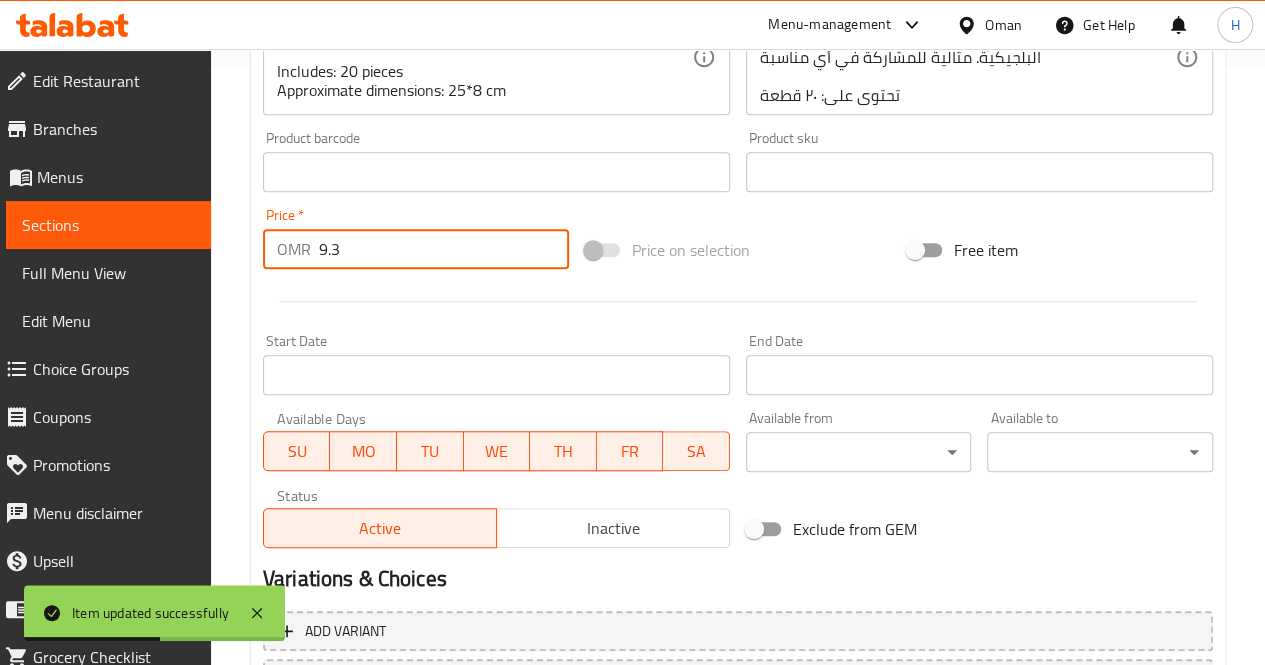 scroll, scrollTop: 777, scrollLeft: 0, axis: vertical 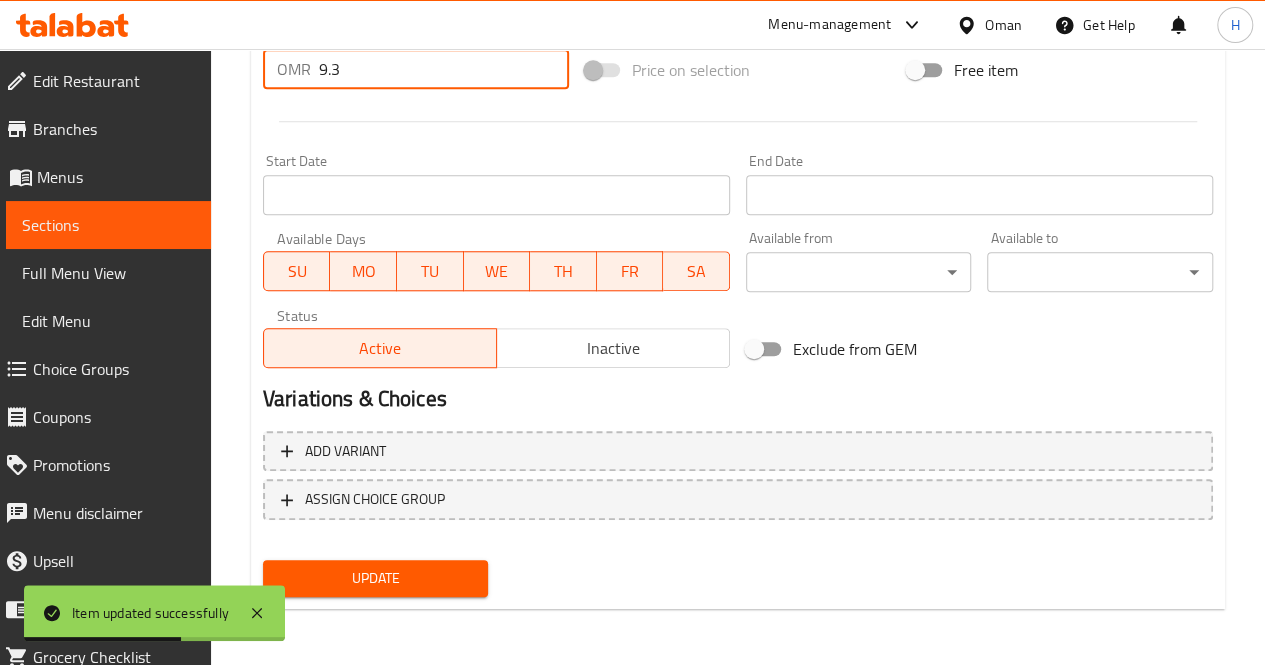 type on "9.3" 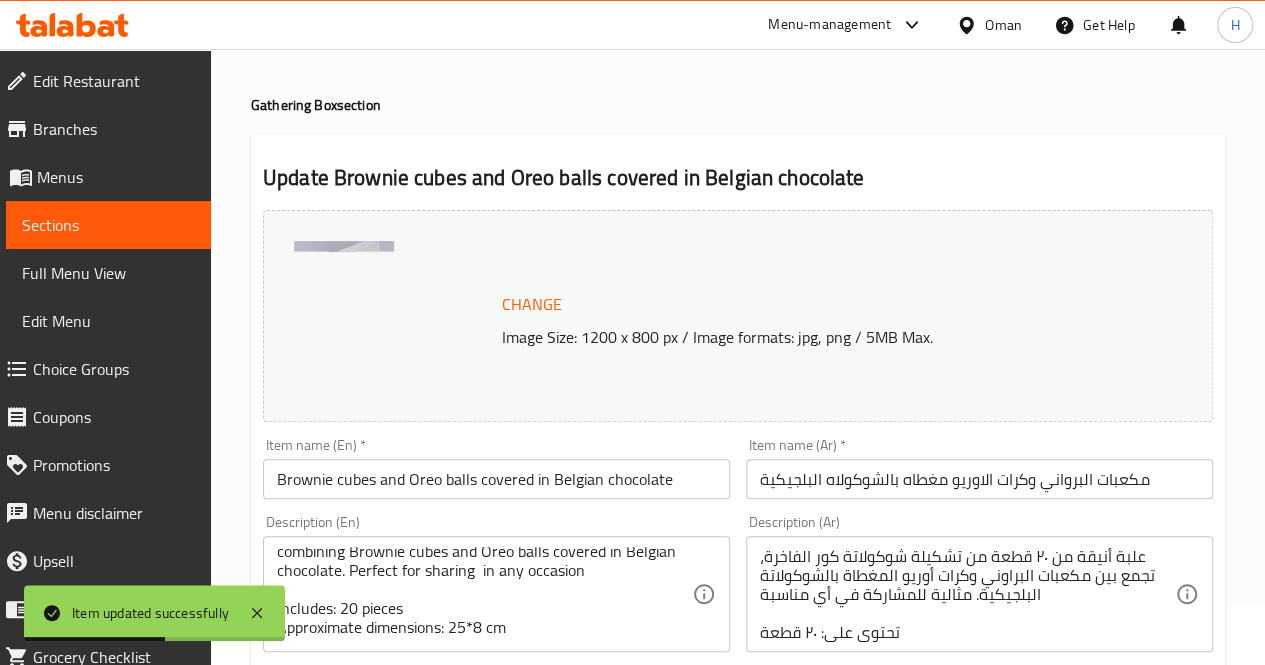 scroll, scrollTop: 19, scrollLeft: 0, axis: vertical 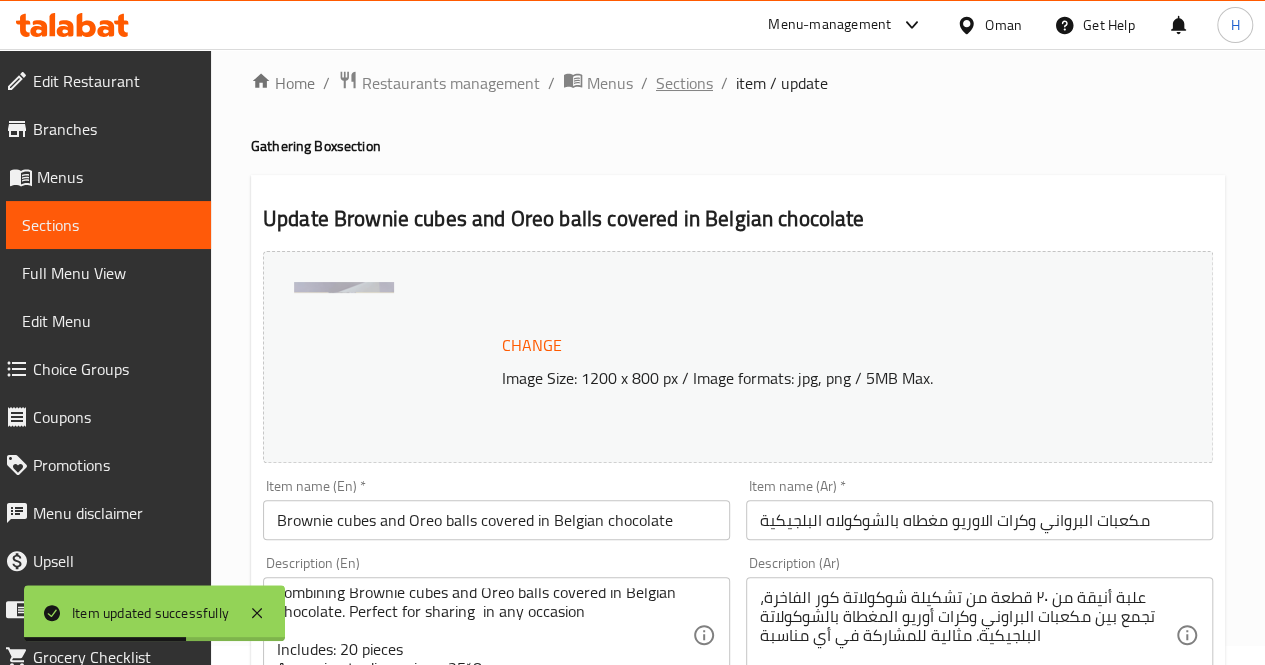 click on "Sections" at bounding box center (684, 83) 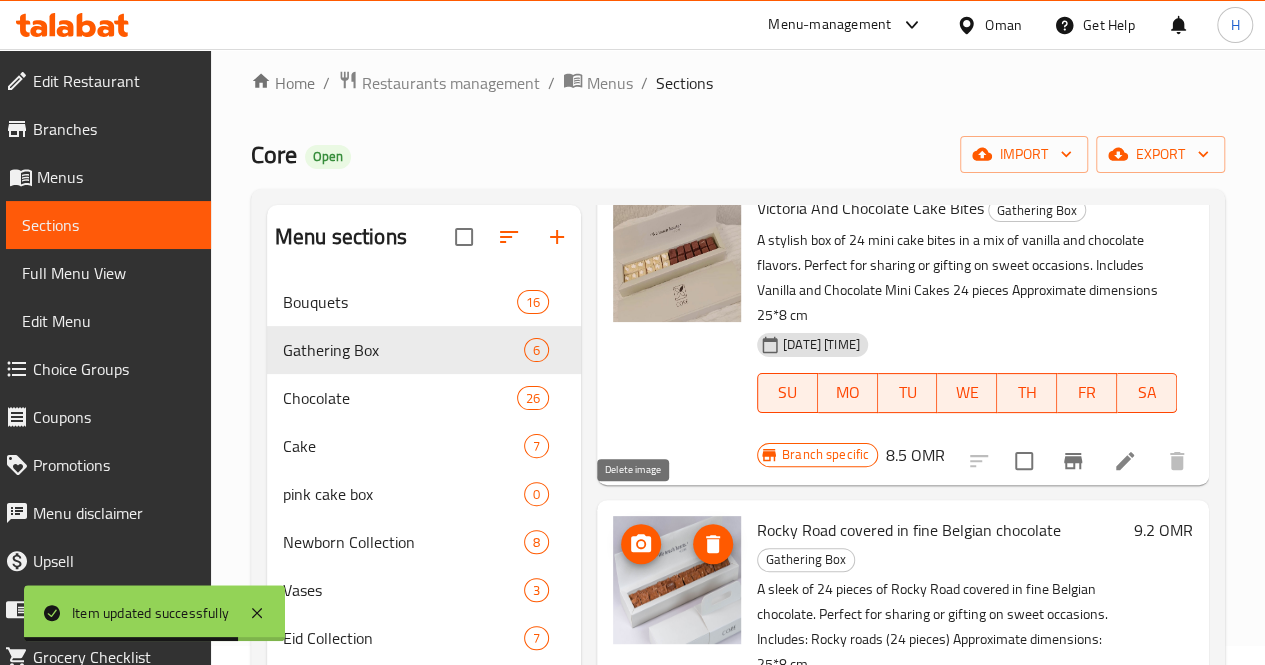 scroll, scrollTop: 1181, scrollLeft: 0, axis: vertical 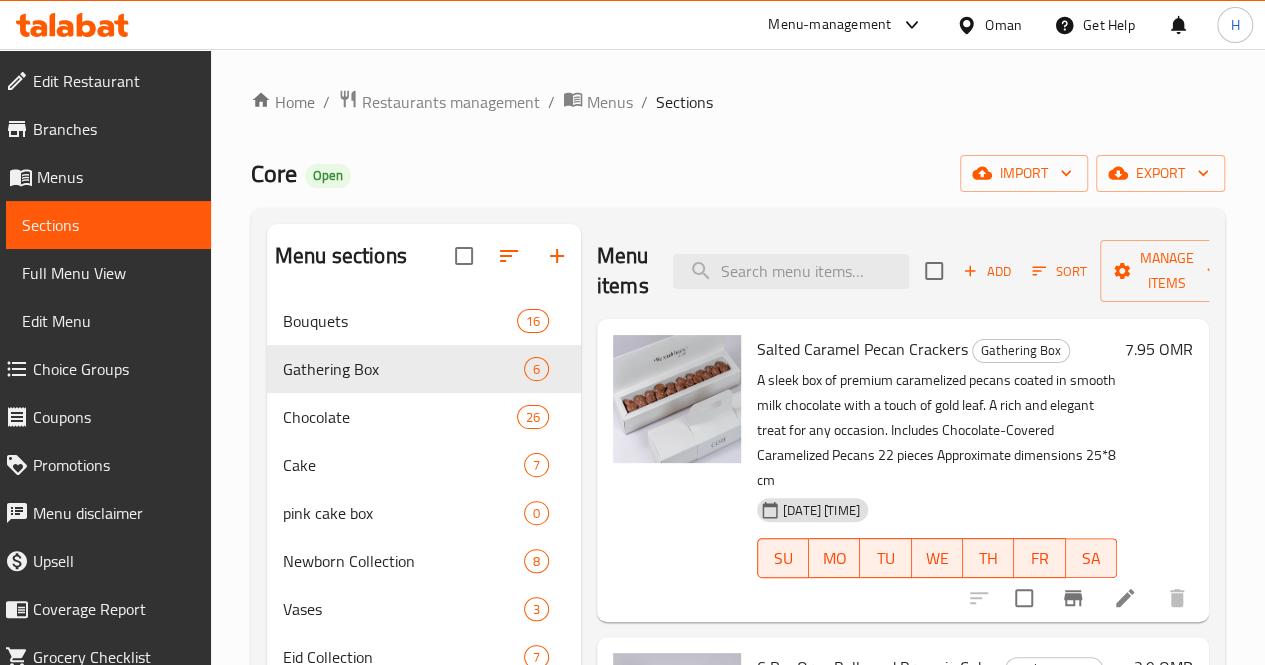 click on "Edit Restaurant" at bounding box center [114, 81] 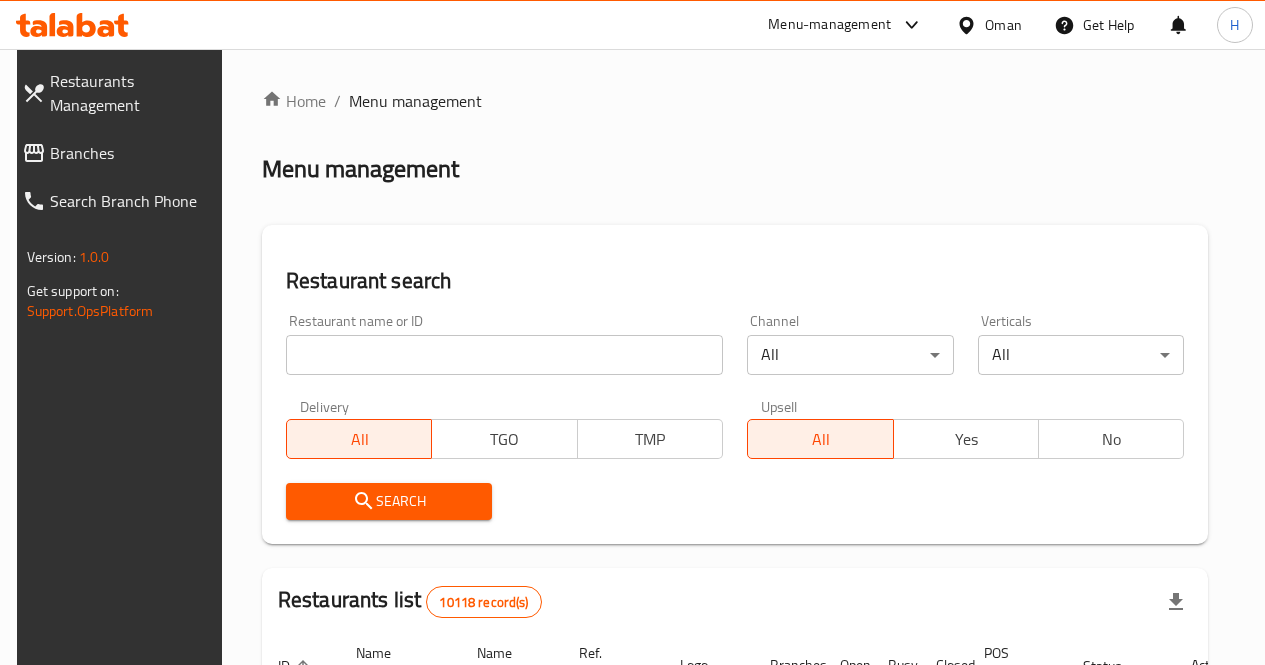 scroll, scrollTop: 0, scrollLeft: 0, axis: both 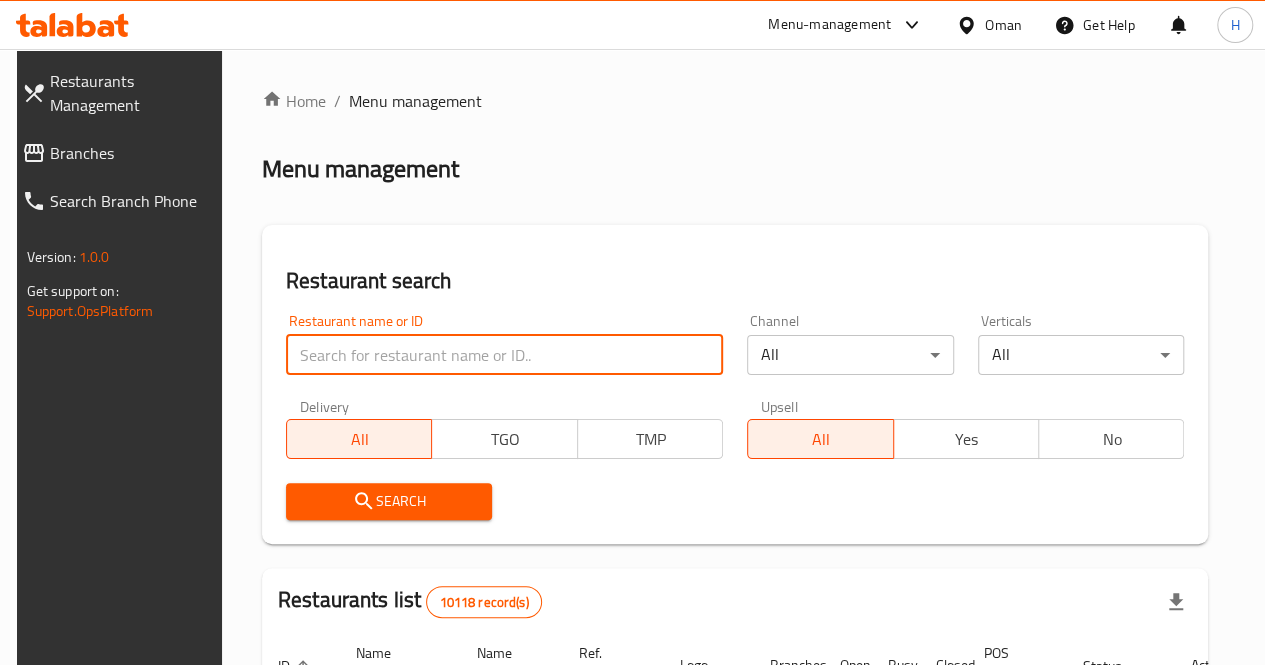 click at bounding box center [504, 355] 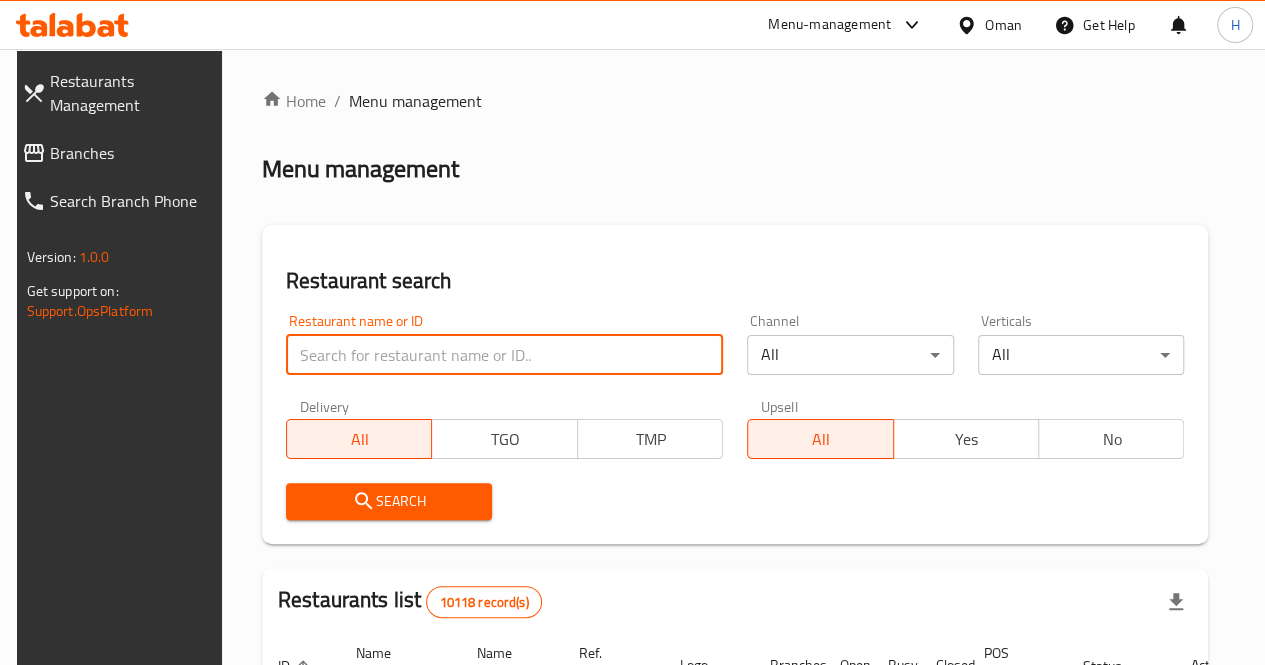 type on "baqah" 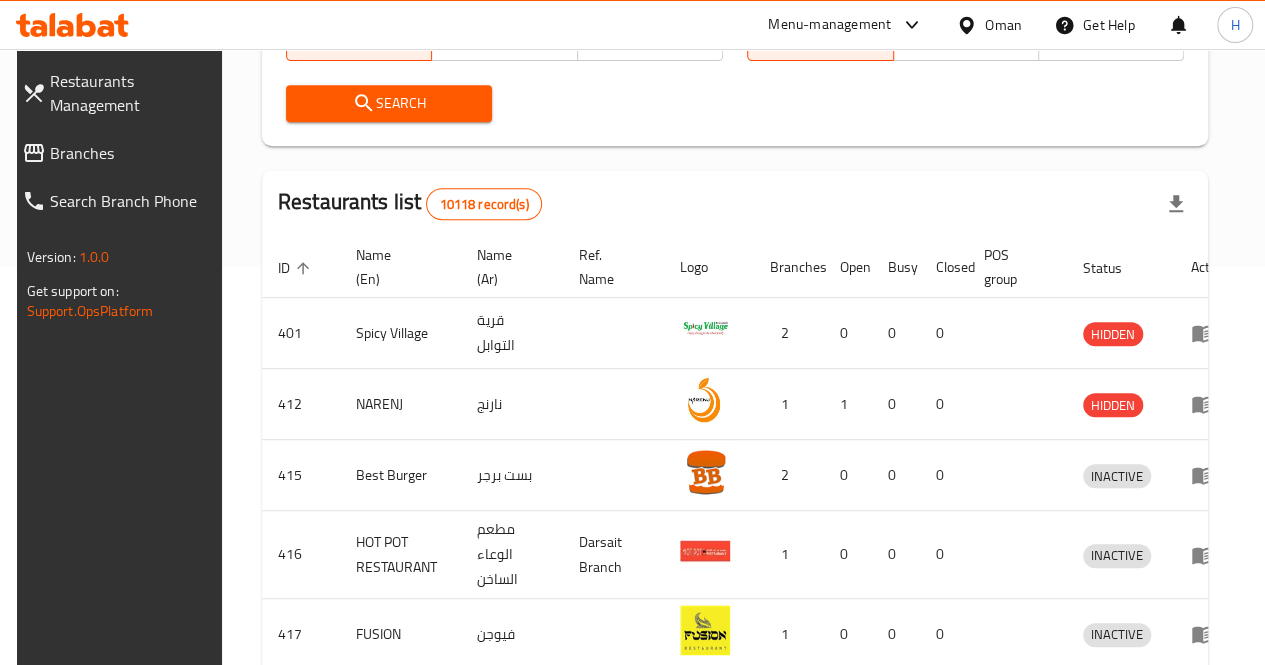 scroll, scrollTop: 158, scrollLeft: 0, axis: vertical 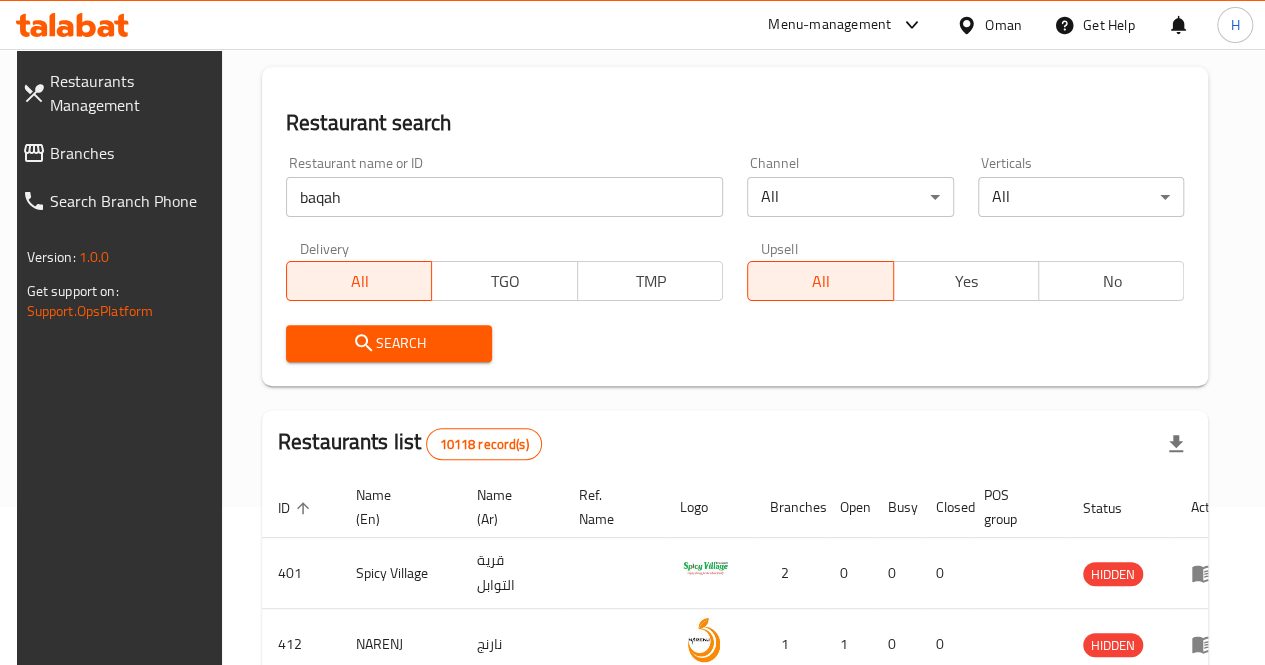 click on "Search" at bounding box center [389, 343] 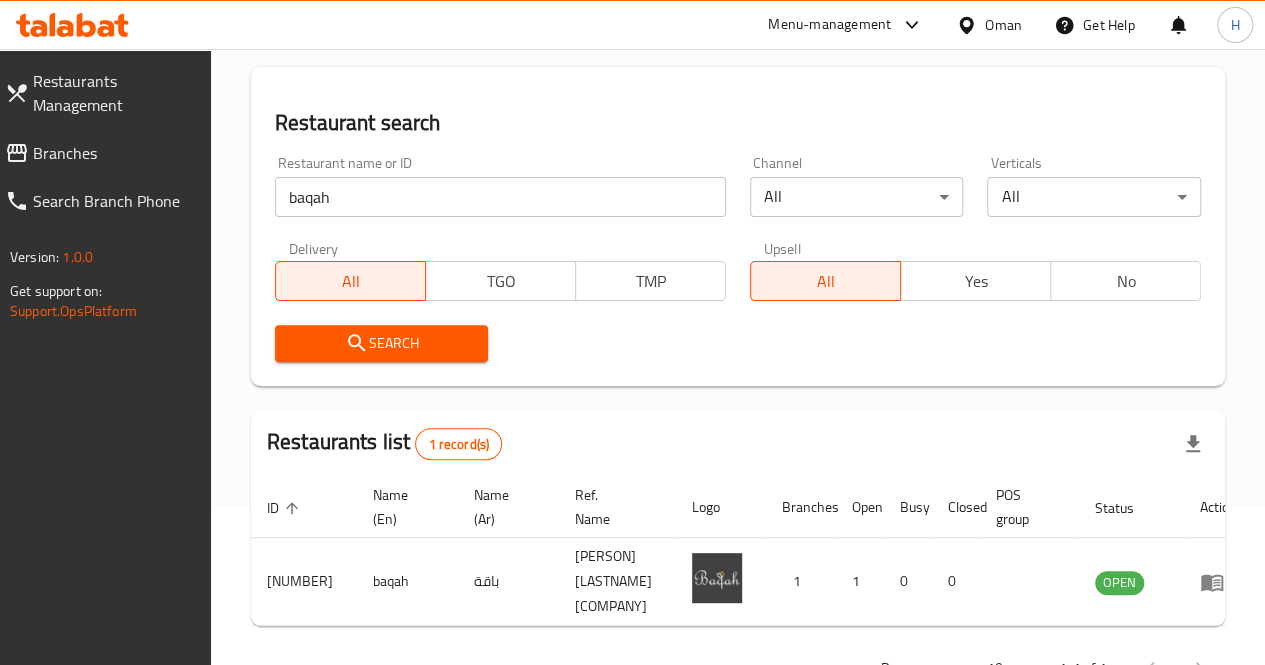 scroll, scrollTop: 252, scrollLeft: 0, axis: vertical 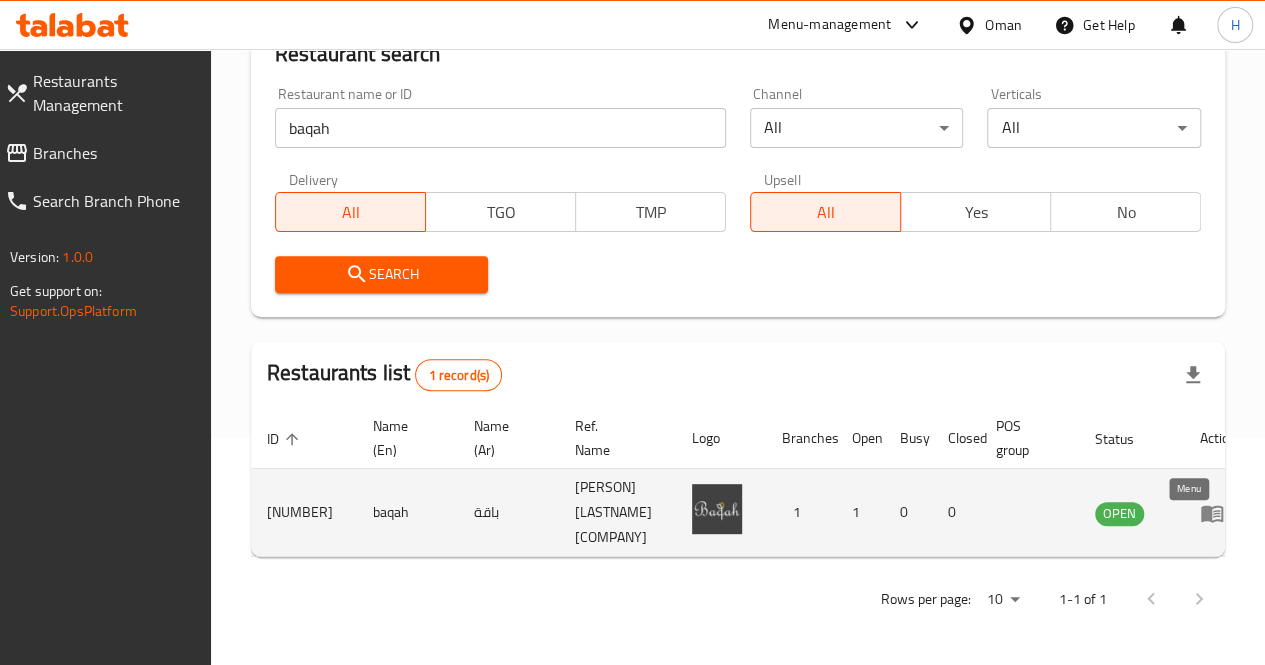 click 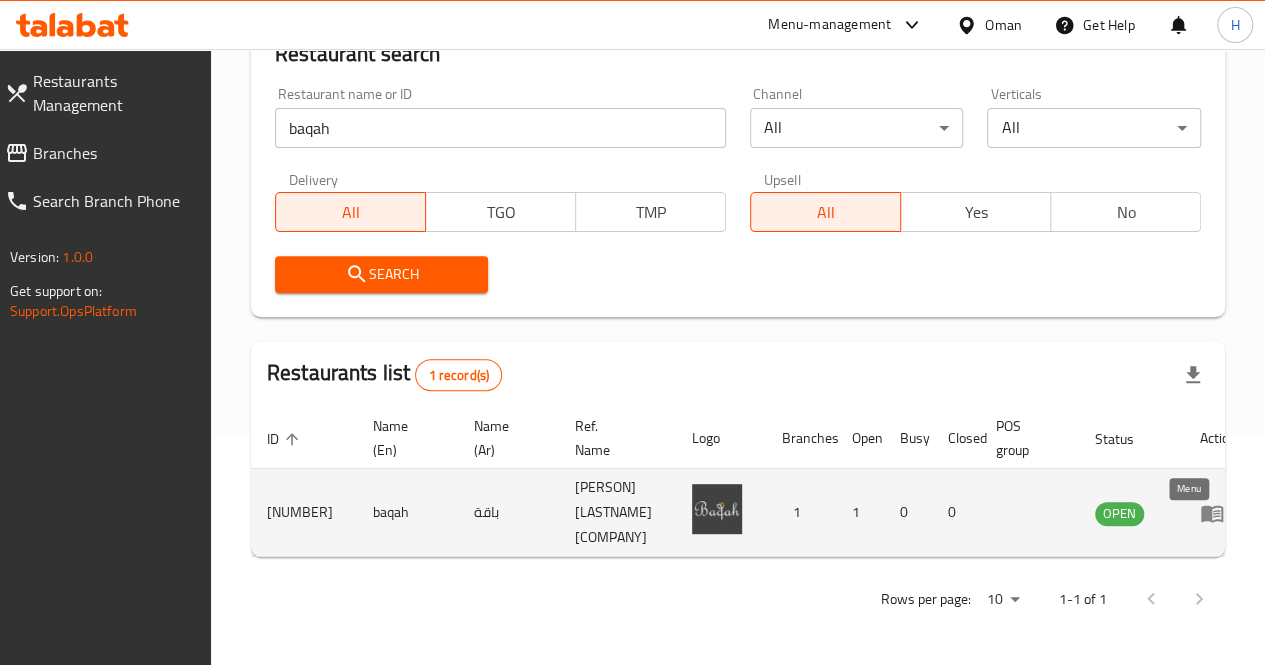 scroll, scrollTop: 0, scrollLeft: 0, axis: both 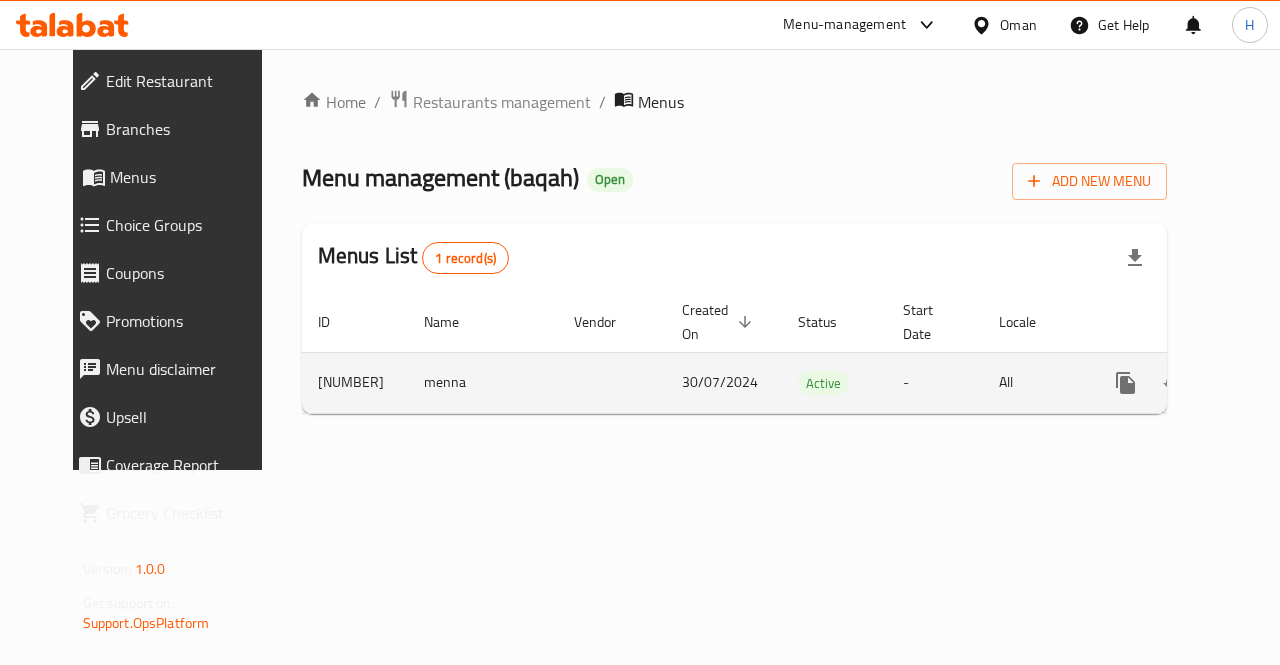click at bounding box center [1270, 383] 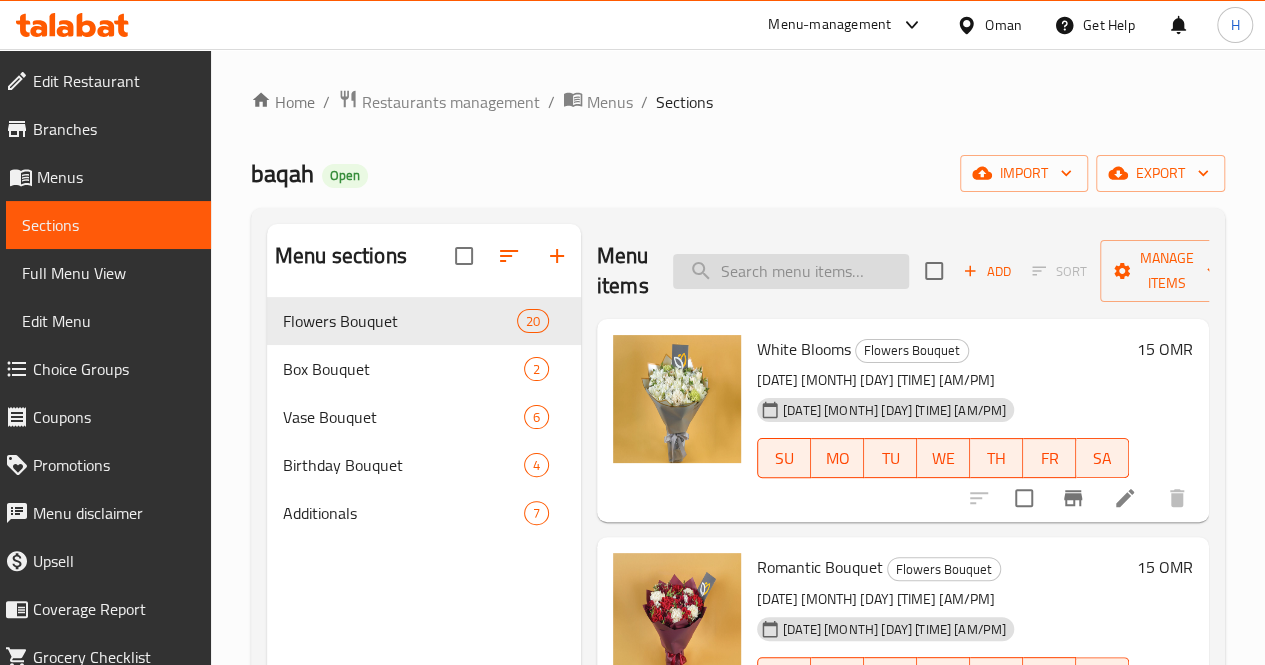 click at bounding box center [791, 271] 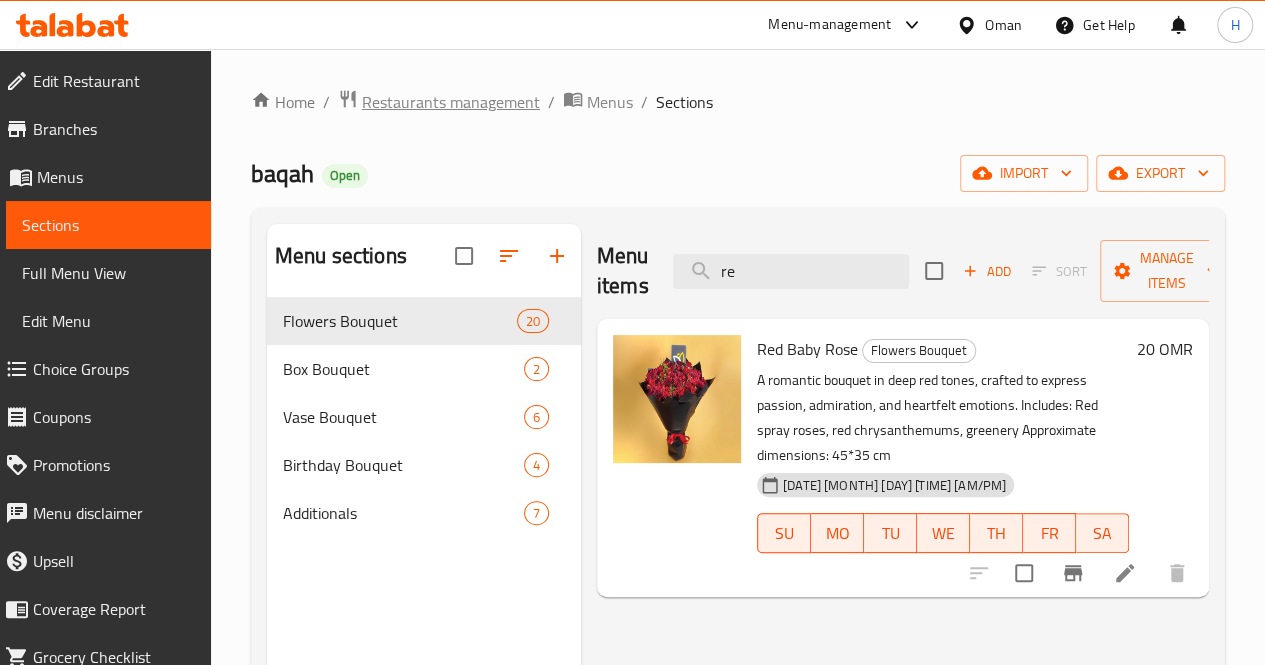 type on "r" 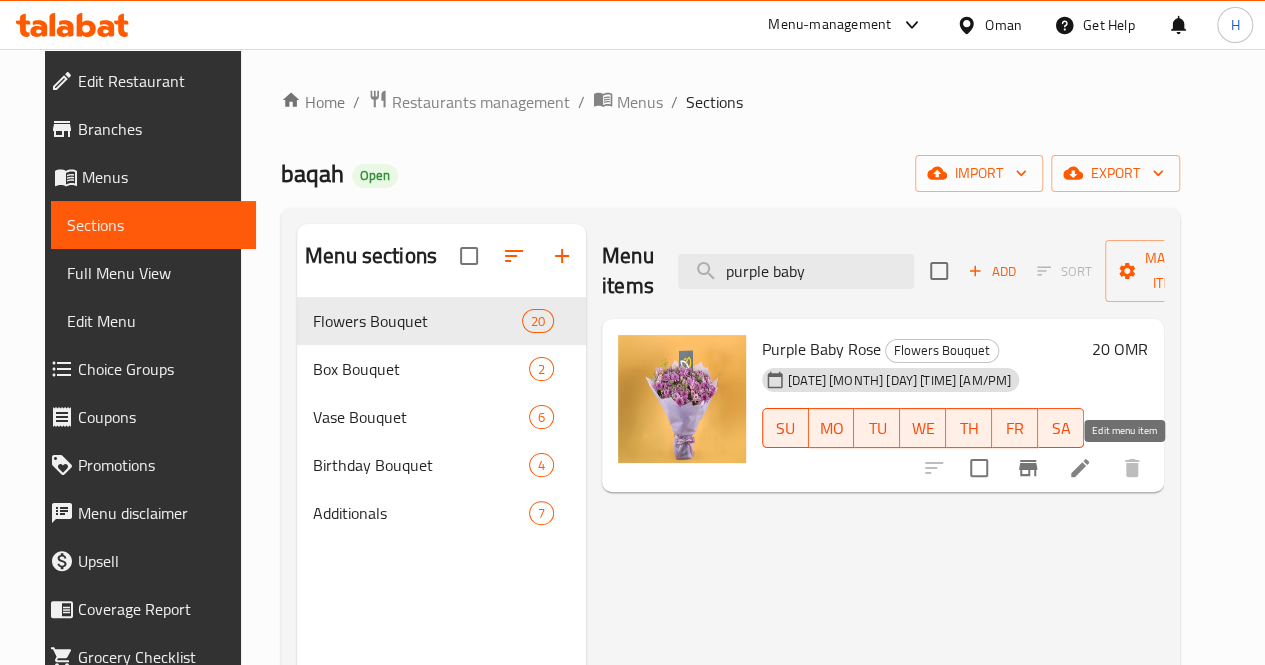 type on "purple baby" 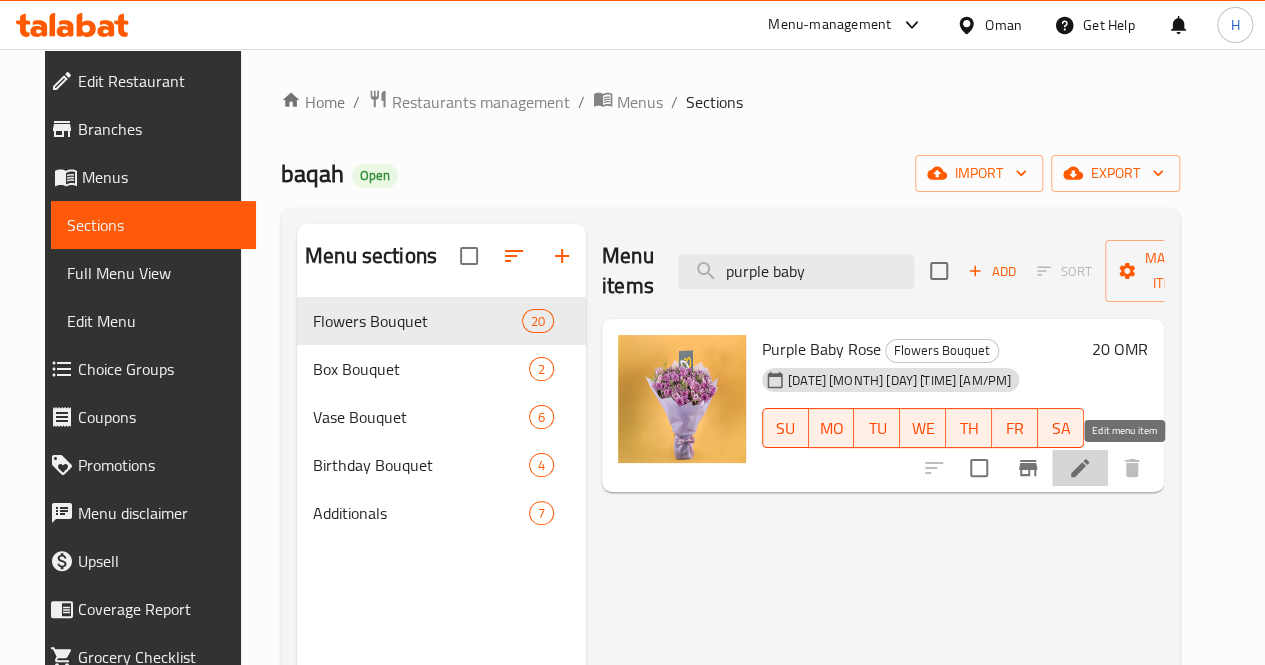 click 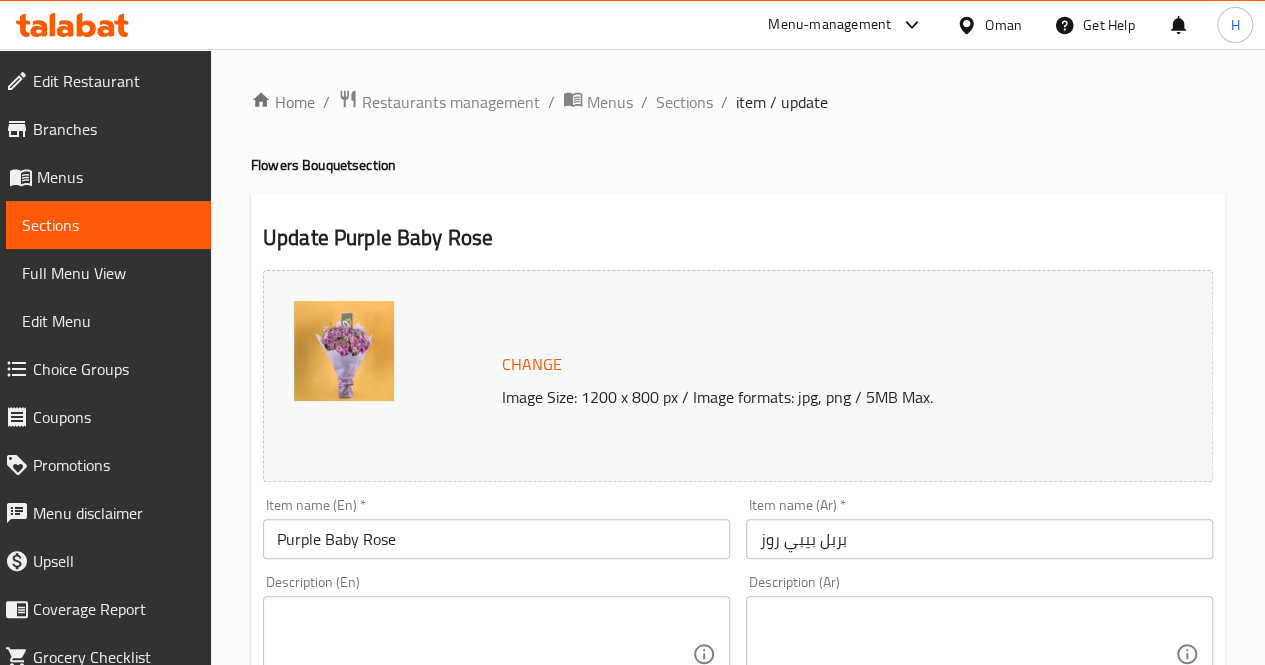 click at bounding box center [484, 654] 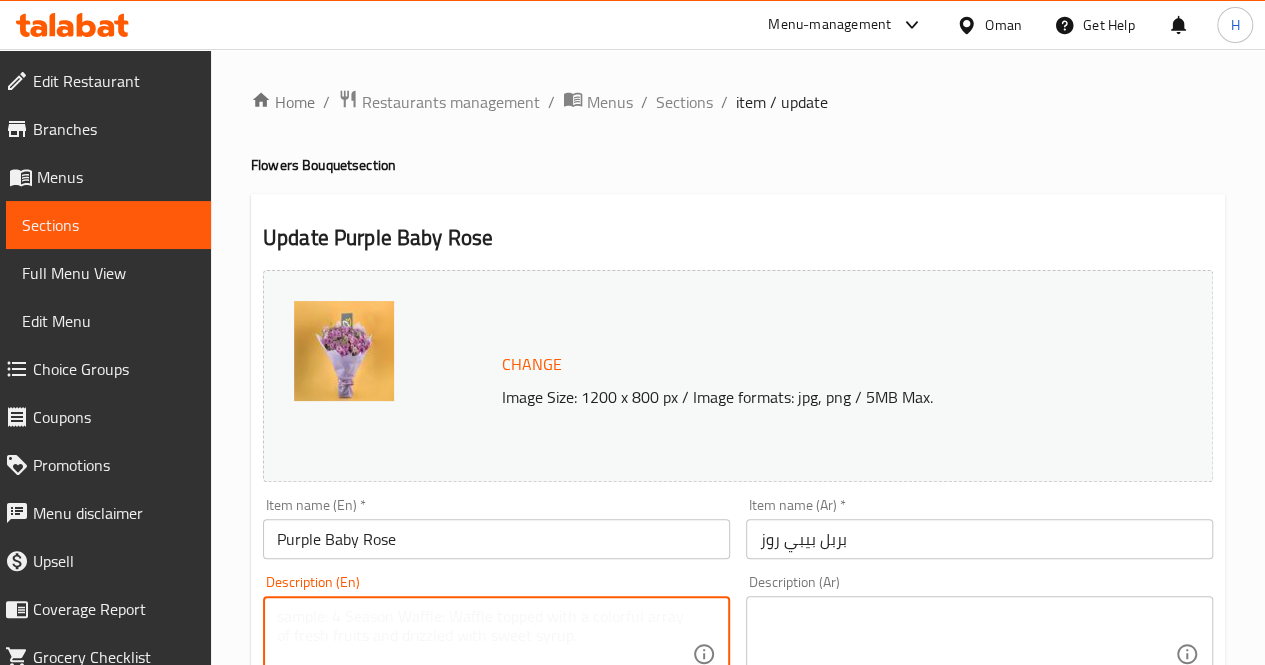 paste on "An elegant bouquet in all purple tones, perfect for expressing admiration, gratitude, or celebrating special moments with grace.
Includes: Purple spray roses, purple chrysanthemums, limonium
Approximate dimensions: 45*35 cm" 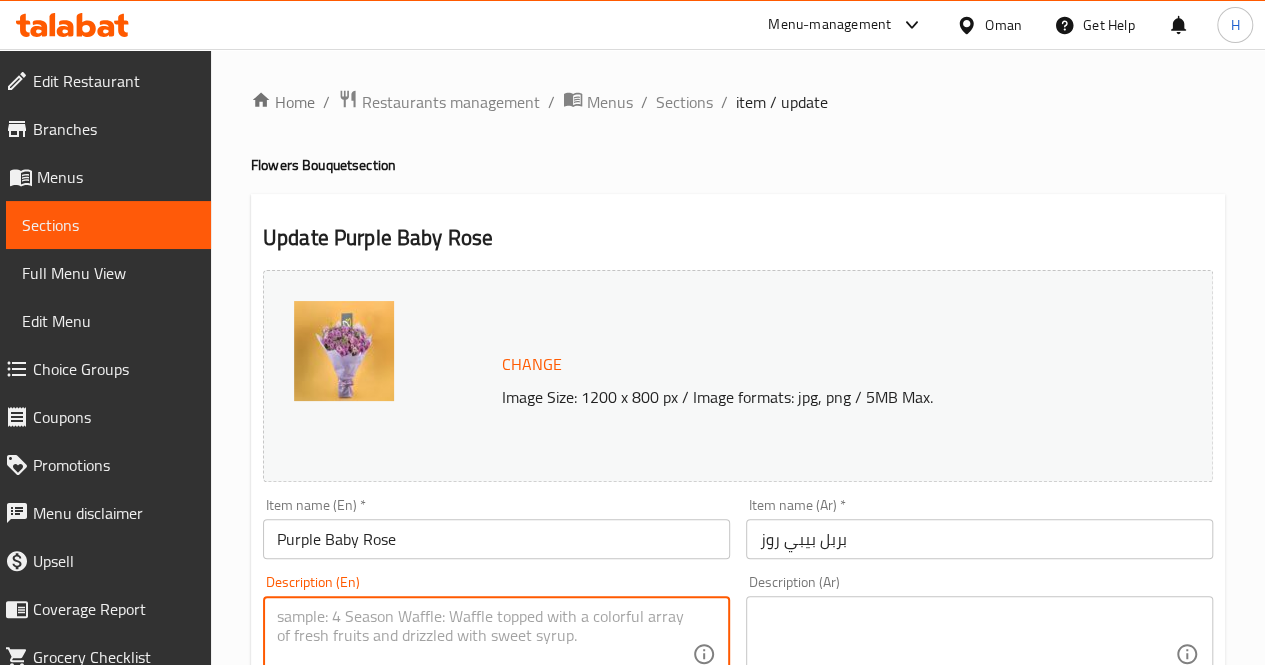 scroll, scrollTop: 36, scrollLeft: 0, axis: vertical 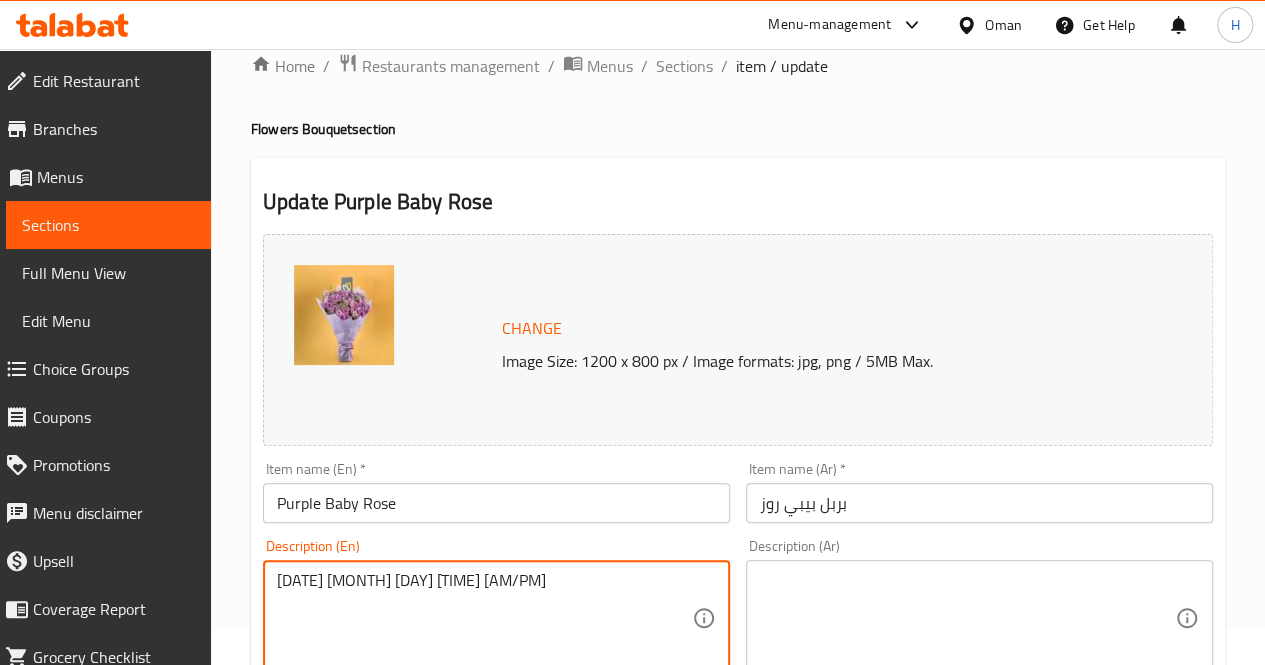 type on "An elegant bouquet in all purple tones, perfect for expressing admiration, gratitude, or celebrating special moments with grace.
Includes: Purple spray roses, purple chrysanthemums, limonium
Approximate dimensions: 45*35 cm" 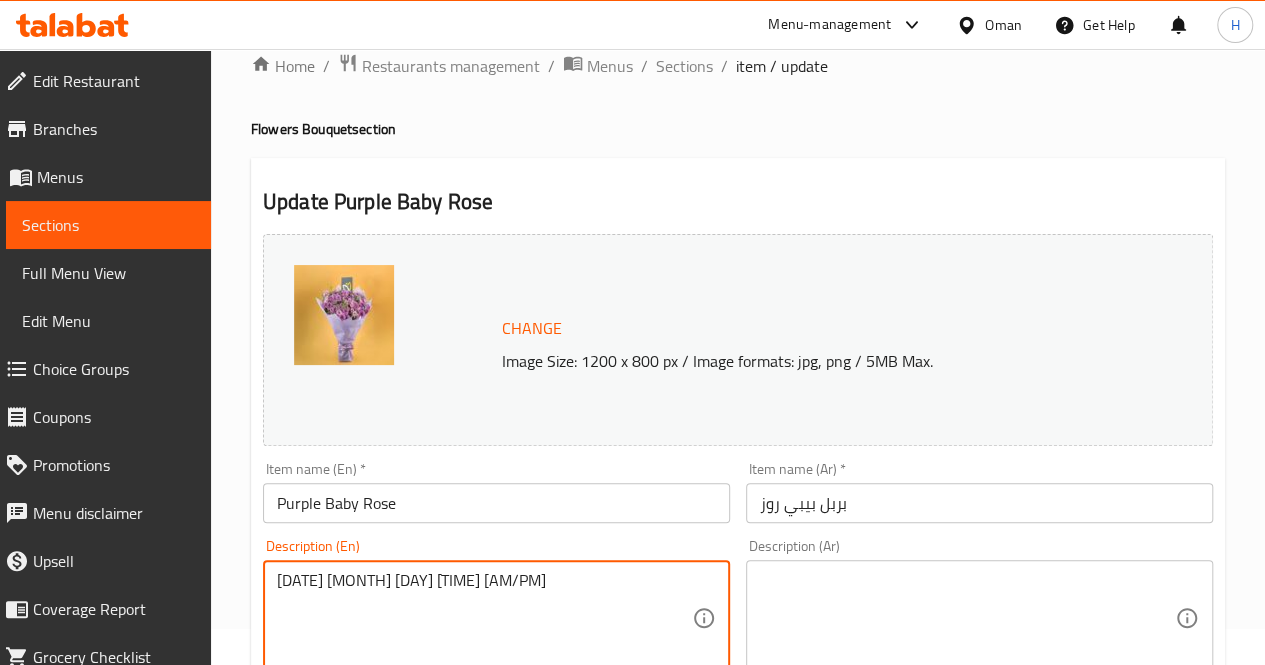 click at bounding box center [967, 618] 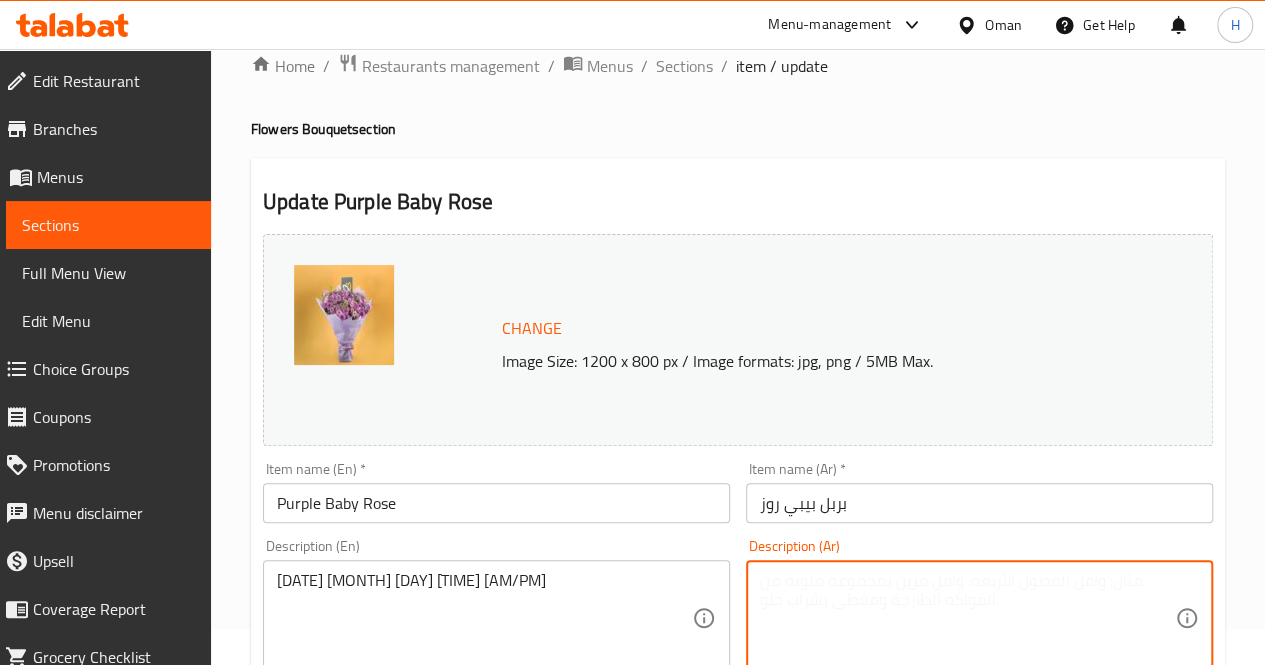 paste on "باقة أنيقة بألوان البنفسجي المتناغمة، مثالية للتعبير عن الإعجاب أو الشكر أو للاحتفال بلحظات مميزة.
يحتوي على: روز بنفسجي صغير، أقحوان بنفسجي، ليمونيوم
الأبعاد التقريبية: 45*35 سم" 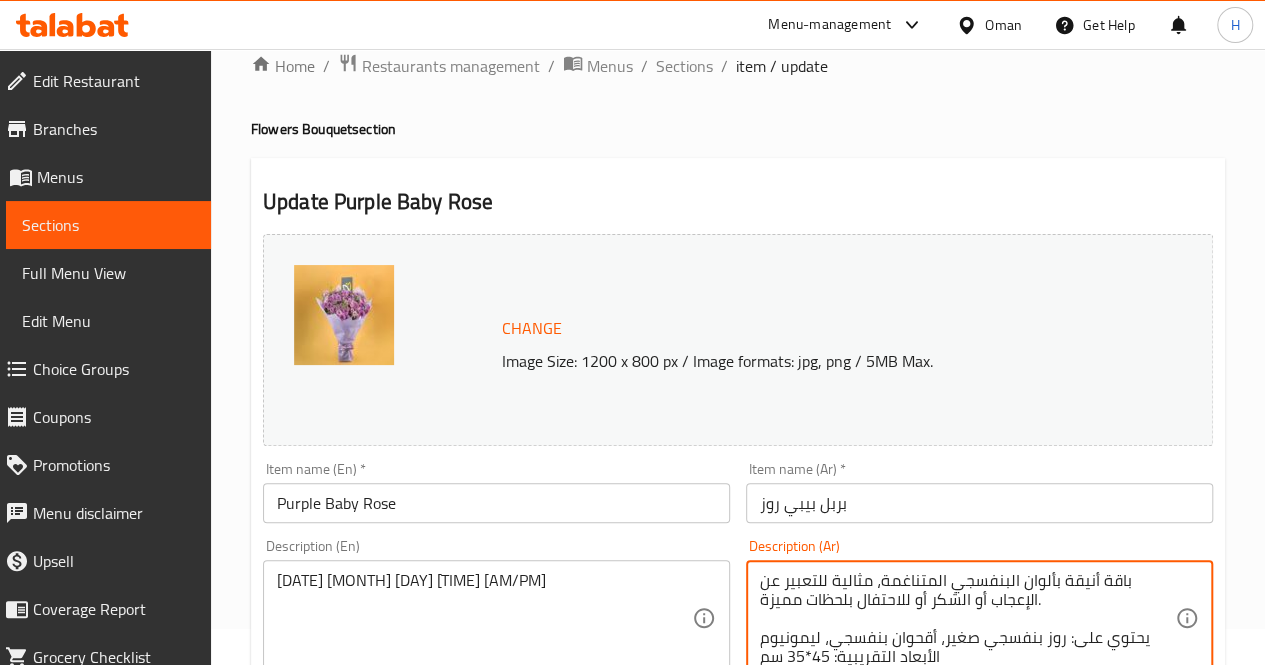 scroll, scrollTop: 18, scrollLeft: 0, axis: vertical 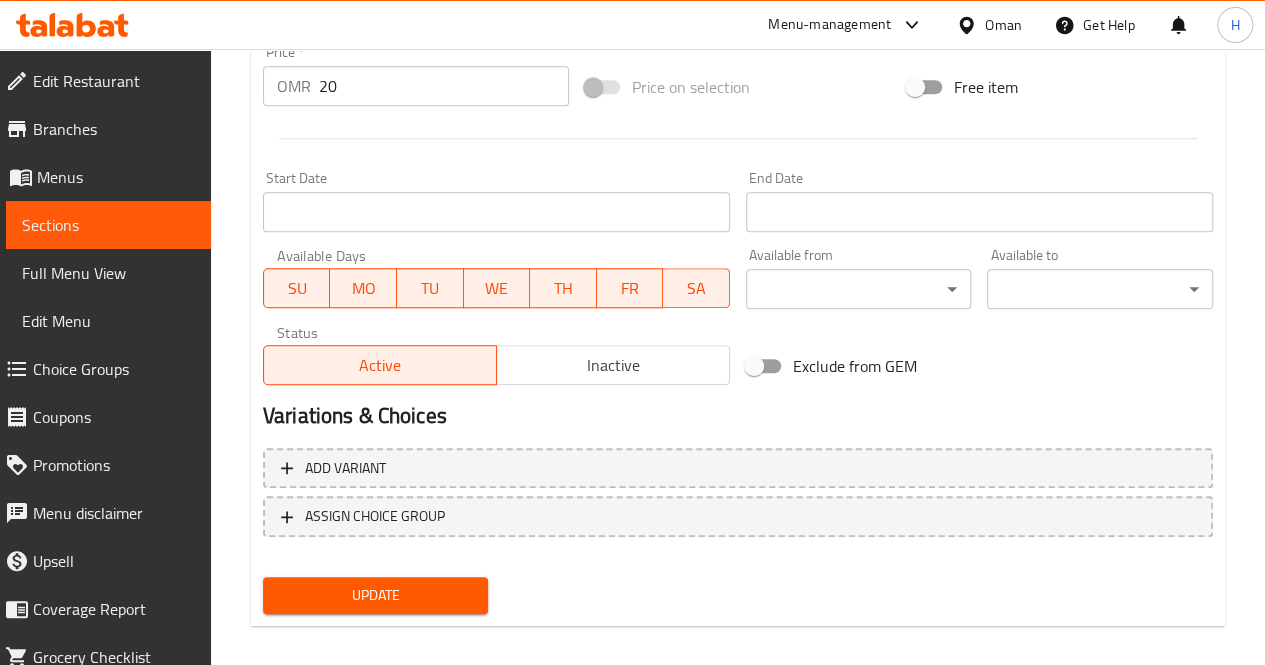 type on "باقة أنيقة بألوان البنفسجي المتناغمة، مثالية للتعبير عن الإعجاب أو الشكر أو للاحتفال بلحظات مميزة.
يحتوي على: روز بنفسجي صغير، أقحوان بنفسجي، ليمونيوم
الأبعاد التقريبية: 45*35 سم" 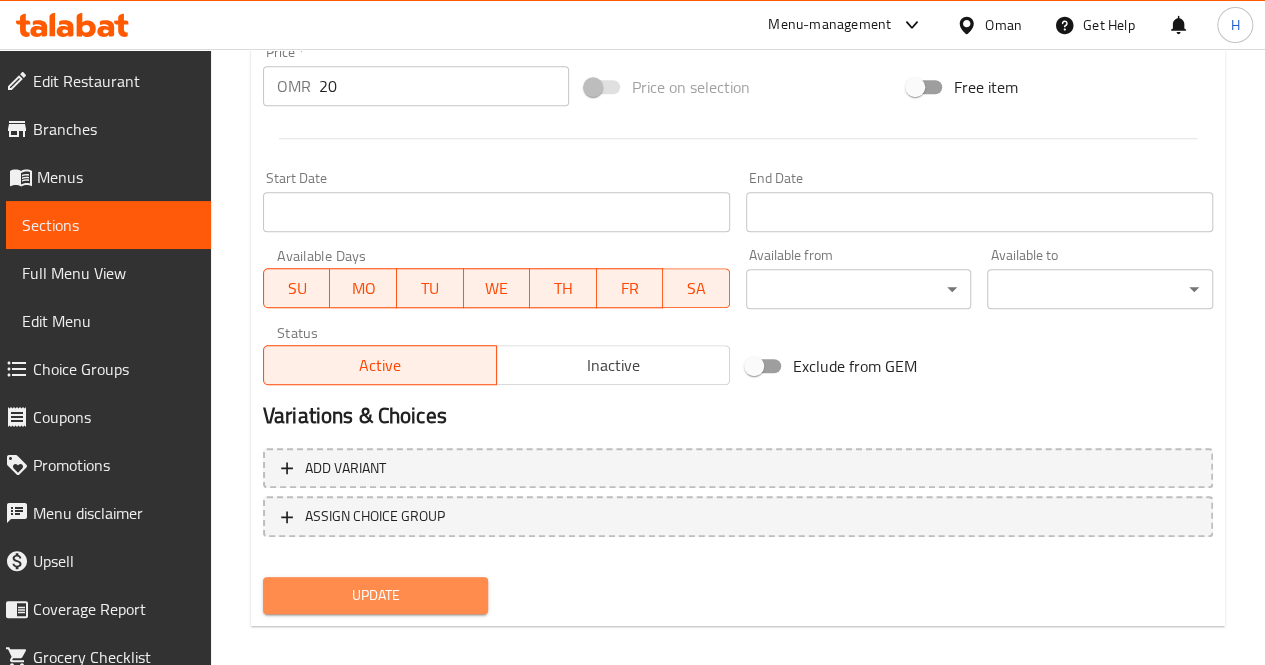 click on "Update" at bounding box center [376, 595] 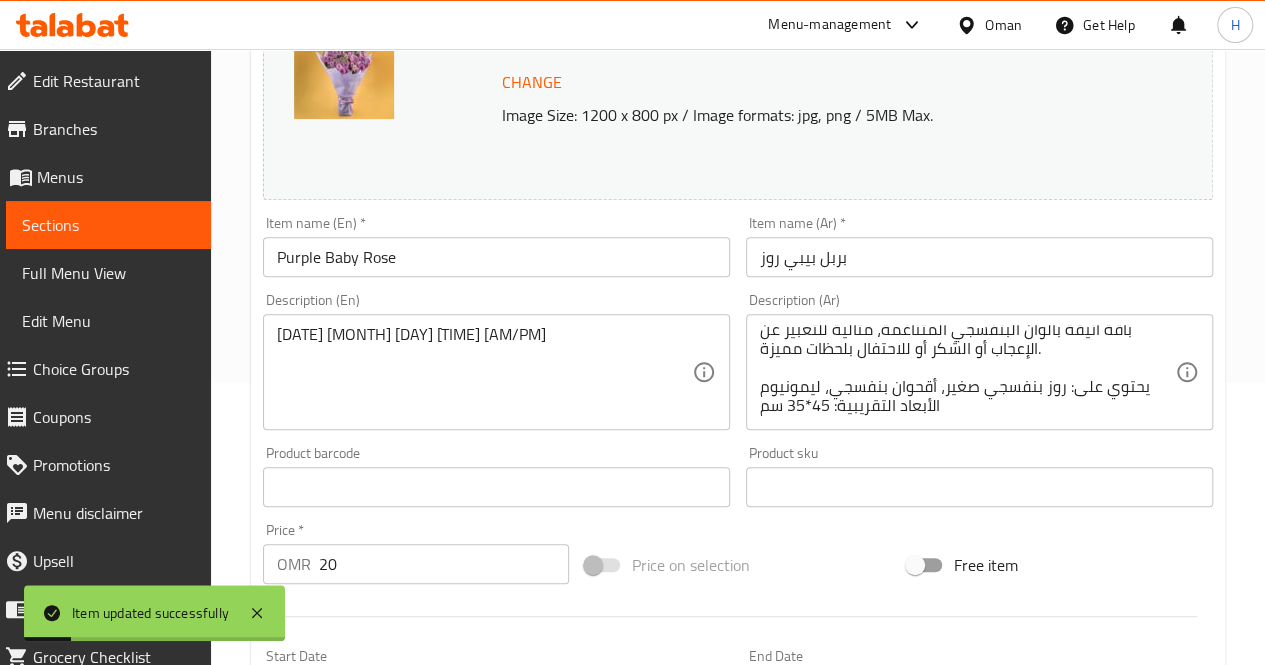 scroll, scrollTop: 0, scrollLeft: 0, axis: both 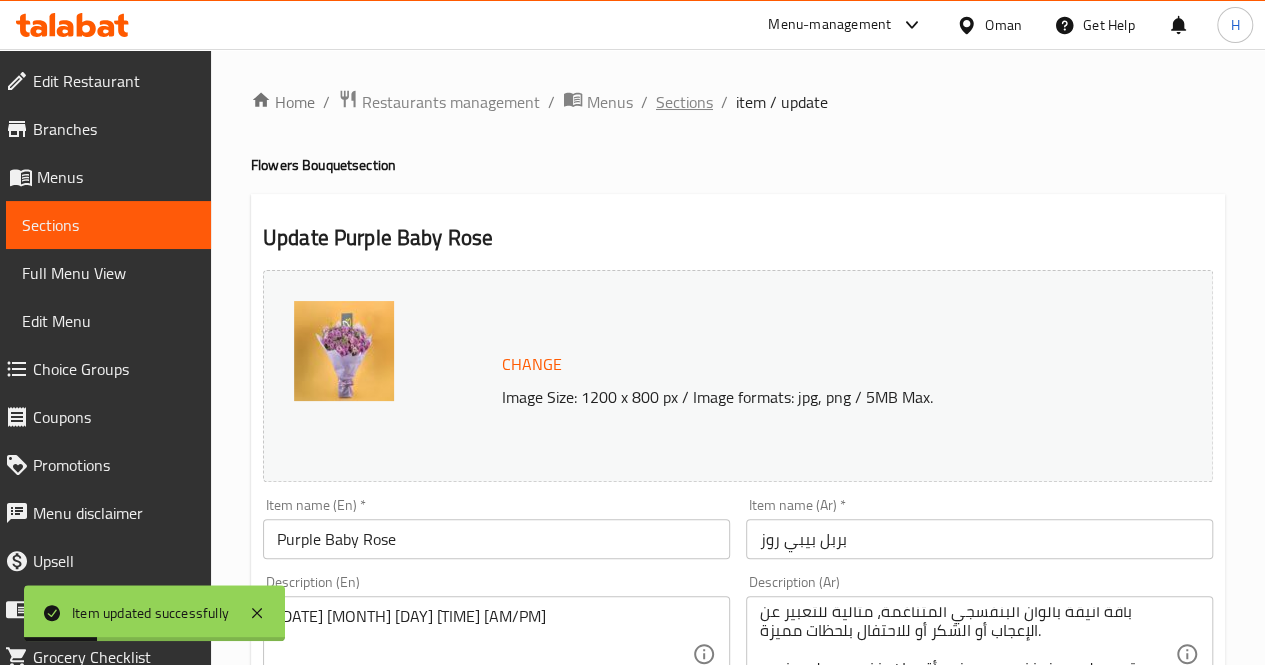 click on "Sections" at bounding box center [684, 102] 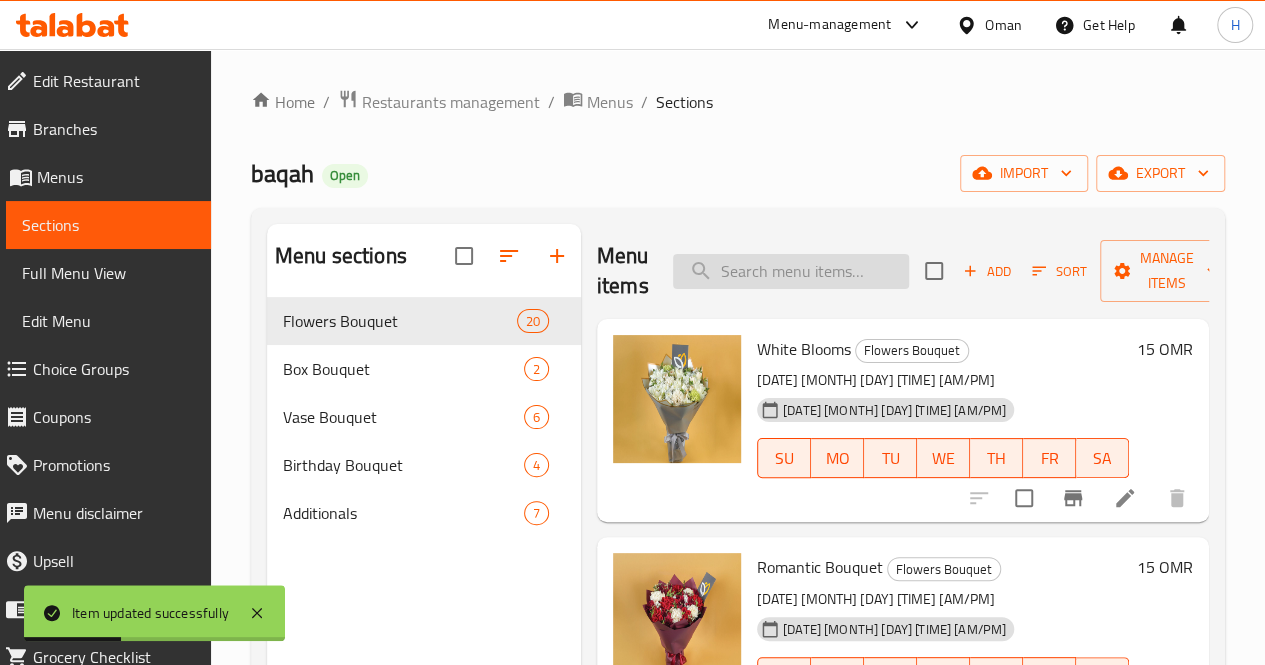 click at bounding box center (791, 271) 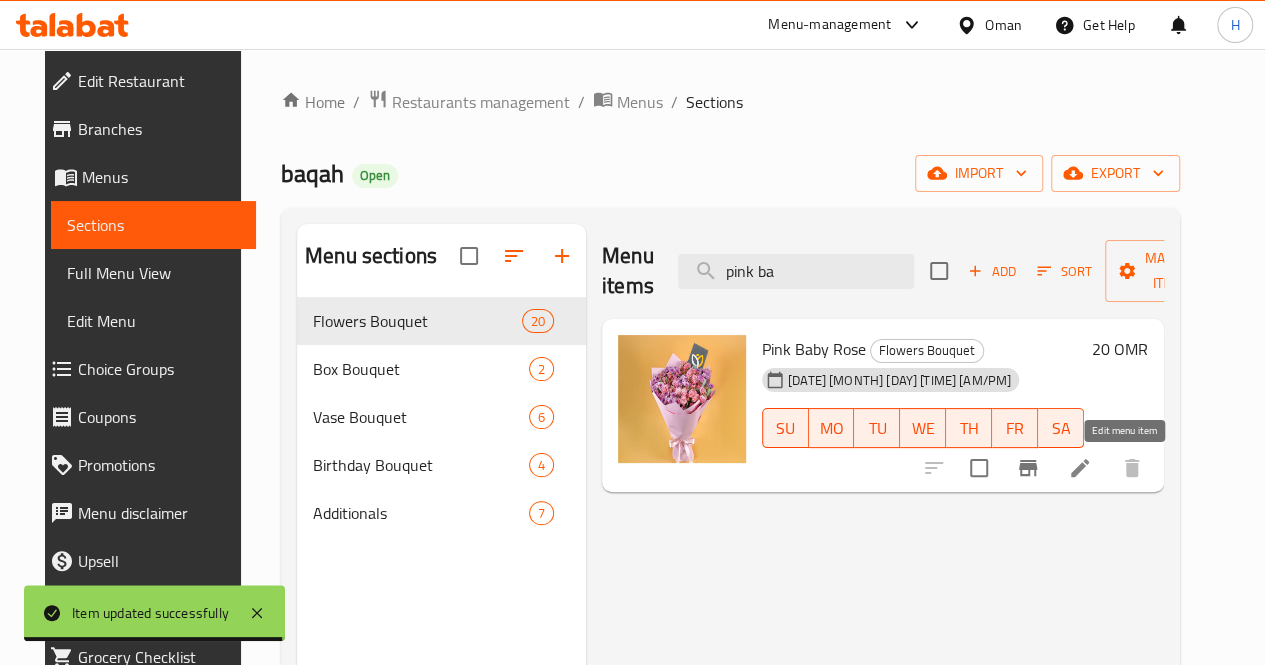 type on "pink ba" 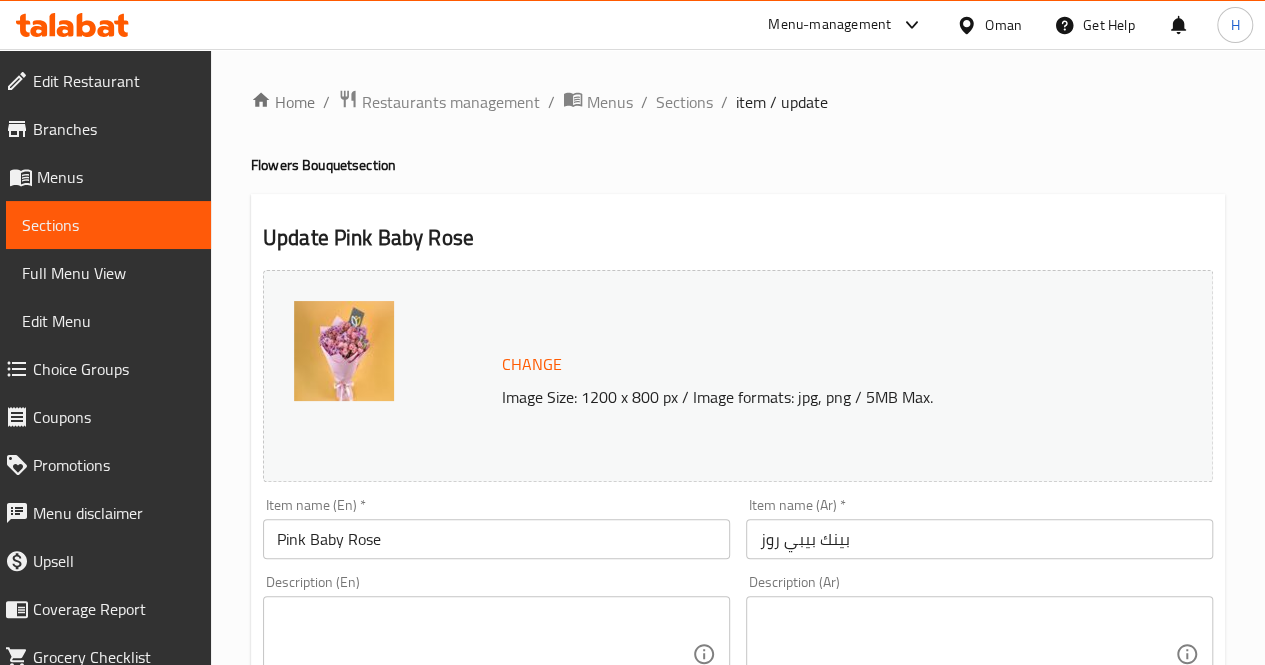 click at bounding box center [484, 654] 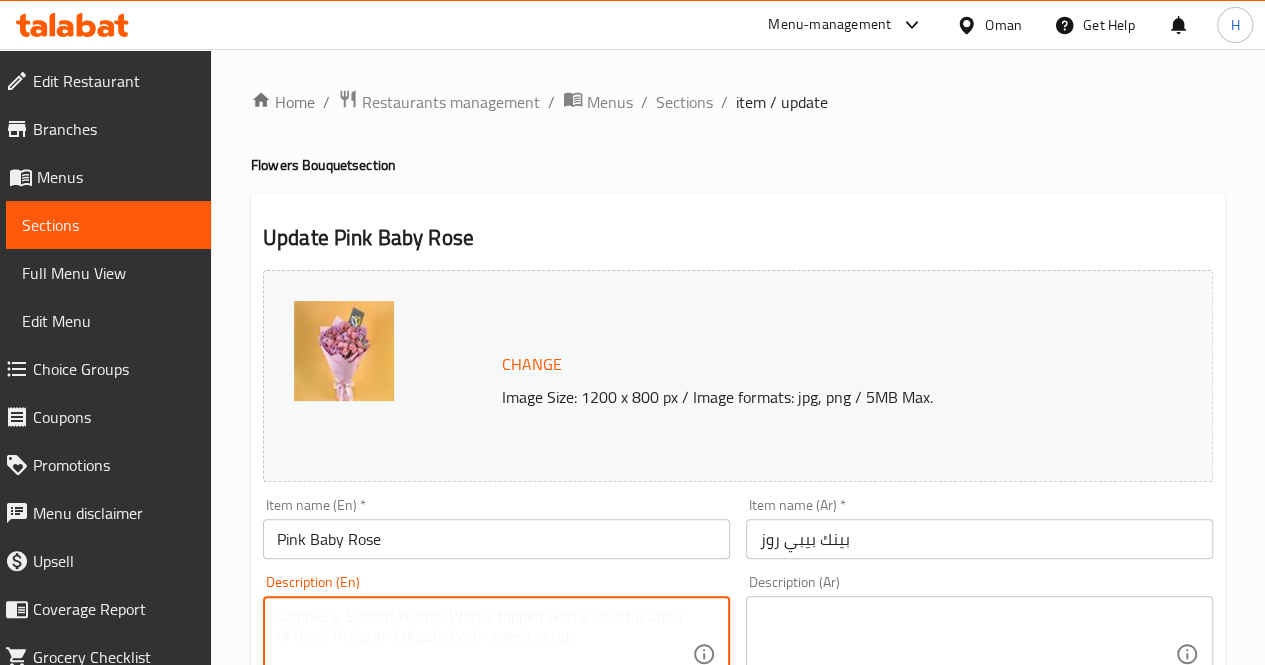 paste on "A charming bouquet in pink and purple hues, perfect for birthdays, thank you gifts, or simply to show you care.
Includes: Pink spray roses, purple chrysanthemums, hypericum
Approximate dimensions: 45*35 cm" 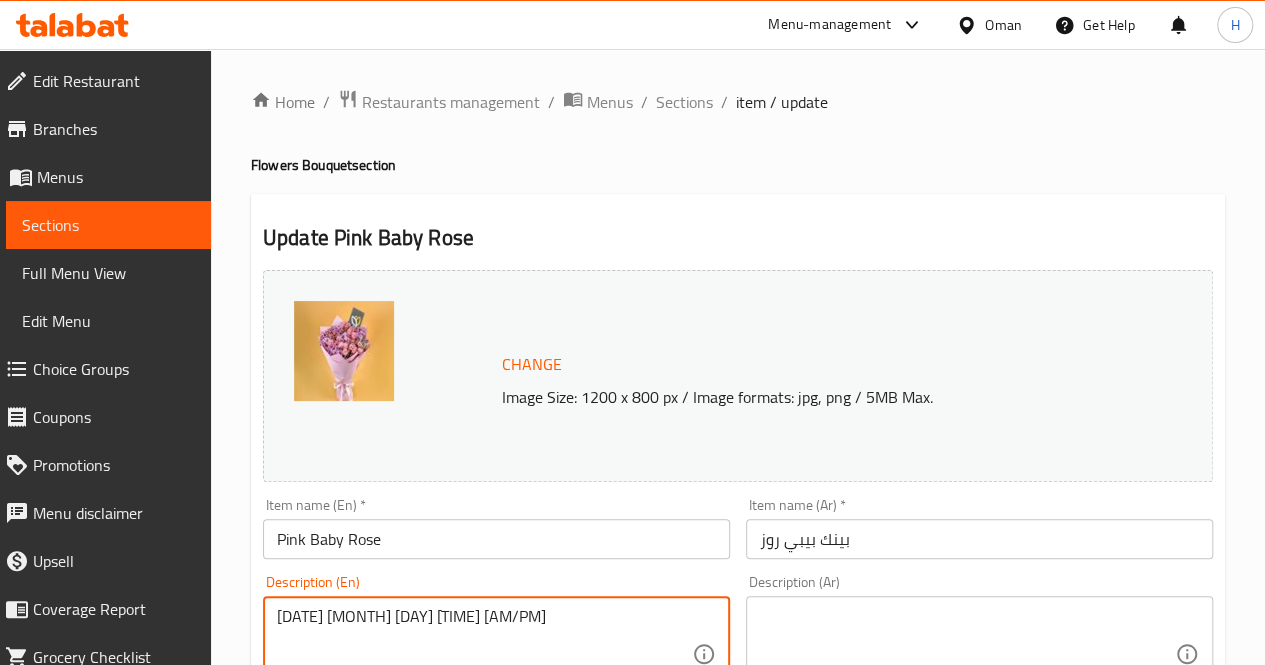 scroll, scrollTop: 36, scrollLeft: 0, axis: vertical 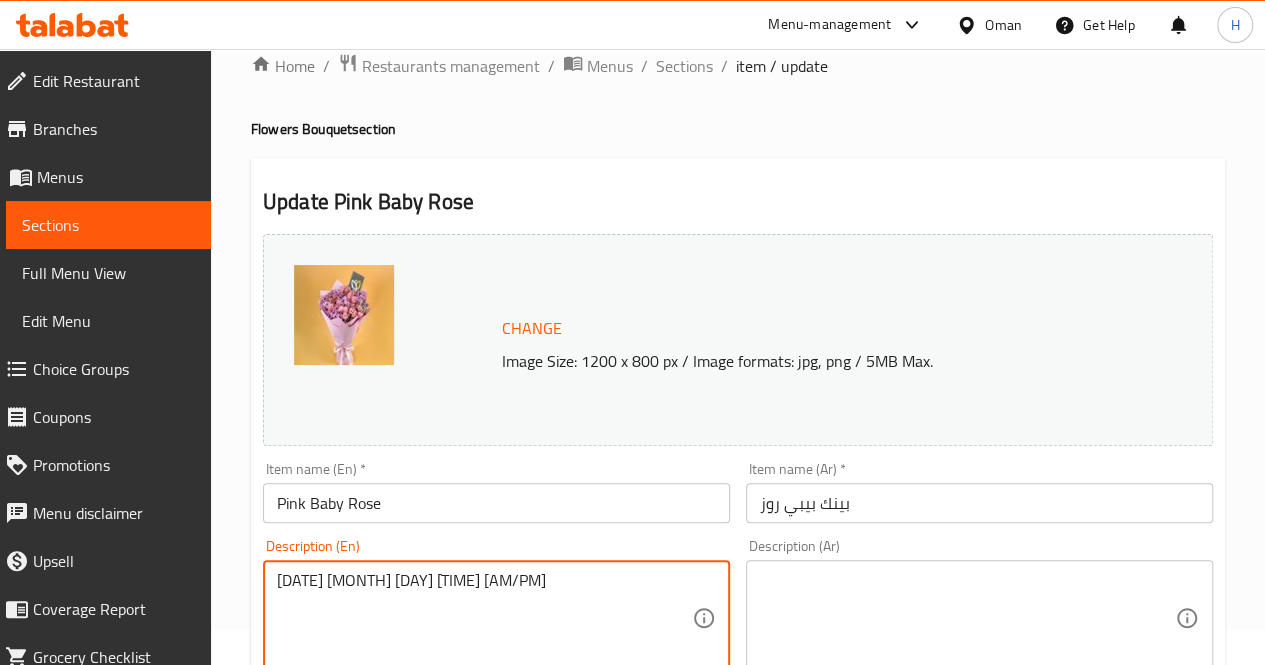type on "A charming bouquet in pink and purple hues, perfect for birthdays, thank you gifts, or simply to show you care.
Includes: Pink spray roses, purple chrysanthemums, hypericum
Approximate dimensions: 45*35 cm" 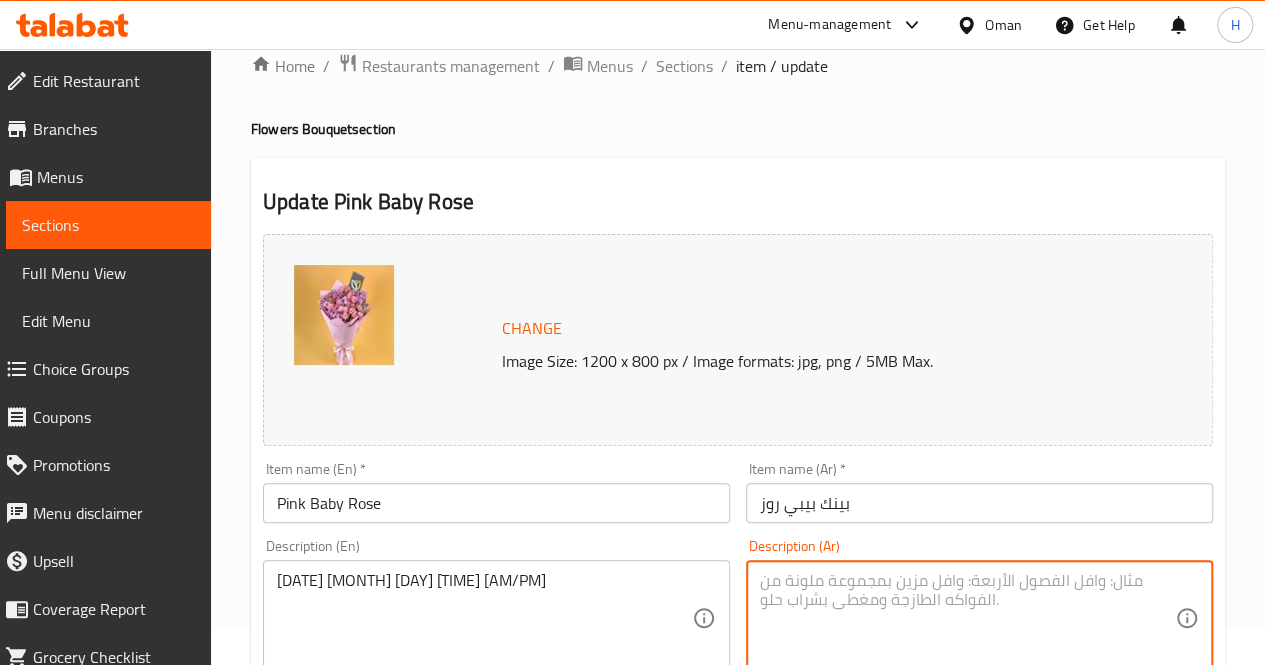 click at bounding box center [967, 618] 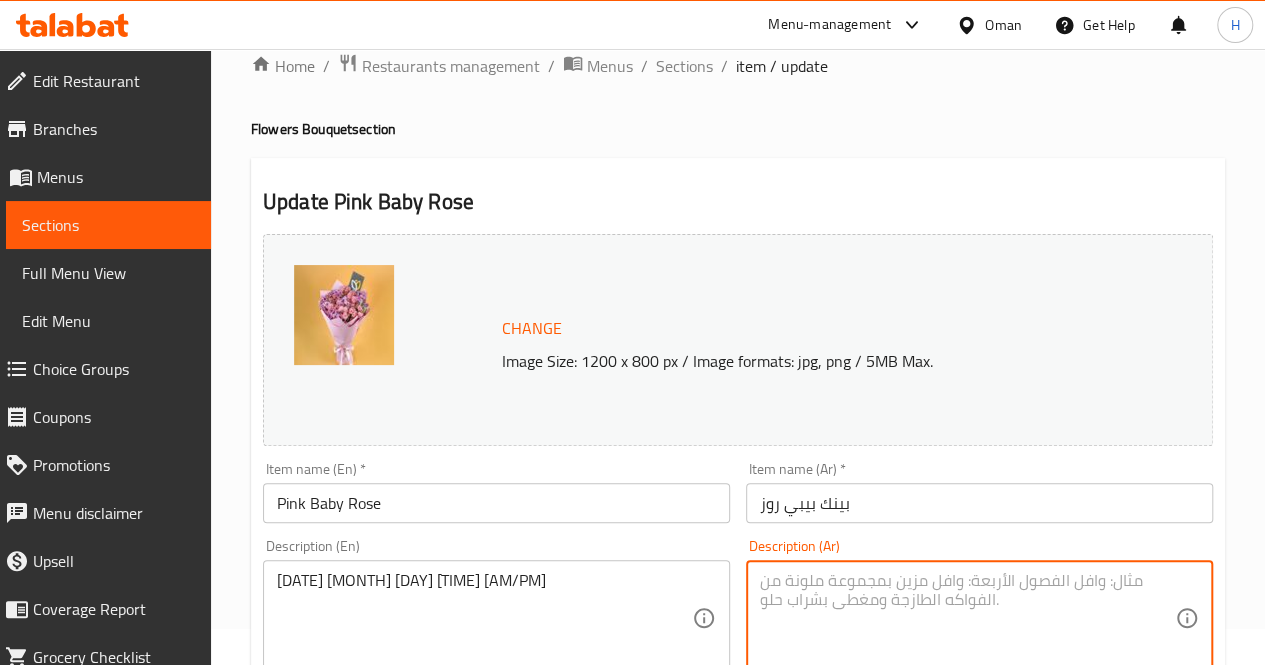 paste on "باقة ساحرة بألوان الوردي والبنفسجي، مثالية لأعياد الميلاد أو الشكر أو لإظهار الاهتمام.
يحتوي على: روز وردي صغير، أقحوان بنفسجي، هايبركم
الأبعاد التقريبية: 45*35 سم" 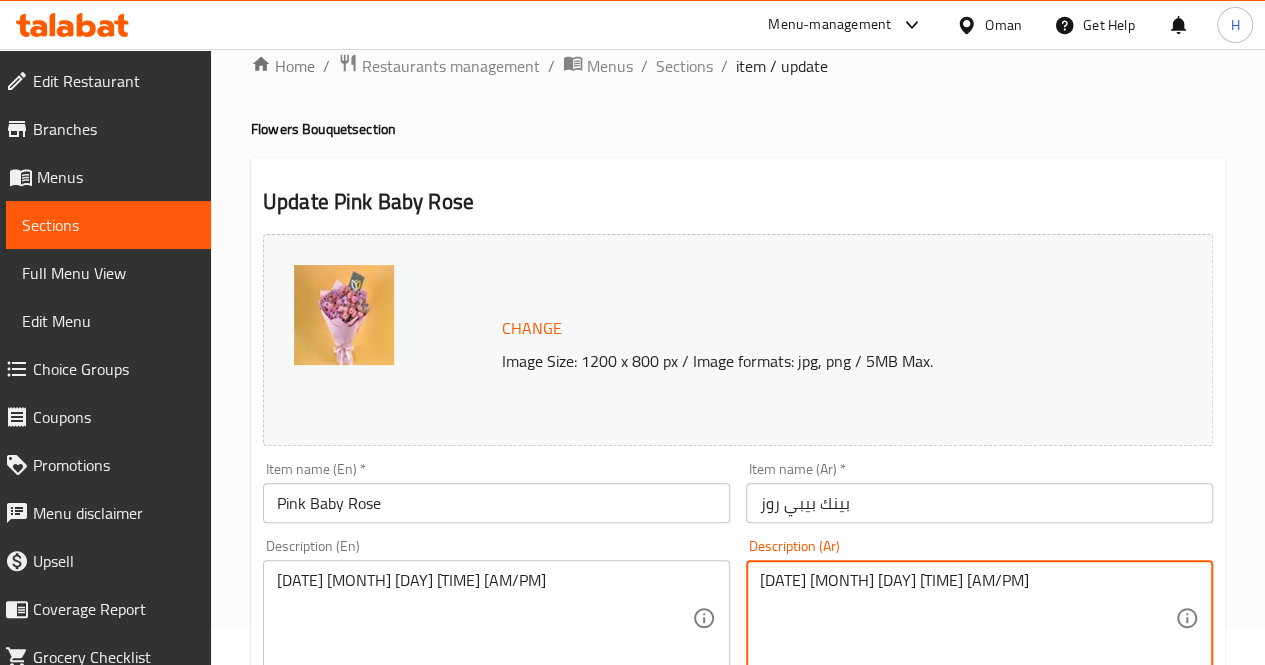 scroll, scrollTop: 18, scrollLeft: 0, axis: vertical 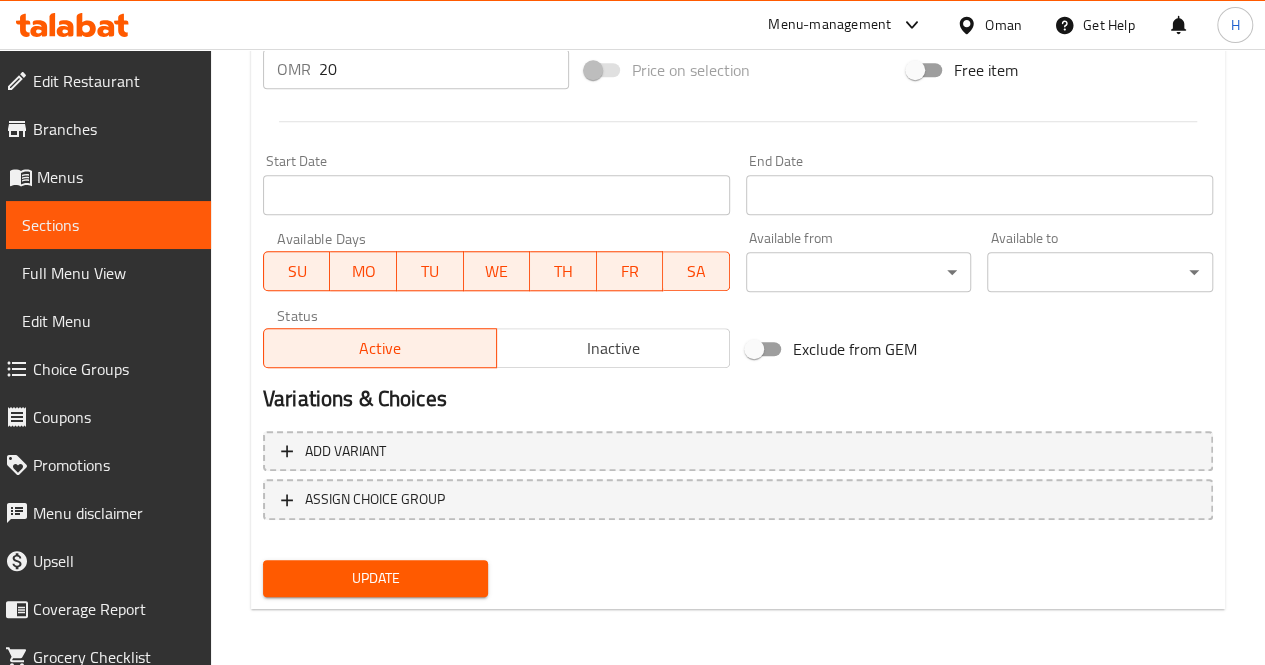 type on "باقة ساحرة بألوان الوردي والبنفسجي، مثالية لأعياد الميلاد أو الشكر أو لإظهار الاهتمام.
يحتوي على: روز وردي صغير، أقحوان بنفسجي، هايبركم
الأبعاد التقريبية: 45*35 سم" 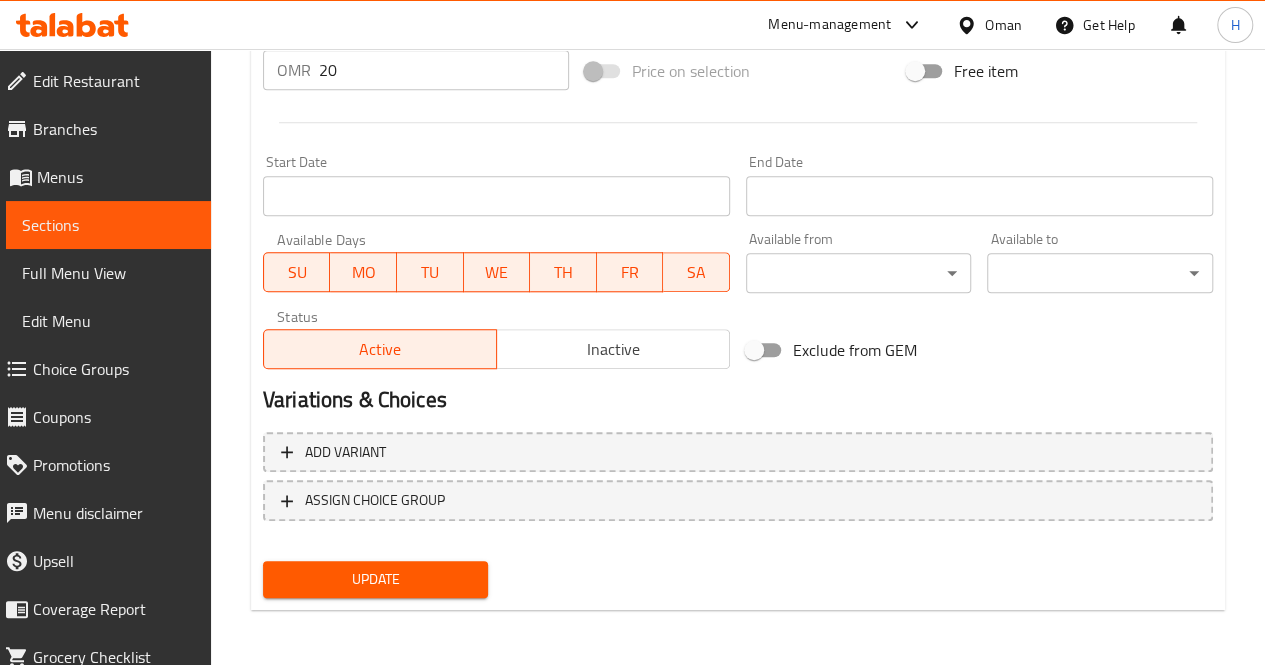 click on "Update" at bounding box center (376, 579) 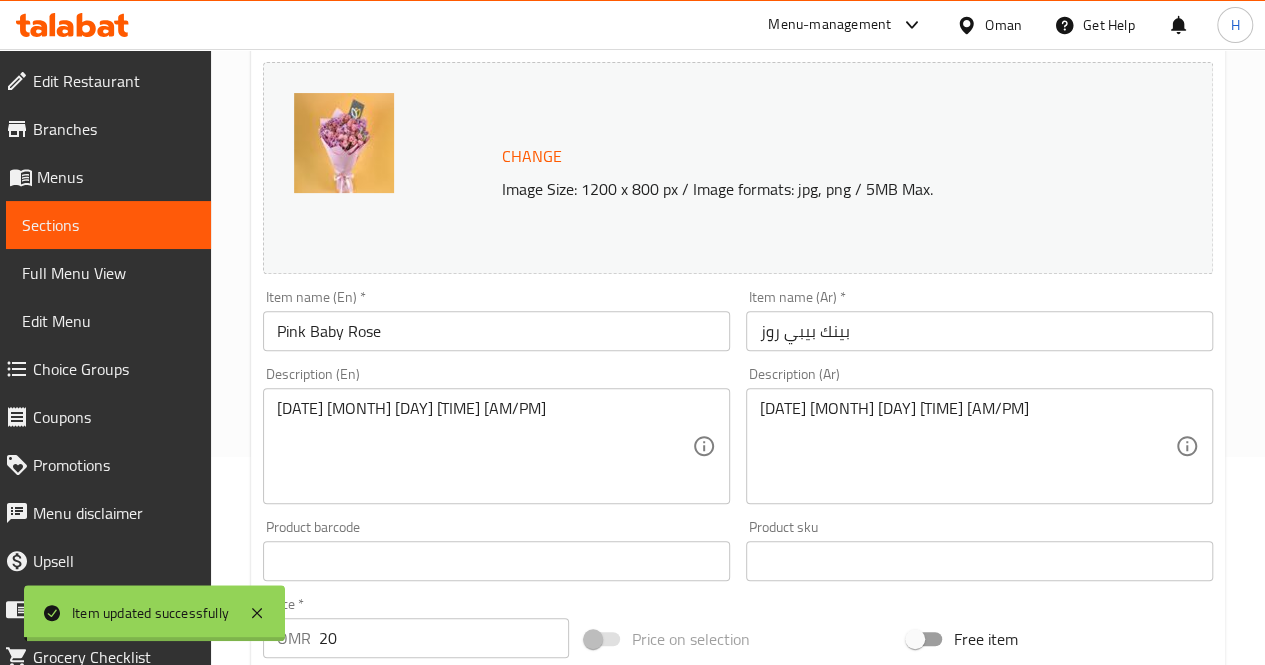 scroll, scrollTop: 206, scrollLeft: 0, axis: vertical 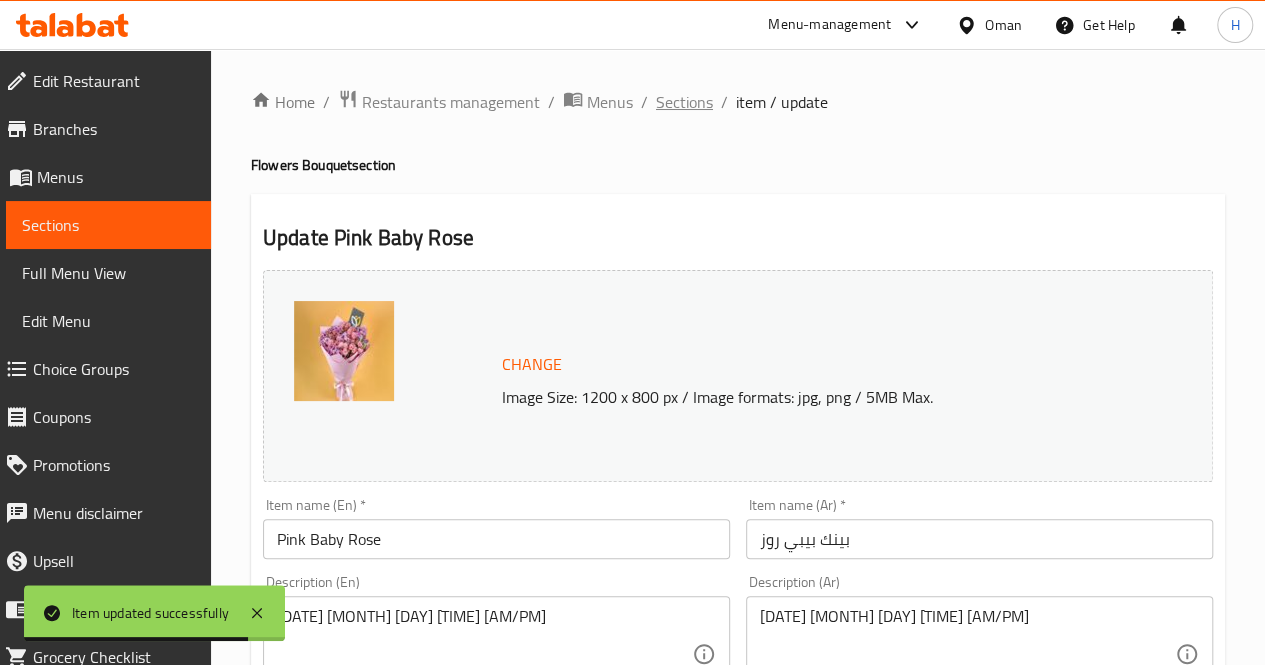 click on "Sections" at bounding box center [684, 102] 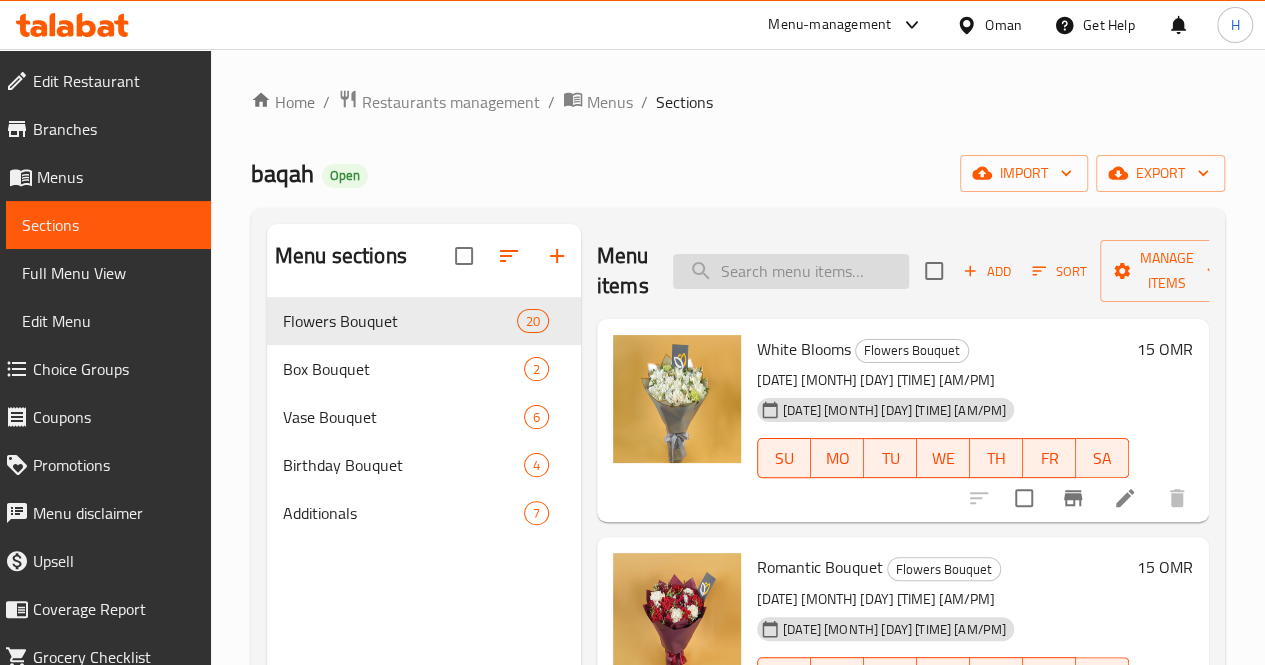 click at bounding box center [791, 271] 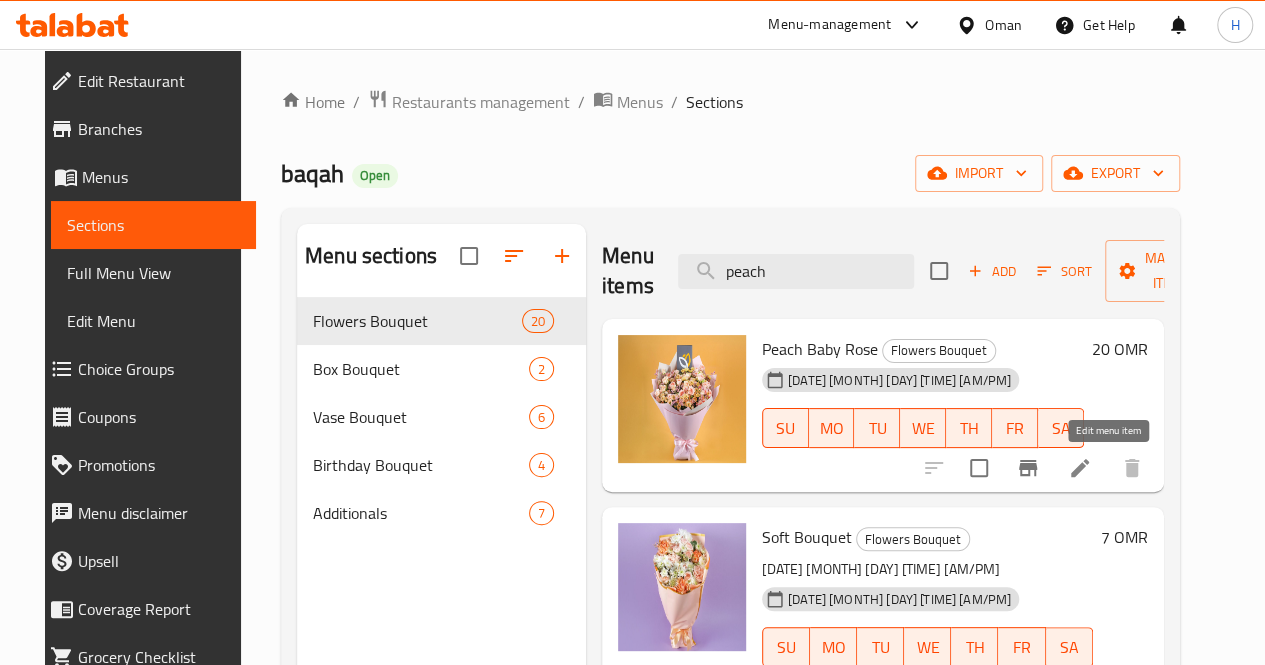 type on "peach" 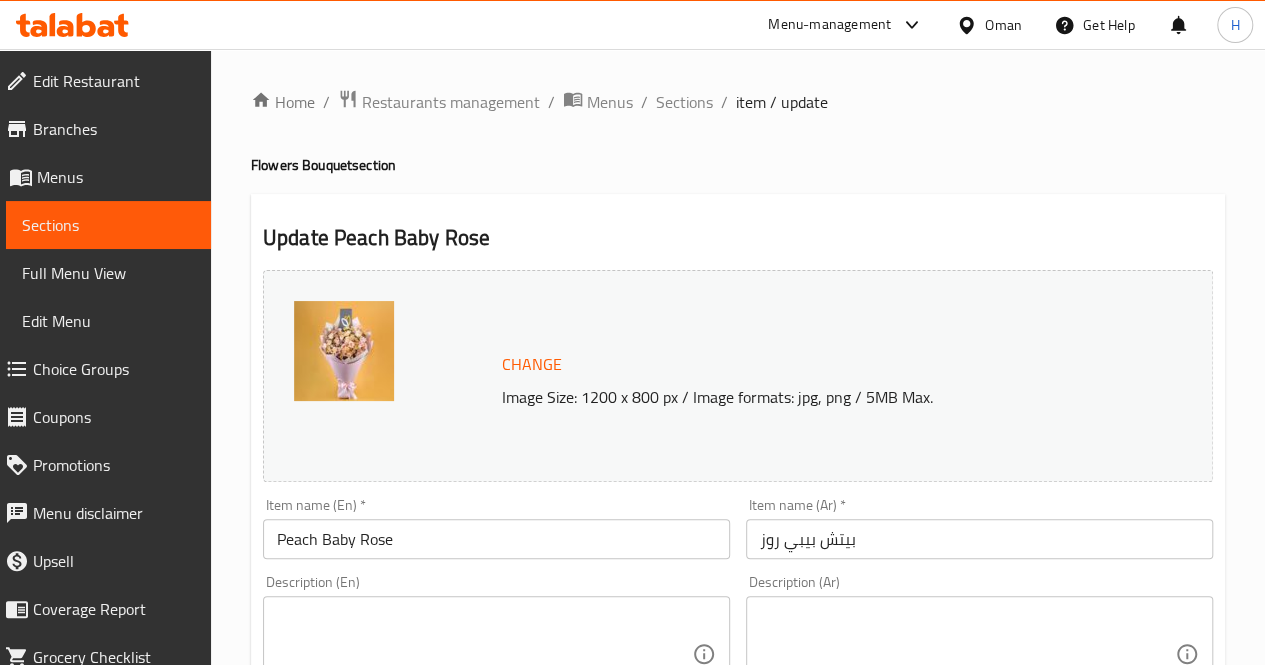 click at bounding box center (484, 654) 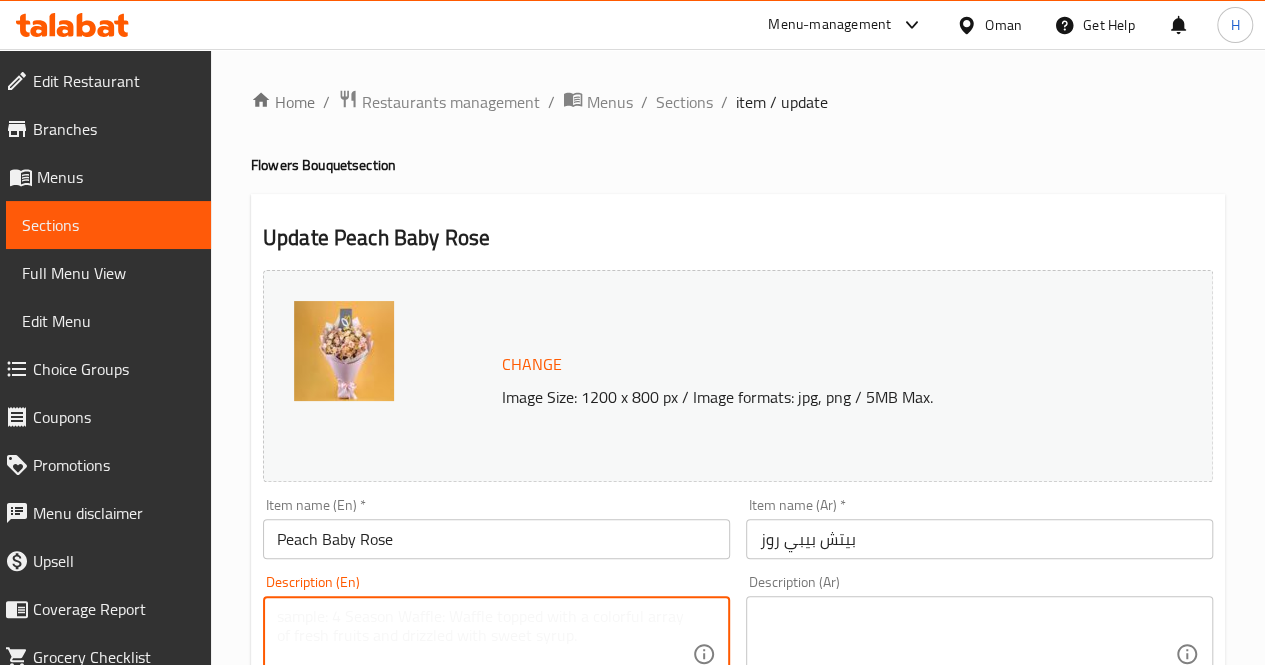 paste on "A soft and graceful bouquet in delicate peach and blush tones, perfect for expressing love, gratitude, or simply brightening someone’s day.
Includes: Peach spray roses, pink spray roses, statice, alstroemeria
Approximate dimensions: 45*35 cm" 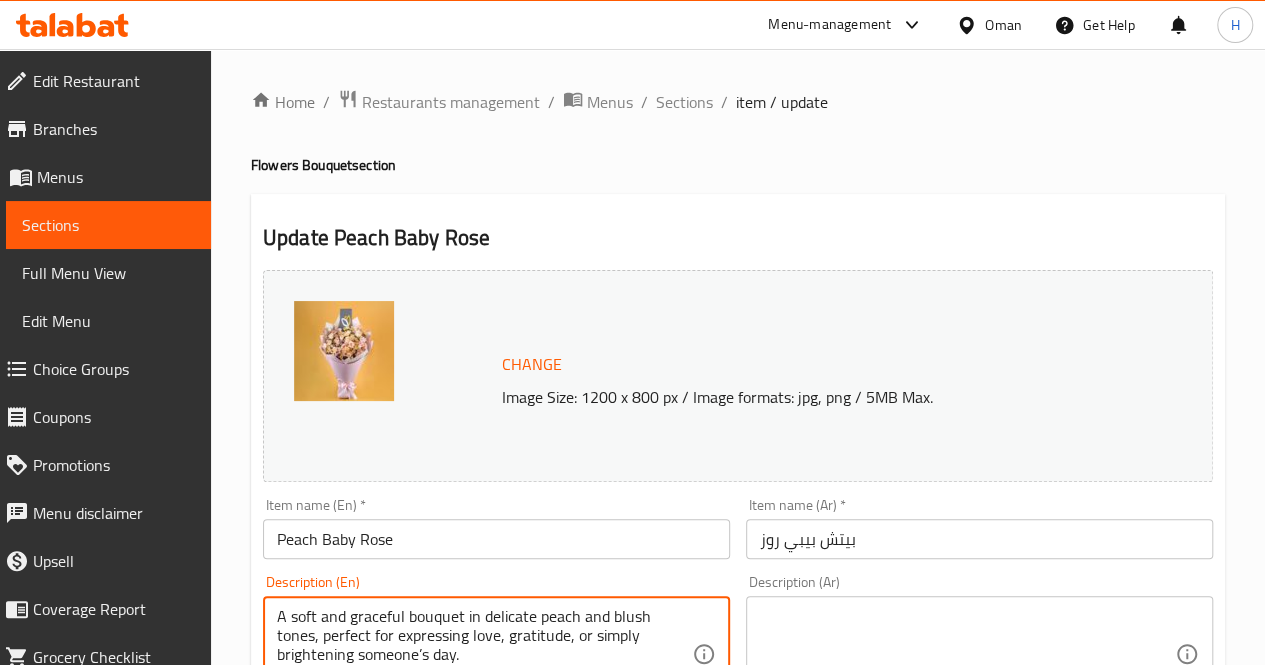 scroll, scrollTop: 42, scrollLeft: 0, axis: vertical 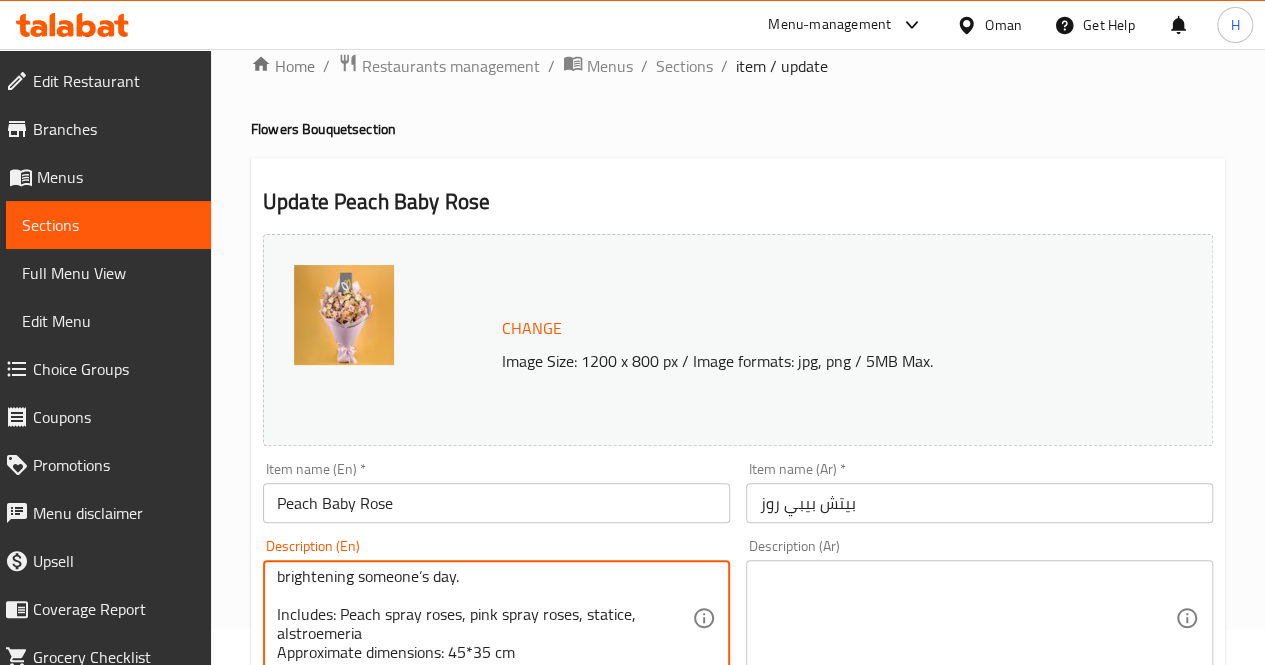 type on "A soft and graceful bouquet in delicate peach and blush tones, perfect for expressing love, gratitude, or simply brightening someone’s day.
Includes: Peach spray roses, pink spray roses, statice, alstroemeria
Approximate dimensions: 45*35 cm" 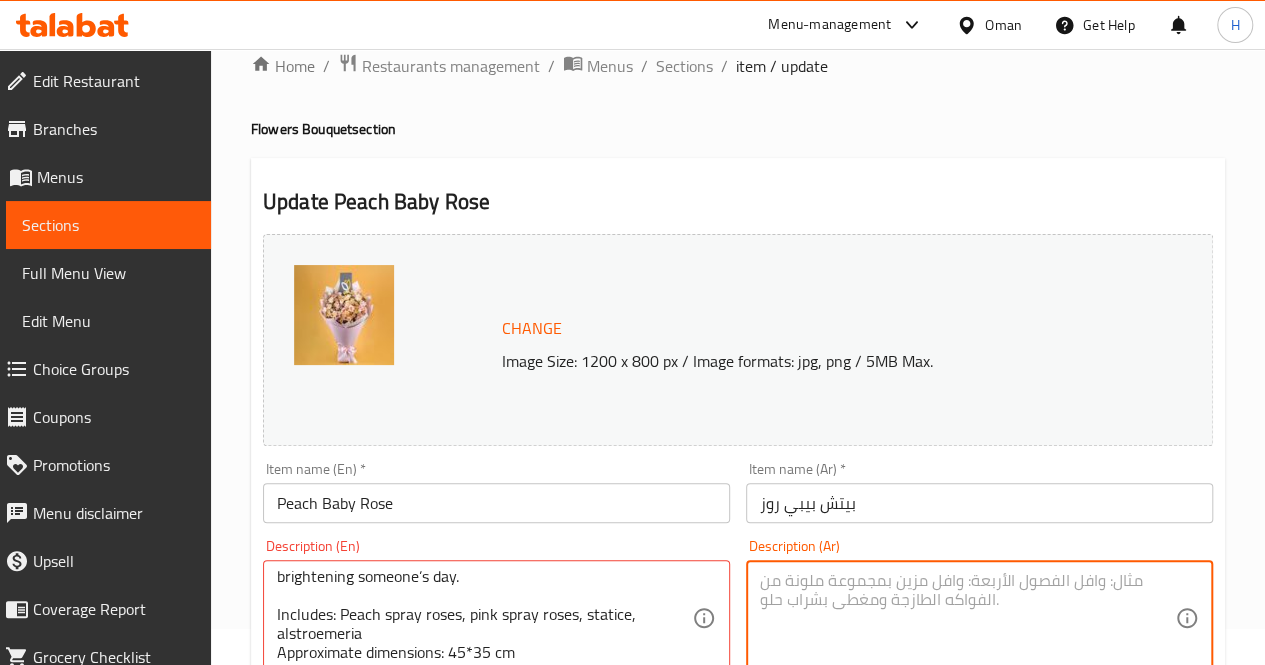 click at bounding box center [967, 618] 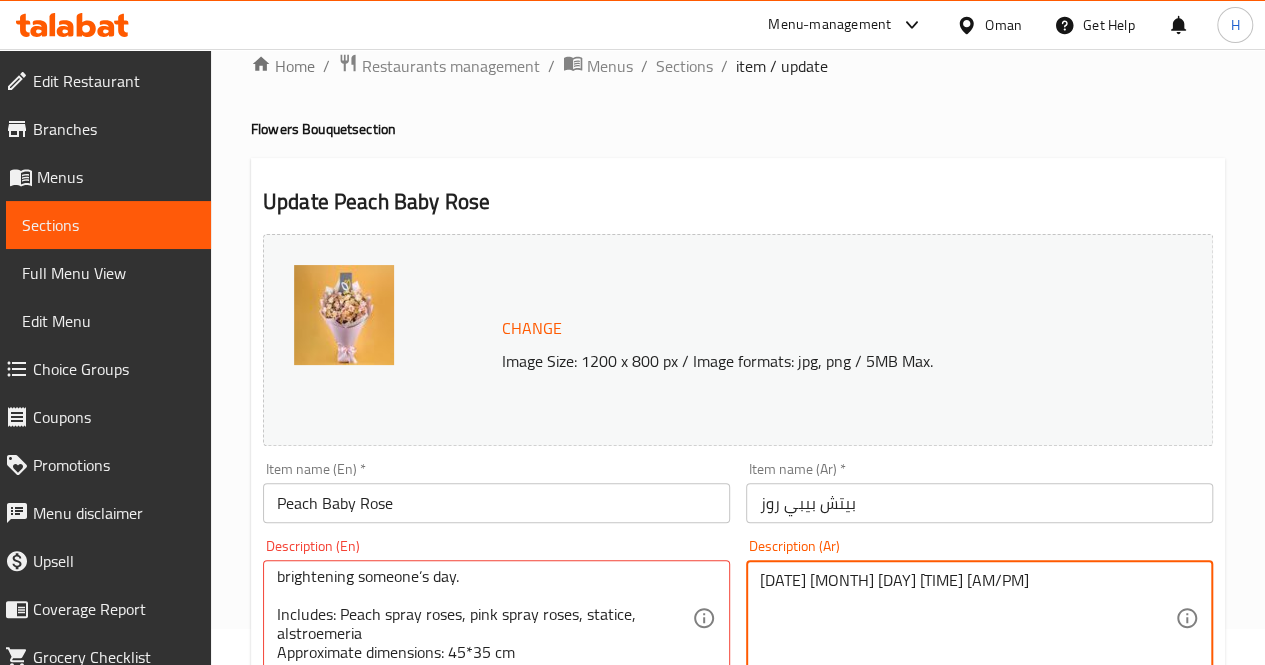 scroll, scrollTop: 38, scrollLeft: 0, axis: vertical 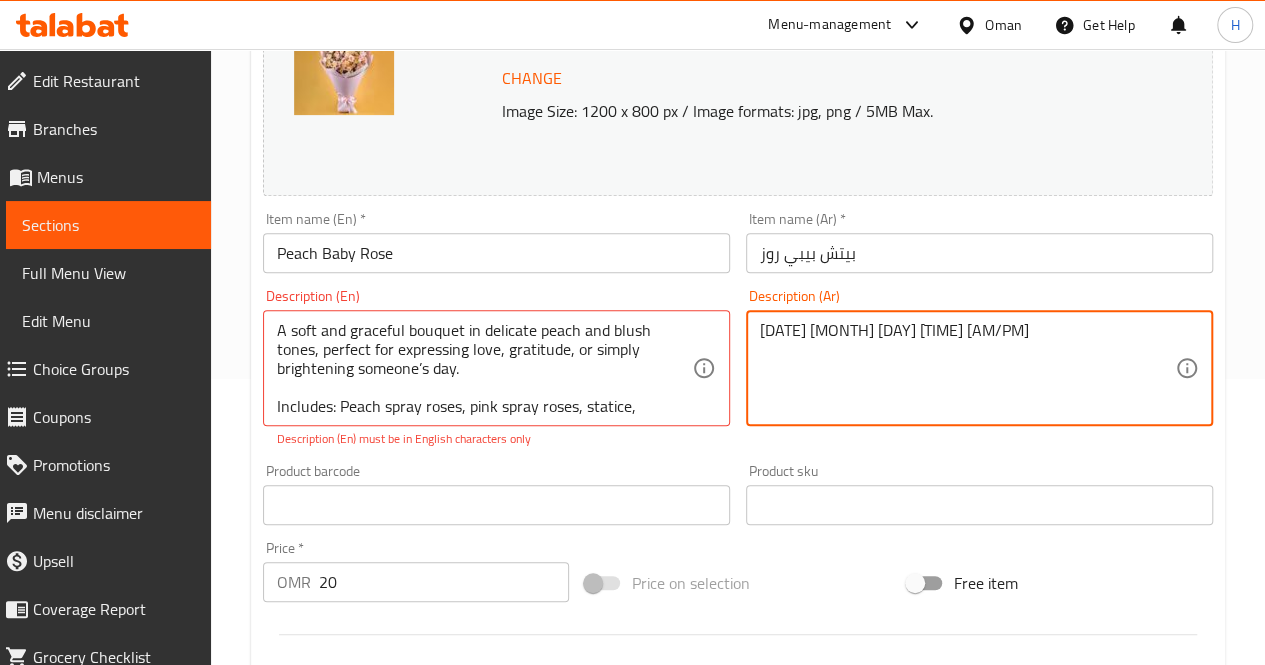 type on "باقة ناعمة ورقيقة بألوان الخوخ والوردي الفاتح، مثالية للتعبير عن الحب أو الامتنان أو لإضفاء البهجة.
يحتوي على: روز خوخي صغير، روز وردي صغير، استاتيس، ألستروميريا
الأبعاد التقريبية: 45*35 سم" 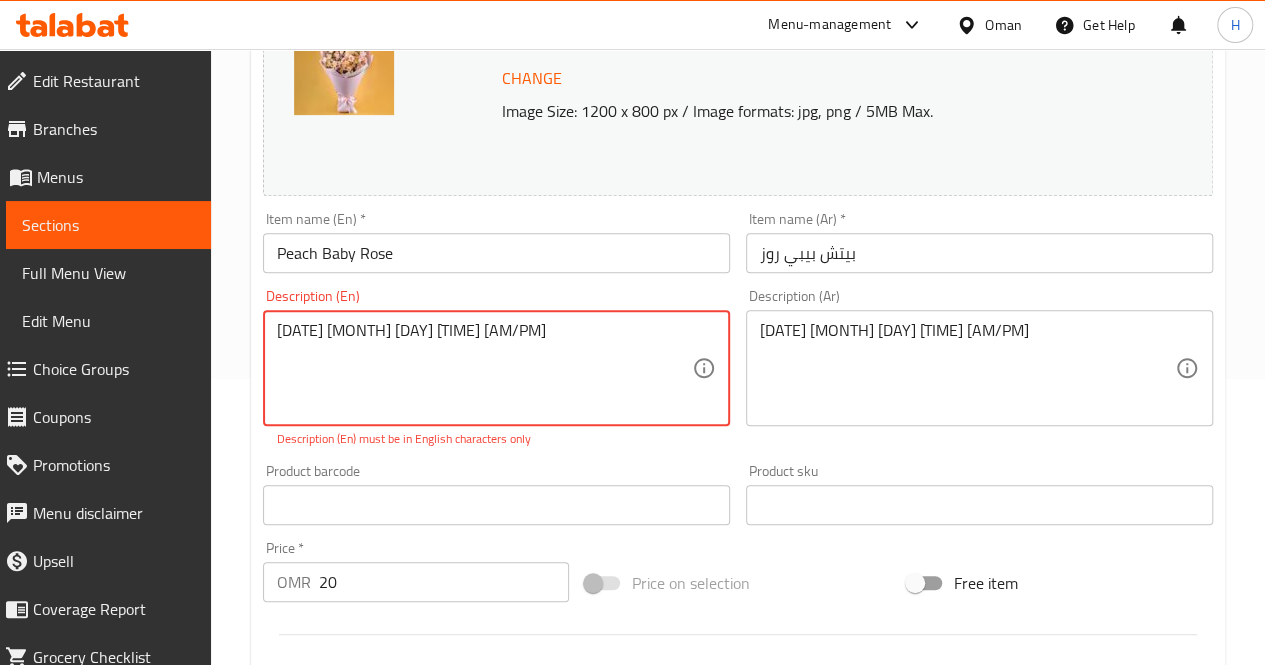 scroll, scrollTop: 42, scrollLeft: 0, axis: vertical 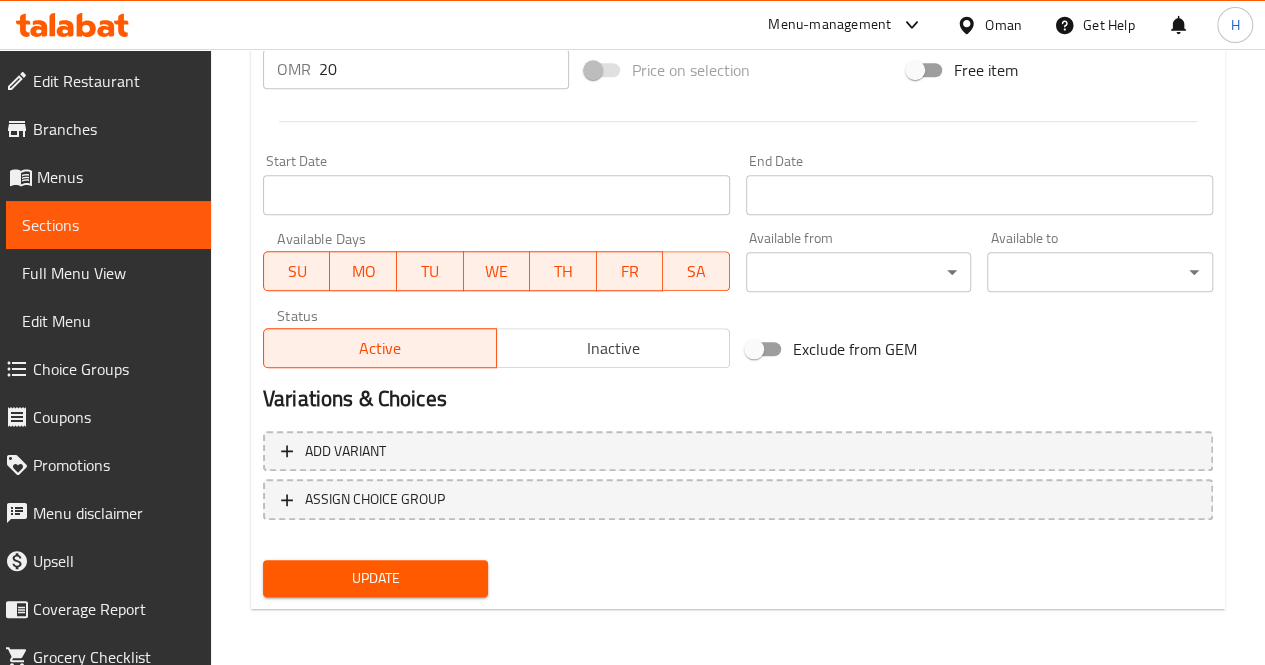 type on "A soft and graceful bouquet in delicate peach and blush tones, perfect for expressing love, gratitude, or simply brightening someones day.
Includes: Peach spray roses, pink spray roses, statice, alstroemeria
Approximate dimensions: 45*35 cm" 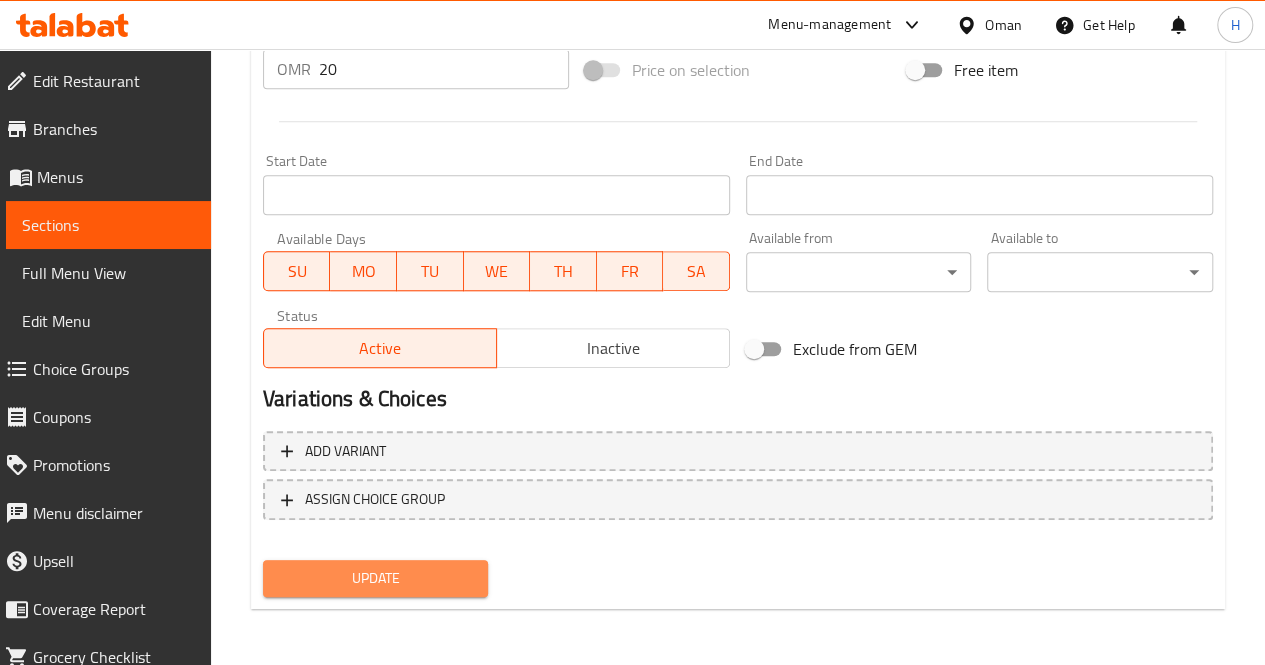 click on "Update" at bounding box center [376, 578] 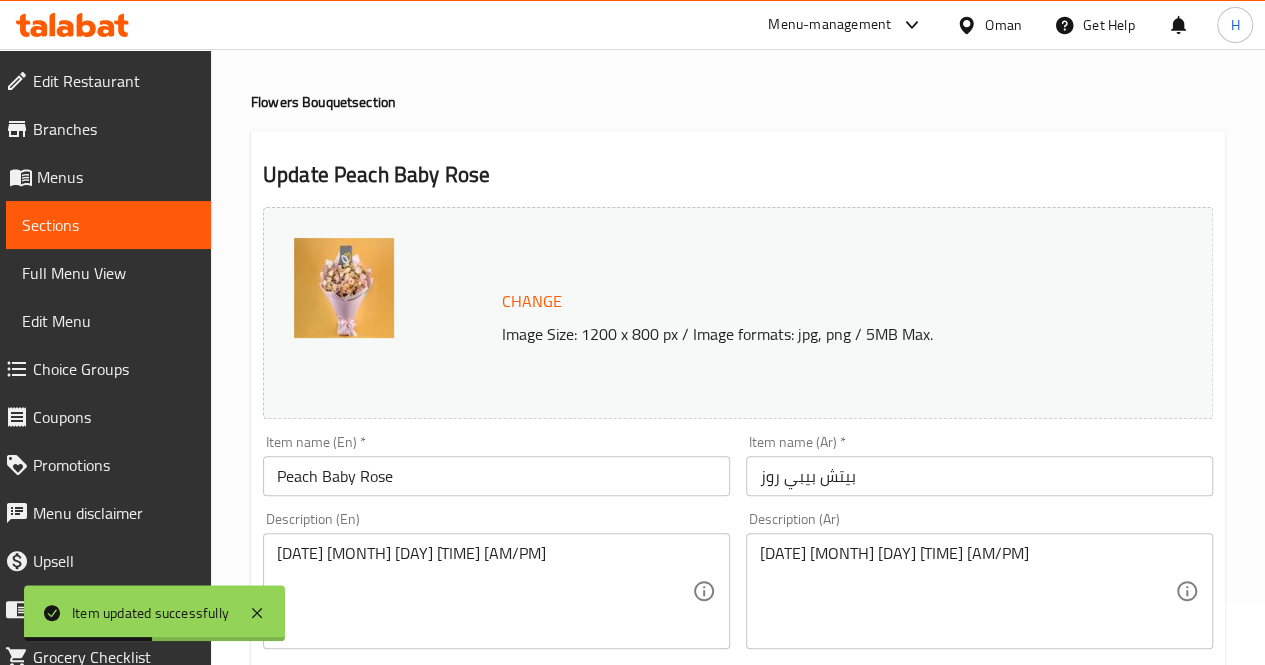 scroll, scrollTop: 19, scrollLeft: 0, axis: vertical 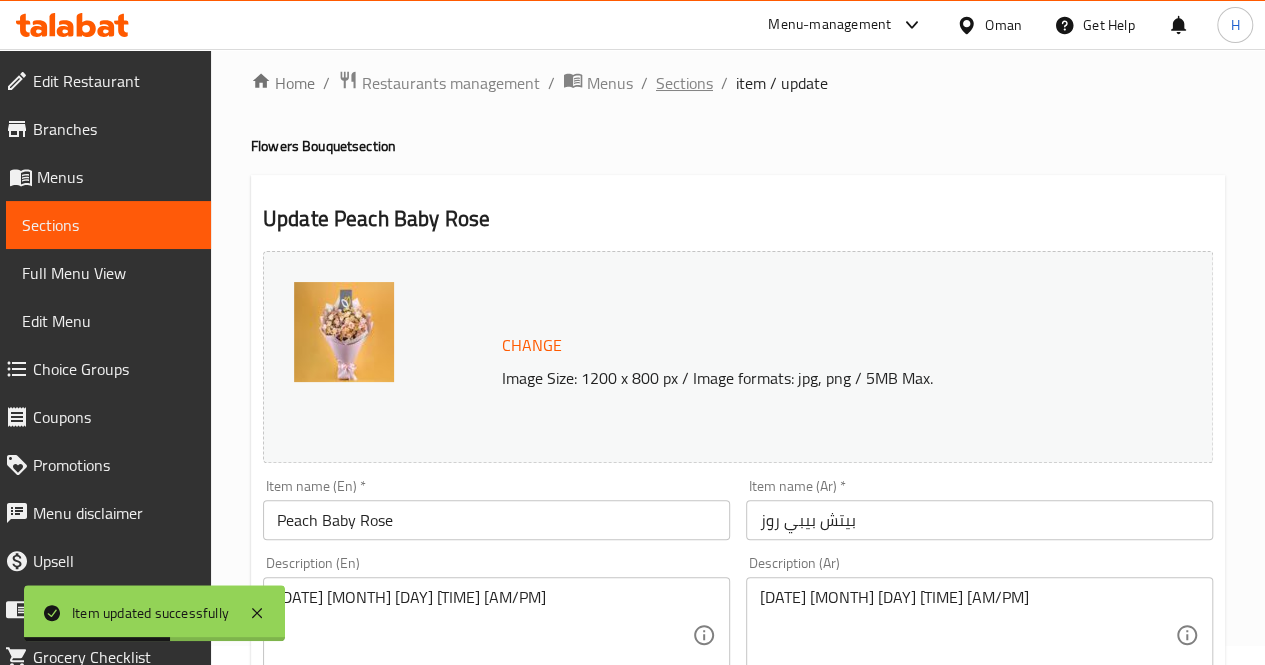 click on "Sections" at bounding box center [684, 83] 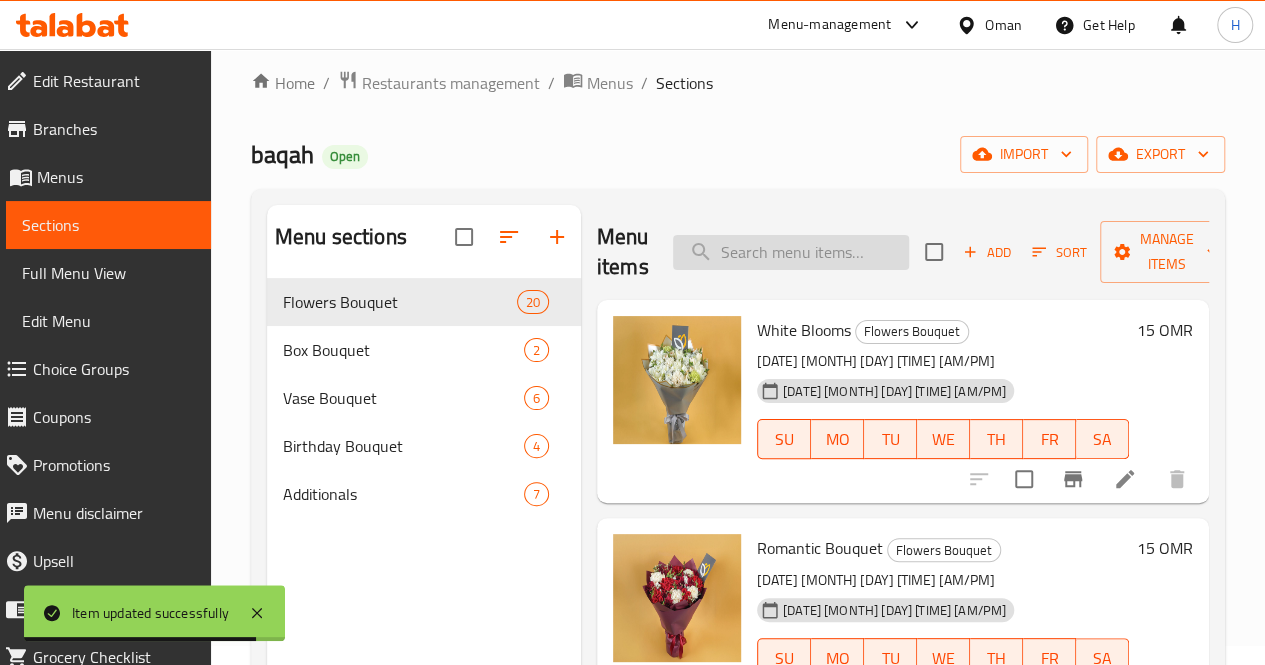 click at bounding box center (791, 252) 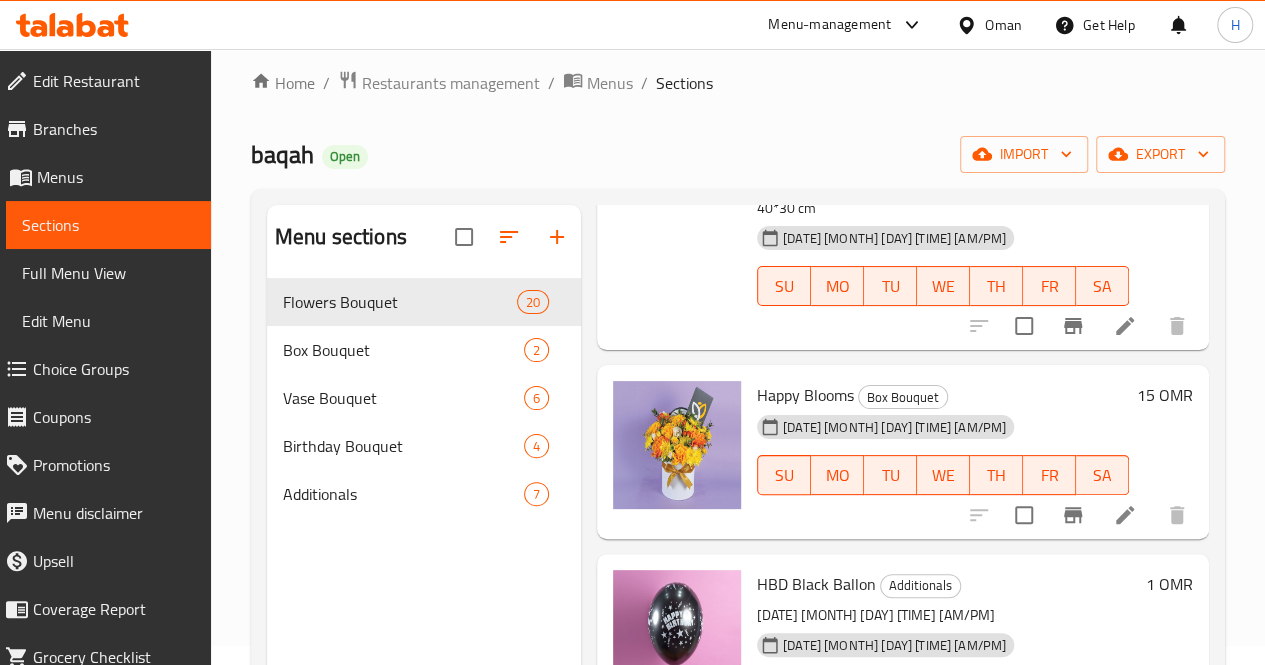 scroll, scrollTop: 256, scrollLeft: 0, axis: vertical 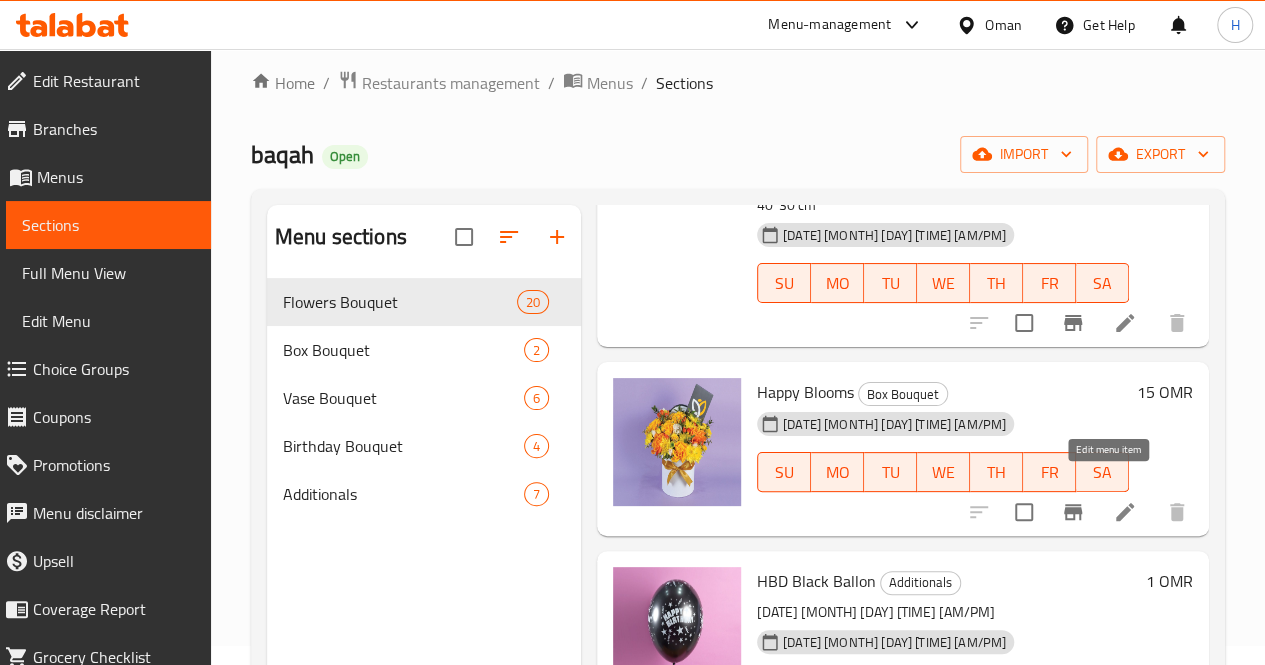 type on "happy b" 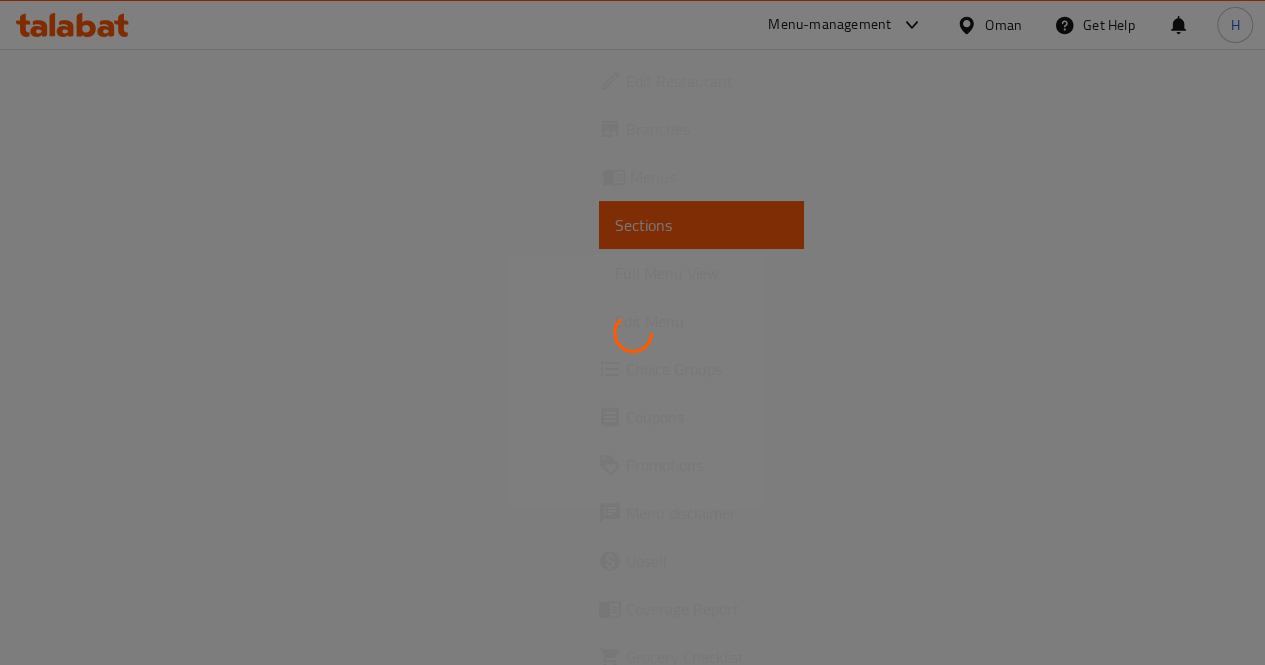 scroll, scrollTop: 0, scrollLeft: 0, axis: both 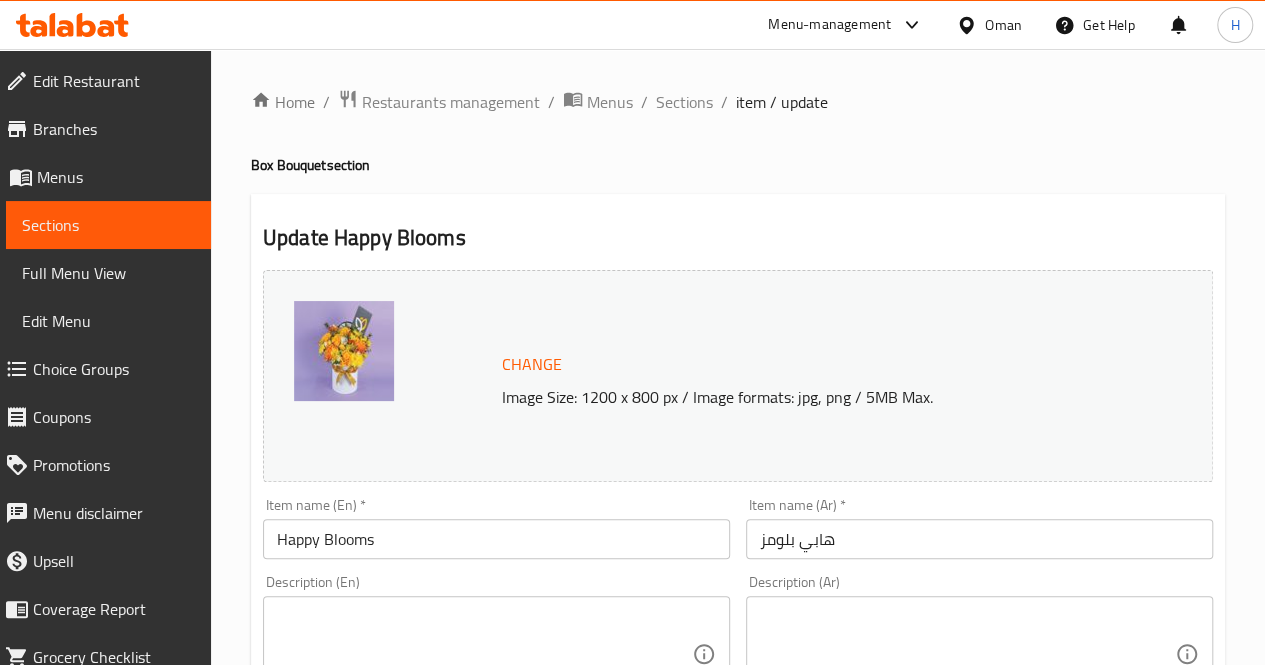 click at bounding box center [484, 654] 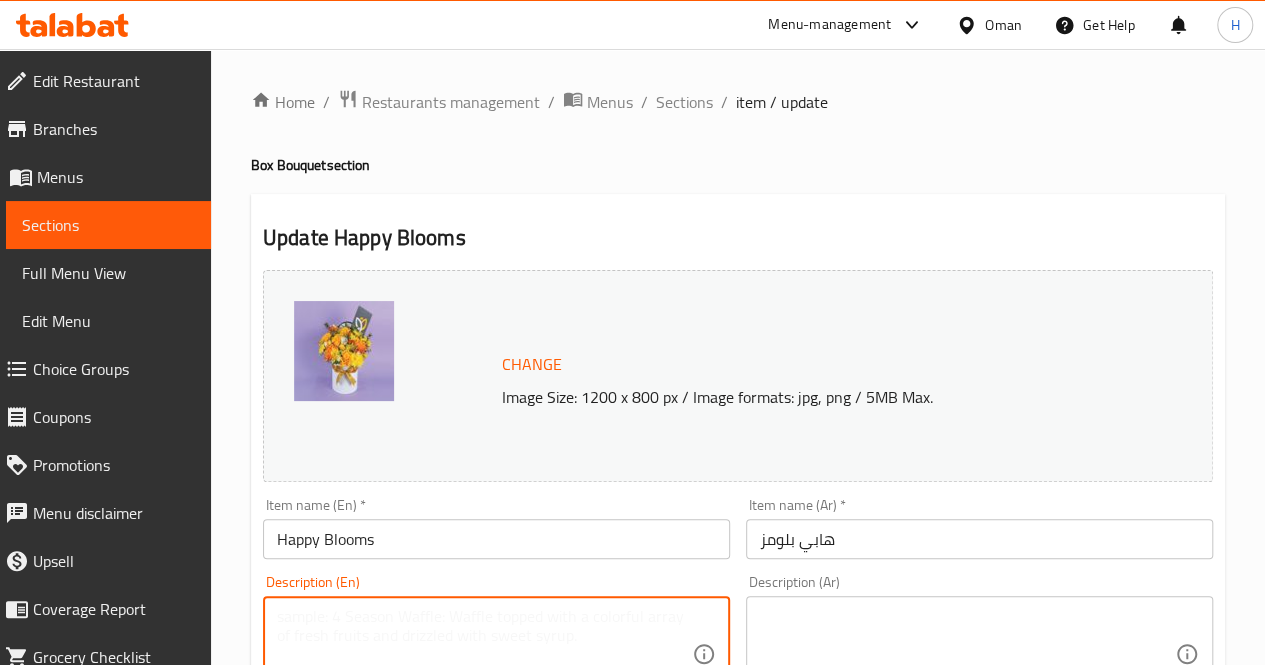 paste on "A joyful flower box filled with radiant yellow and orange blooms , a lively gift to celebrate any happy moment.
Includes: Yellow chrysanthemums, yellow roses, orange roses, white lisianthus
Approximate dimensions: 30*30 cm" 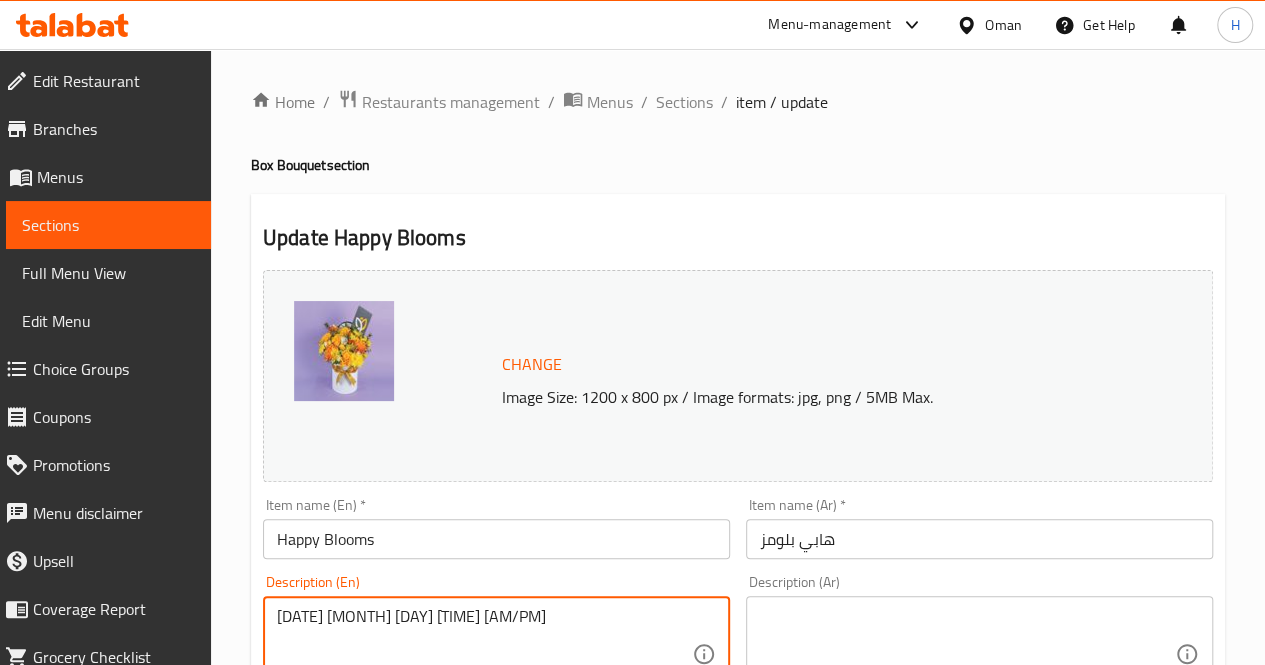 scroll, scrollTop: 24, scrollLeft: 0, axis: vertical 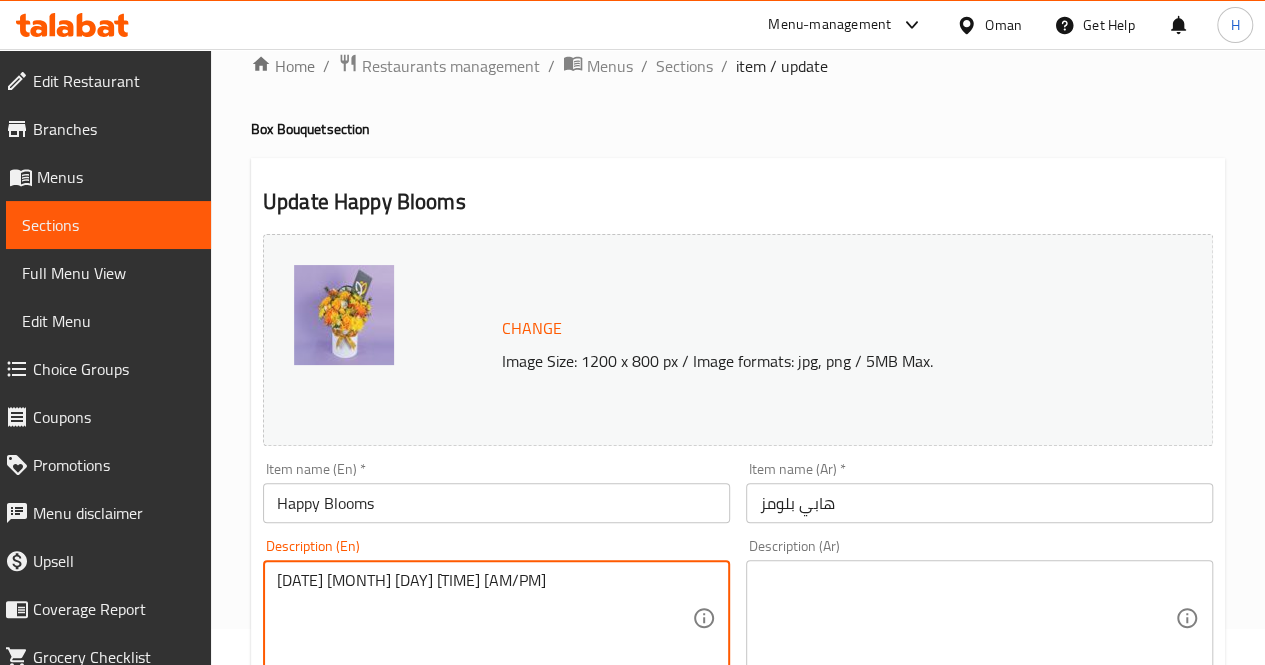 type on "A joyful flower box filled with radiant yellow and orange blooms , a lively gift to celebrate any happy moment.
Includes: Yellow chrysanthemums, yellow roses, orange roses, white lisianthus
Approximate dimensions: 30*30 cm" 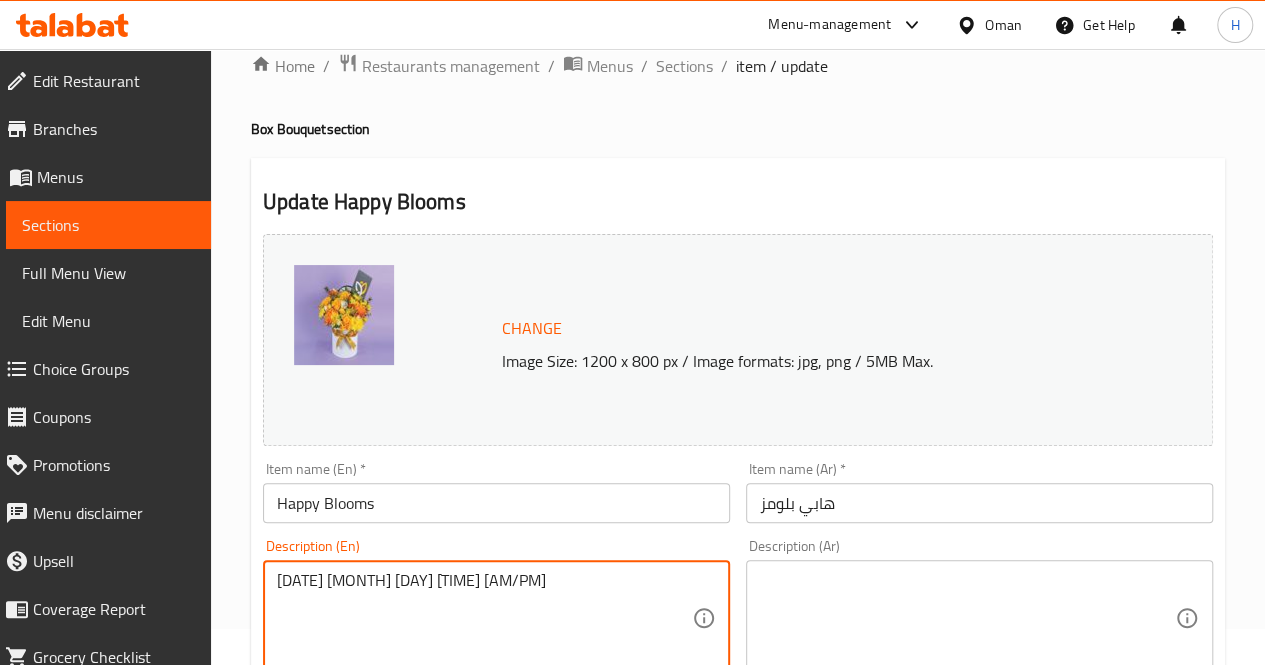 click at bounding box center (967, 618) 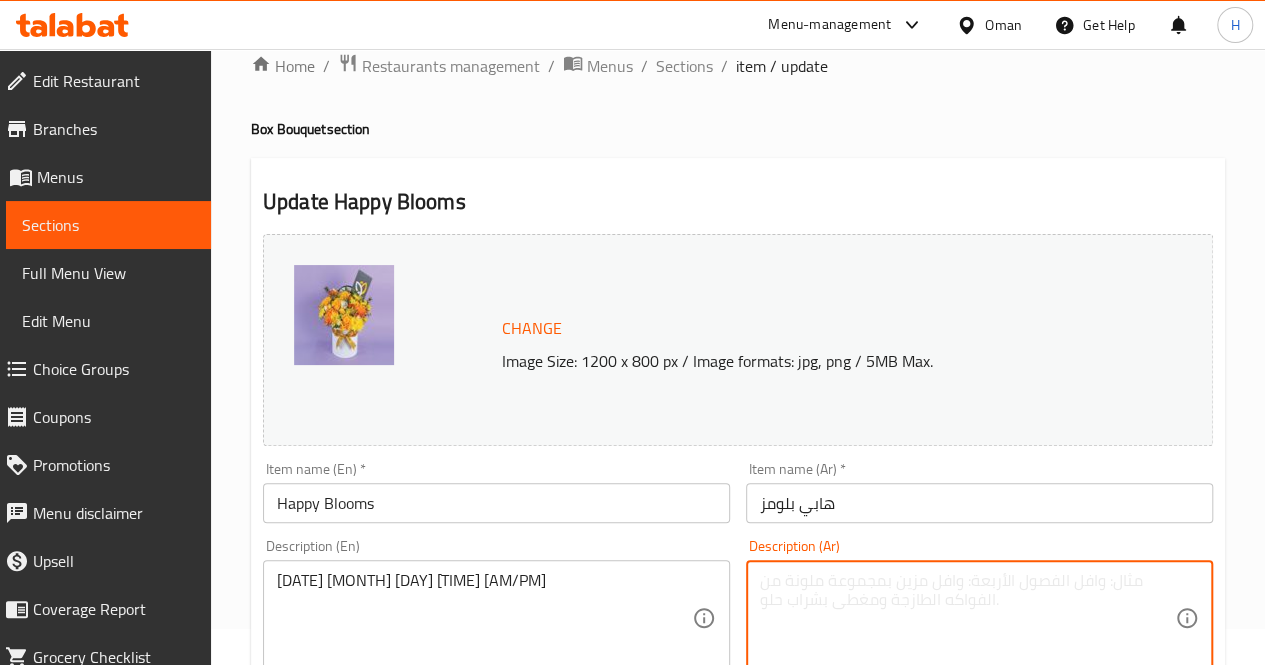 paste on "علبة زهور مليئة بألوان الأصفر والبرتقالي المشرقة، هدية مبهجة للاحتفال بكل لحظة سعيدة.
يحتوي على: أقحوان أصفر، ورد أصفر، ورد برتقالي، ليزانثس أبيض
الأبعاد التقريبية: 30*30 سم" 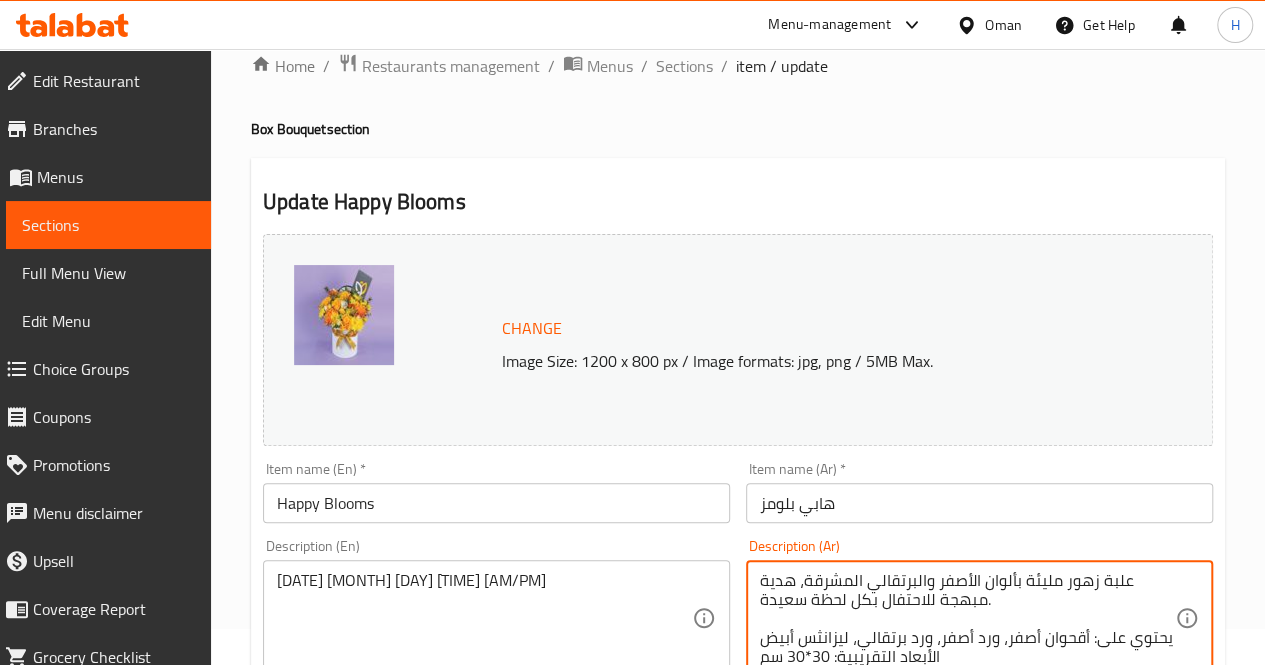 scroll, scrollTop: 38, scrollLeft: 0, axis: vertical 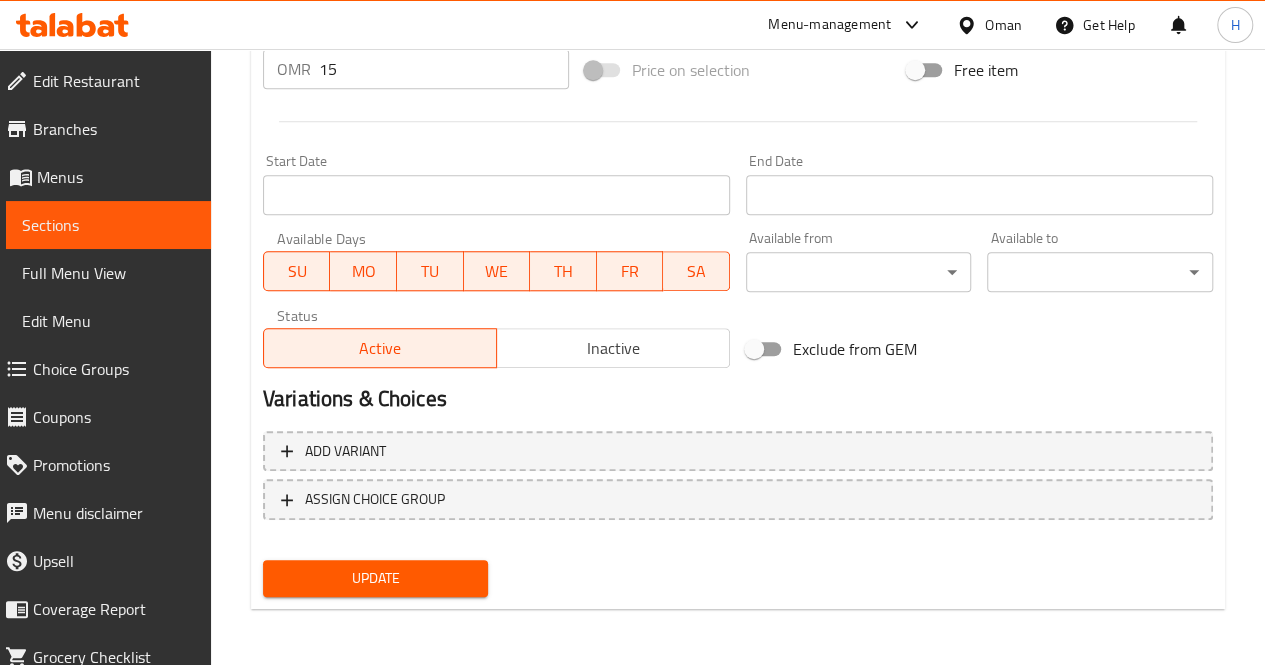 type on "علبة زهور مليئة بألوان الأصفر والبرتقالي المشرقة، هدية مبهجة للاحتفال بكل لحظة سعيدة.
يحتوي على: أقحوان أصفر، ورد أصفر، ورد برتقالي، ليزانثس أبيض
الأبعاد التقريبية: 30*30 سم" 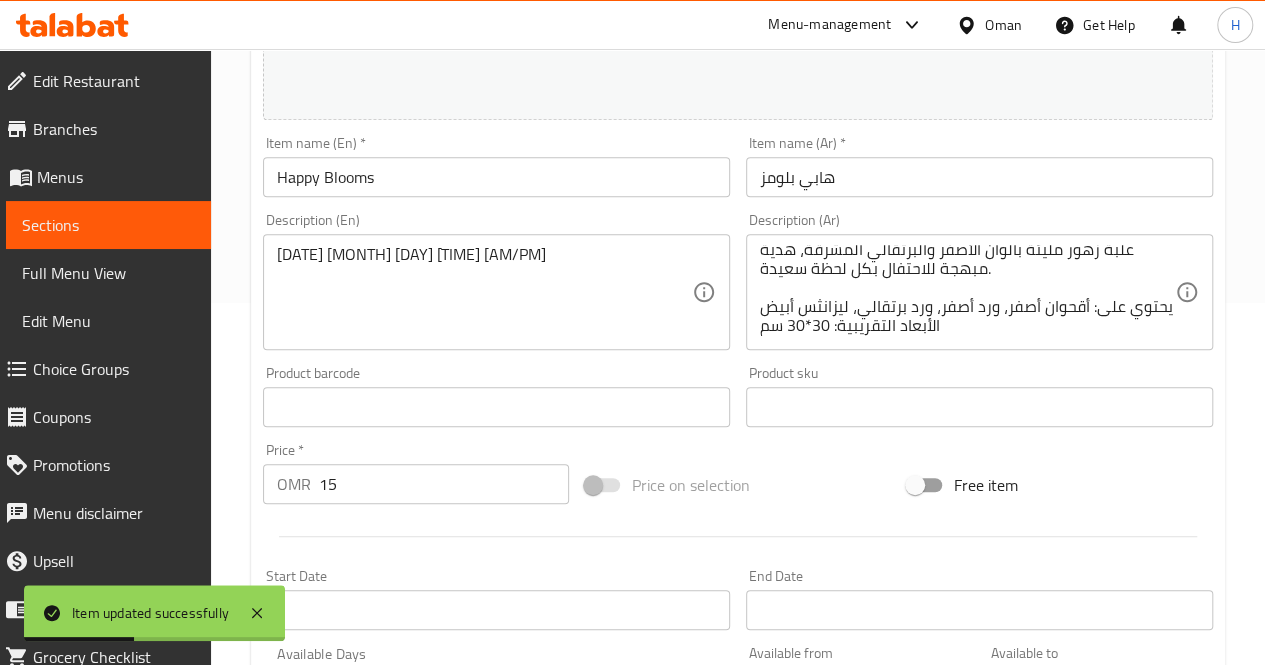 scroll, scrollTop: 0, scrollLeft: 0, axis: both 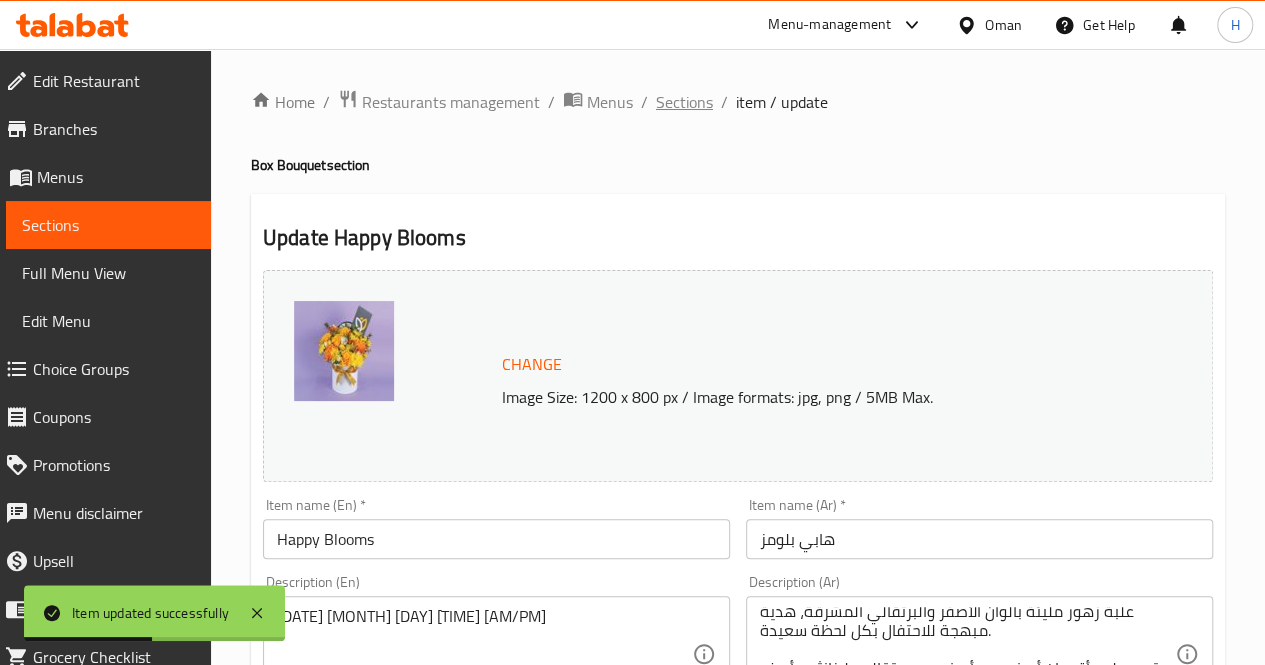 click on "Sections" at bounding box center (684, 102) 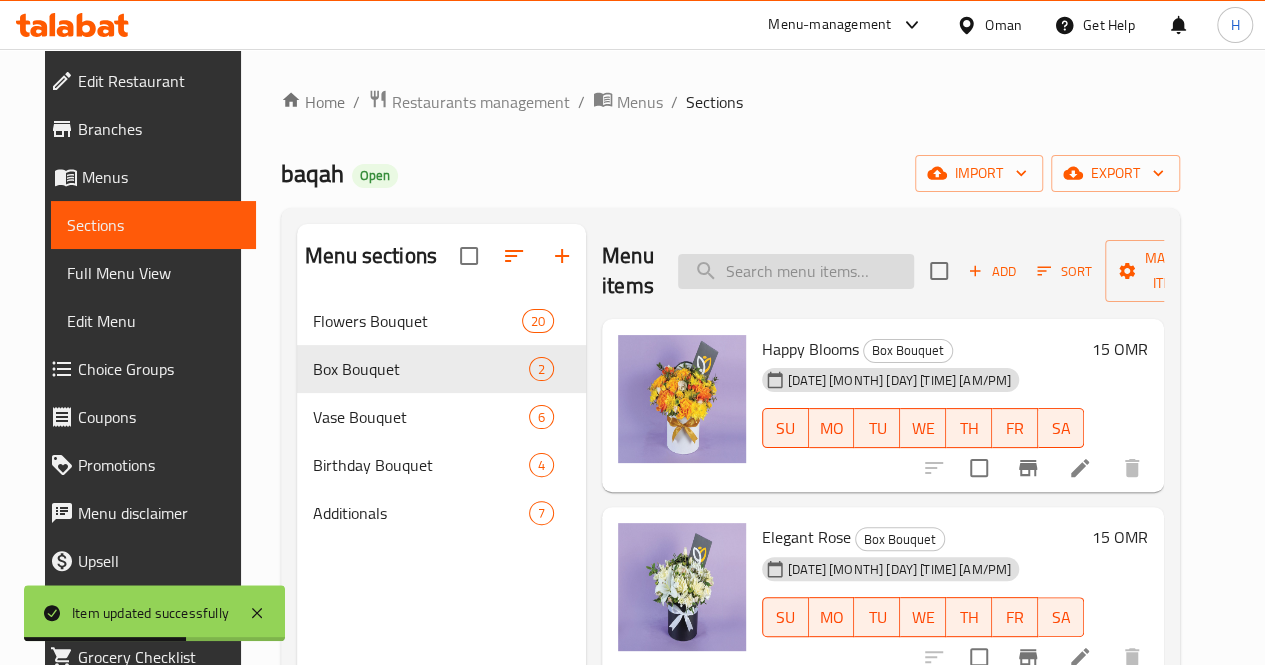 click at bounding box center [796, 271] 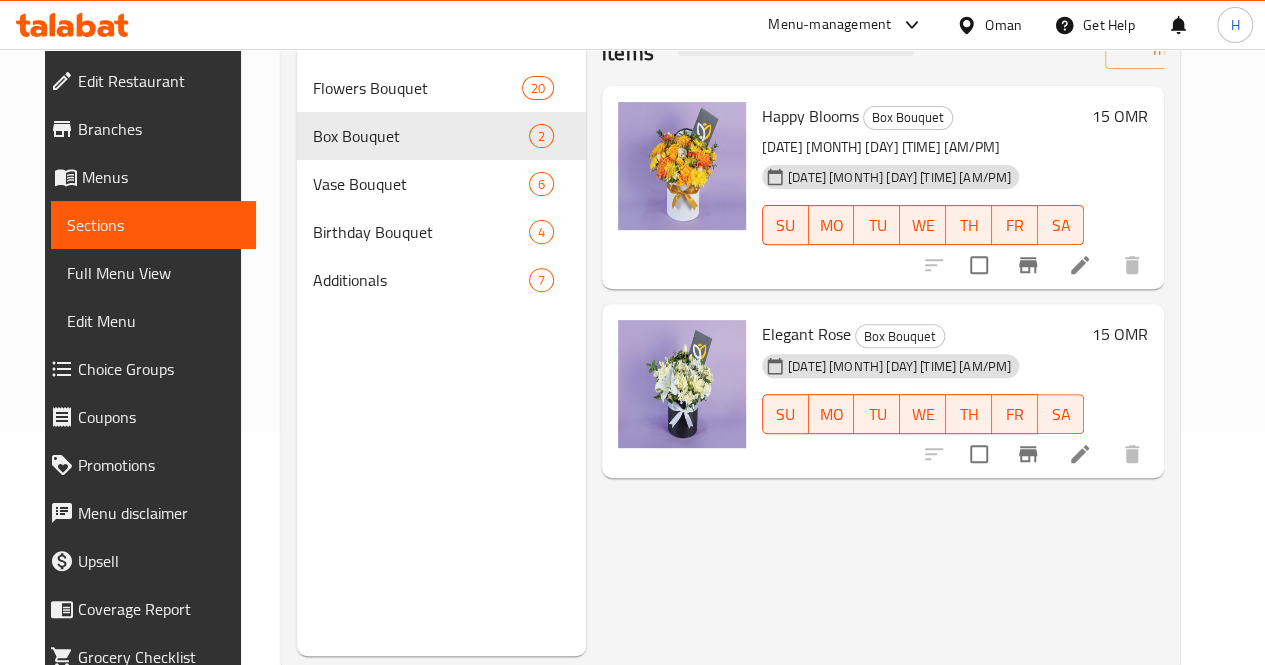 scroll, scrollTop: 0, scrollLeft: 0, axis: both 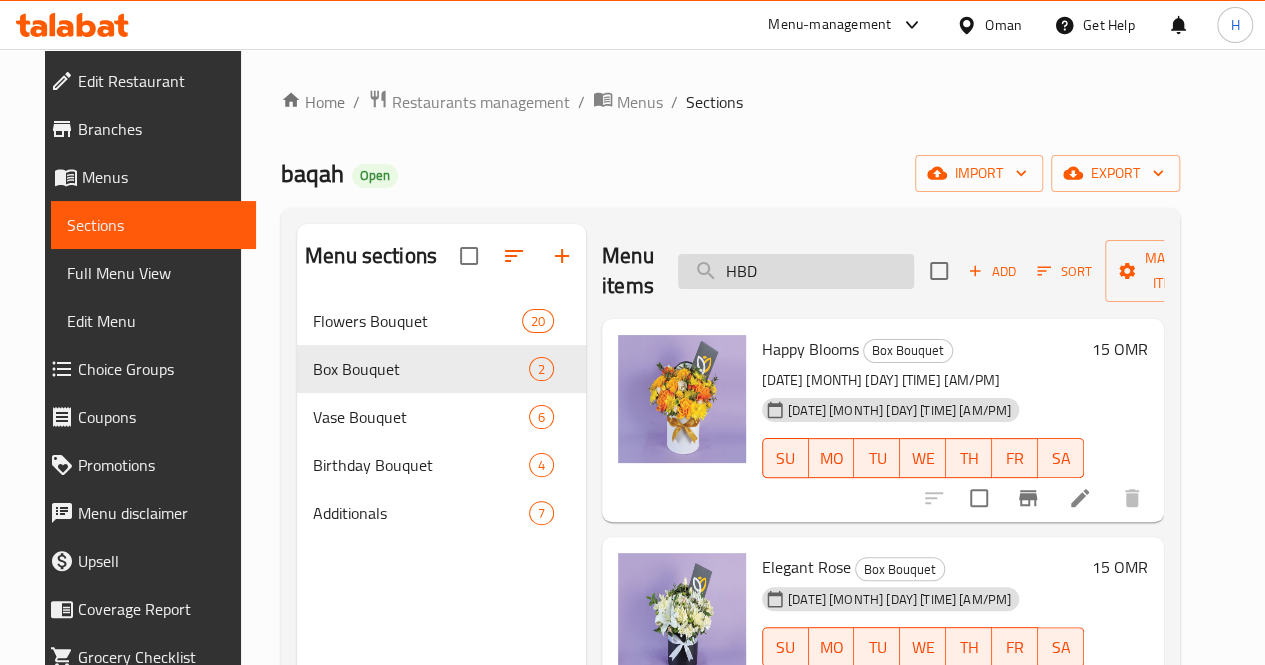click on "HBD" at bounding box center [796, 271] 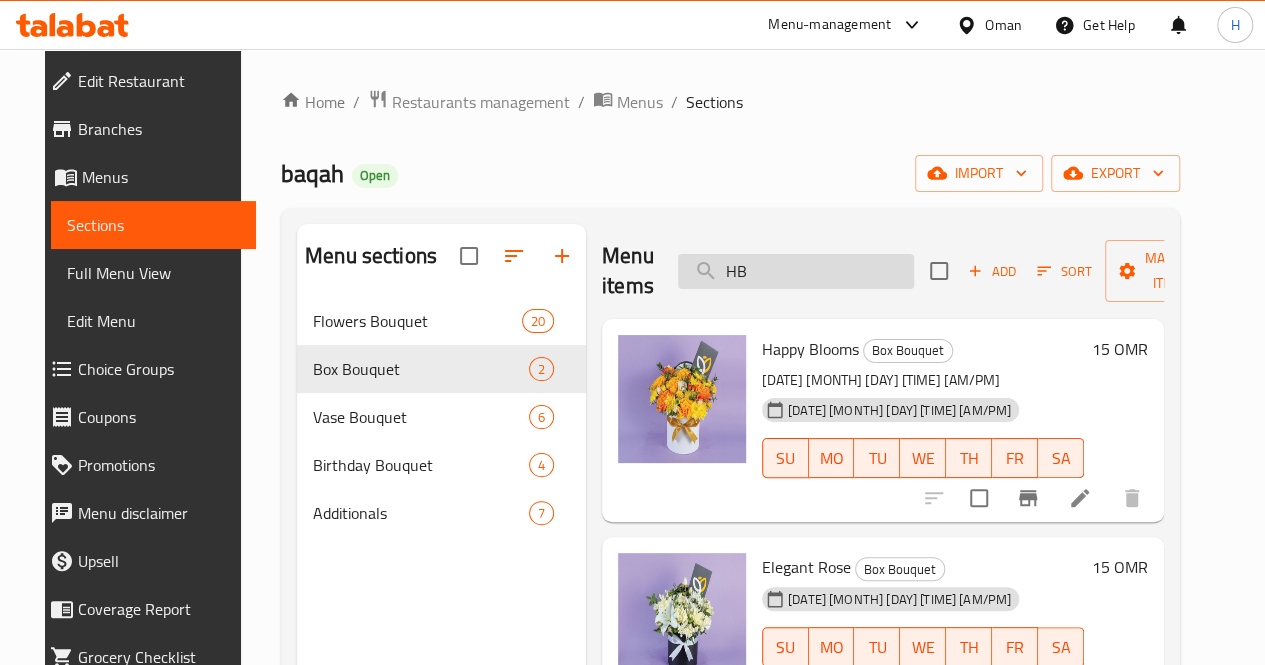 type on "H" 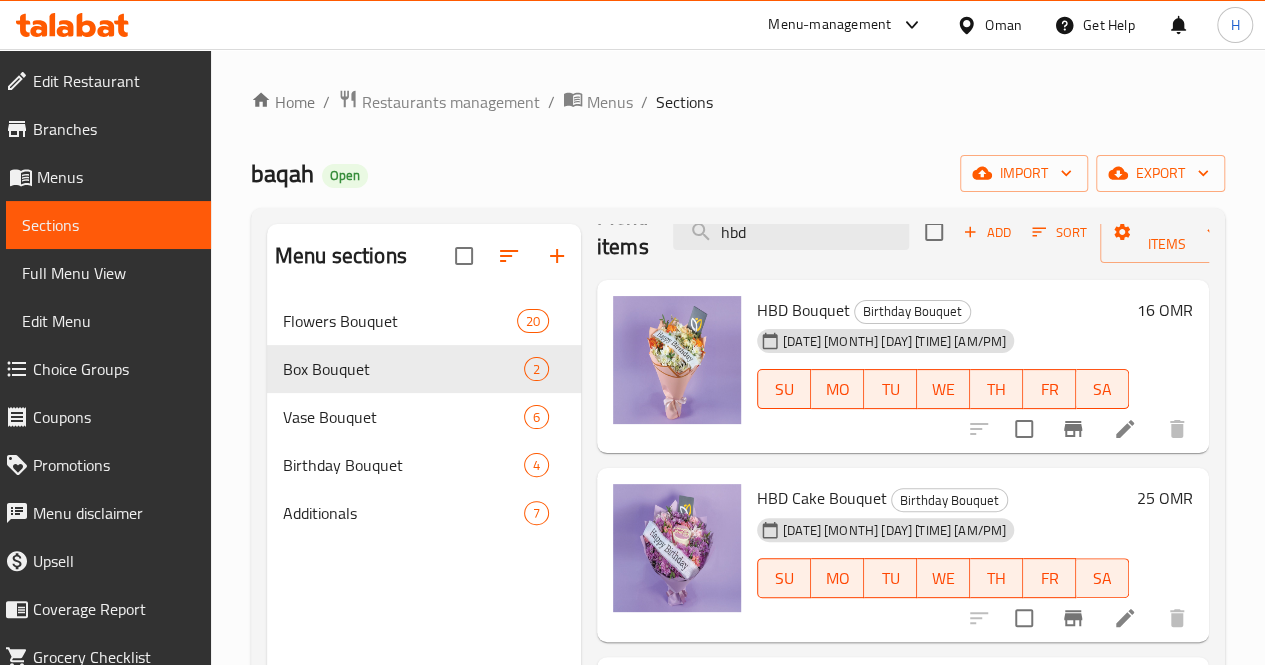 scroll, scrollTop: 38, scrollLeft: 0, axis: vertical 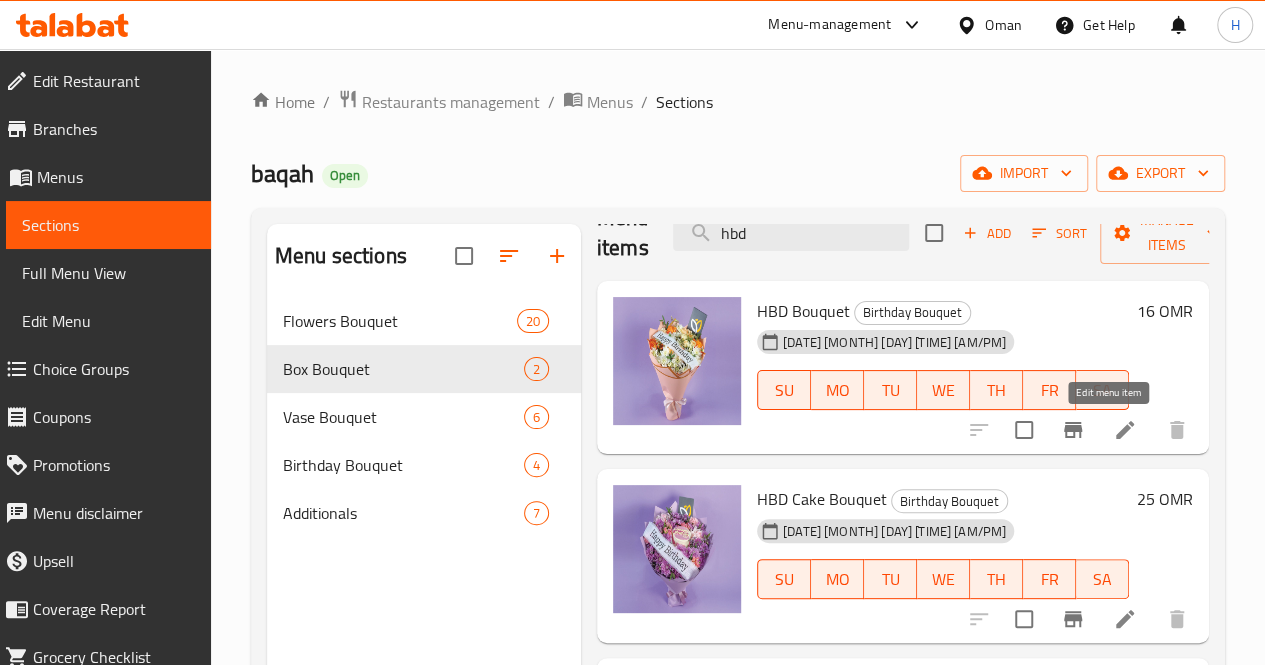 type on "hbd" 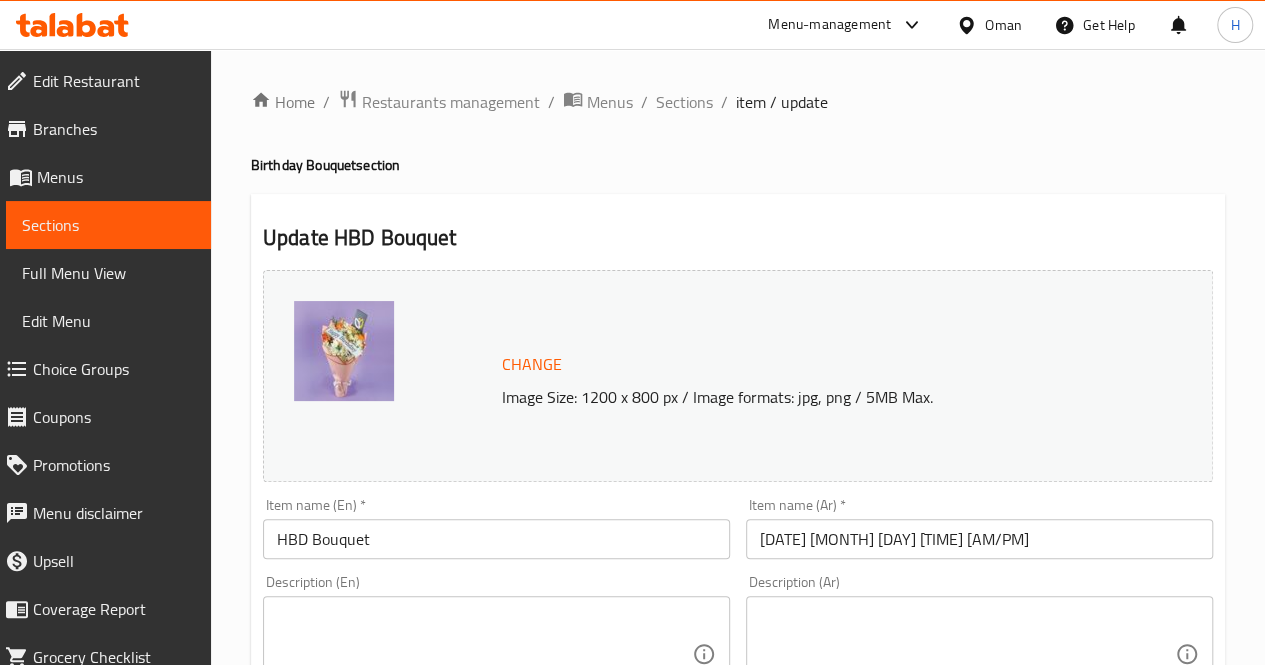 click at bounding box center [484, 654] 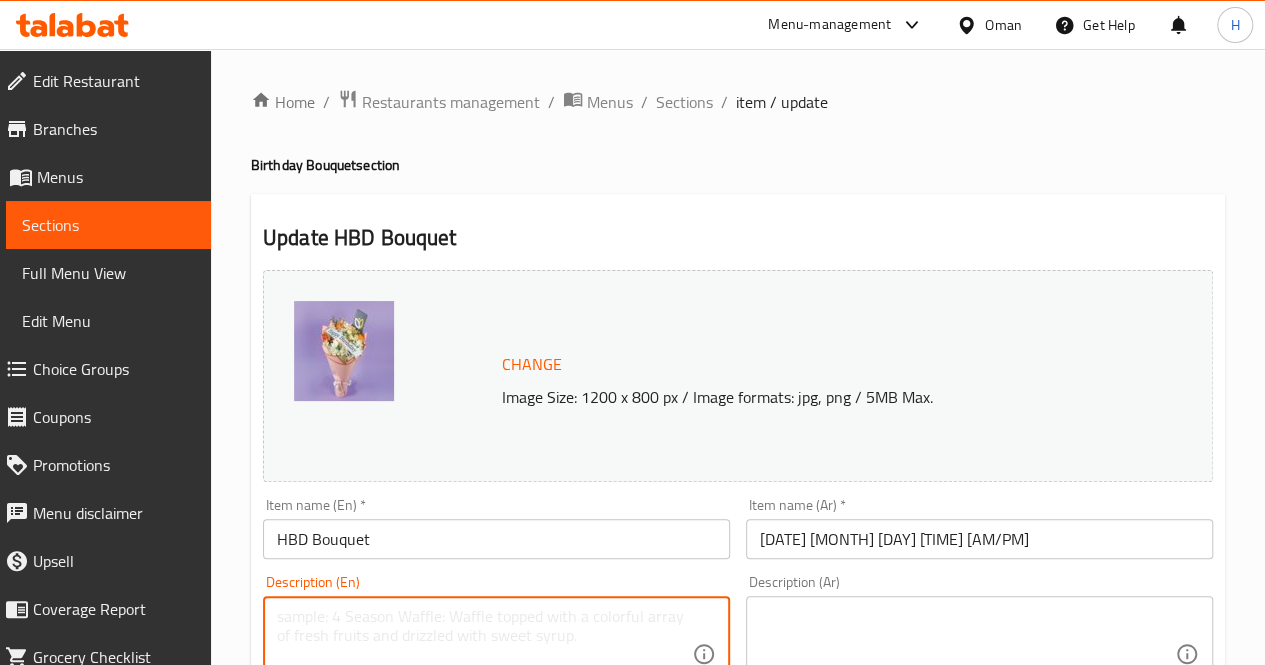 paste on "A festive birthday bouquet featuring a mini cake centerpiece surrounded by stunning purple blooms, a sweet and thoughtful celebration gift.
Includes: Purple chrysanthemums, pink roses, pink carnations, statice
Approximate dimensions: 35*30 cm" 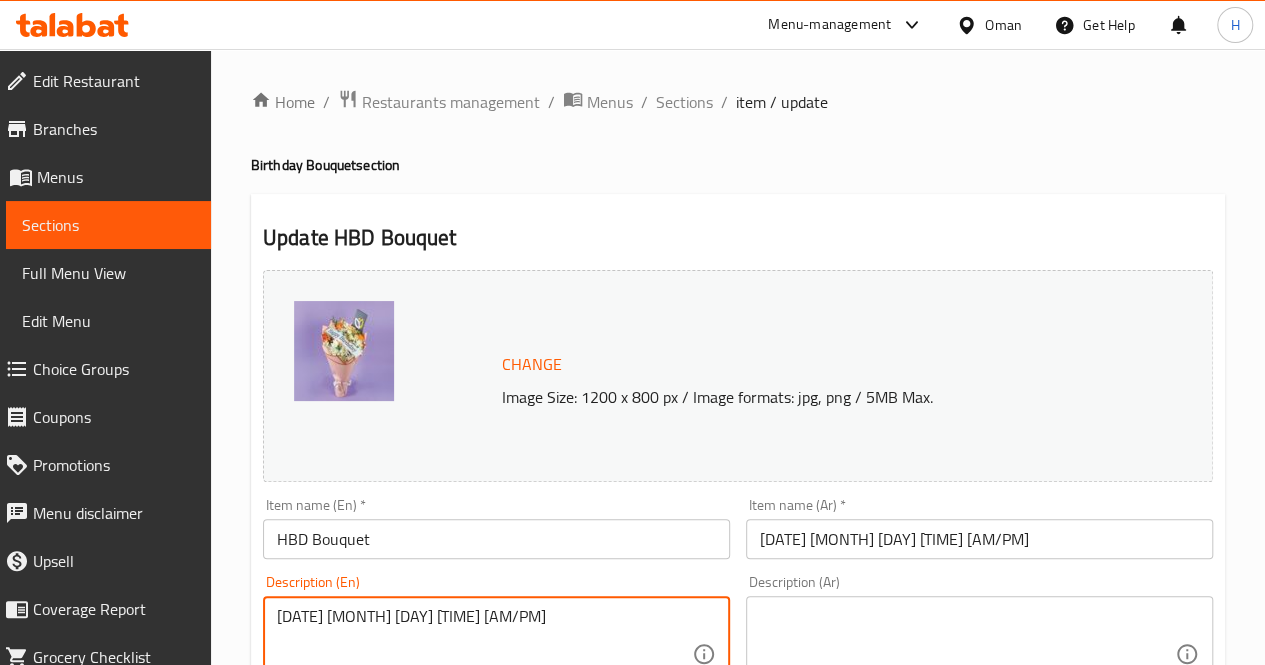 scroll, scrollTop: 42, scrollLeft: 0, axis: vertical 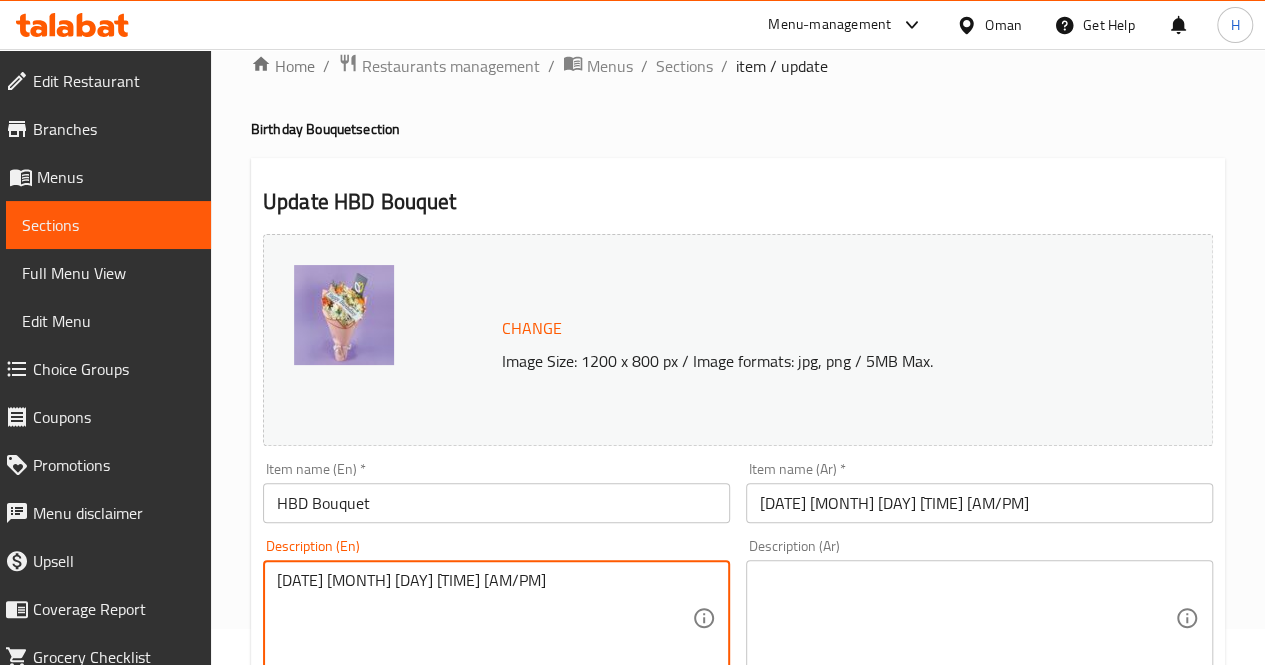 type on "A festive birthday bouquet featuring a mini cake centerpiece surrounded by stunning purple blooms, a sweet and thoughtful celebration gift.
Includes: Purple chrysanthemums, pink roses, pink carnations, statice
Approximate dimensions: 35*30 cm" 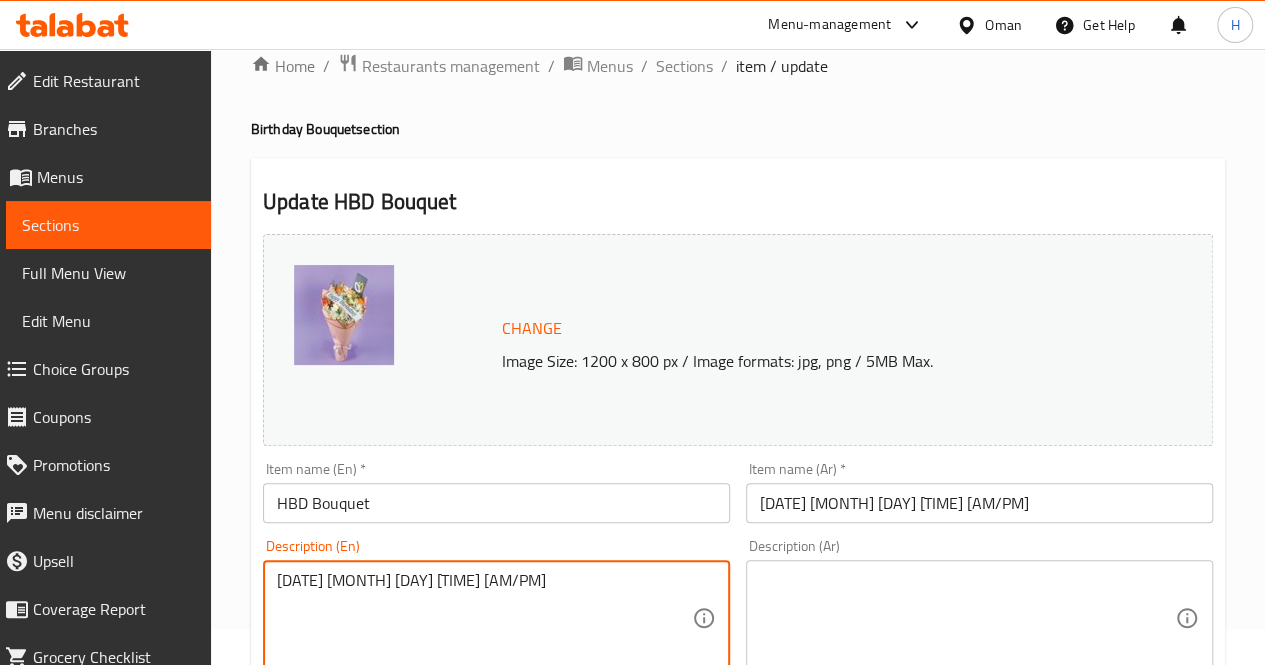 click on "A festive birthday bouquet featuring a mini cake centerpiece surrounded by stunning purple blooms, a sweet and thoughtful celebration gift.
Includes: Purple chrysanthemums, pink roses, pink carnations, statice
Approximate dimensions: 35*30 cm" at bounding box center (484, 618) 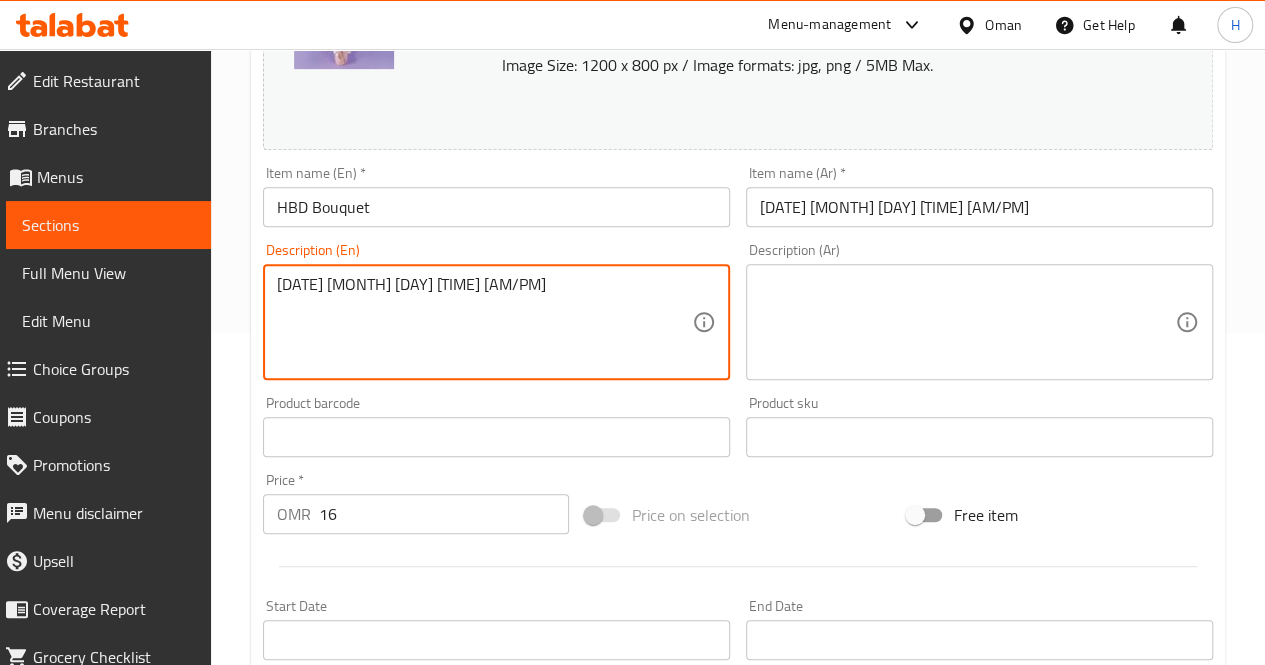 scroll, scrollTop: 338, scrollLeft: 0, axis: vertical 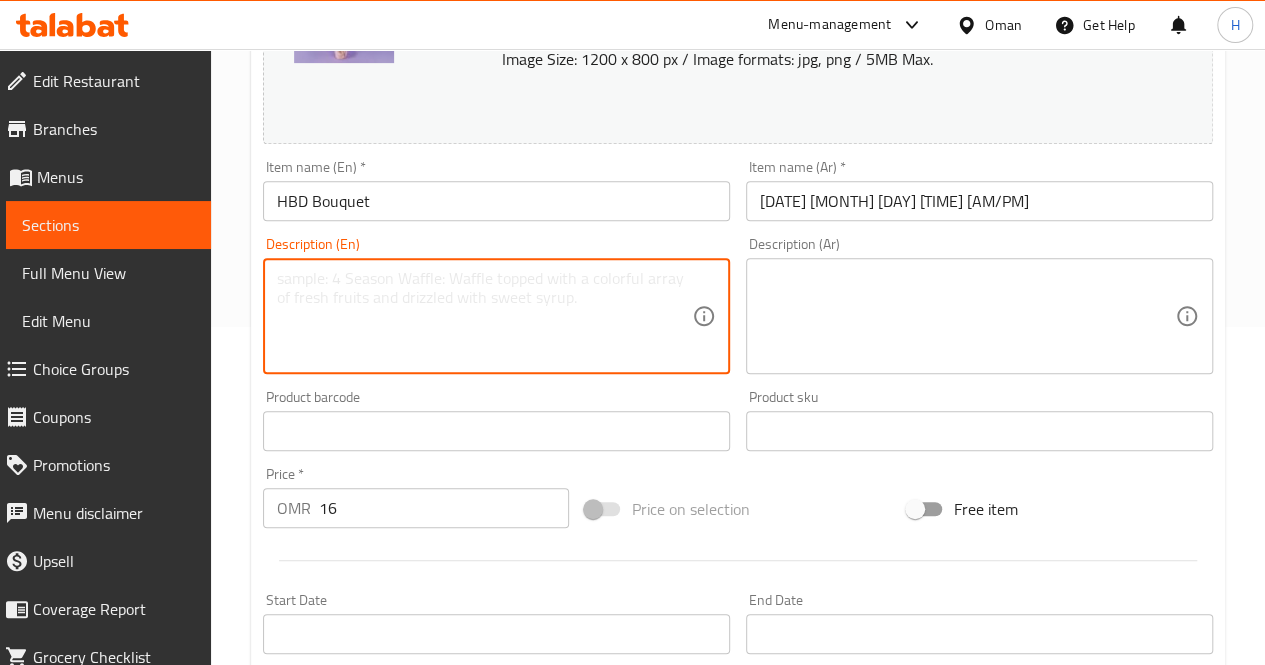 paste on "A cheerful birthday bouquet that radiates joy and warmth, a perfect surprise to brighten someones special day.
Includes: Orange roses, peach roses, white chrysanthemums, wax flowers
Approximate dimensions: 35*30 cm" 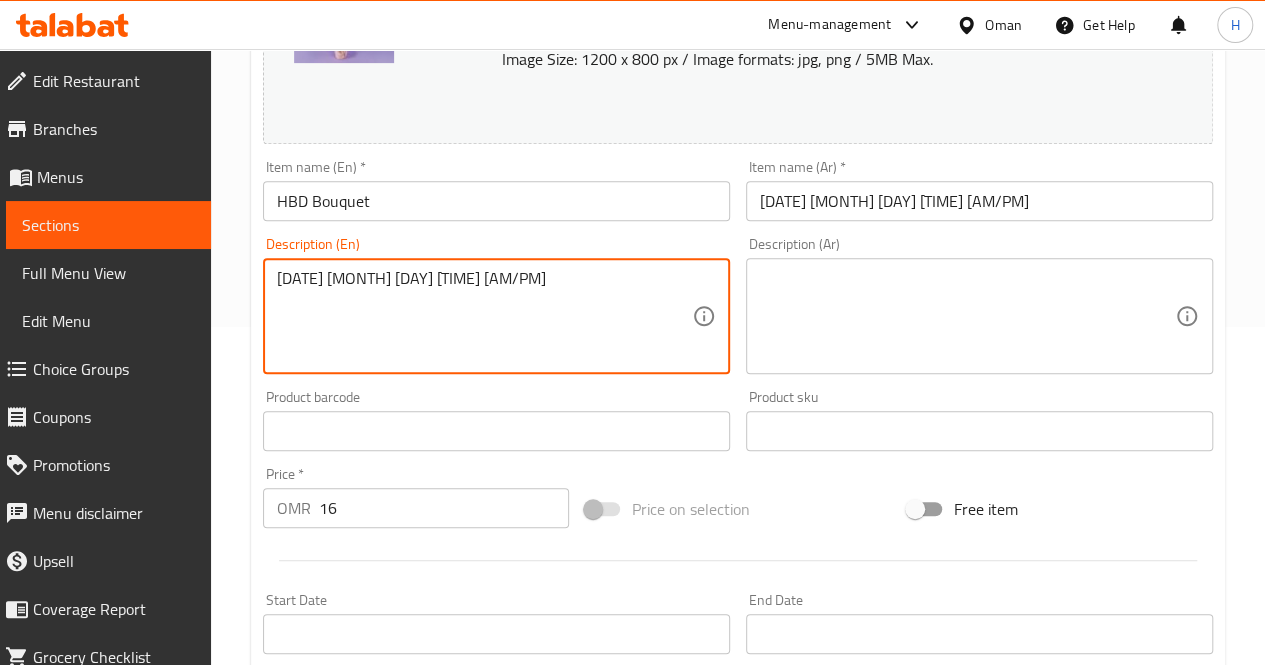 scroll, scrollTop: 24, scrollLeft: 0, axis: vertical 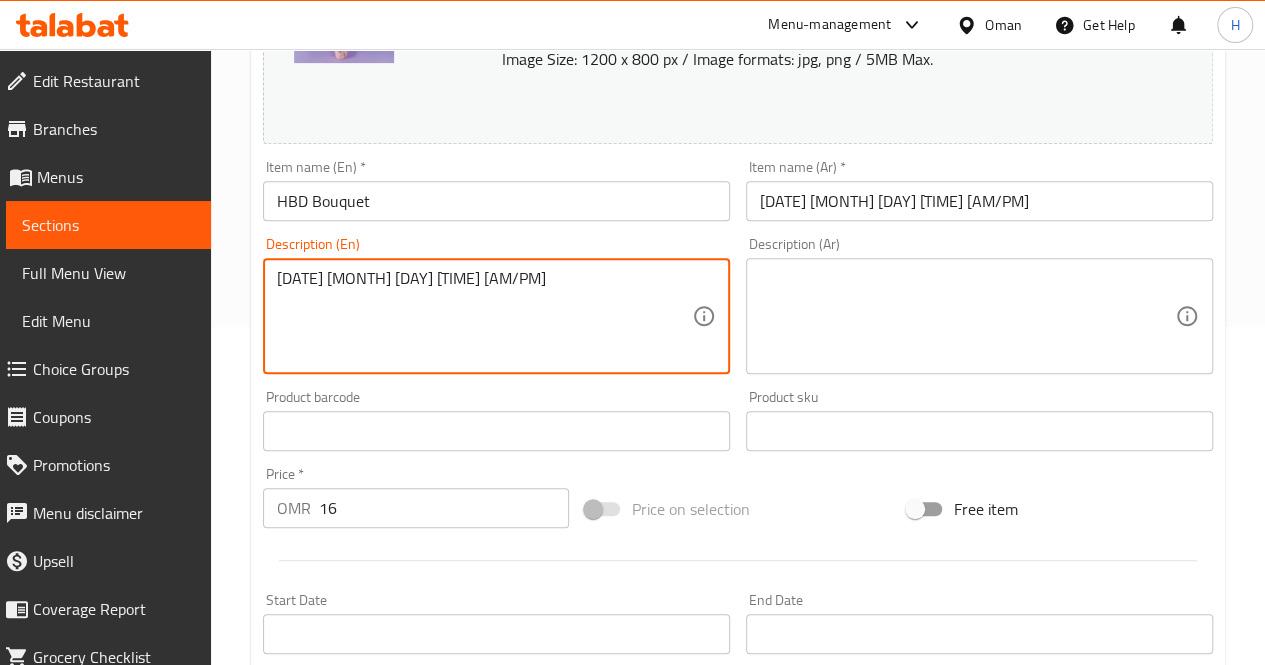 type on "A cheerful birthday bouquet that radiates joy and warmth, a perfect surprise to brighten someones special day.
Includes: Orange roses, peach roses, white chrysanthemums, wax flowers
Approximate dimensions: 35*30 cm" 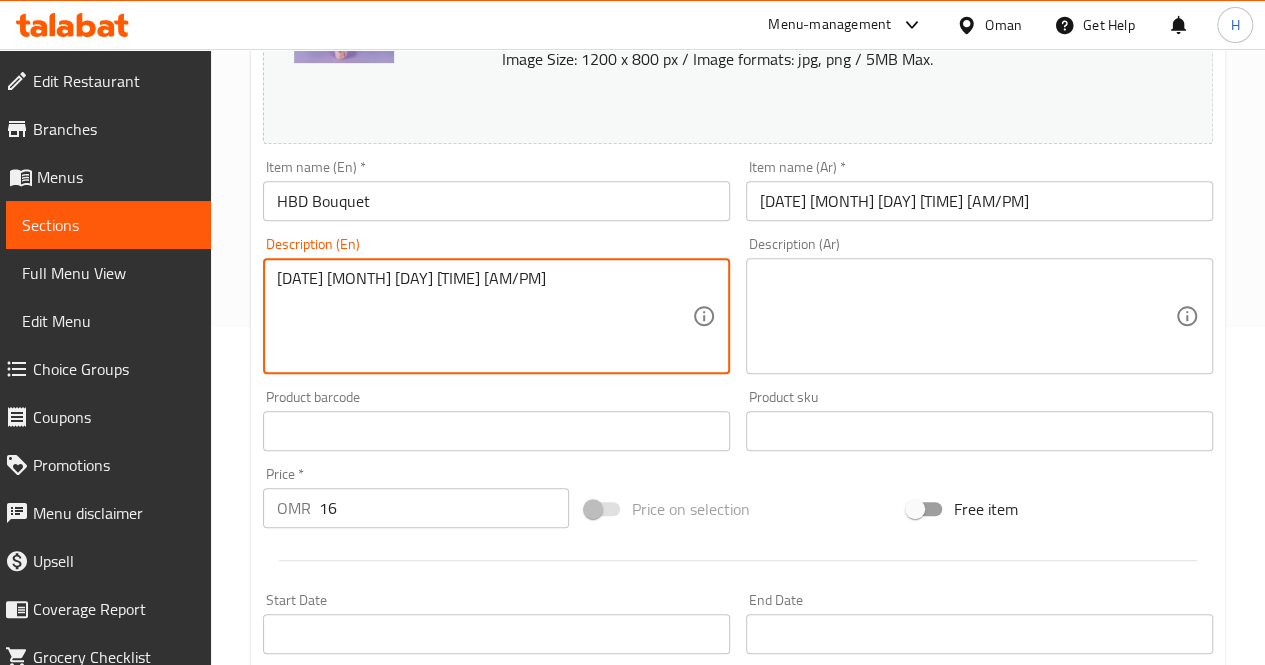 click at bounding box center (967, 316) 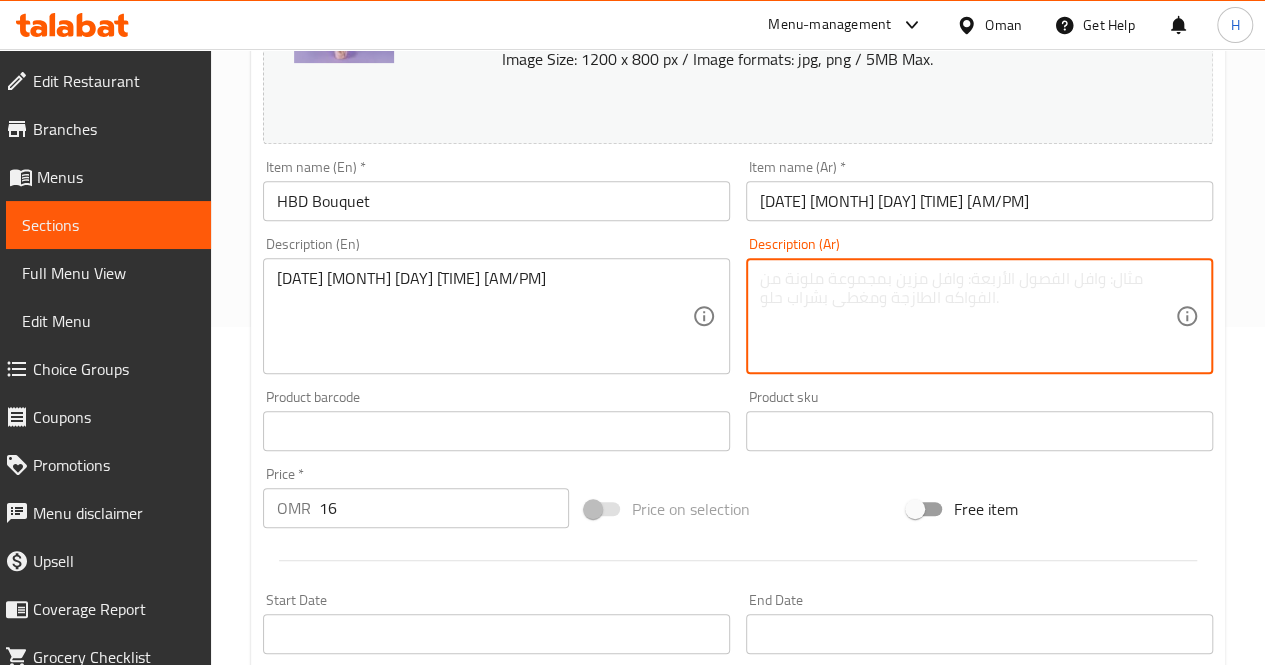 paste on "باقة عيد ميلاد مبهجة تنبض بالفرح والدفء، مثالية لإدخال السرور في يوم مميز.
يحتوي على: ورد برتقالي، ورد خوخي، أقحوان أبيض، واكس فلوور
الأبعاد التقريبية: 35*30 سم" 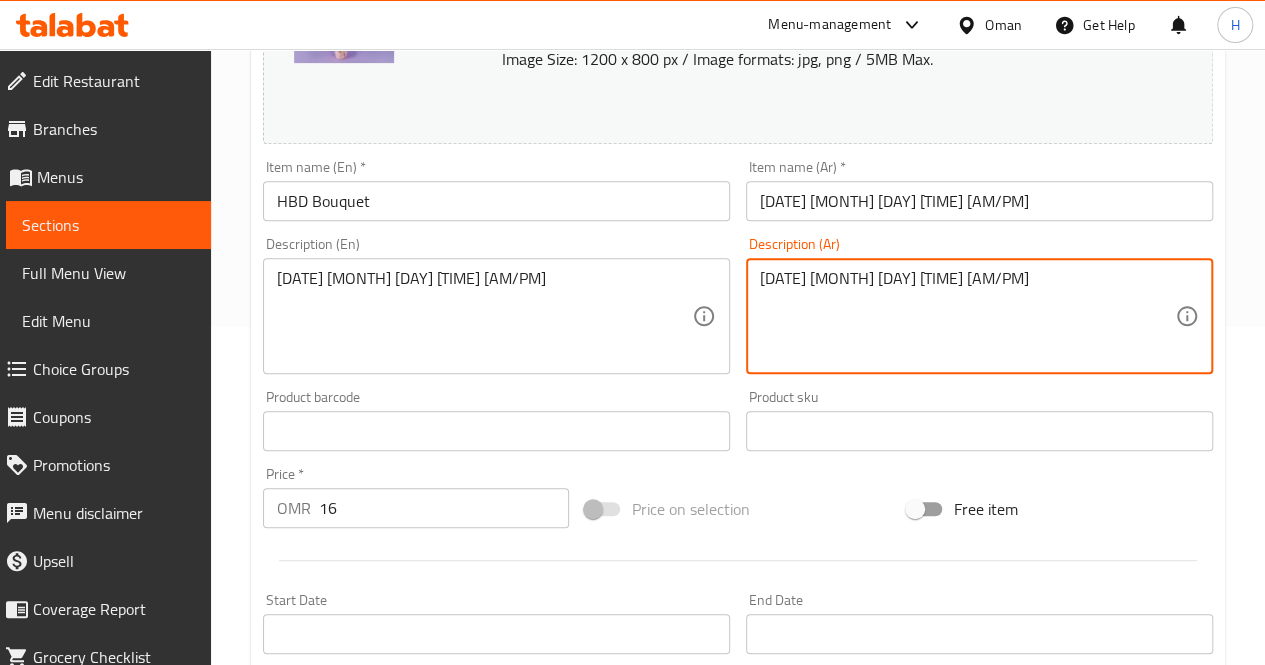 scroll, scrollTop: 38, scrollLeft: 0, axis: vertical 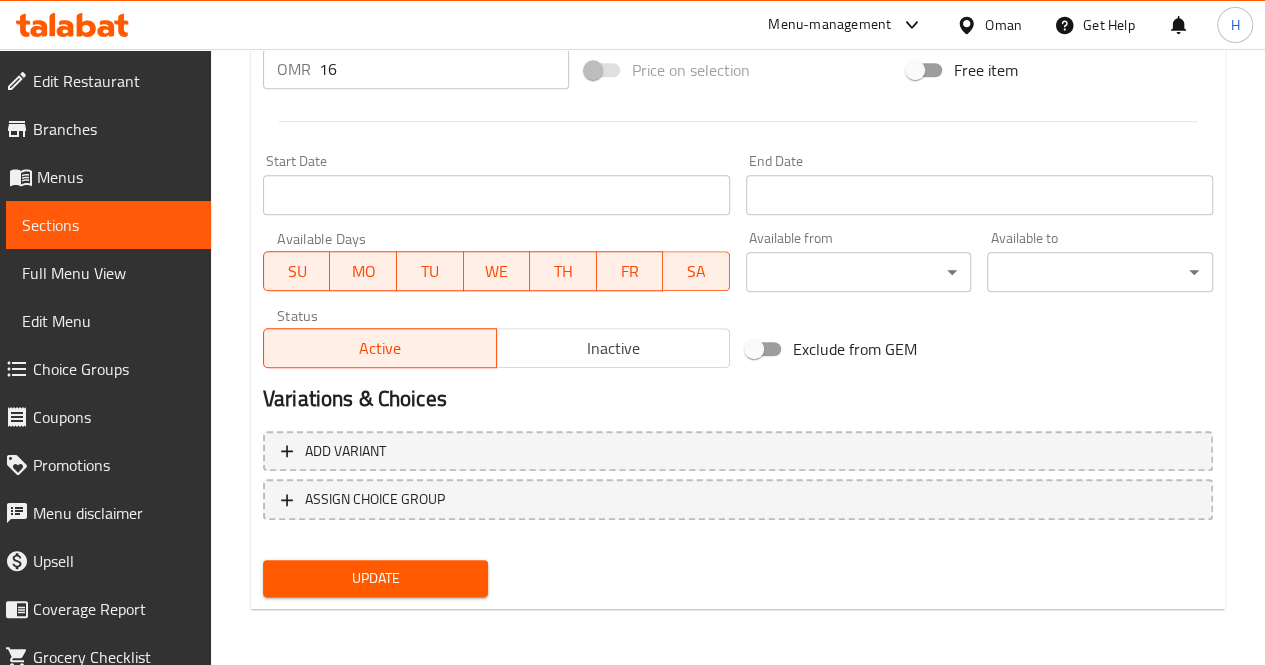 type on "باقة عيد ميلاد مبهجة تنبض بالفرح والدفء، مثالية لإدخال السرور في يوم مميز.
يحتوي على: ورد برتقالي، ورد خوخي، أقحوان أبيض، واكس فلوور
الأبعاد التقريبية: 35*30 سم" 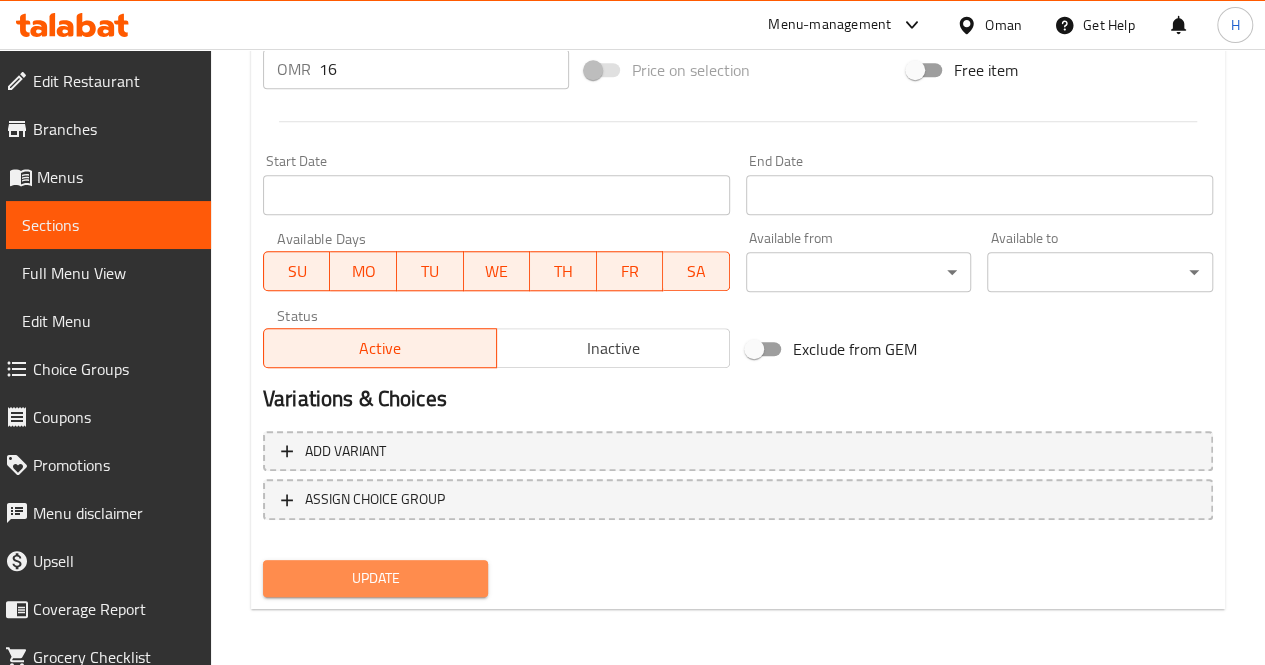 click on "Update" at bounding box center [376, 578] 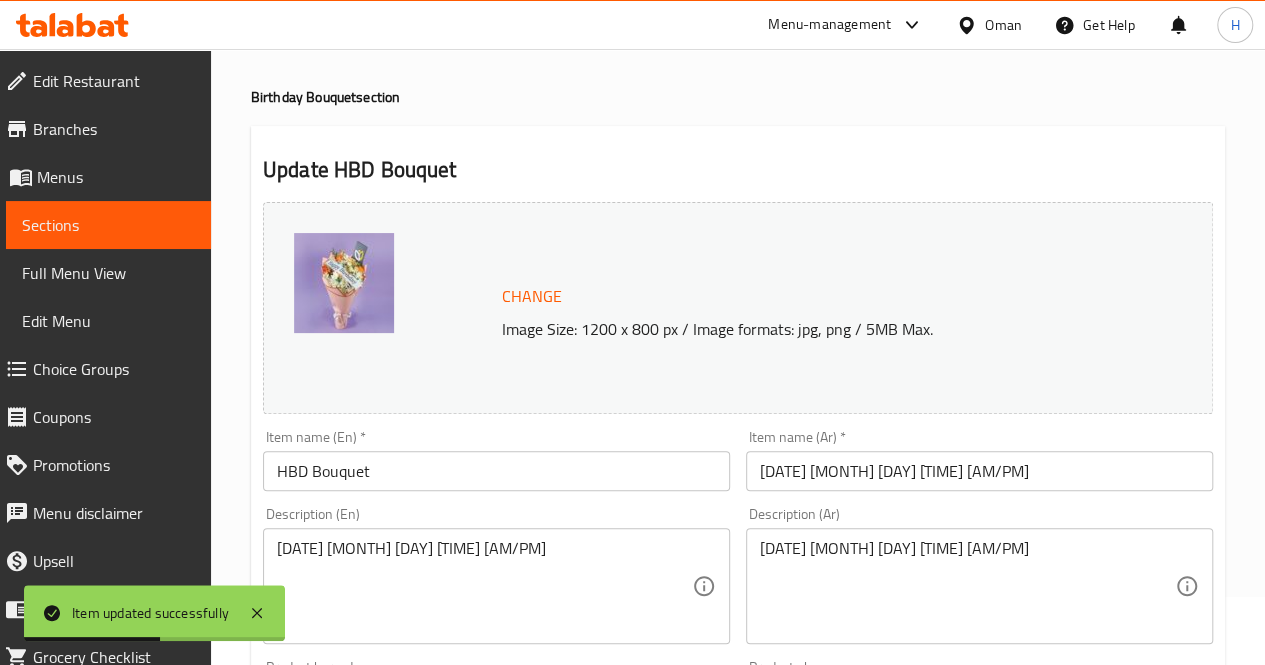 scroll, scrollTop: 0, scrollLeft: 0, axis: both 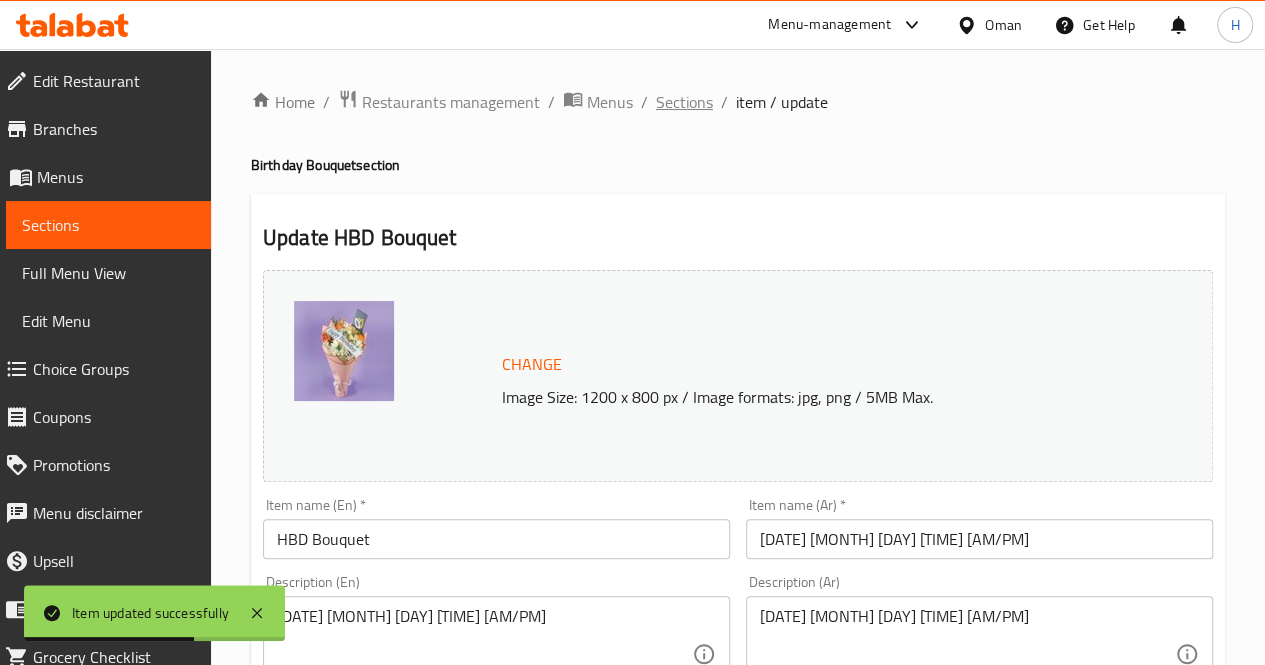 click on "Sections" at bounding box center [684, 102] 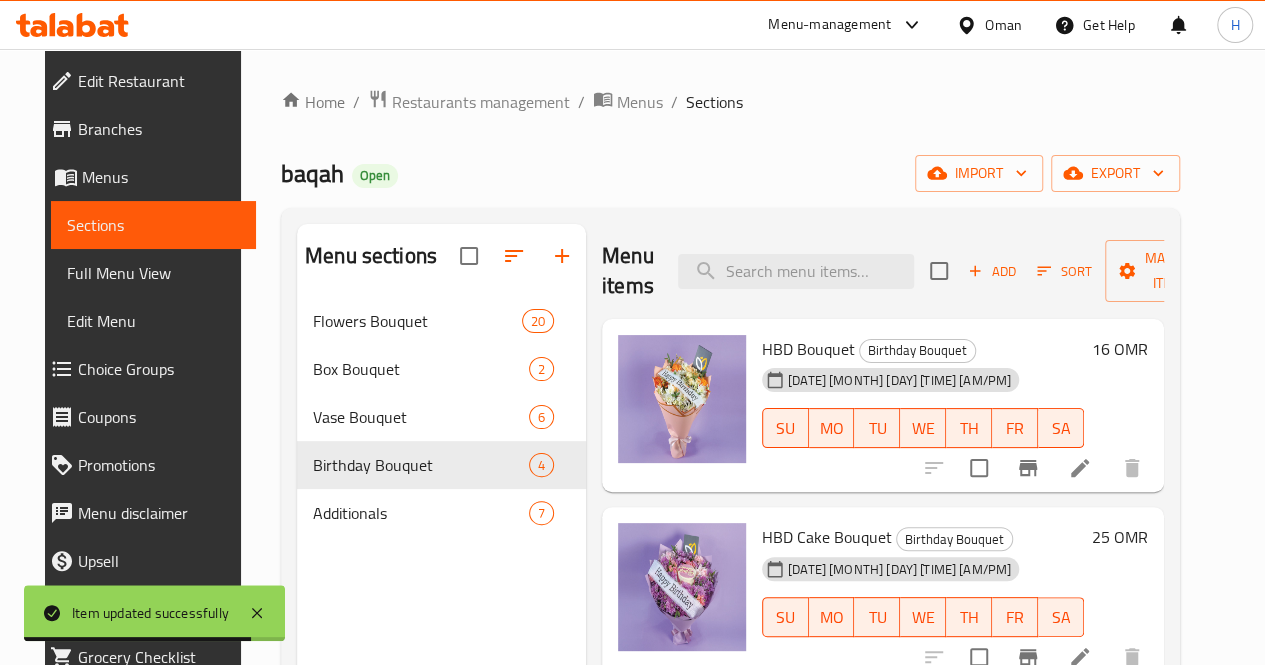 scroll, scrollTop: 221, scrollLeft: 0, axis: vertical 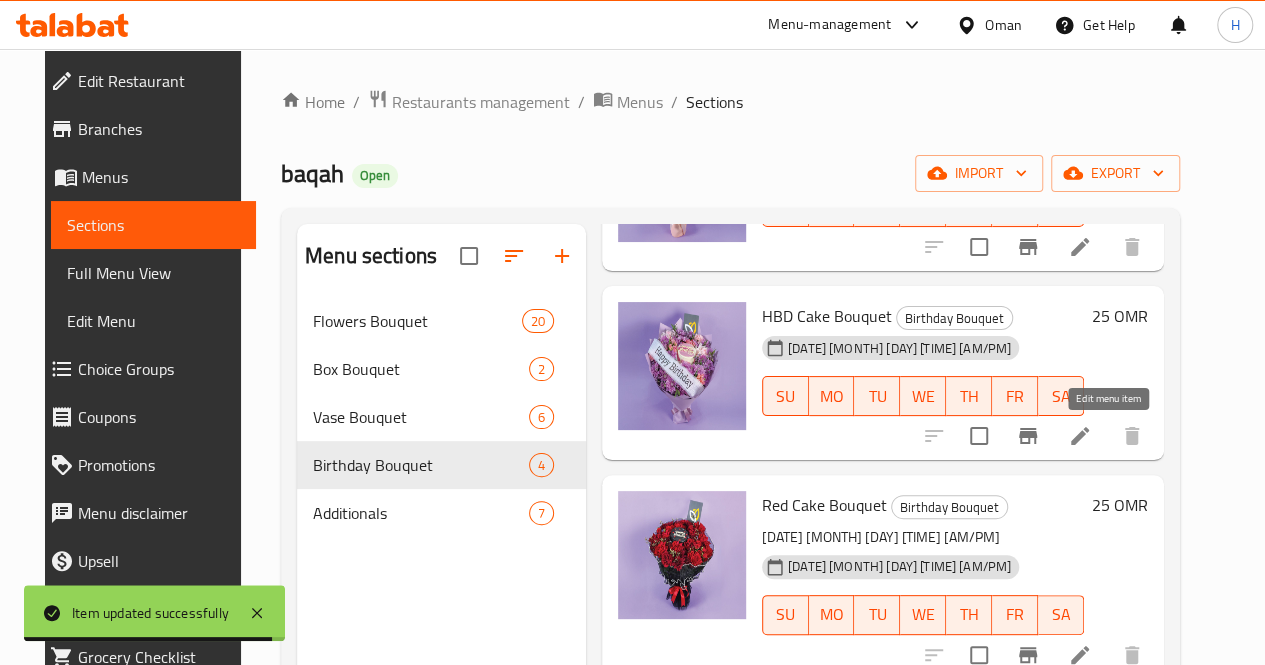 click 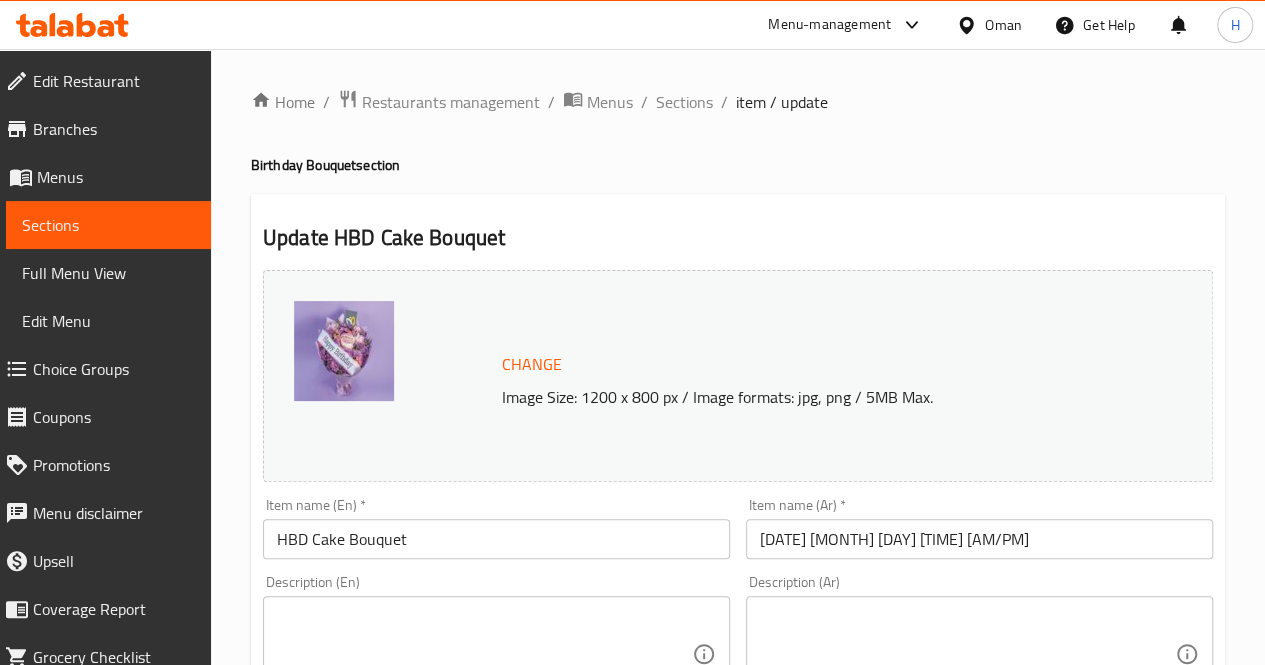 click at bounding box center (484, 654) 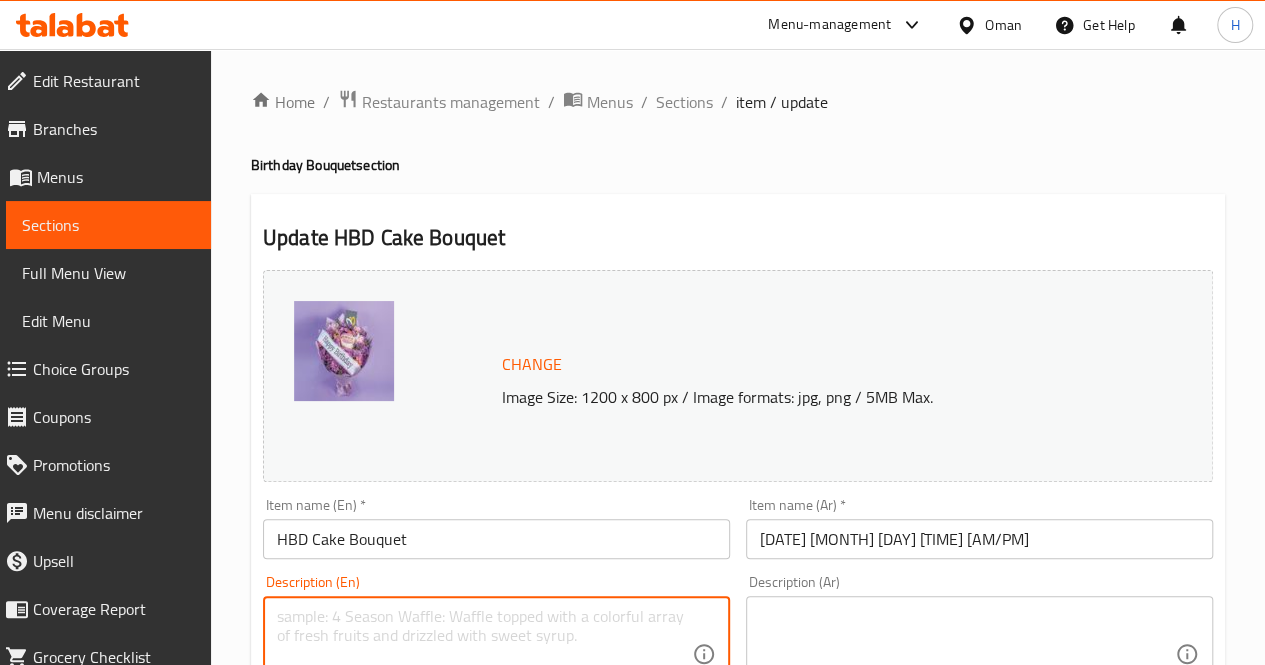 paste on "A festive birthday bouquet featuring a mini cake centerpiece surrounded by stunning purple blooms, a sweet and thoughtful celebration gift.
Includes: Purple chrysanthemums, pink roses, pink carnations, statice
Approximate dimensions: 35*30 cm" 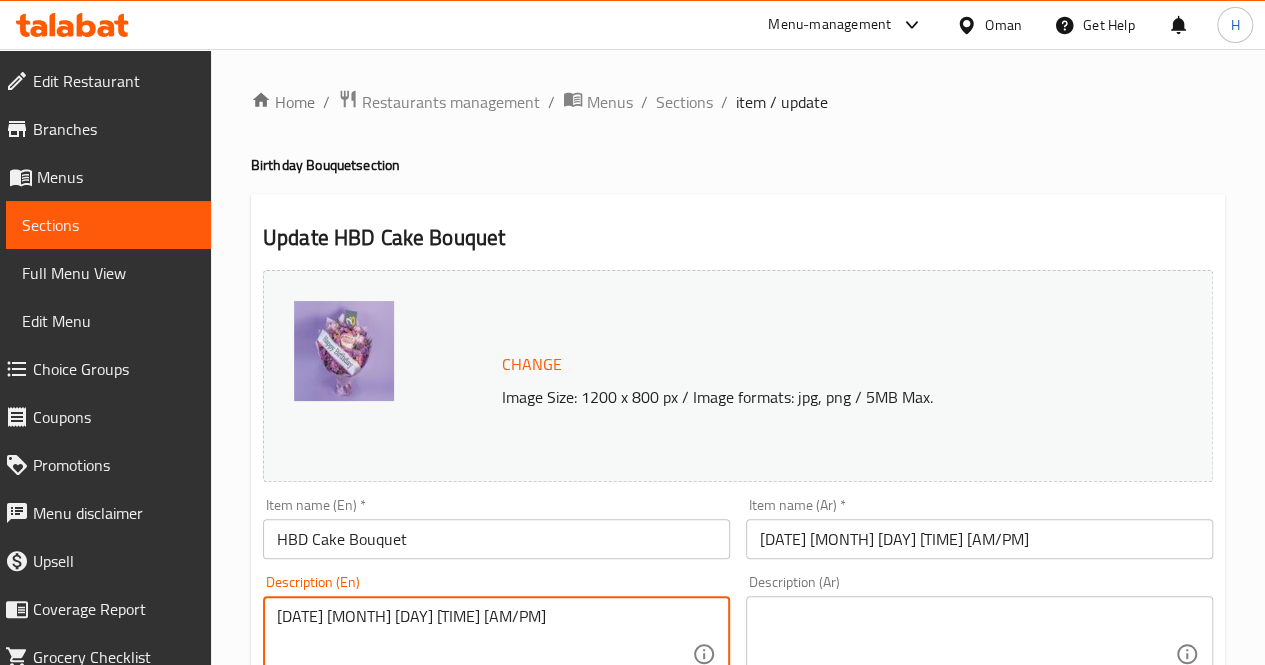 scroll, scrollTop: 42, scrollLeft: 0, axis: vertical 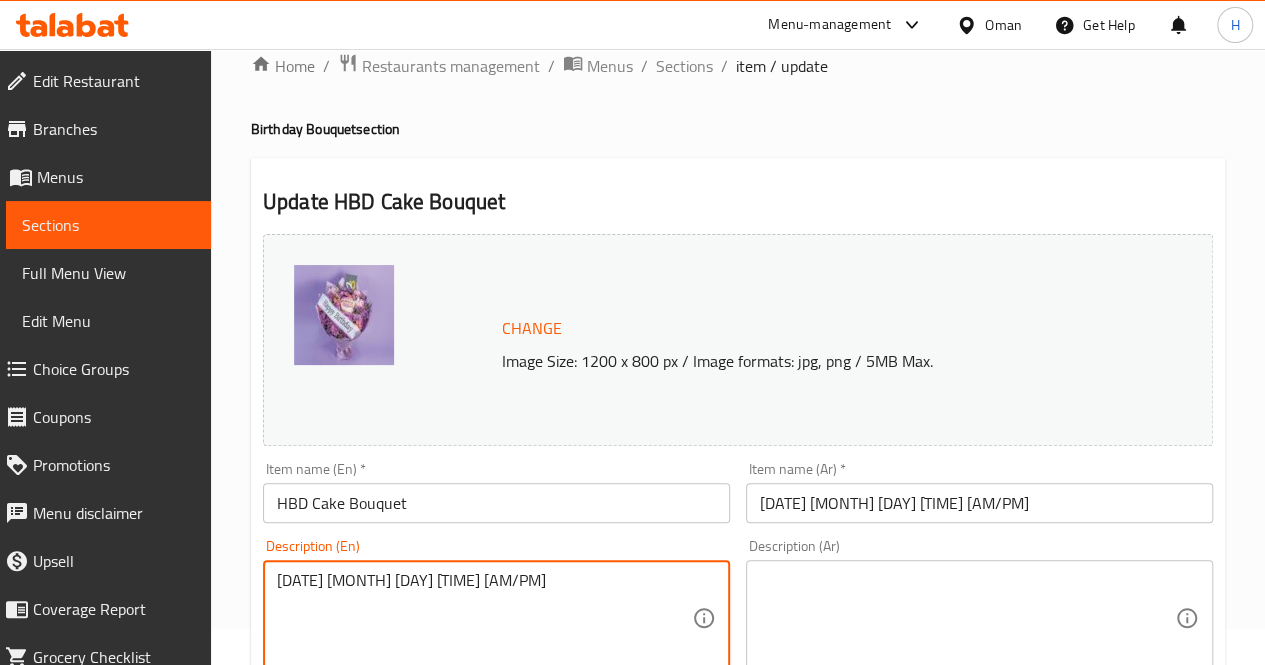 type on "A festive birthday bouquet featuring a mini cake centerpiece surrounded by stunning purple blooms, a sweet and thoughtful celebration gift.
Includes: Purple chrysanthemums, pink roses, pink carnations, statice
Approximate dimensions: 35*30 cm" 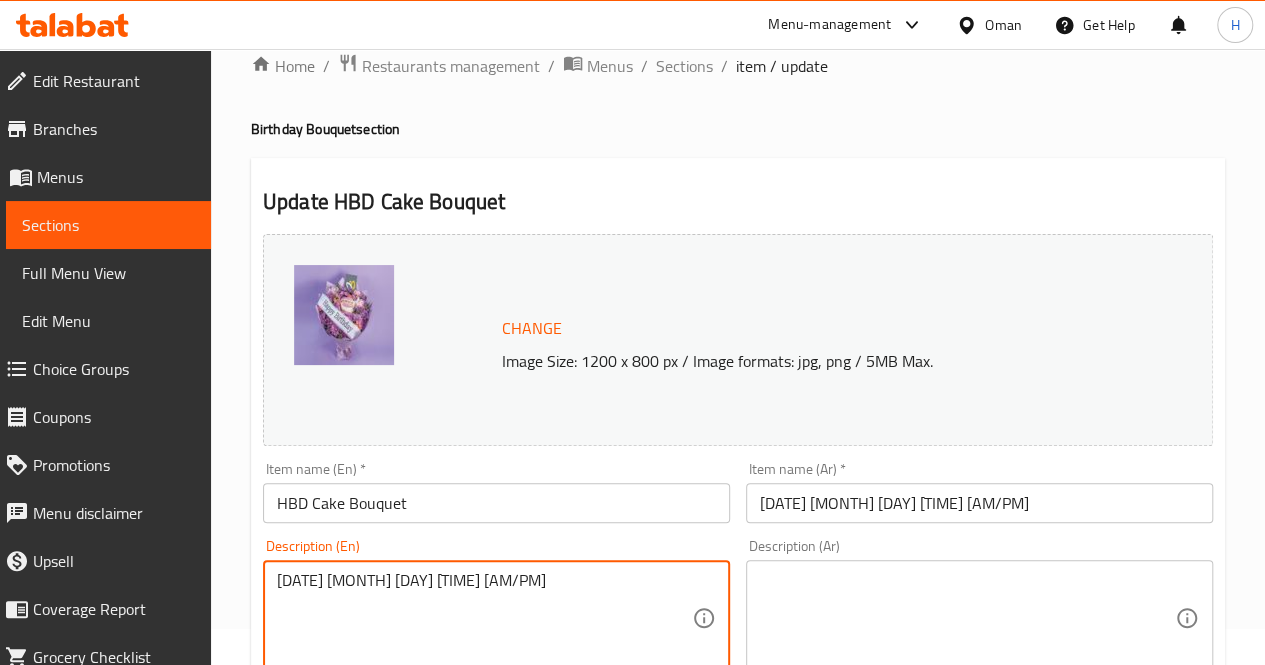click at bounding box center [967, 618] 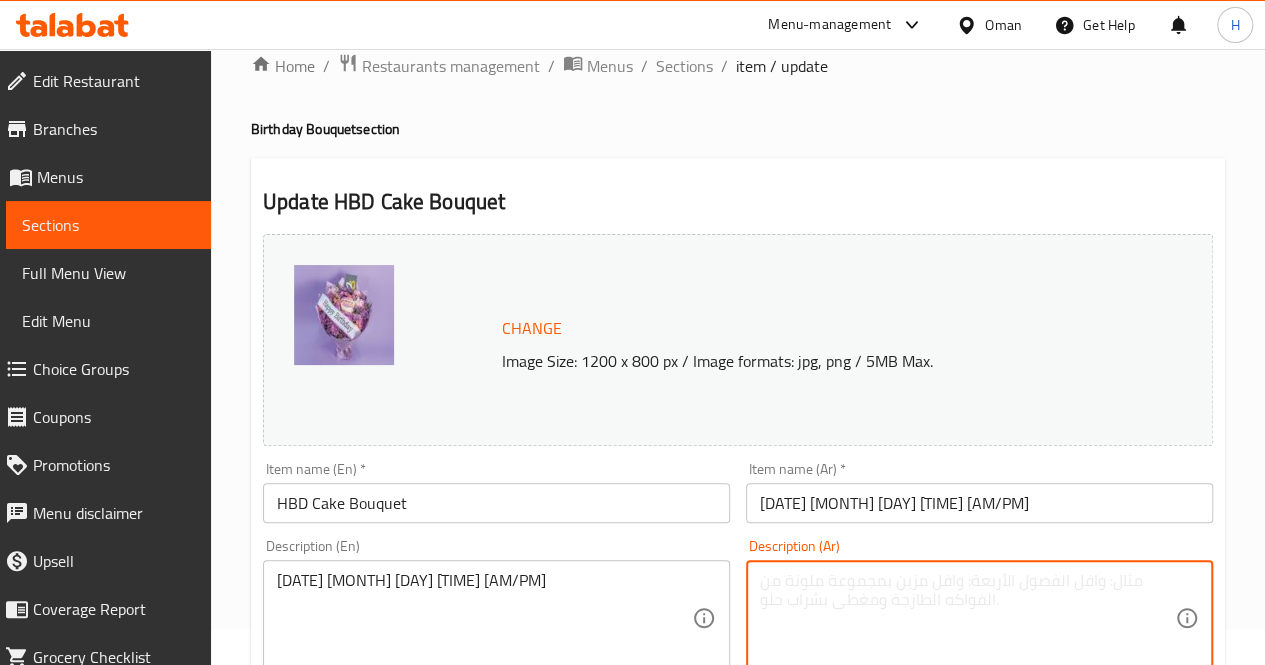 paste on "باقة عيد ميلاد مميزة تتوسطها كيكة صغيرة وتحيط بها زهور بنفسجية رائعة، هدية جميلة ومبهجة للاحتفال.
يحتوي على: أقحوان بنفسجي، ورد وردي، قرنفل وردي، استاتيس
الأبعاد التقريبية: 35*30 سم" 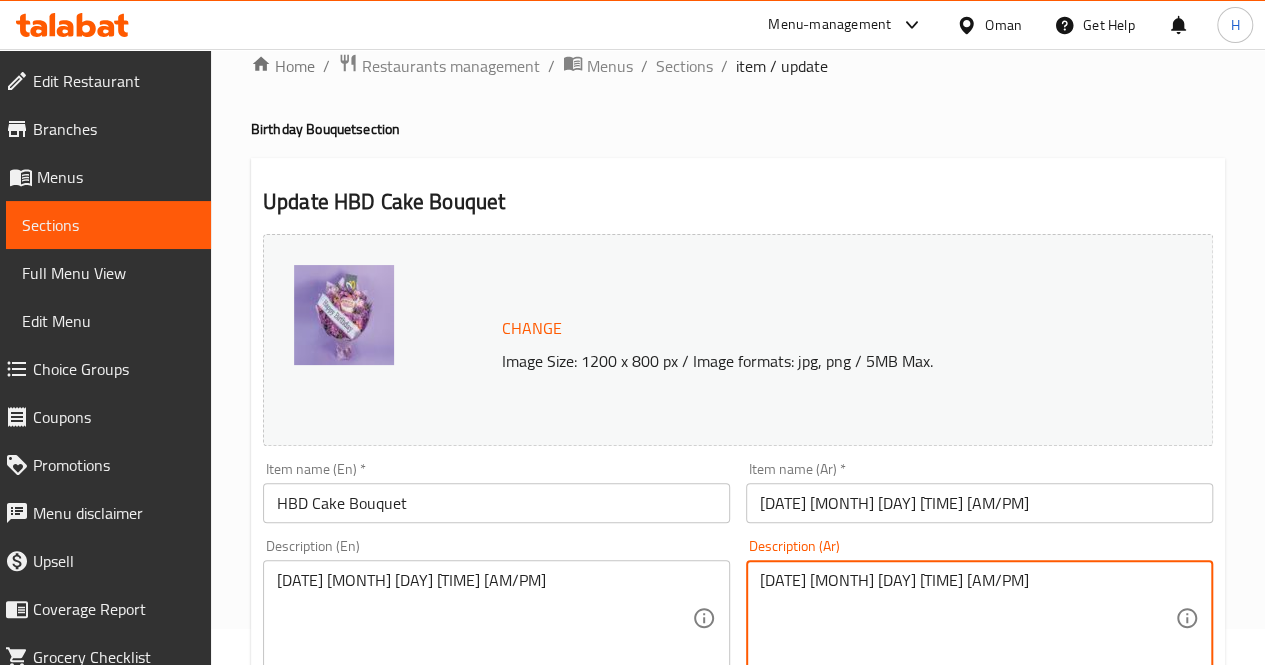 scroll, scrollTop: 0, scrollLeft: 0, axis: both 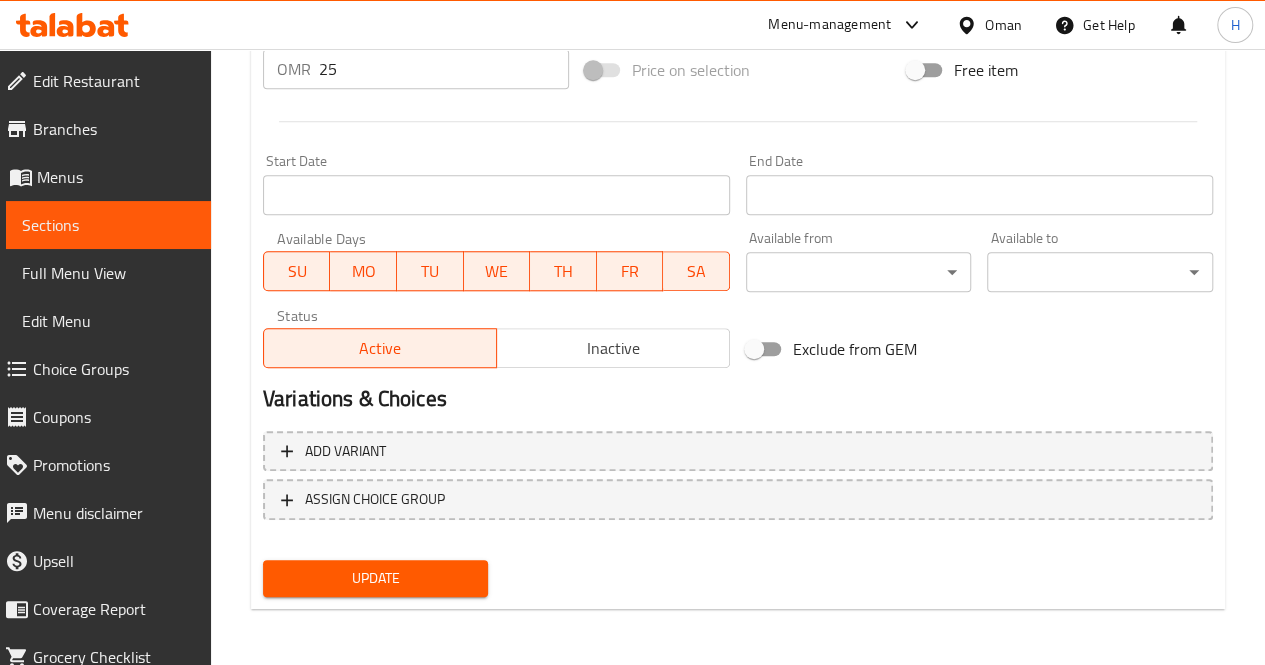 type on "باقة عيد ميلاد مميزة تتوسطها كيكة صغيرة وتحيط بها زهور بنفسجية رائعة، هدية جميلة ومبهجة للاحتفال.
يحتوي على: أقحوان بنفسجي، ورد وردي، قرنفل وردي، استاتيس
الأبعاد التقريبية: 35*30 سم" 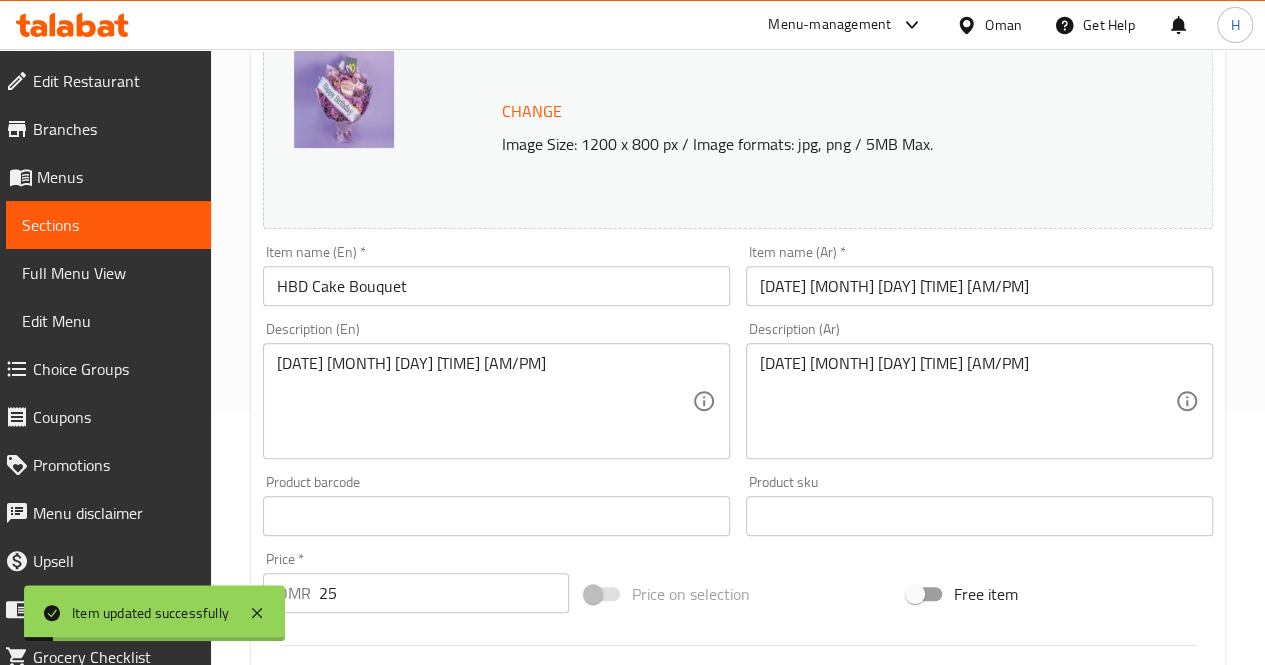 scroll, scrollTop: 0, scrollLeft: 0, axis: both 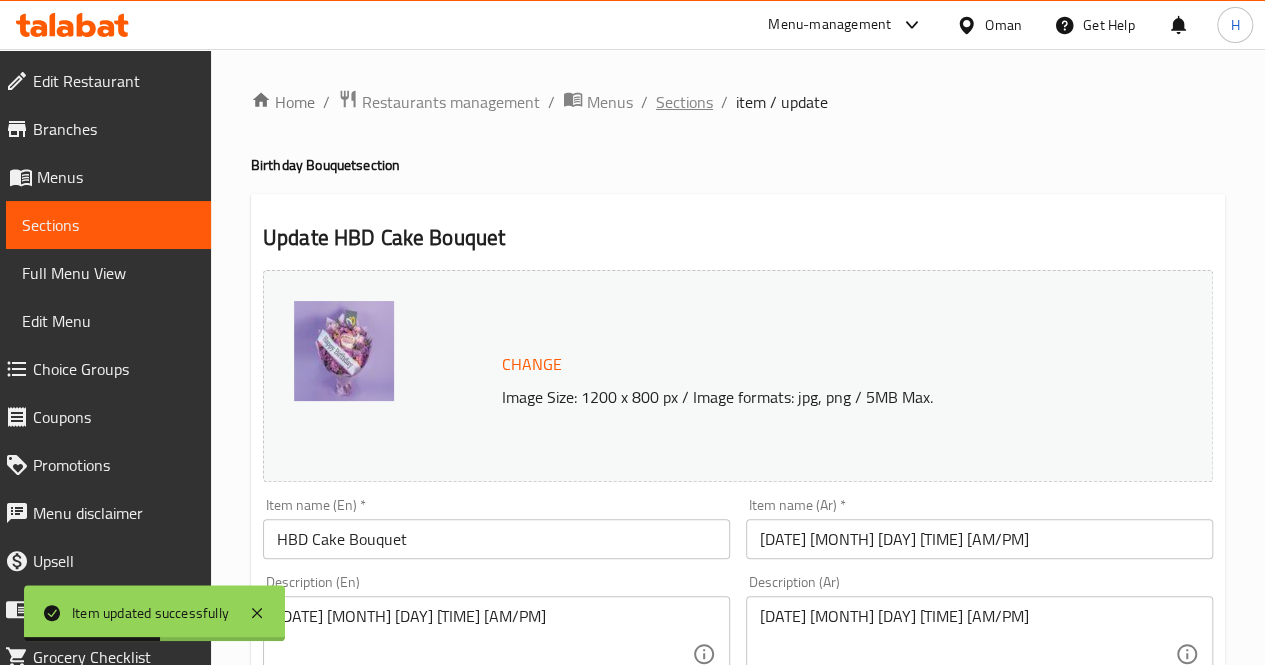click on "Sections" at bounding box center (684, 102) 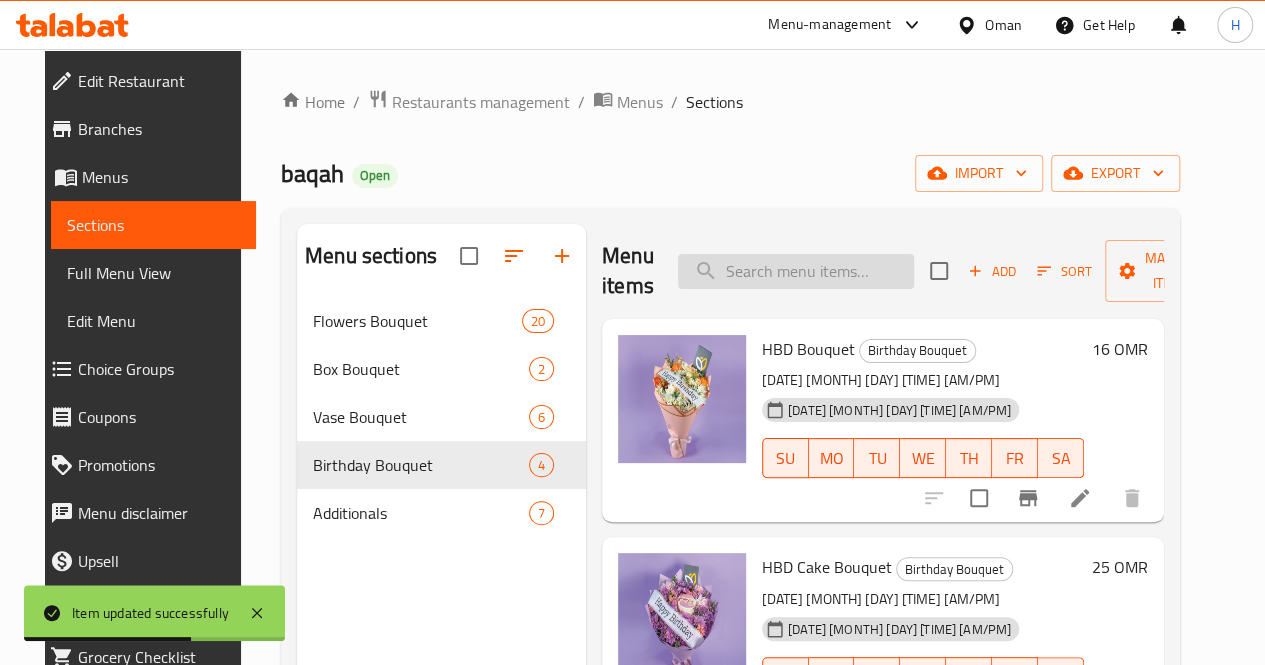 click at bounding box center [796, 271] 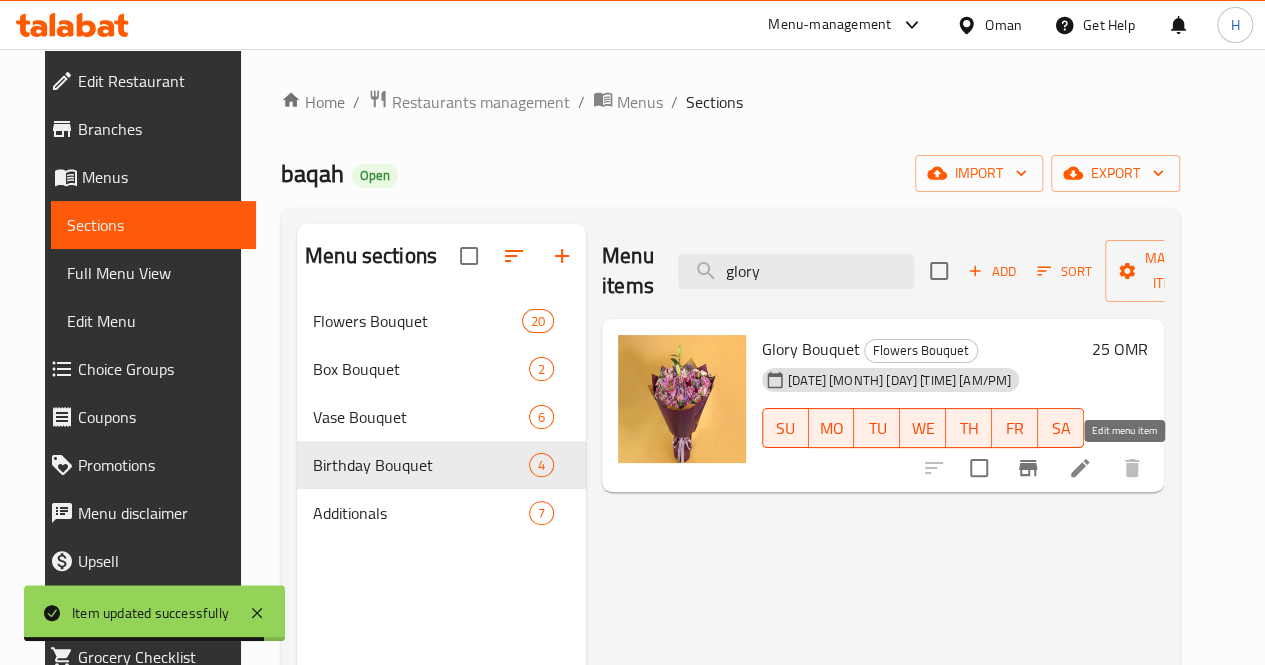 type on "glory" 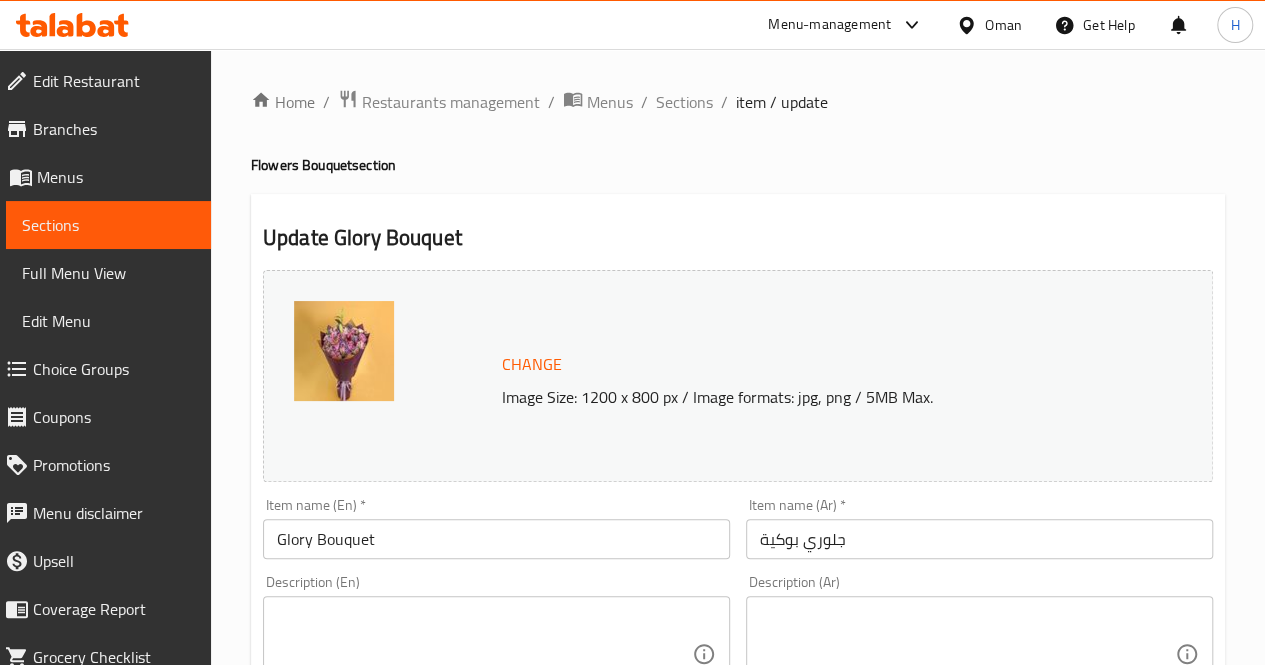 click on "Description (En)" at bounding box center (496, 654) 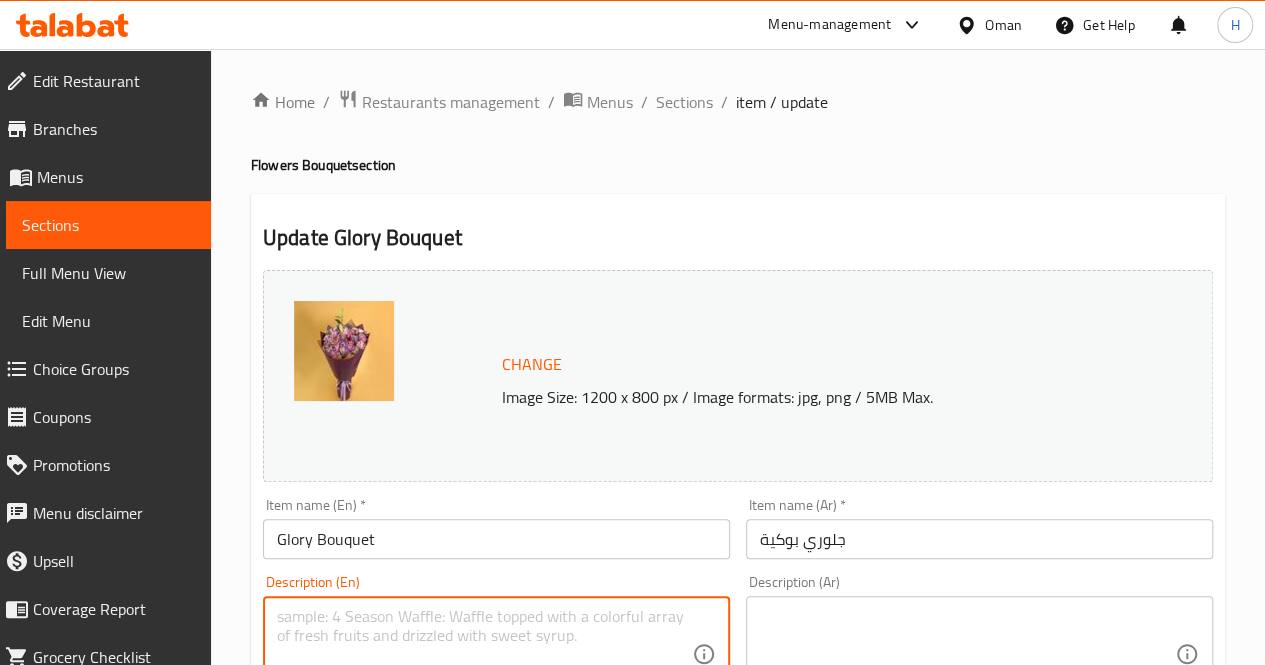 paste on "An elegant bouquet in rich purple and pink hues, ideal for birthdays, congratulations, or any heartfelt gesture. A vibrant and luxurious choice for special moments.
Includes: Lilies, roses, carnations, lisianthus, statice
Approximate dimensions: 50*40 cm" 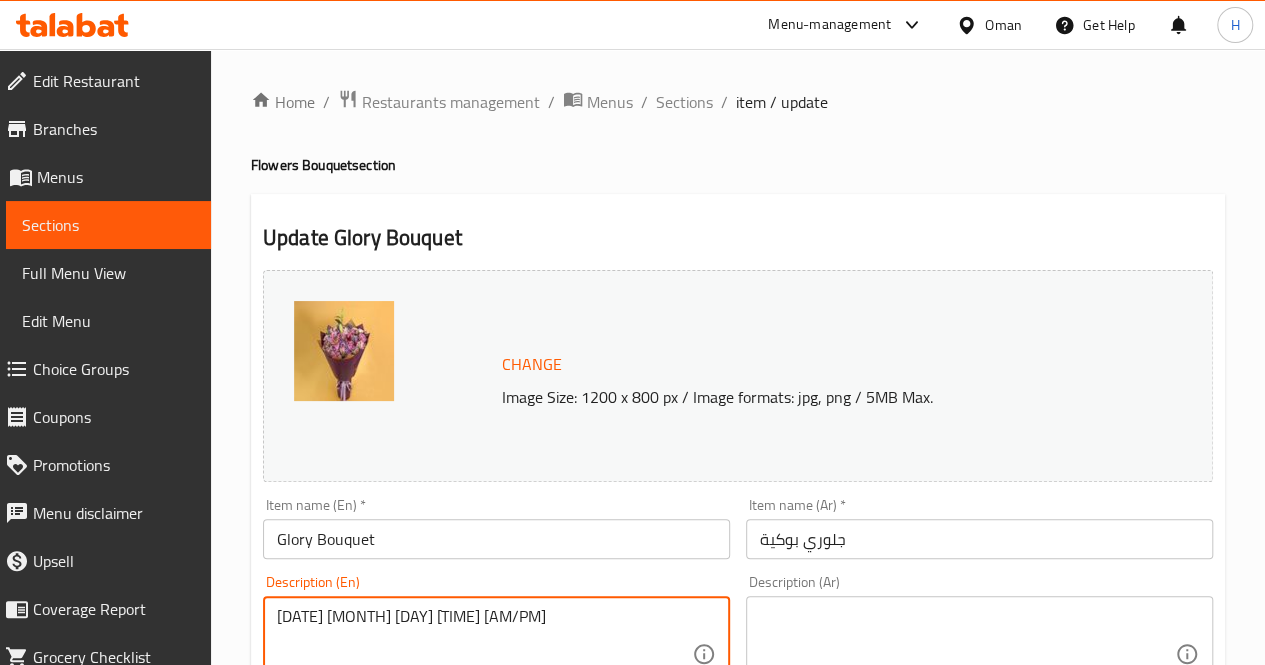 scroll, scrollTop: 36, scrollLeft: 0, axis: vertical 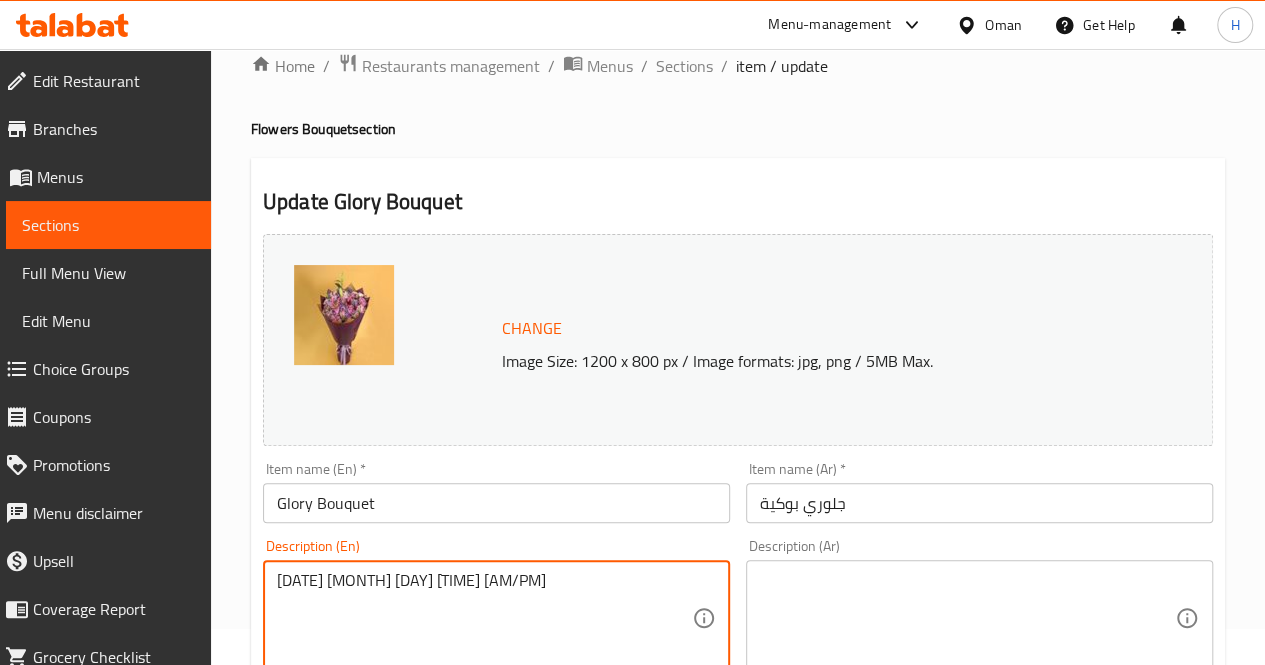 type on "An elegant bouquet in rich purple and pink hues, ideal for birthdays, congratulations, or any heartfelt gesture. A vibrant and luxurious choice for special moments.
Includes: Lilies, roses, carnations, lisianthus, statice
Approximate dimensions: 50*40 cm" 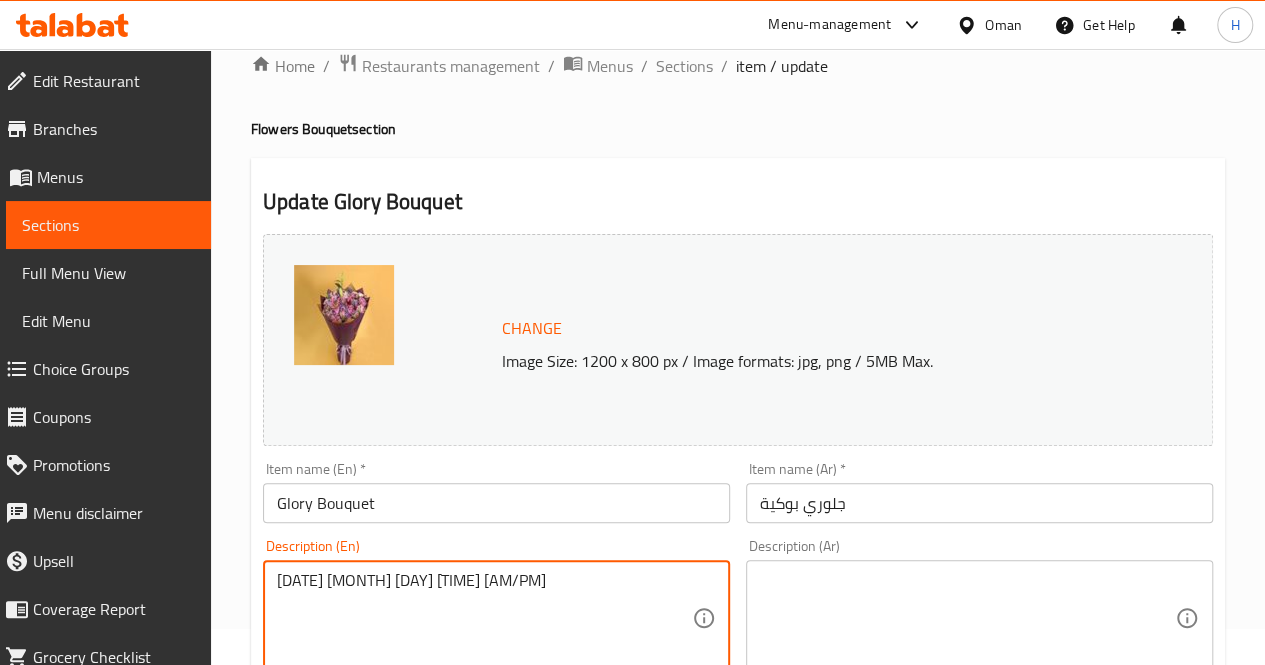 click at bounding box center [967, 618] 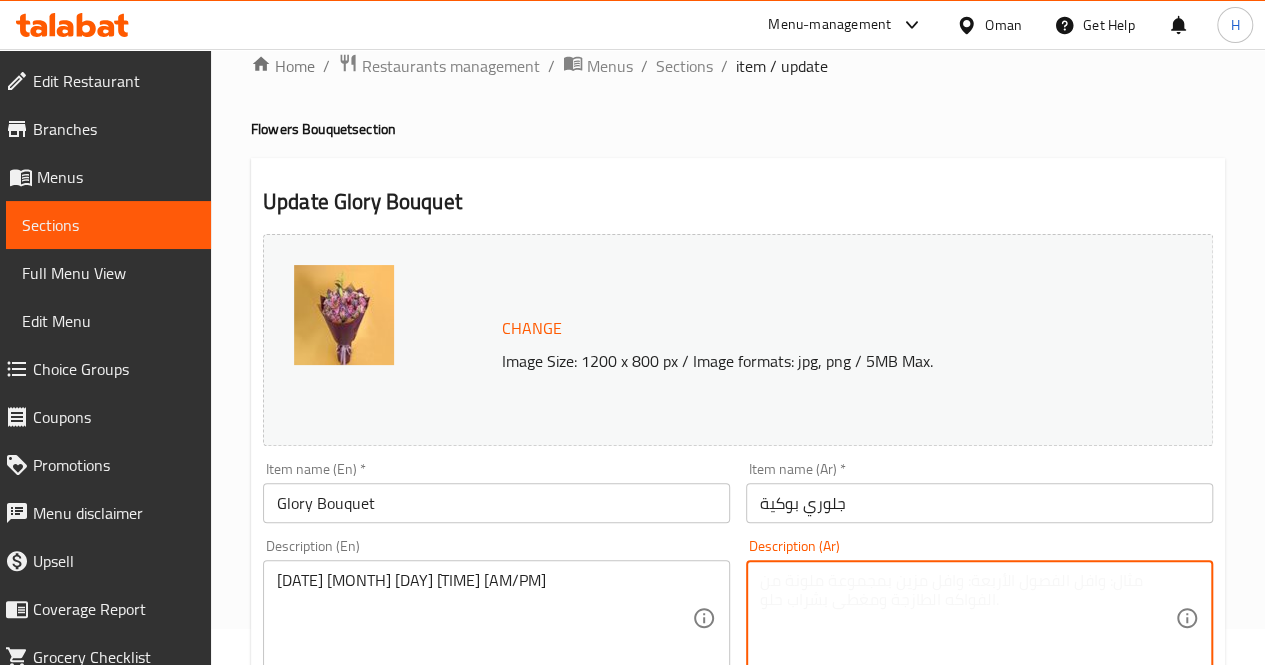 paste on "باقة أنيقة بألوان البنفسجي والوردي الفاخر، مثالية لأعياد الميلاد أو التهاني أو المناسبات الخاصة. اختيار فاخر ينبض بالجمال.
يحتوي على: زنبق، ورد، قرنفل، ليزانثس، استاتيس
الأبعاد التقريبية: 50*40 سم" 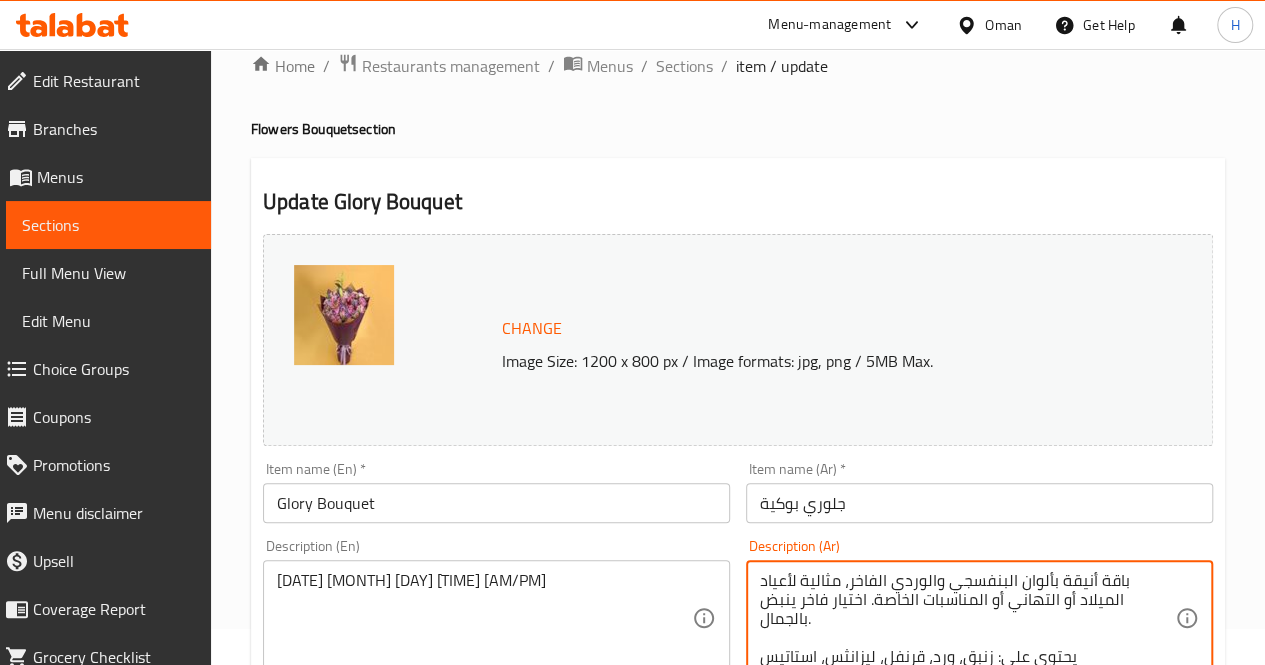 scroll, scrollTop: 38, scrollLeft: 0, axis: vertical 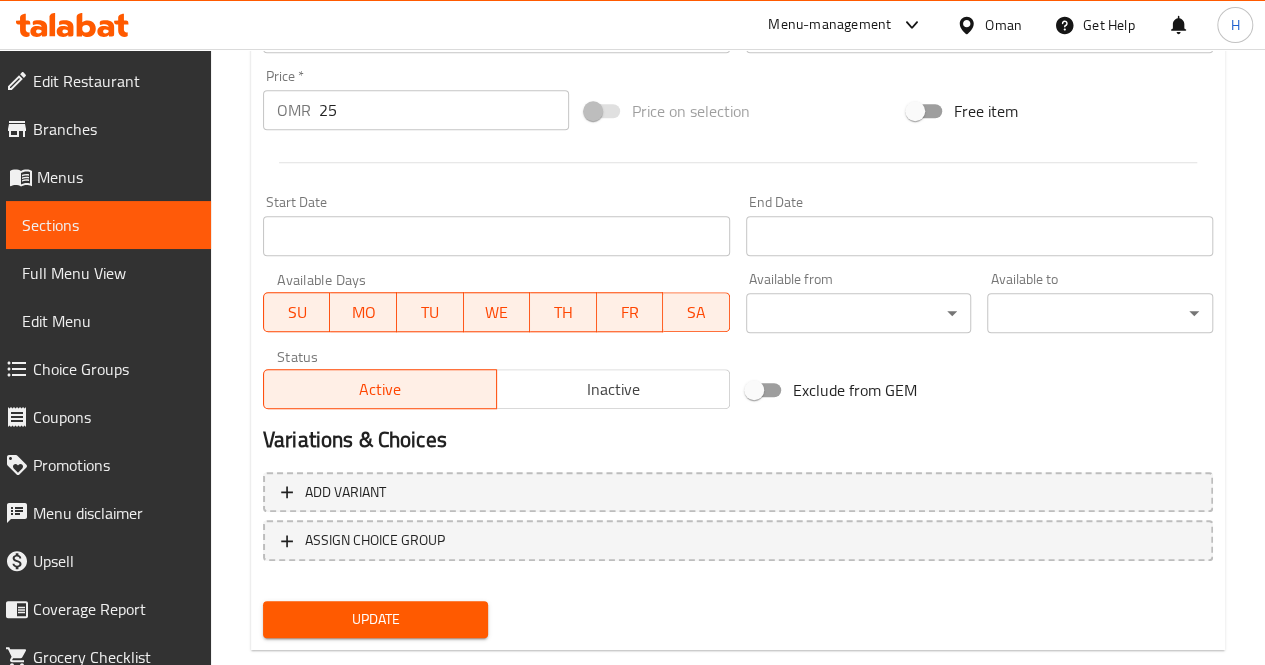 type on "باقة أنيقة بألوان البنفسجي والوردي الفاخر، مثالية لأعياد الميلاد أو التهاني أو المناسبات الخاصة. اختيار فاخر ينبض بالجمال.
يحتوي على: زنبق، ورد، قرنفل، ليزانثس، استاتيس
الأبعاد التقريبية: 50*40 سم" 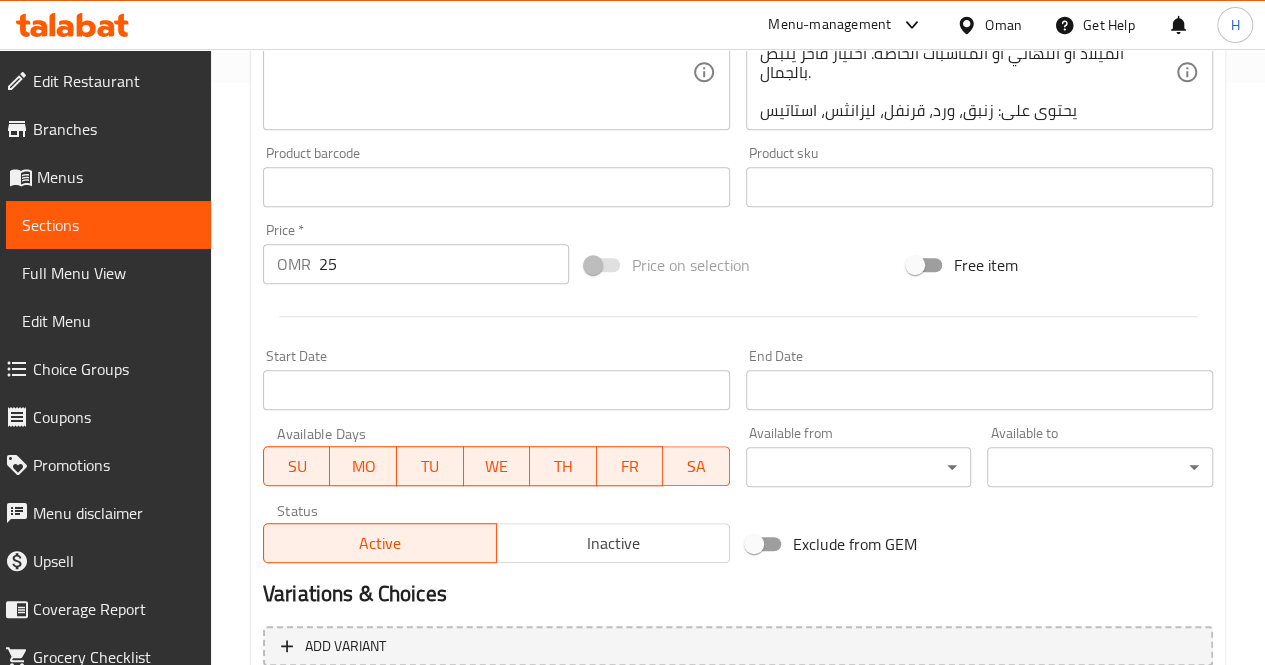 scroll, scrollTop: 777, scrollLeft: 0, axis: vertical 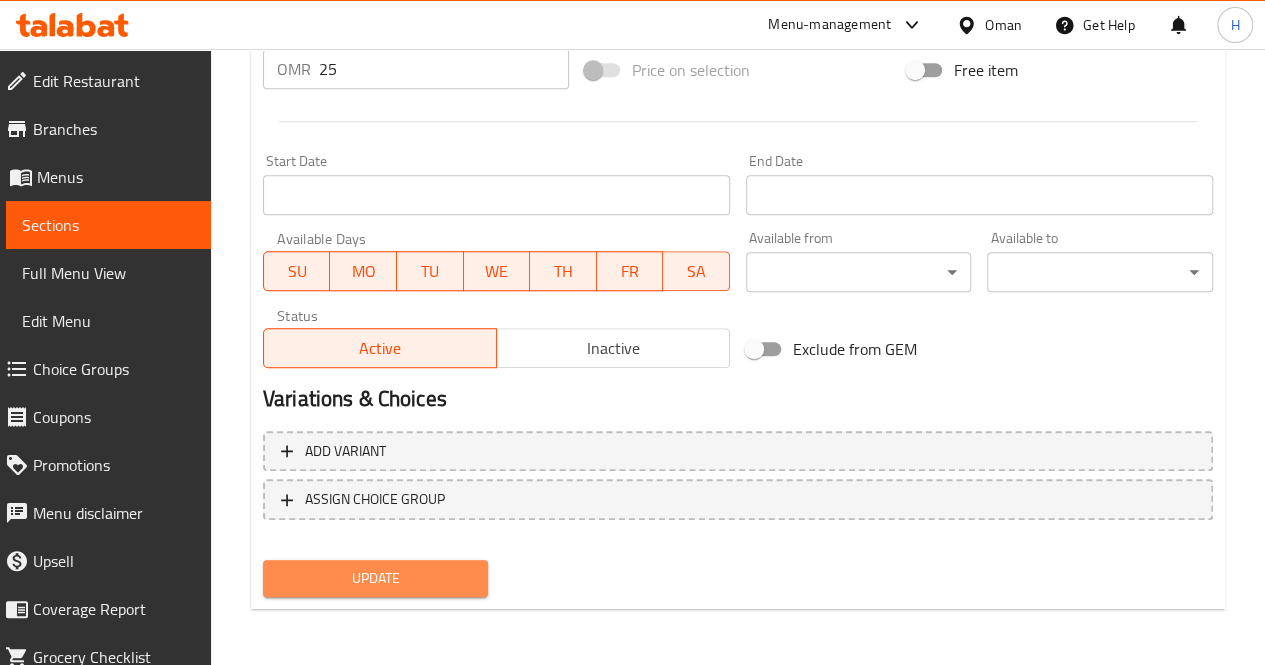 click on "Update" at bounding box center (376, 578) 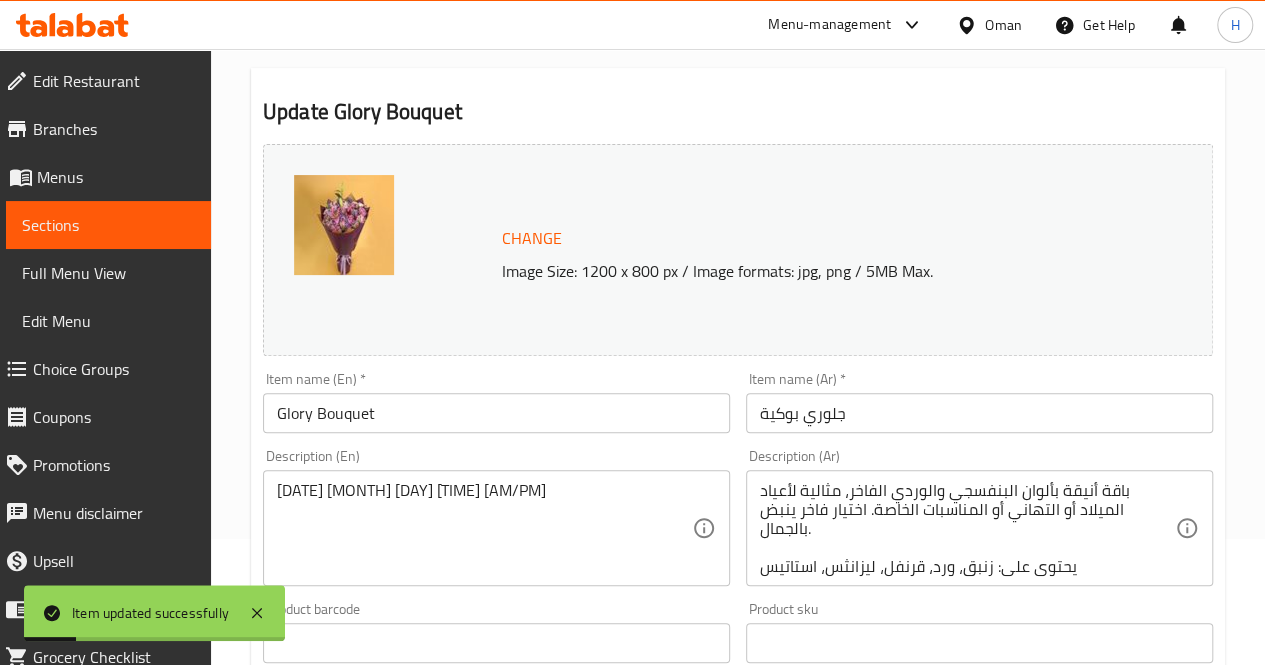 scroll, scrollTop: 0, scrollLeft: 0, axis: both 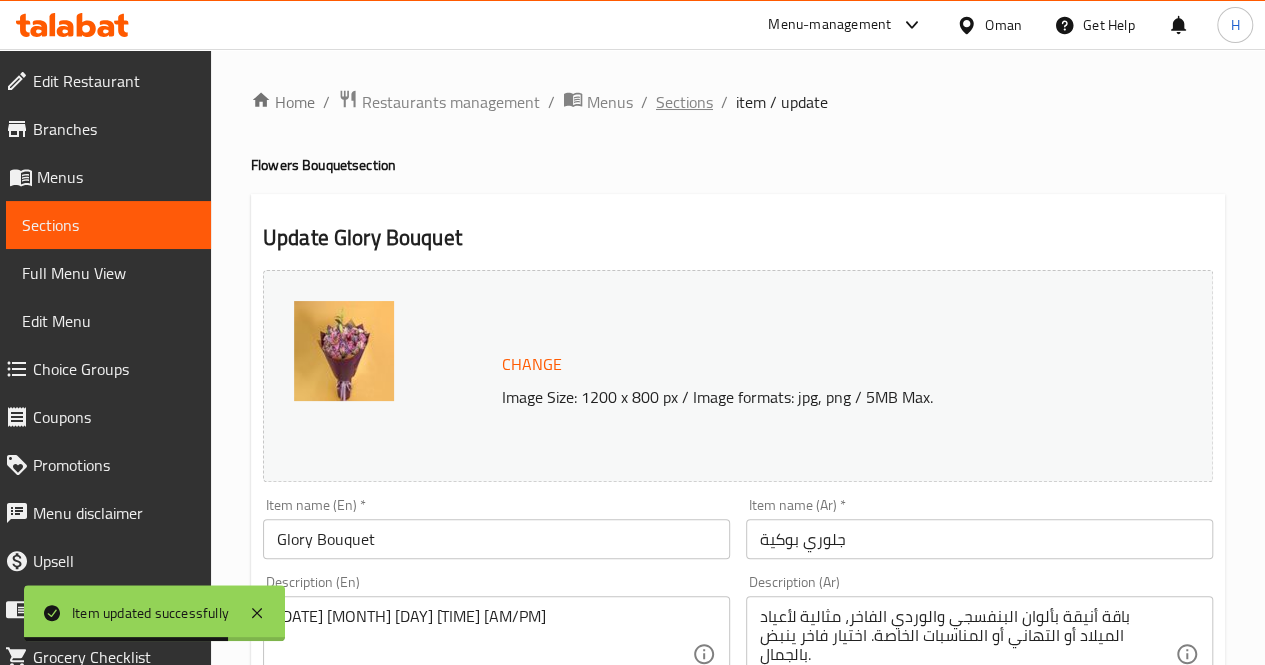 click on "Sections" at bounding box center (684, 102) 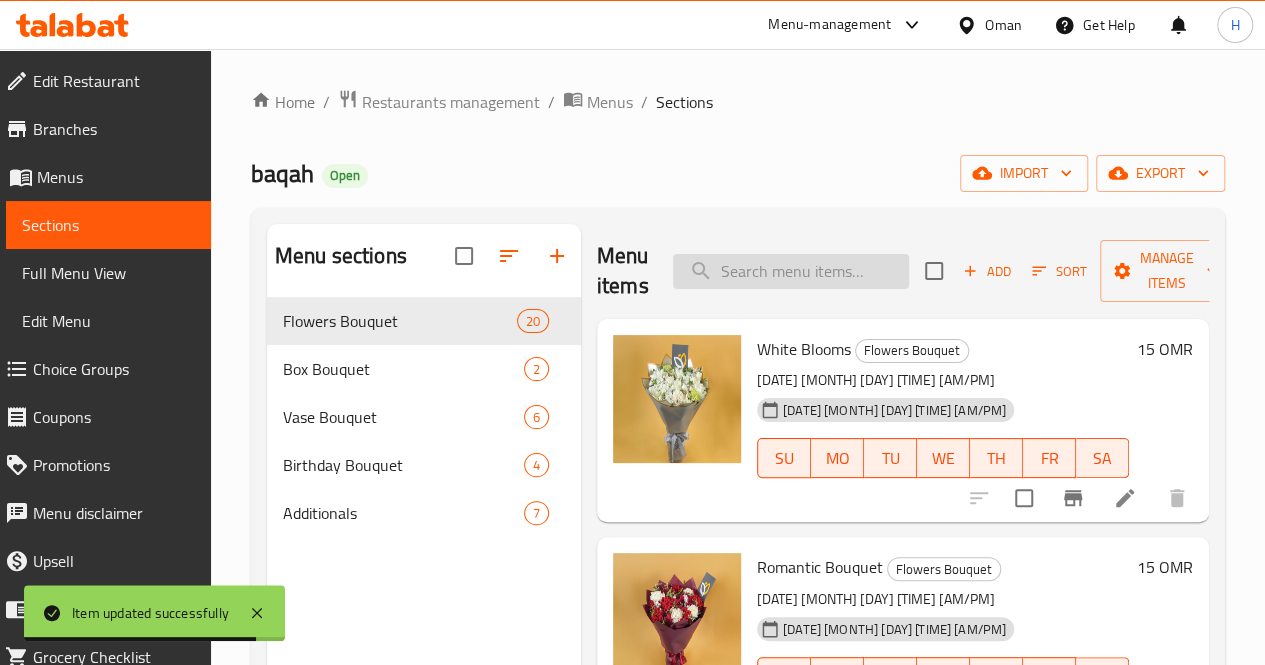 click at bounding box center (791, 271) 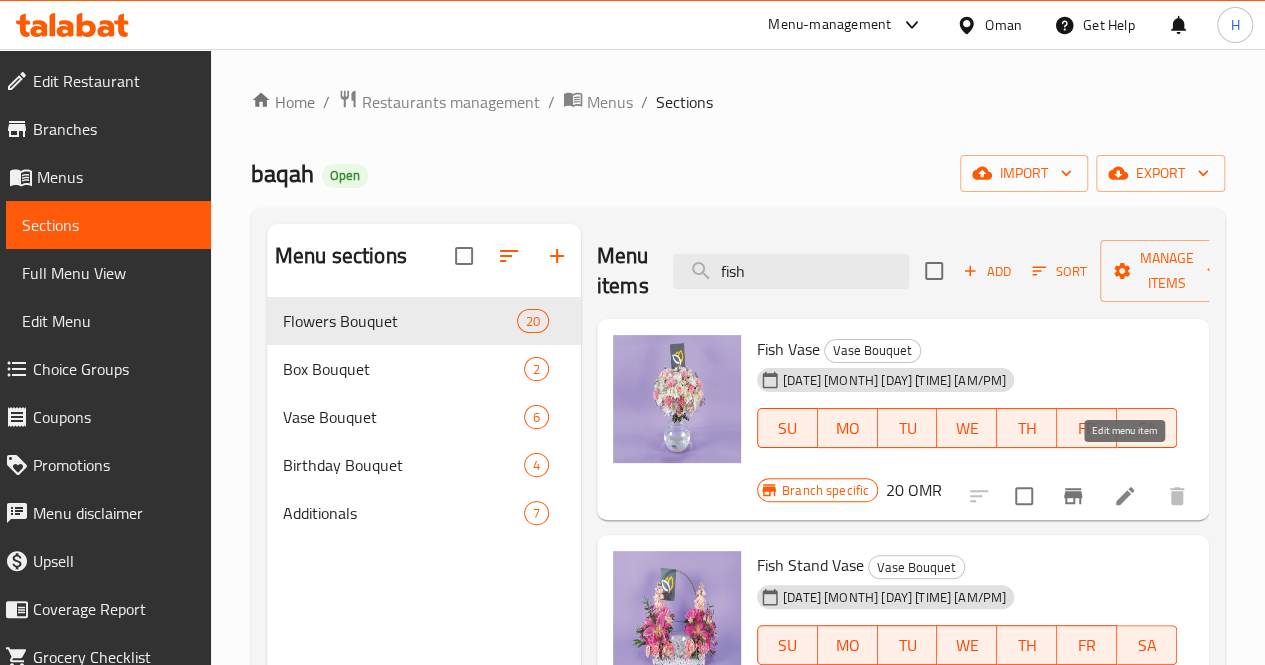 type on "fish" 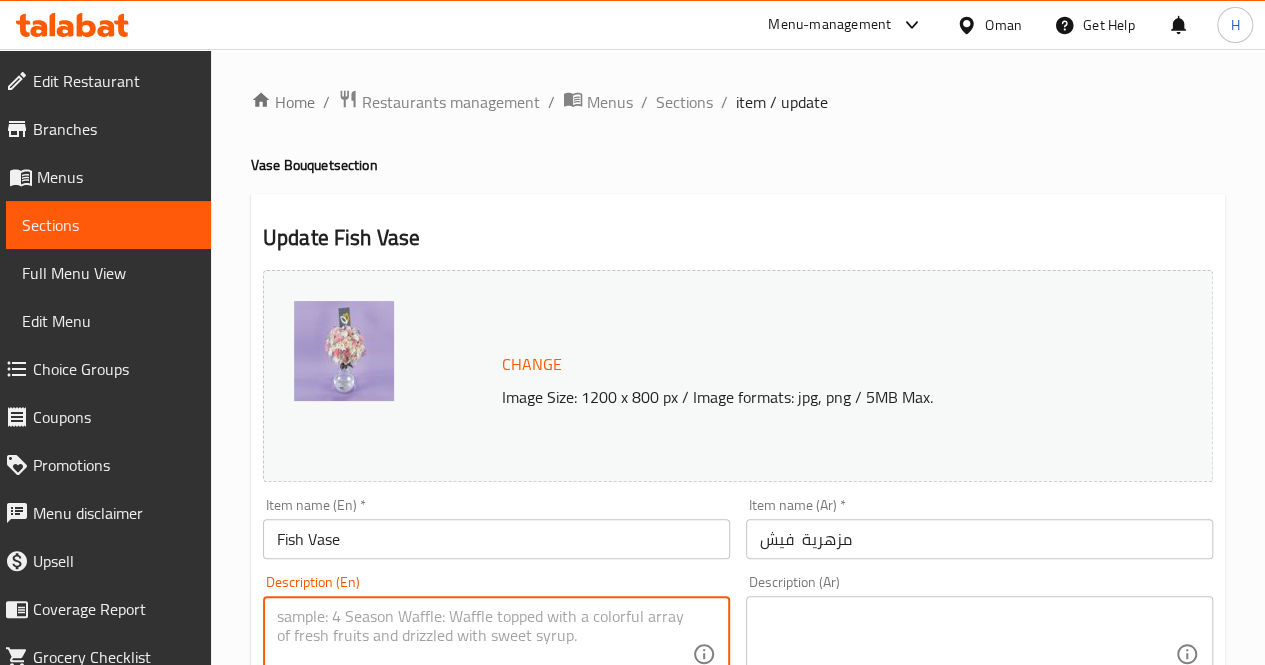 click at bounding box center (484, 654) 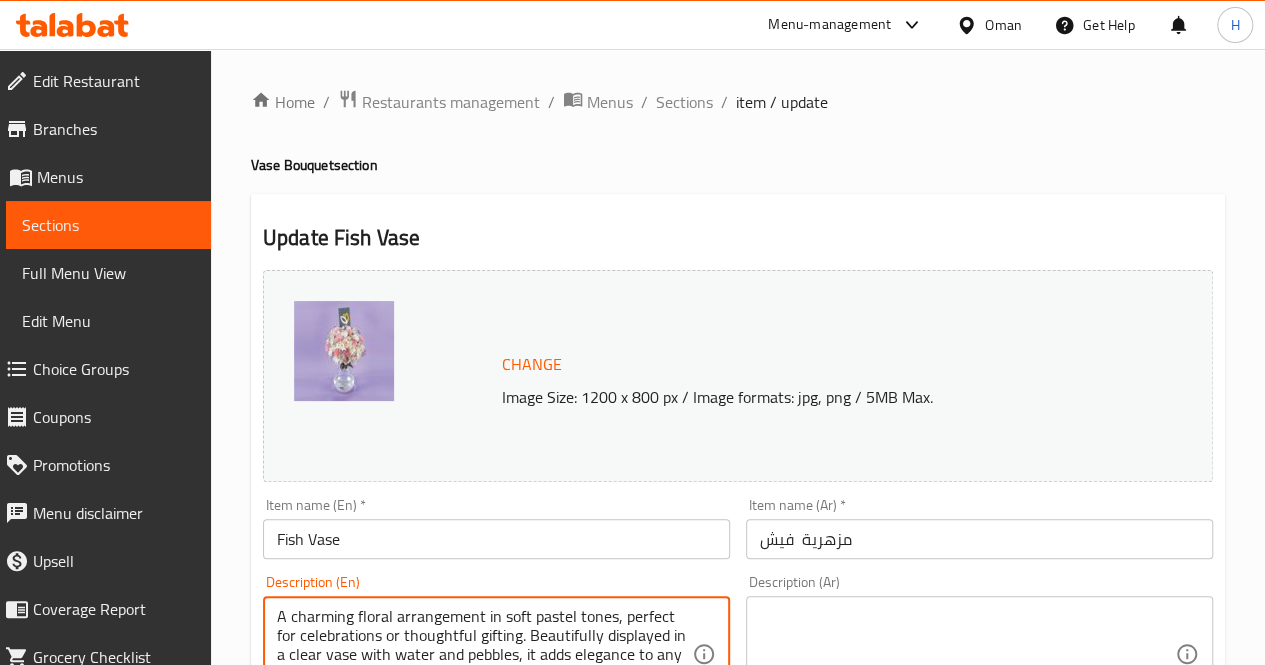 scroll, scrollTop: 62, scrollLeft: 0, axis: vertical 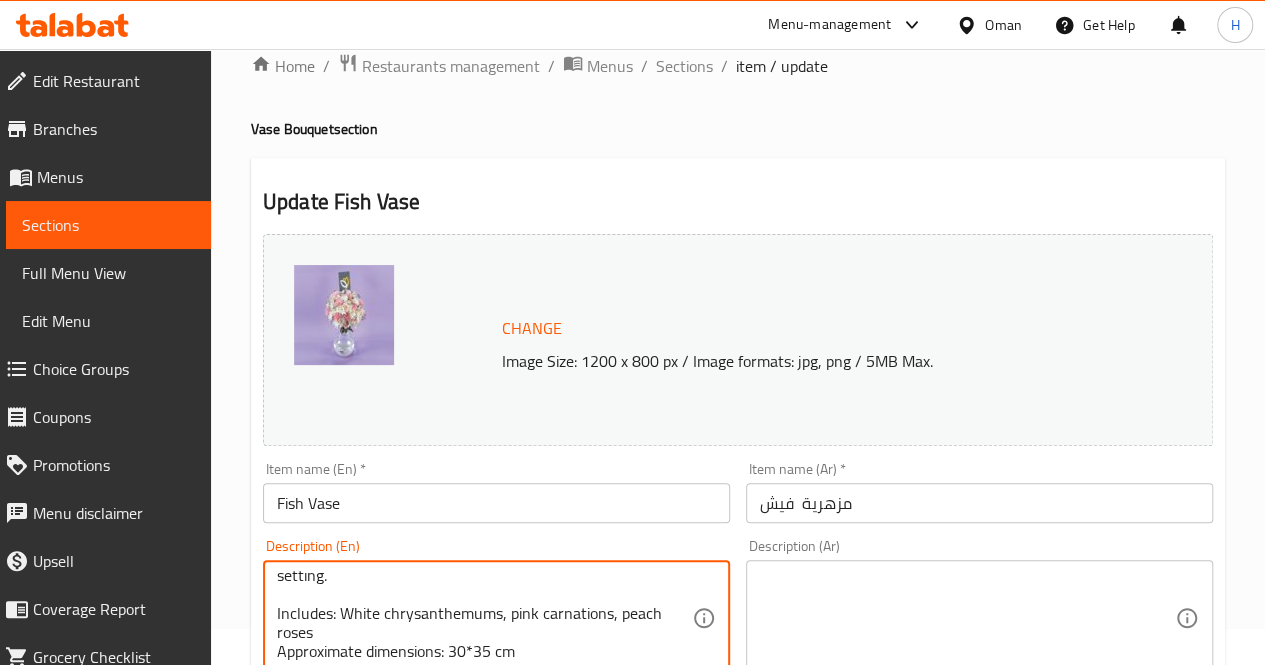 type on "A charming floral arrangement in soft pastel tones, perfect for celebrations or thoughtful gifting. Beautifully displayed in a clear vase with water and pebbles, it adds elegance to any setting.
Includes: White chrysanthemums, pink carnations, peach roses
Approximate dimensions: 30*35 cm" 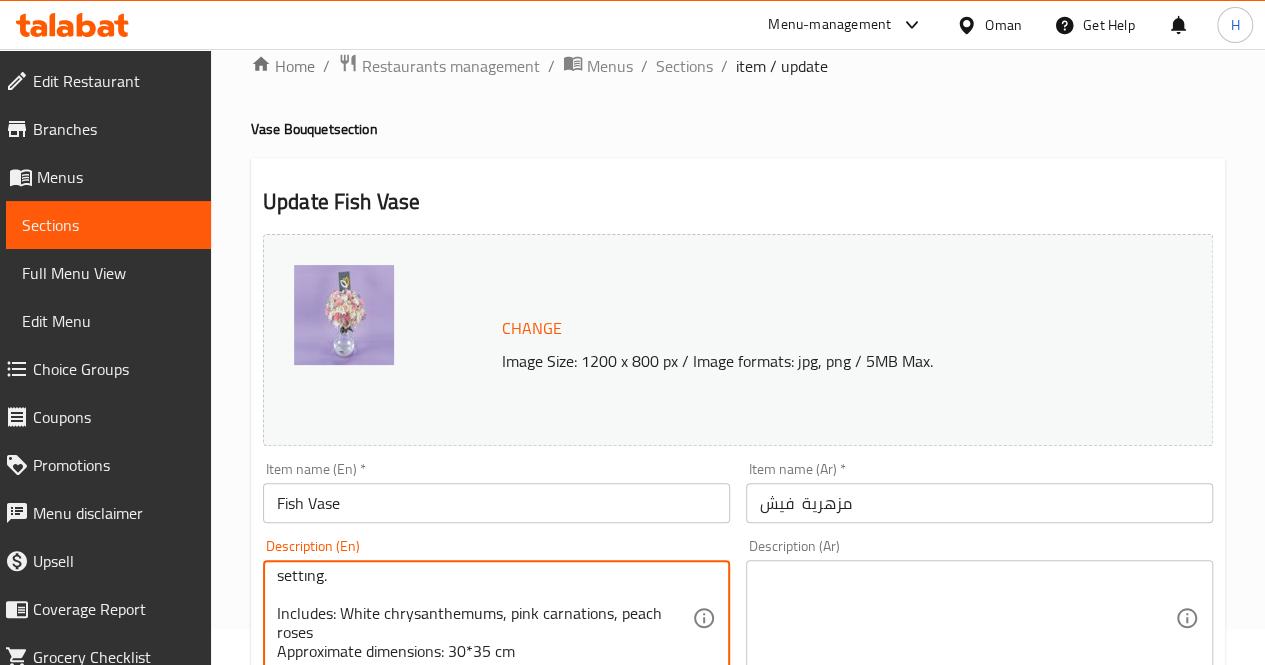 click at bounding box center [967, 618] 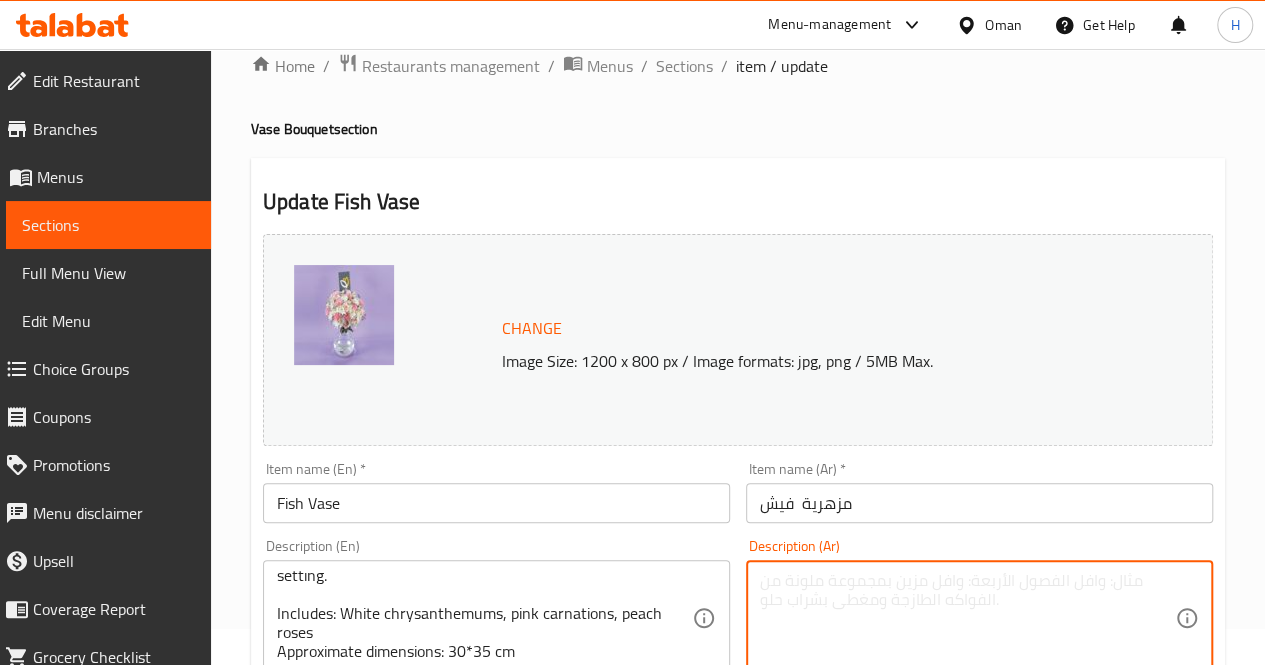 paste on "ترتيب زهور ناعم بألوان باستيلية هادئة، مثالي للمناسبات أو كهدية راقية. موضوع في فازة زجاجية شفافة تحتوي على الماء والحصى لإطلالة أنيقة.
يحتوي على: أقحوان أبيض، قرنفل وردي، ورد خوخي
الأبعاد التقريبية: 30*35 سم" 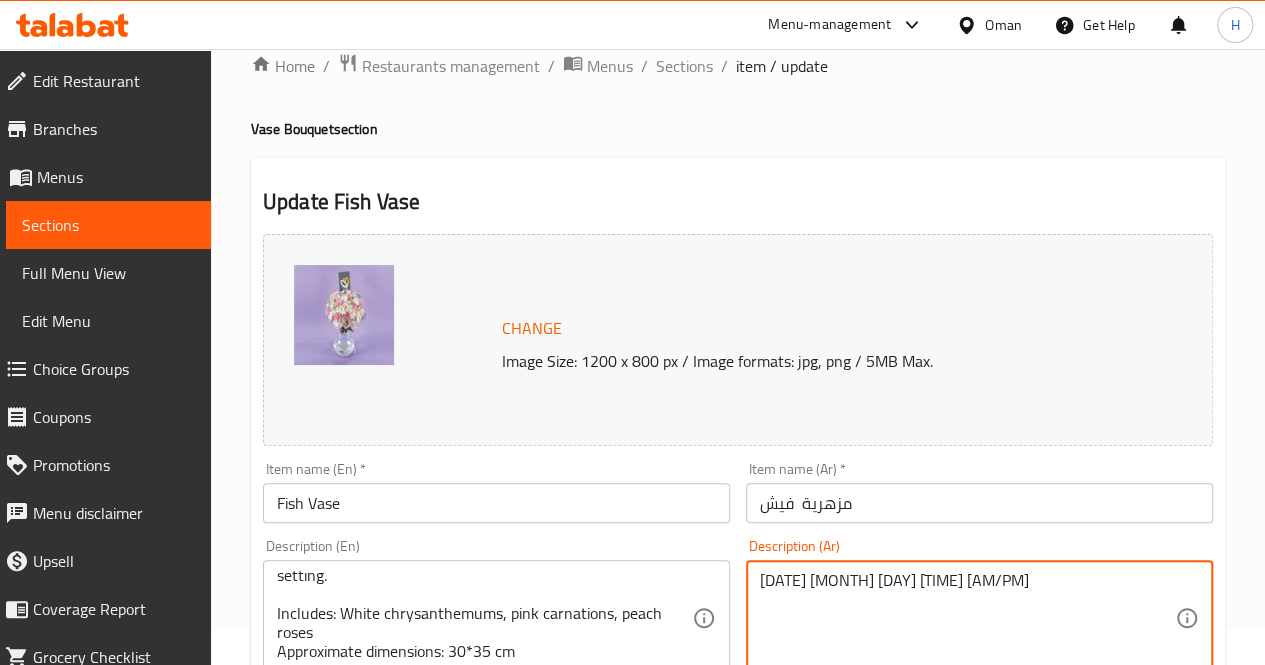 scroll, scrollTop: 24, scrollLeft: 0, axis: vertical 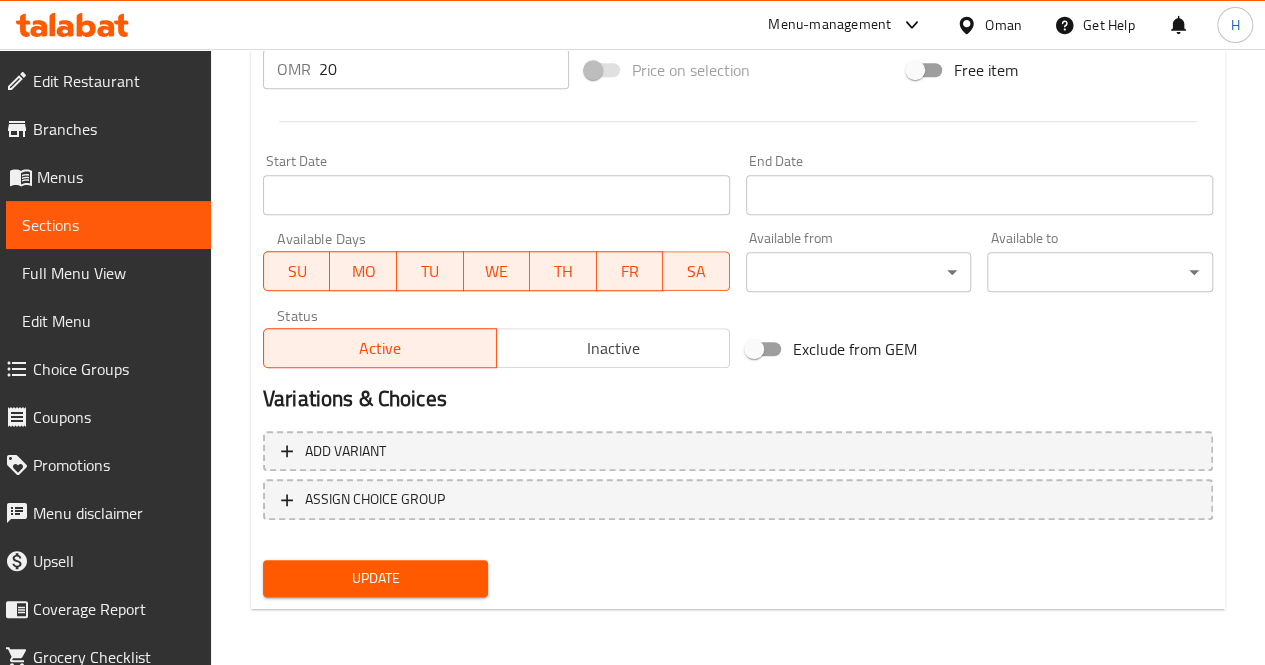 type on "ترتيب زهور ناعم بألوان باستيلية هادئة، مثالي للمناسبات أو كهدية راقية. موضوع في فازة زجاجية شفافة تحتوي على الماء والحصى لإطلالة أنيقة.
يحتوي على: أقحوان أبيض، قرنفل وردي، ورد خوخي
الأبعاد التقريبية: 30*35 سم" 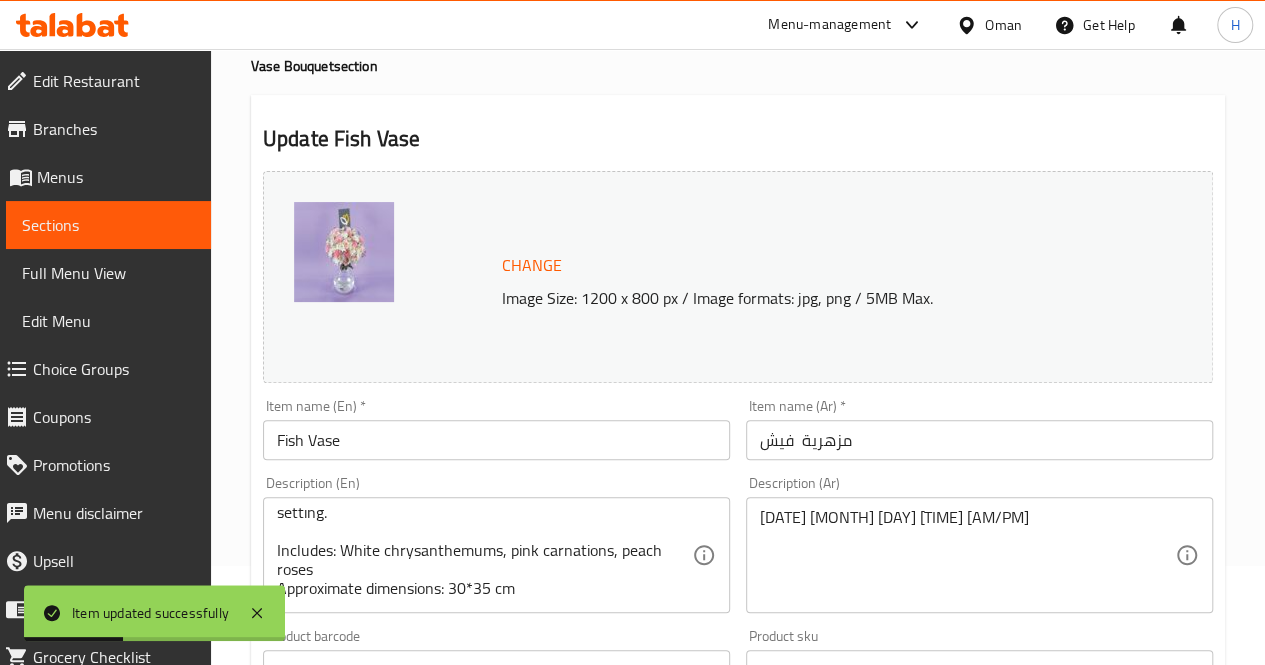 scroll, scrollTop: 0, scrollLeft: 0, axis: both 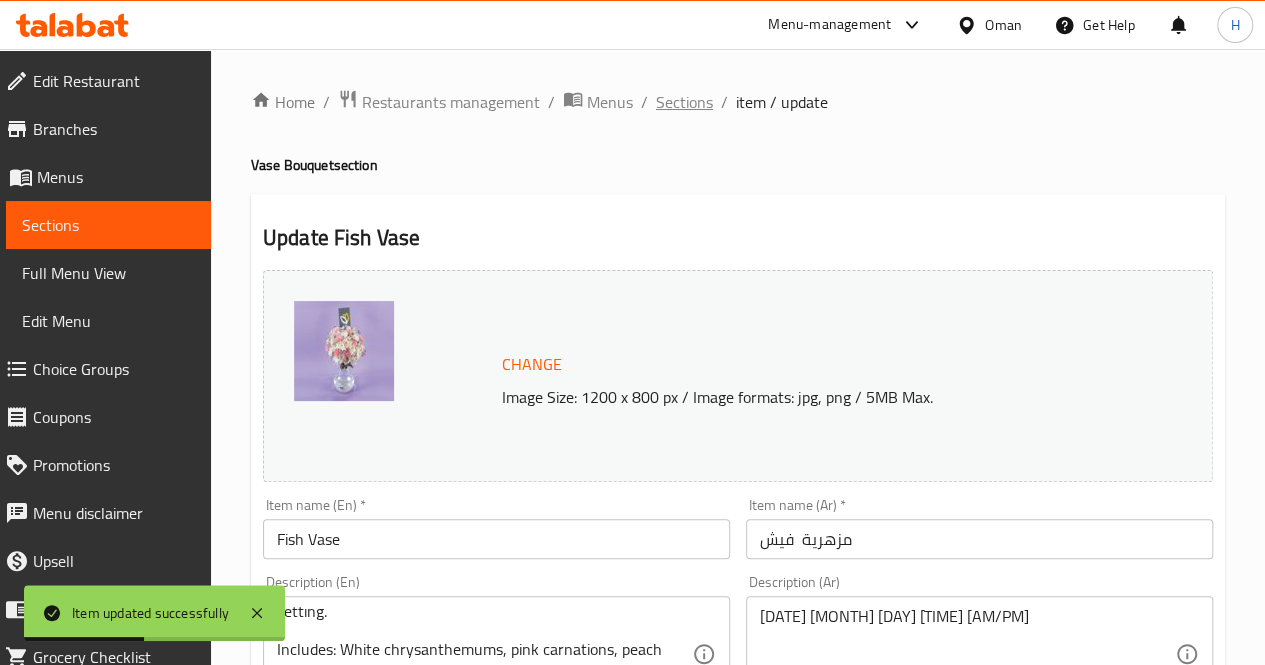 click on "Sections" at bounding box center [684, 102] 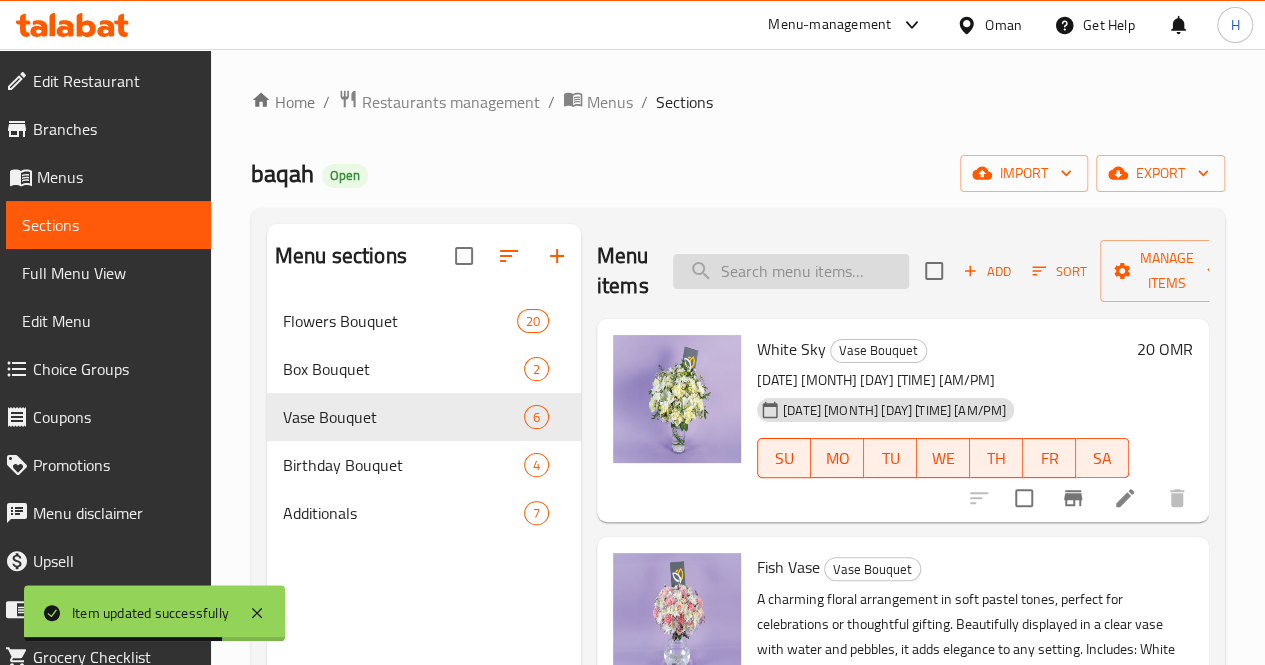 click at bounding box center [791, 271] 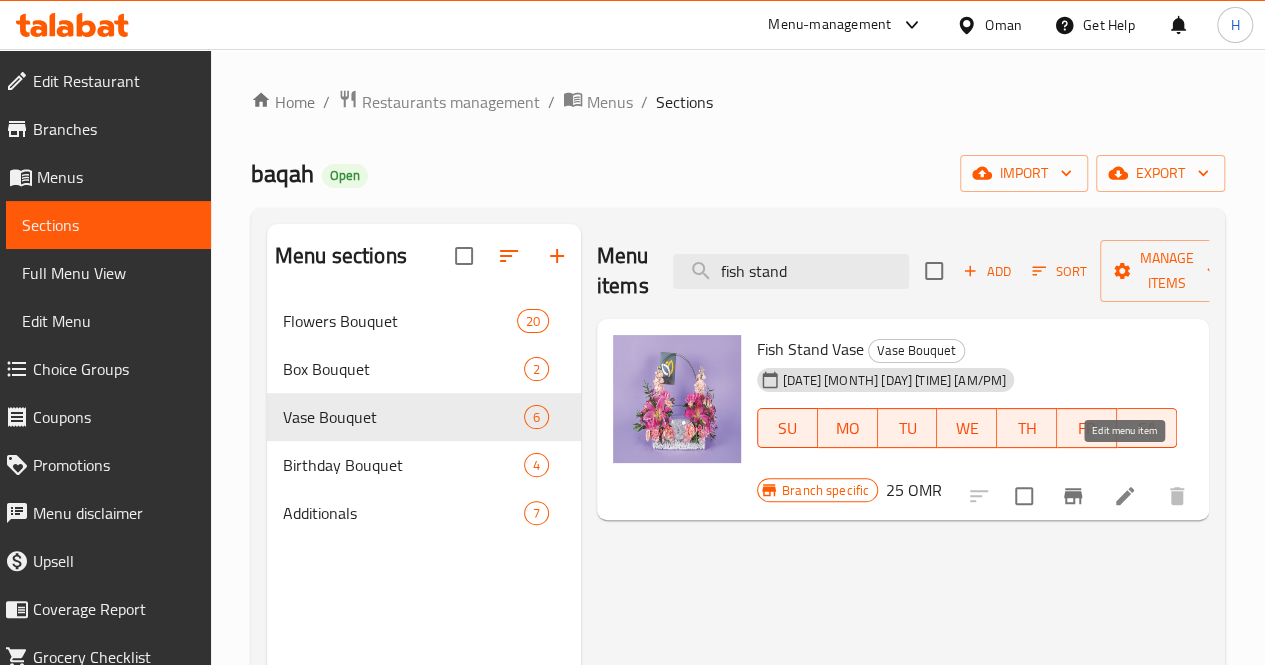 type on "fish stand" 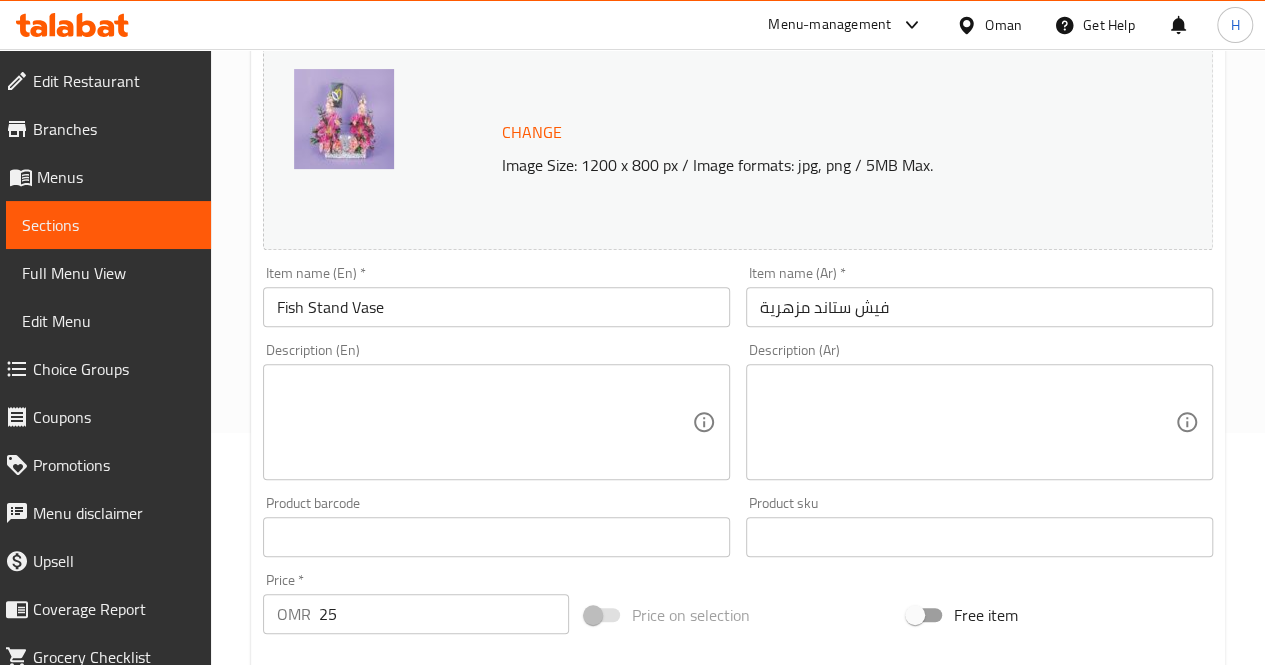 scroll, scrollTop: 333, scrollLeft: 0, axis: vertical 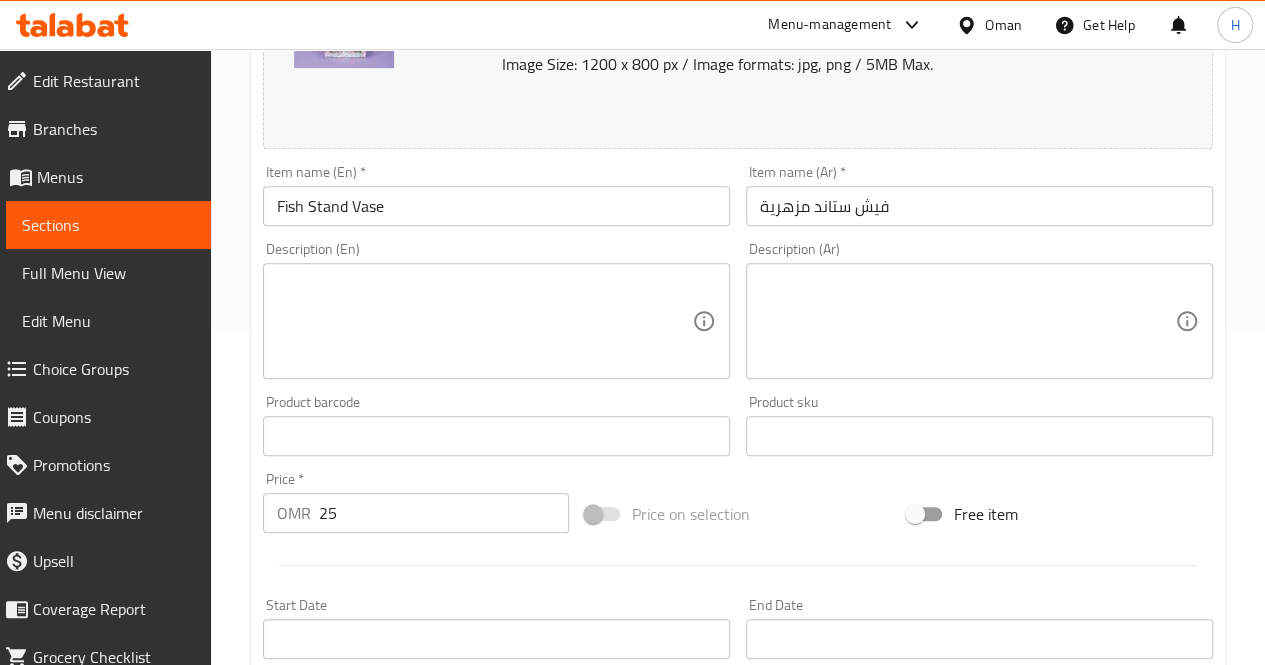 click at bounding box center [484, 321] 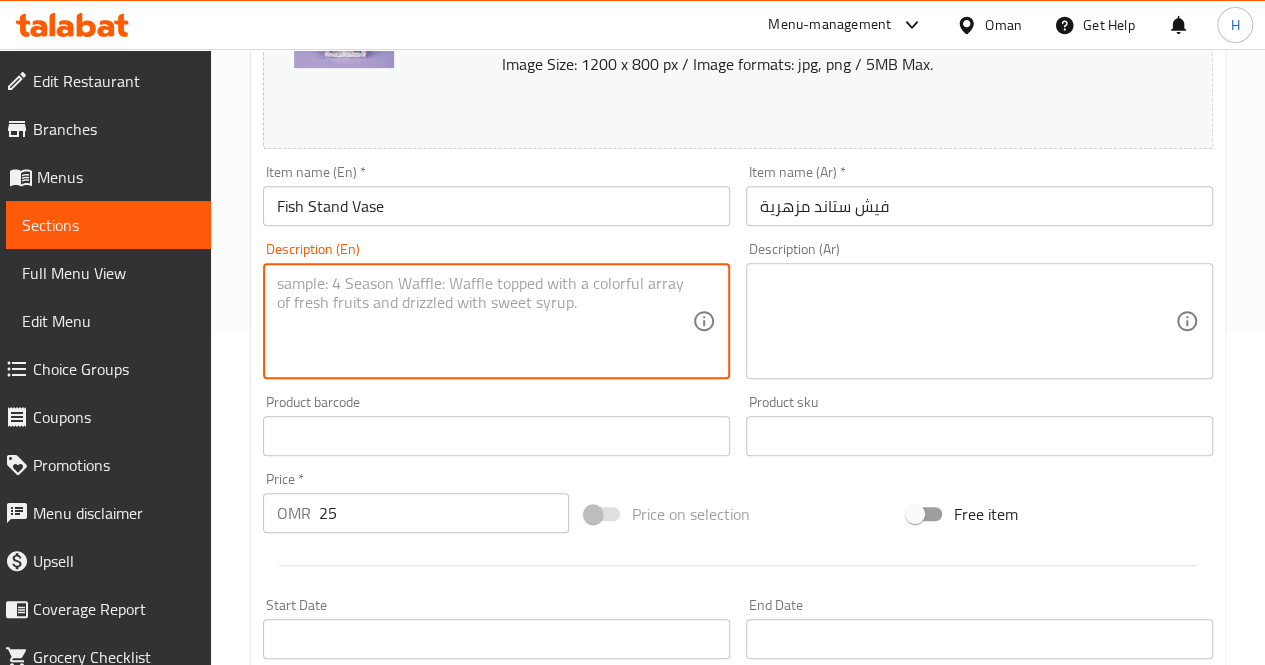 type on "v" 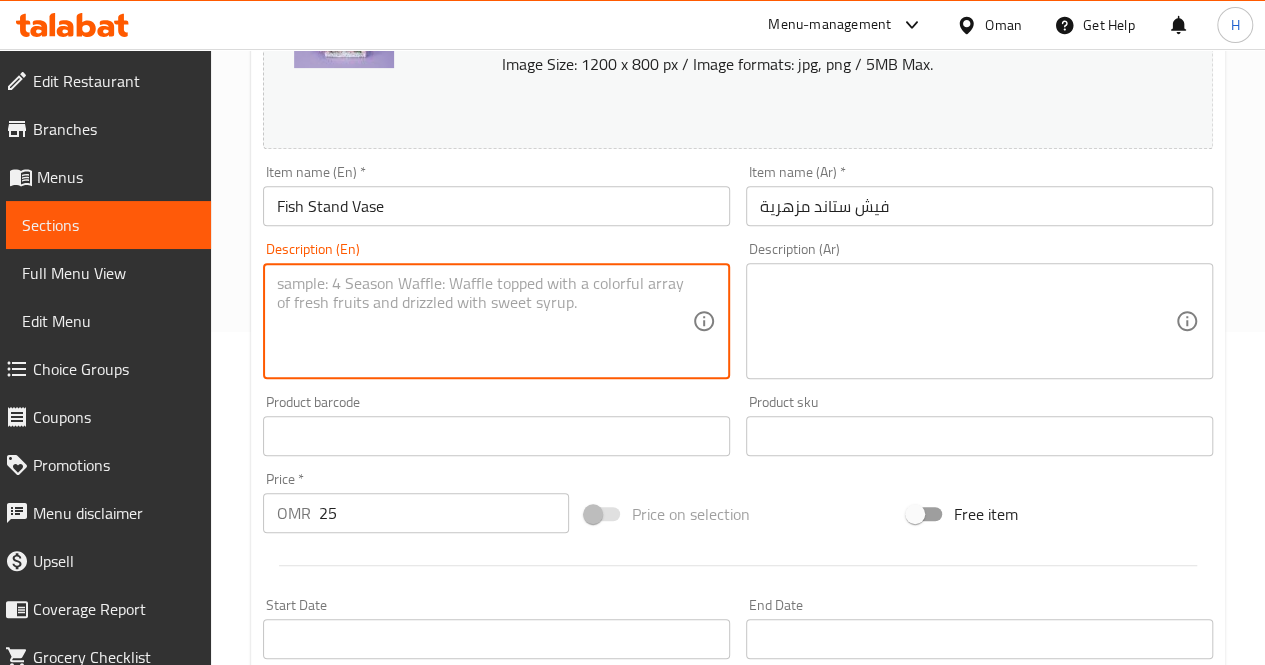 paste on "A unique floral arrangement in lively shades of pink and peach, artfully presented in a clear base, ideal for gifting on joyful occasions.
Includes: Lilies, roses, carnations, chrysanthemums
Approximate dimensions: 35*45 cm" 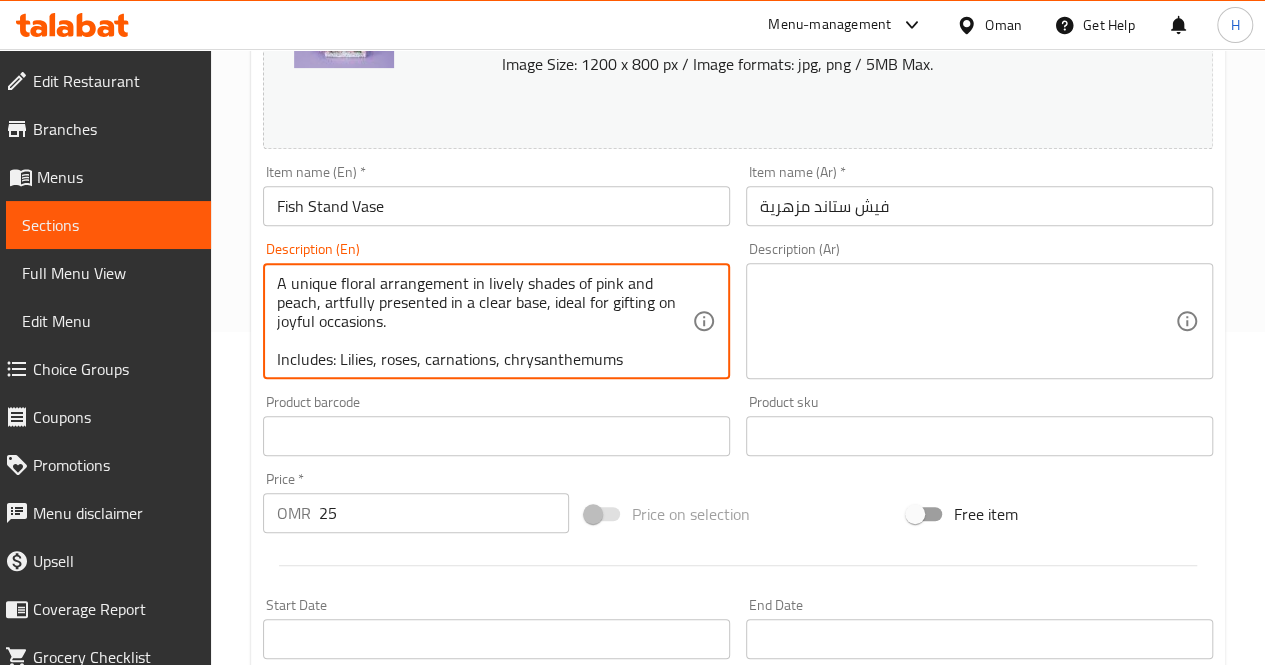 scroll, scrollTop: 24, scrollLeft: 0, axis: vertical 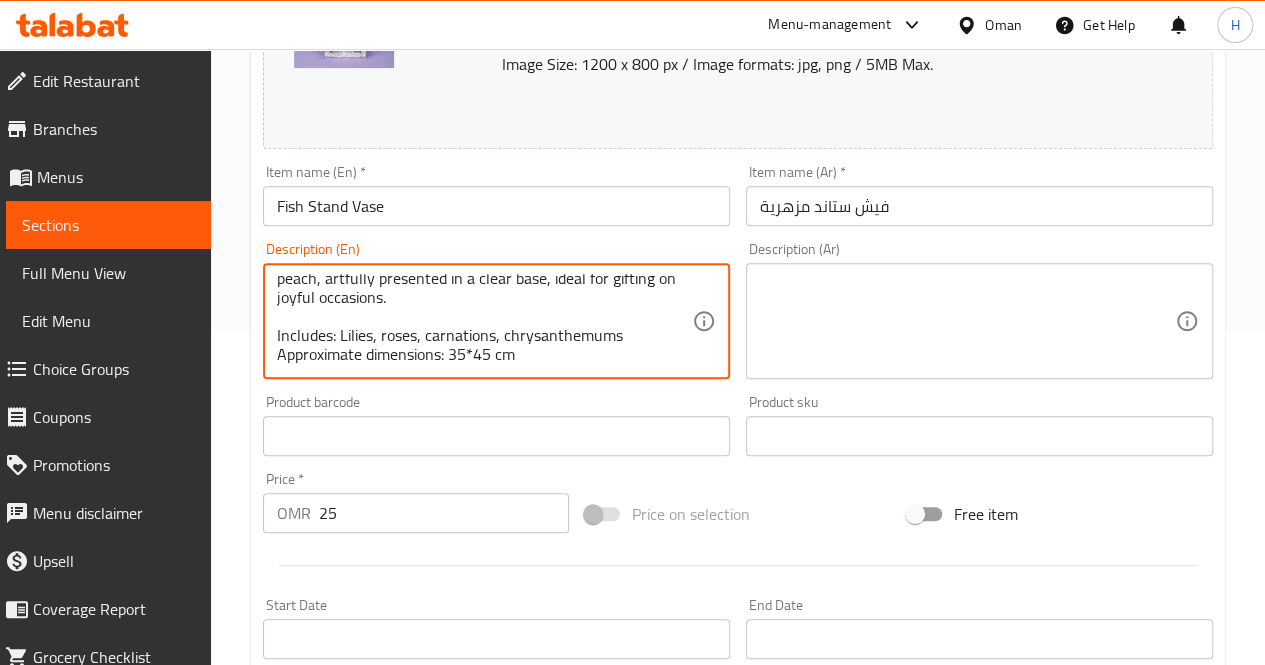 type on "A unique floral arrangement in lively shades of pink and peach, artfully presented in a clear base, ideal for gifting on joyful occasions.
Includes: Lilies, roses, carnations, chrysanthemums
Approximate dimensions: 35*45 cm" 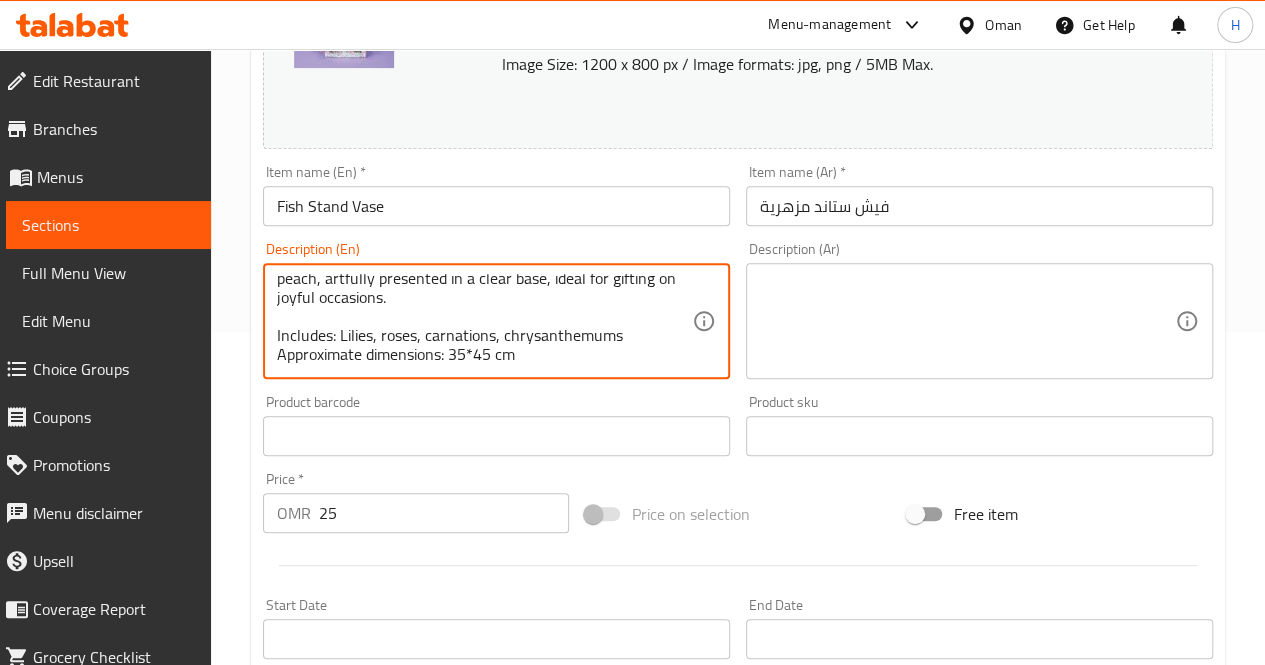 click at bounding box center (967, 321) 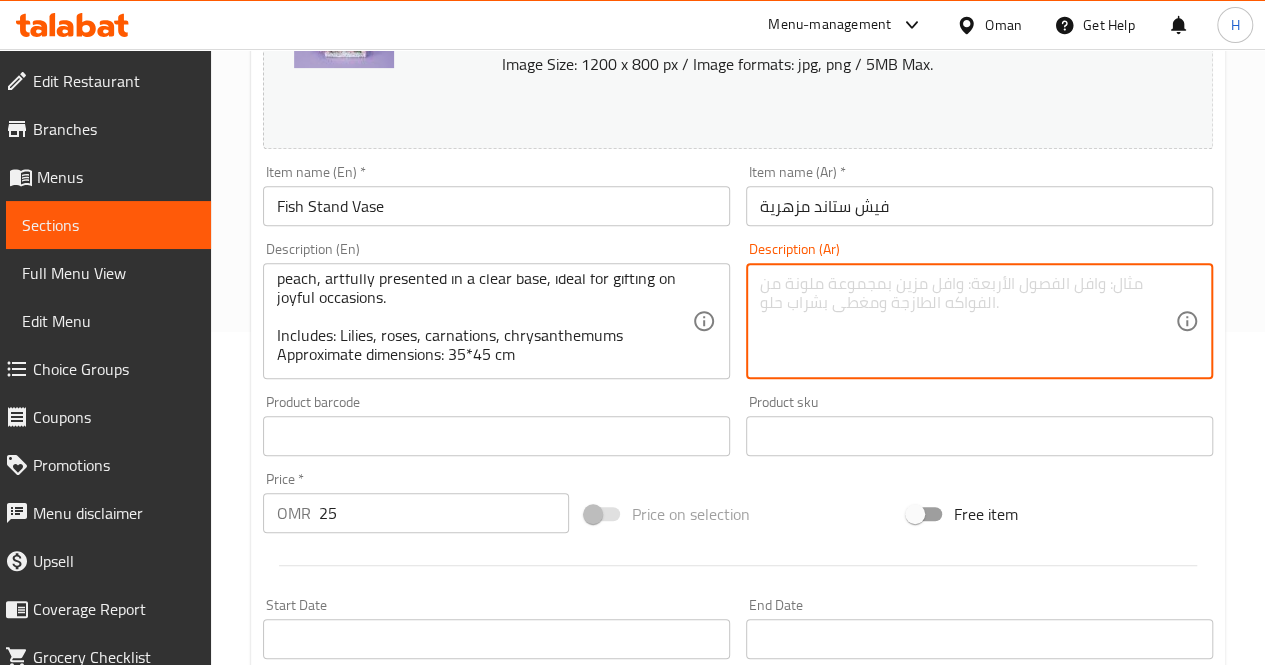 paste on "تنسيق زهور مميز بألوان وردية وخوخية زاهية، مصمم بأسلوب فني في قاعدة شفافة، مثالي للهدايا في المناسبات المبهجة.
يحتوي على: ليلي، ورود، قرنفل، أقحوان
الأبعاد التقريبية: ٣٥*٤٥ سم" 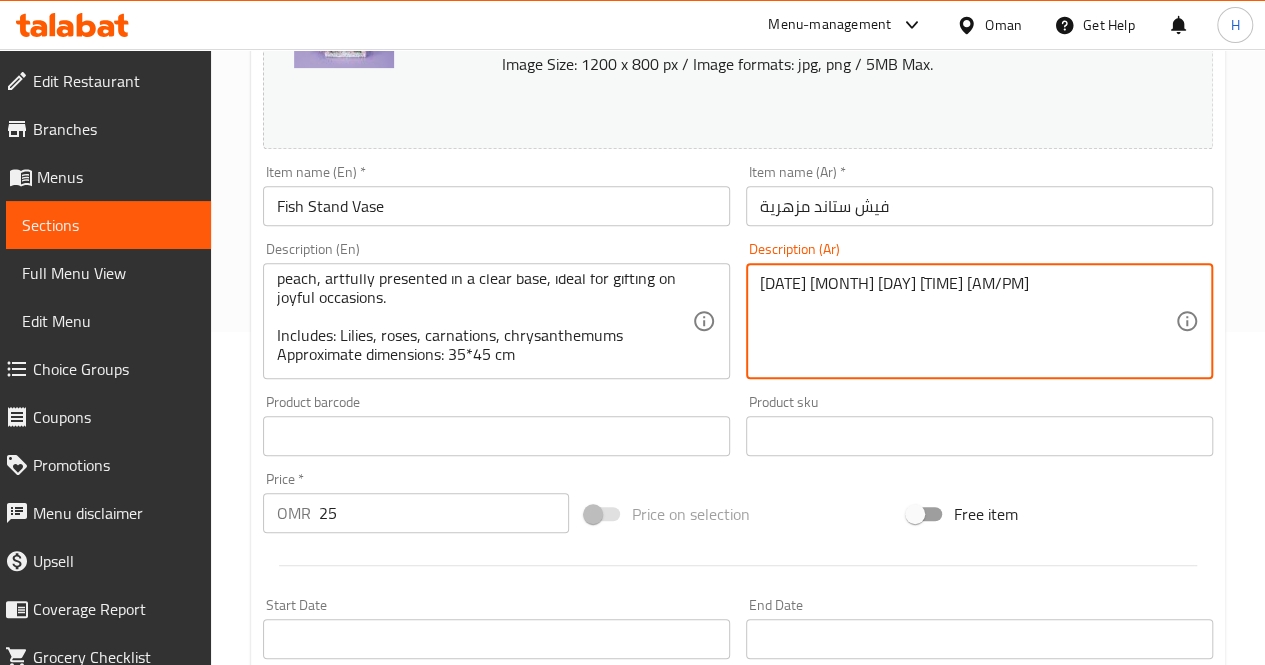 scroll, scrollTop: 38, scrollLeft: 0, axis: vertical 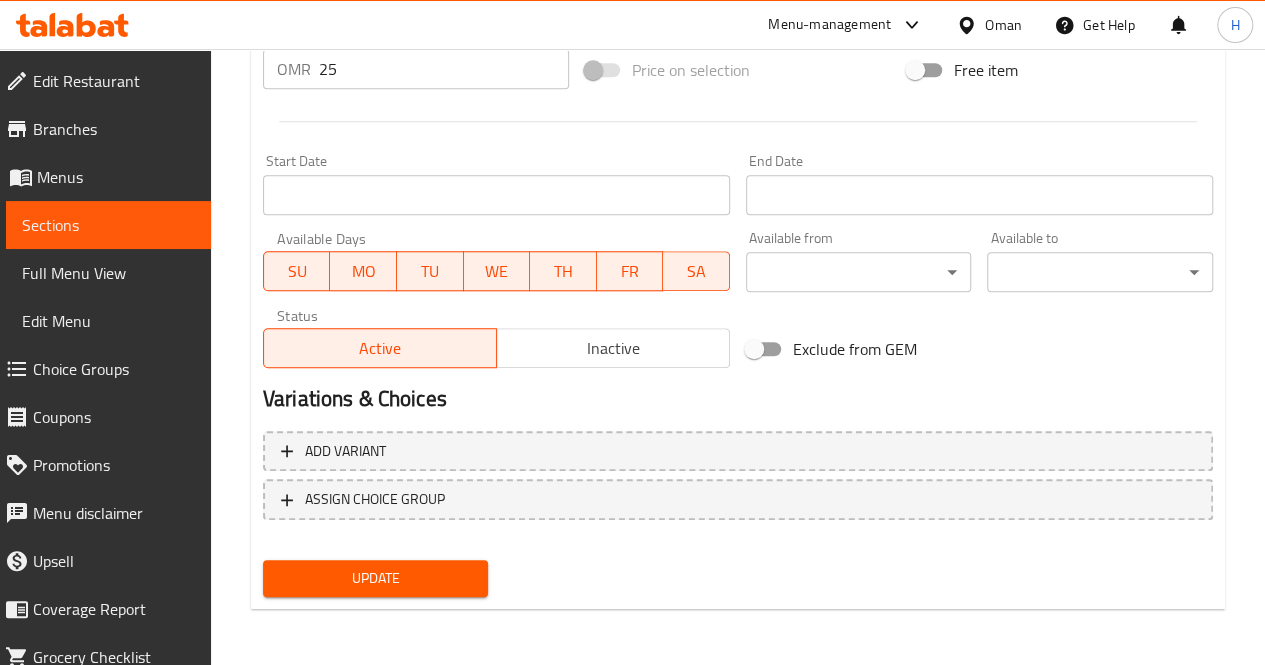 type on "تنسيق زهور مميز بألوان وردية وخوخية زاهية، مصمم بأسلوب فني في قاعدة شفافة، مثالي للهدايا في المناسبات المبهجة.
يحتوي على: ليلي، ورود، قرنفل، أقحوان
الأبعاد التقريبية: ٣٥*٤٥ سم" 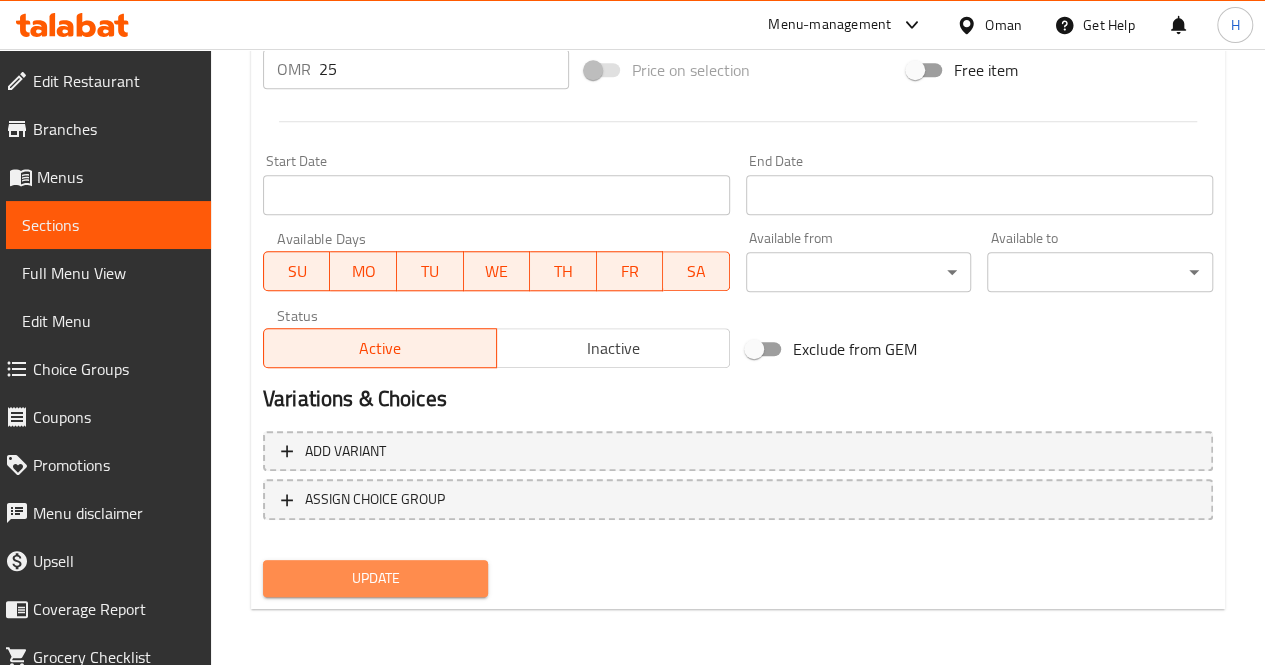 click on "Update" at bounding box center [376, 578] 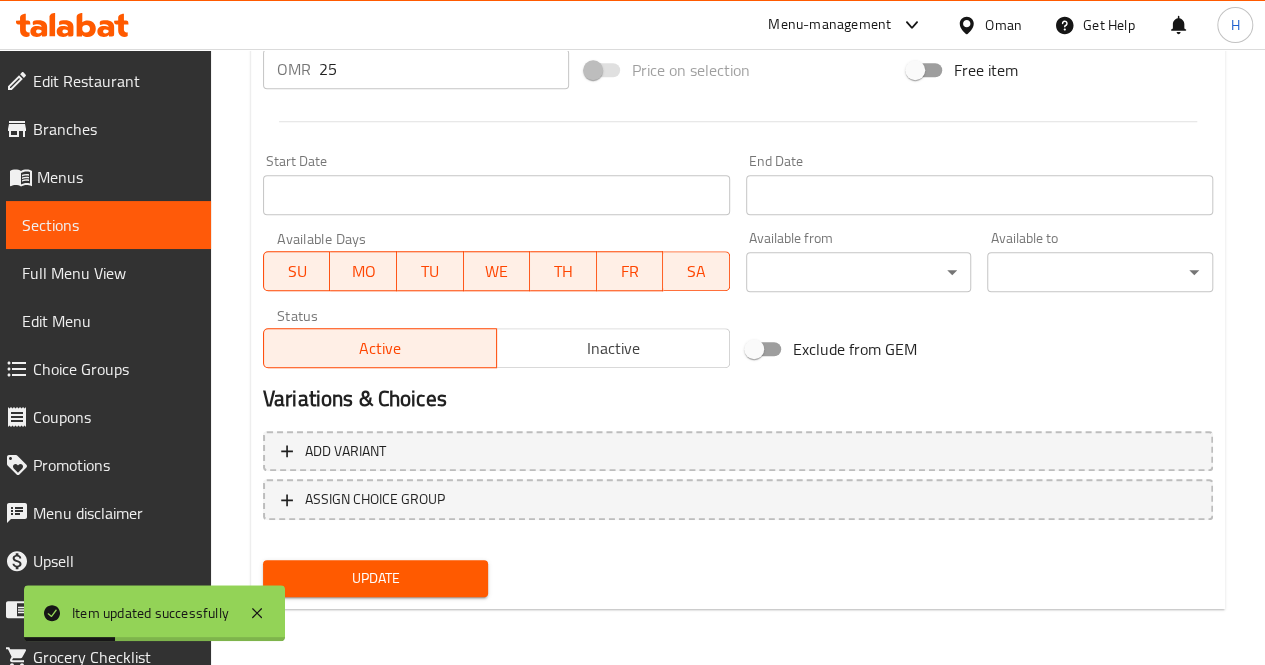 scroll, scrollTop: 0, scrollLeft: 0, axis: both 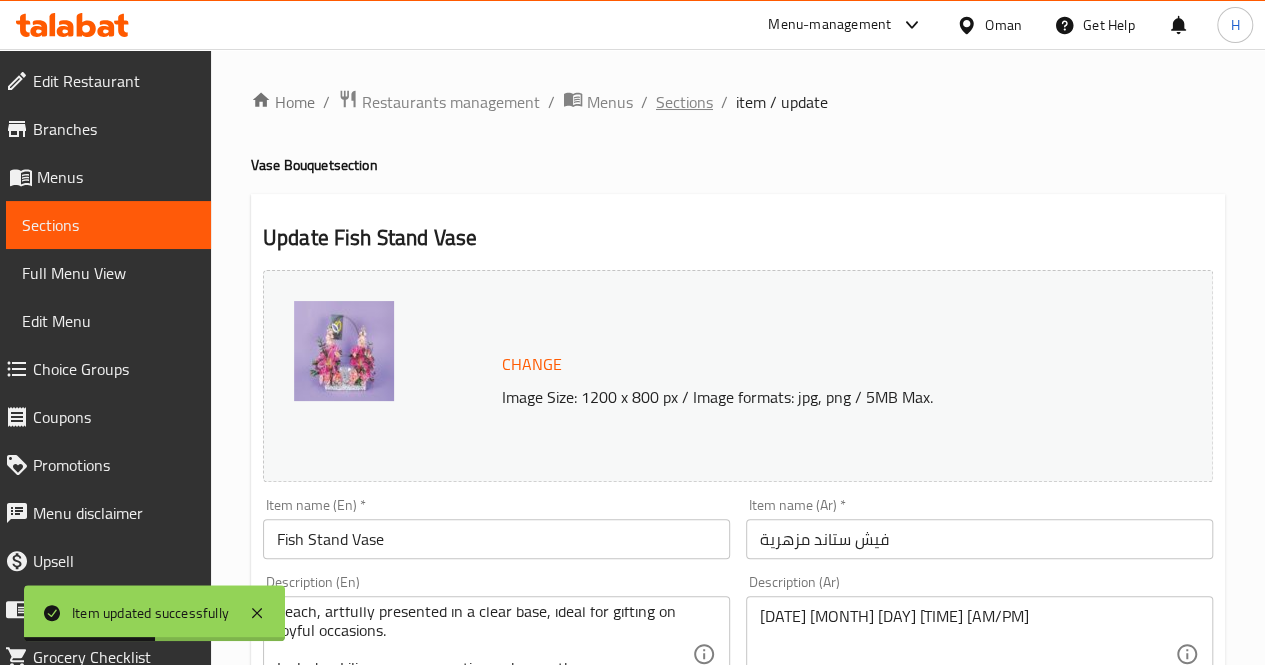 click on "Sections" at bounding box center [684, 102] 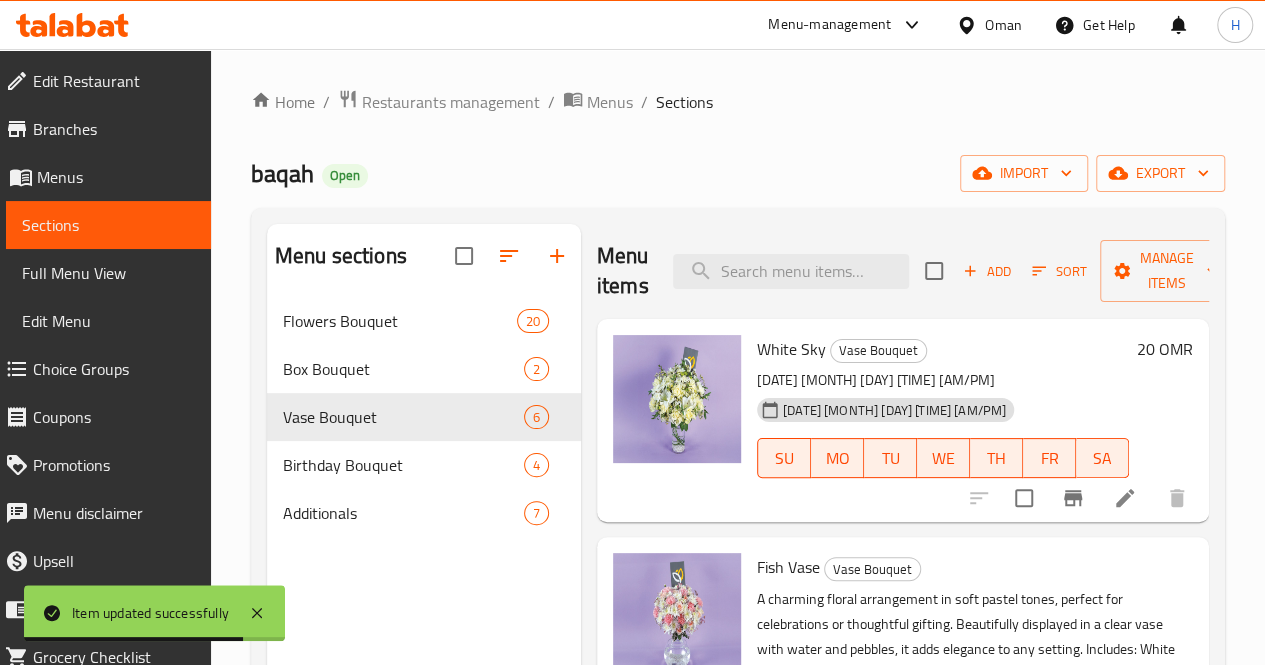 click on "Menu items Add Sort Manage items" at bounding box center (903, 271) 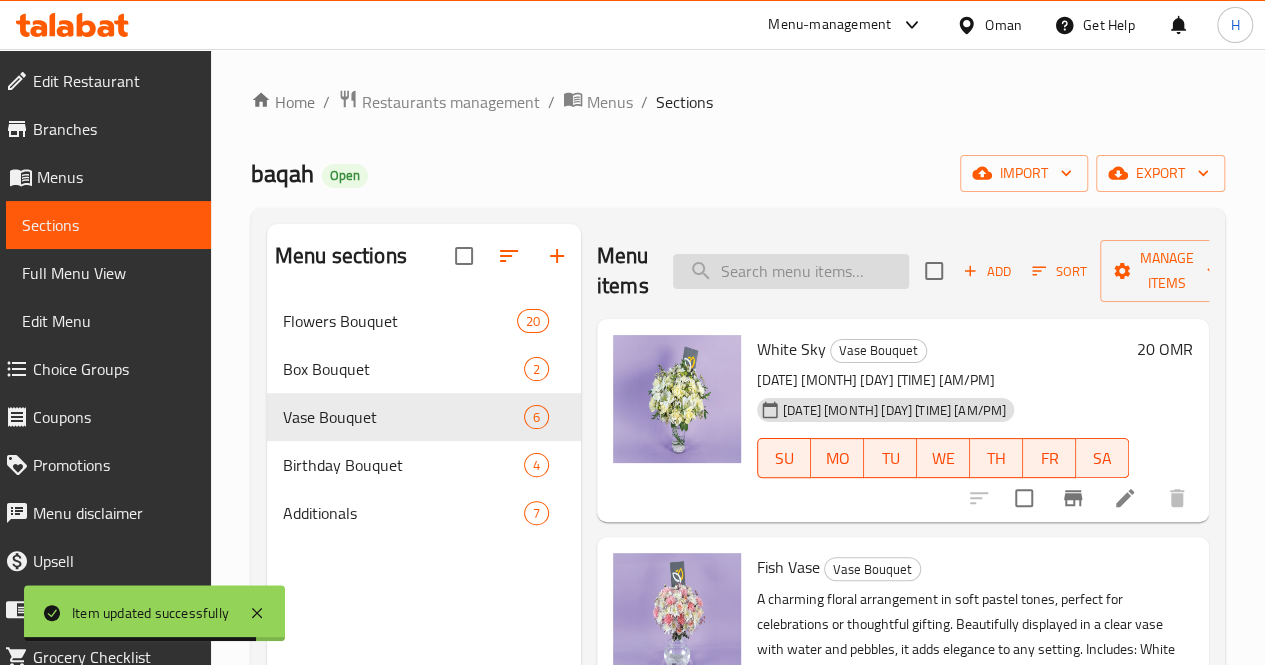 click at bounding box center (791, 271) 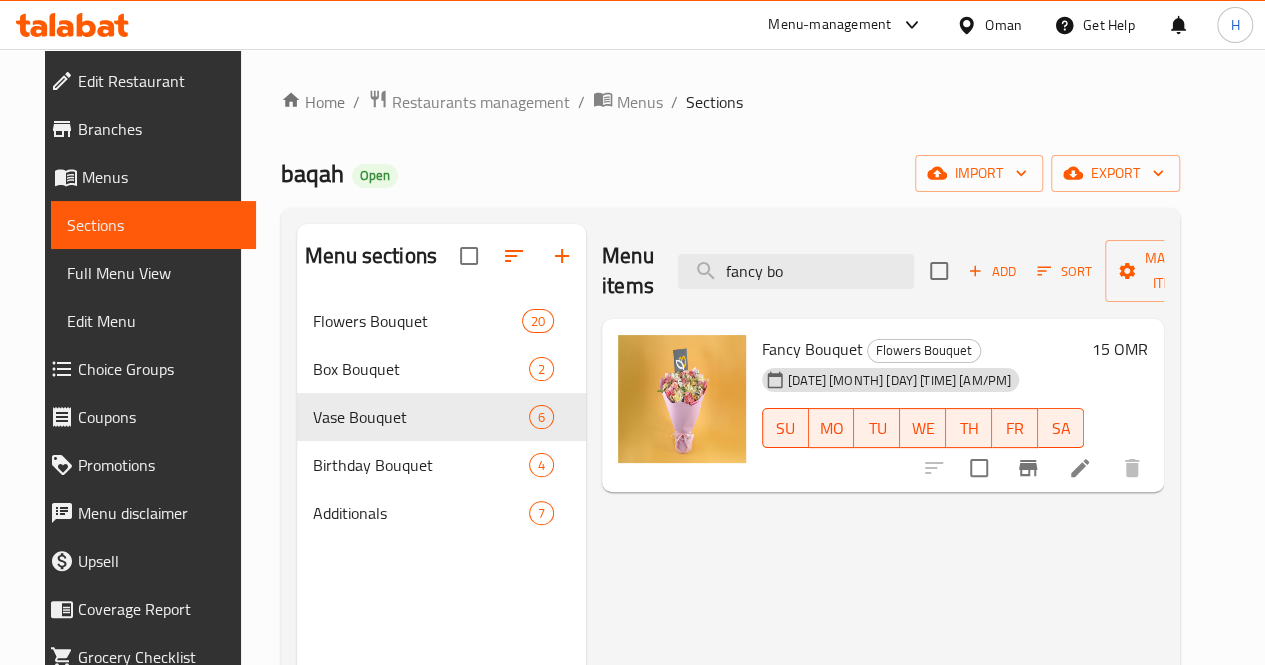 type on "fancy bo" 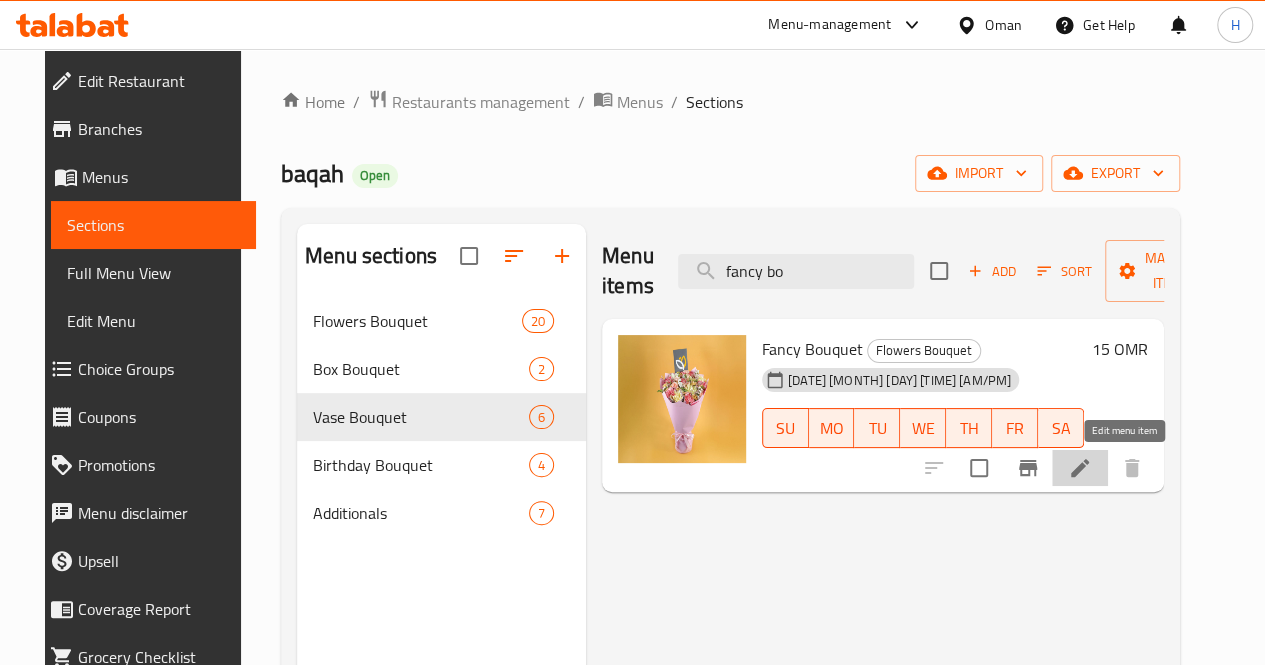 click 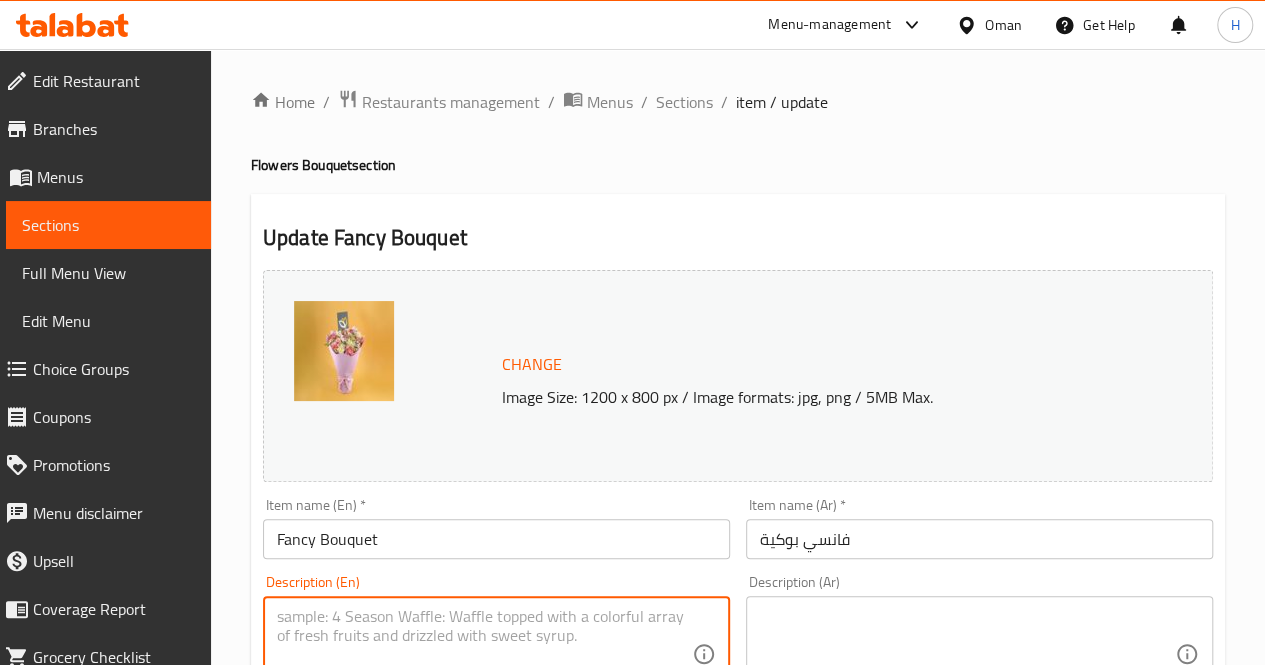 click at bounding box center (484, 654) 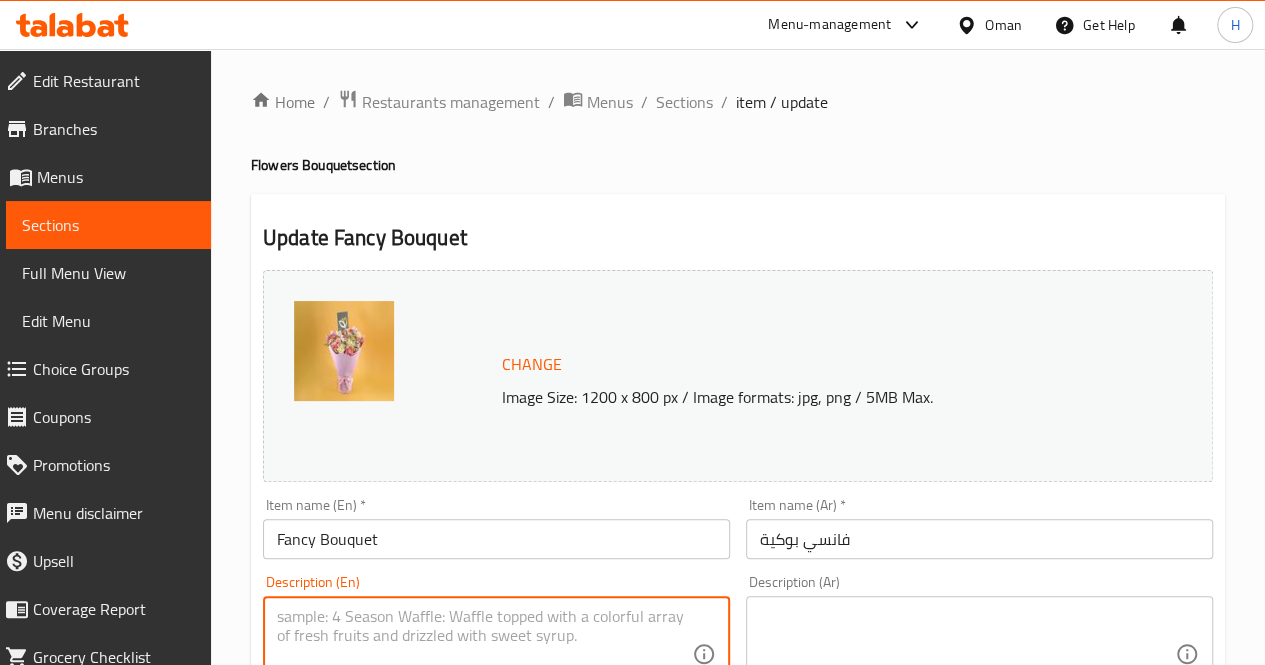 paste on "A cheerful bouquet in soft yellow, blush pink, and white, perfect as a joyful gift for any celebration or happy occasion.
Includes: Carnations, tulips, roses, statice
Approximate dimensions: 45*50 cm" 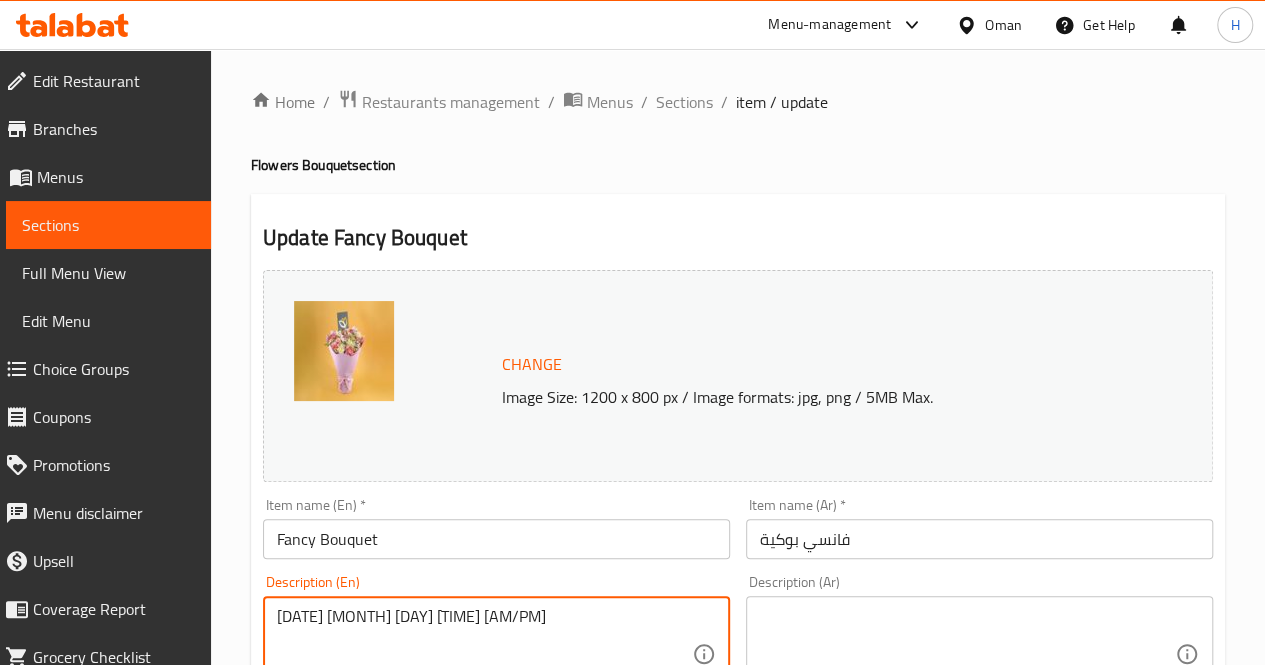 scroll, scrollTop: 36, scrollLeft: 0, axis: vertical 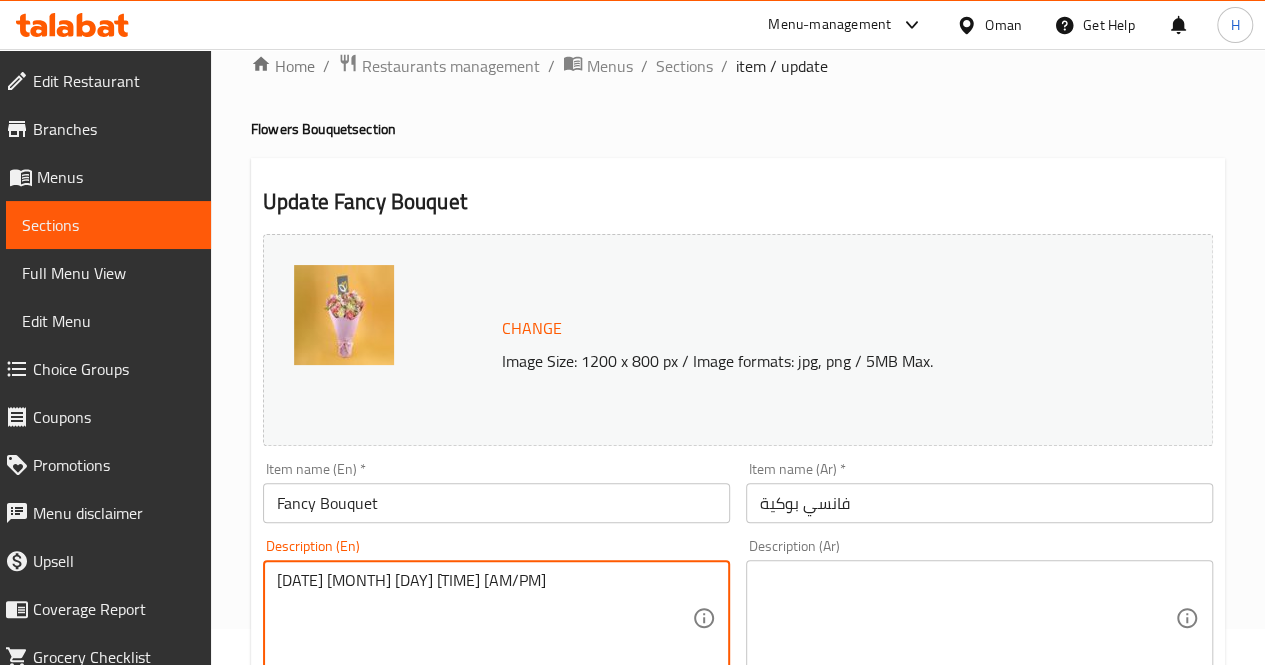 type on "A cheerful bouquet in soft yellow, blush pink, and white, perfect as a joyful gift for any celebration or happy occasion.
Includes: Carnations, tulips, roses, statice
Approximate dimensions: 45*50 cm" 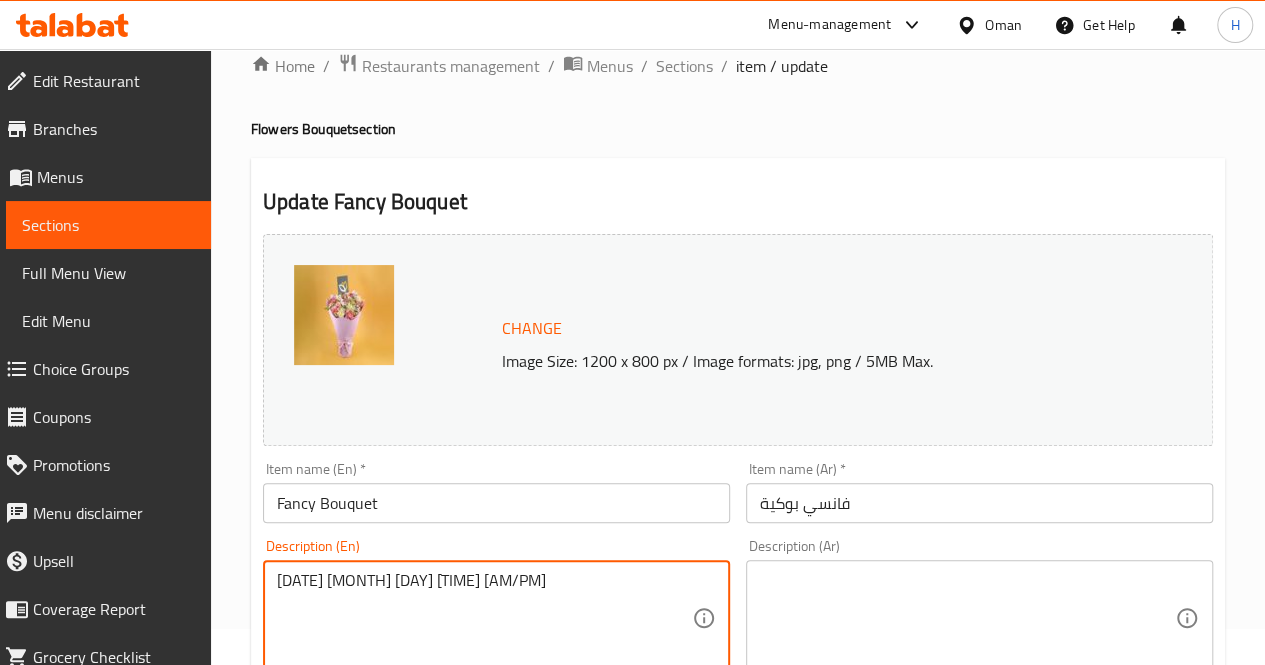 click at bounding box center (967, 618) 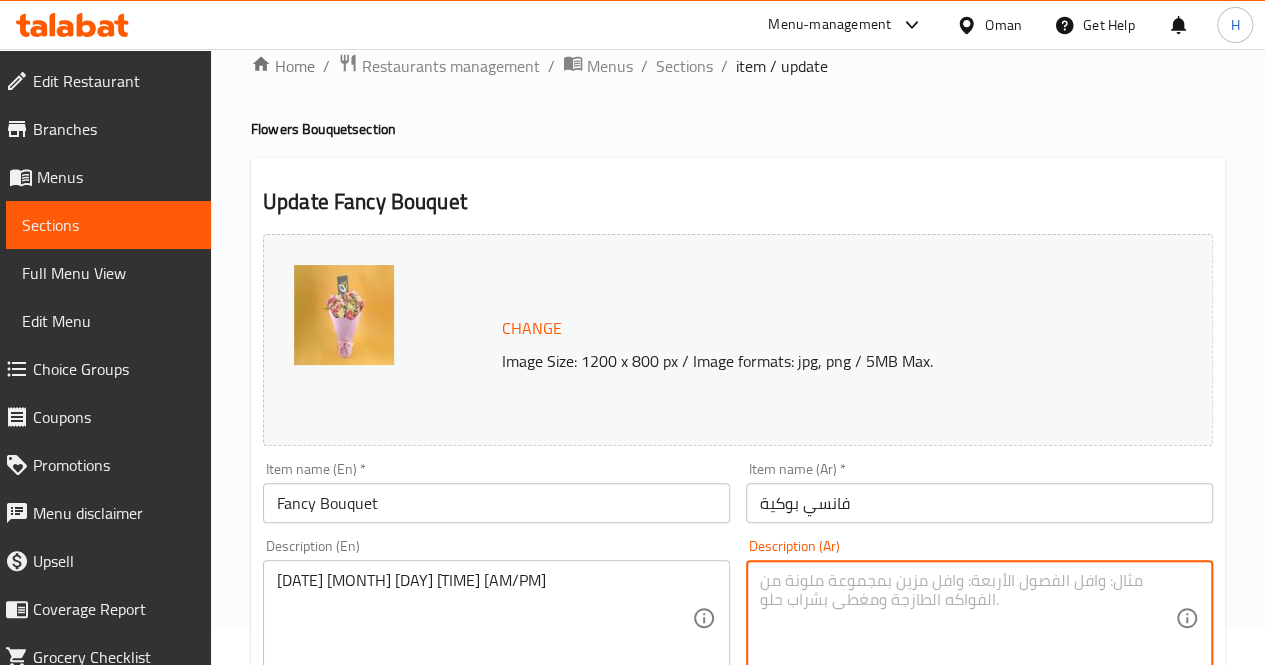 paste on "باقة زهور مبهجة بألوان الأصفر الناعم والزهري الفاتح والأبيض، مثالية كهدية مليئة بالفرح في أي مناسبة احتفالية.
يحتوي على: قرنفل، توليب، ورود، ستاتيس
الأبعاد التقريبية: ٤٥*٥٠ سم" 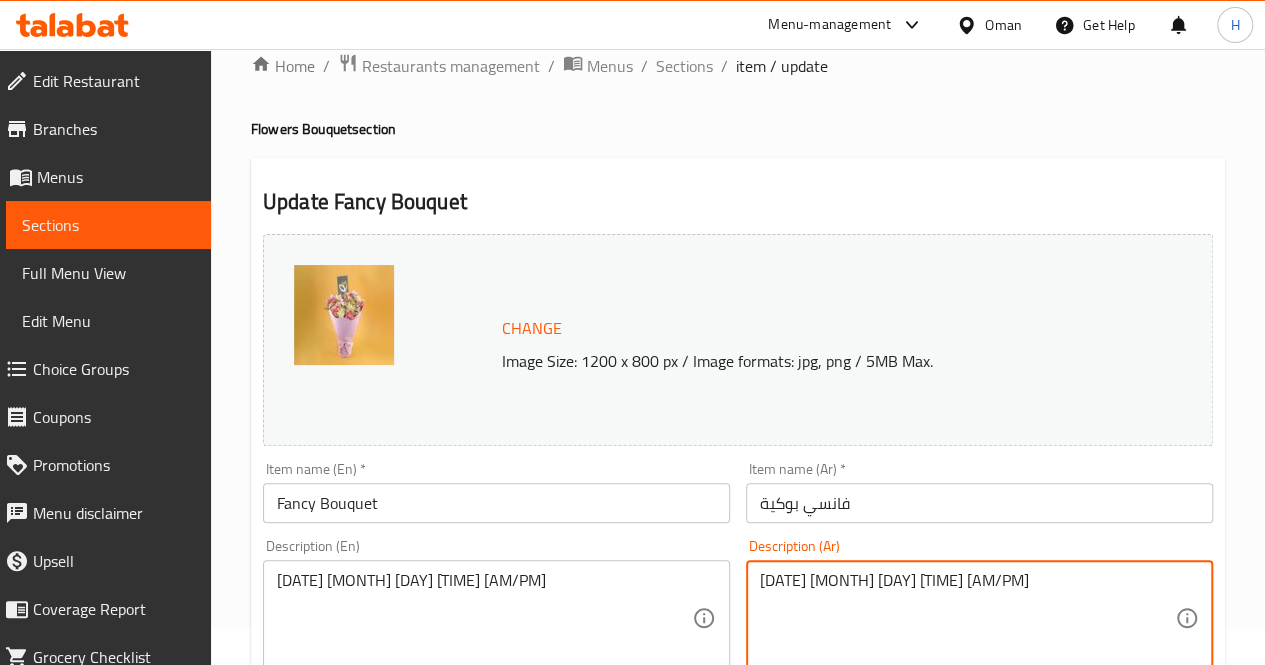 scroll, scrollTop: 18, scrollLeft: 0, axis: vertical 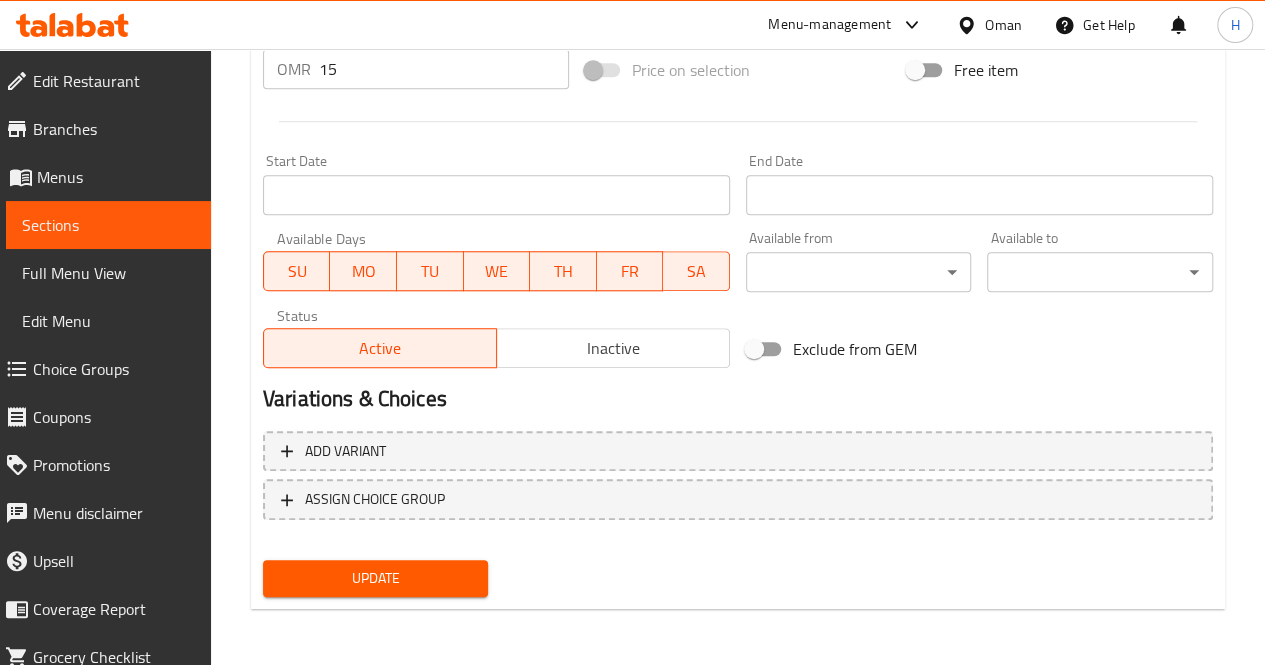 type on "باقة زهور مبهجة بألوان الأصفر الناعم والزهري الفاتح والأبيض، مثالية كهدية مليئة بالفرح في أي مناسبة احتفالية.
يحتوي على: قرنفل، توليب، ورود، ستاتيس
الأبعاد التقريبية: ٤٥*٥٠ سم" 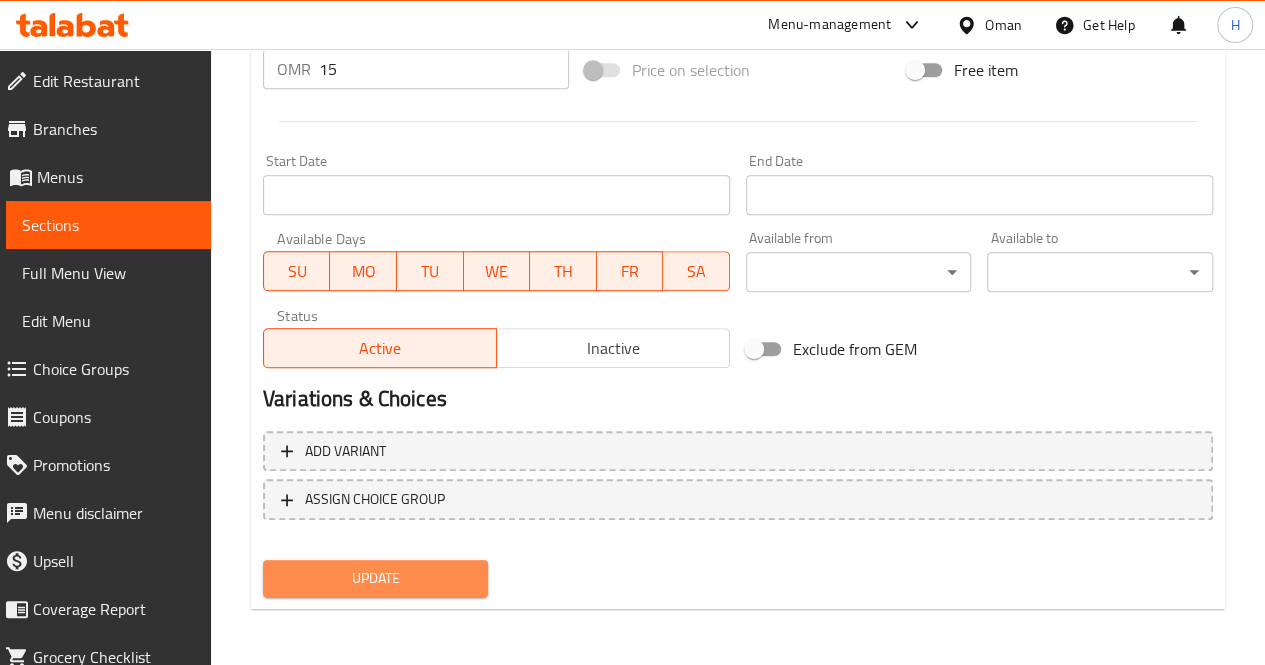 click on "Update" at bounding box center (376, 578) 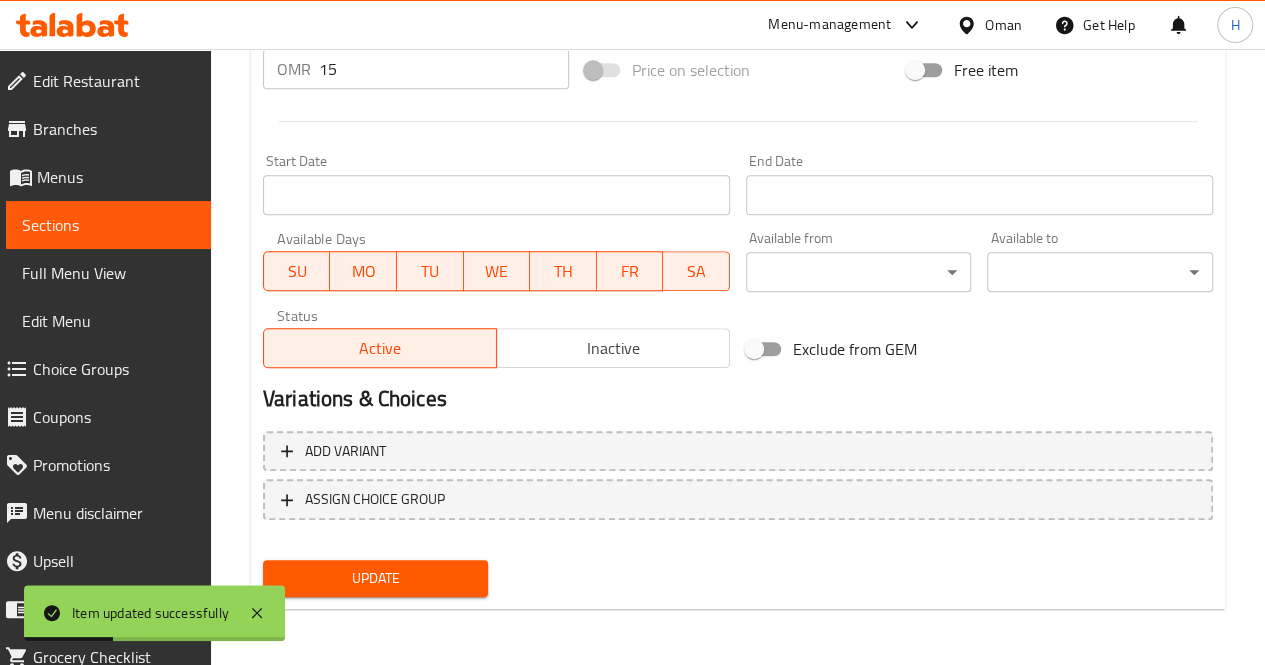 scroll, scrollTop: 0, scrollLeft: 0, axis: both 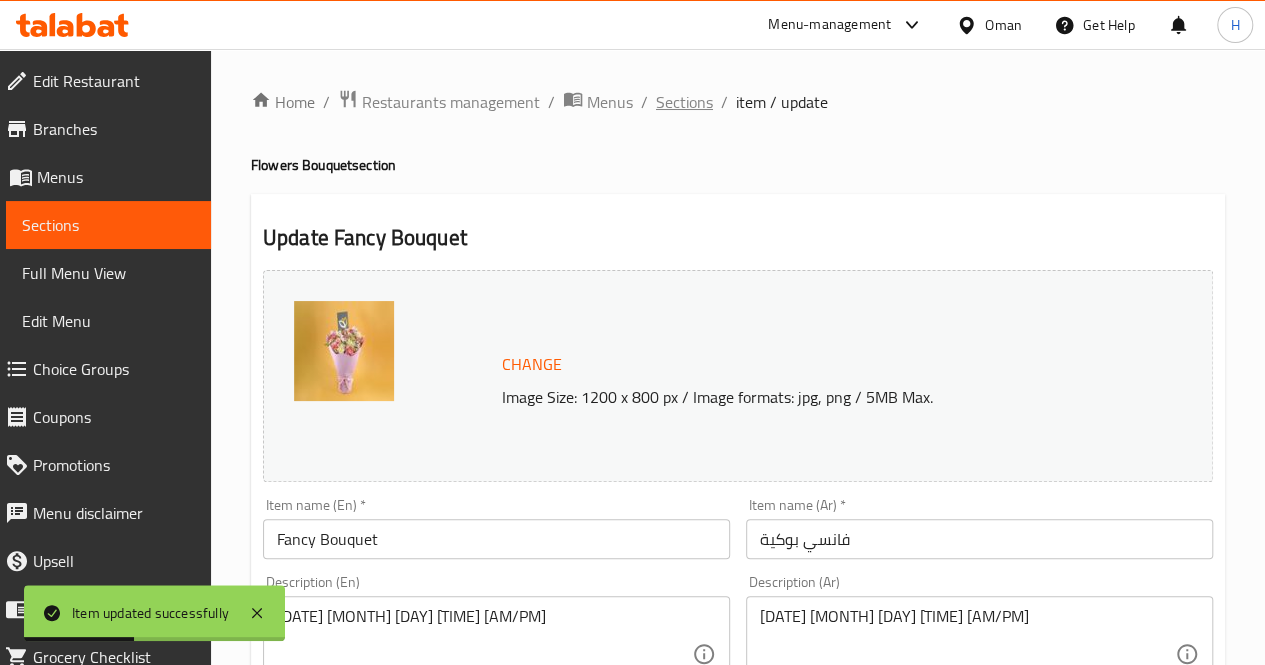 click on "Sections" at bounding box center (684, 102) 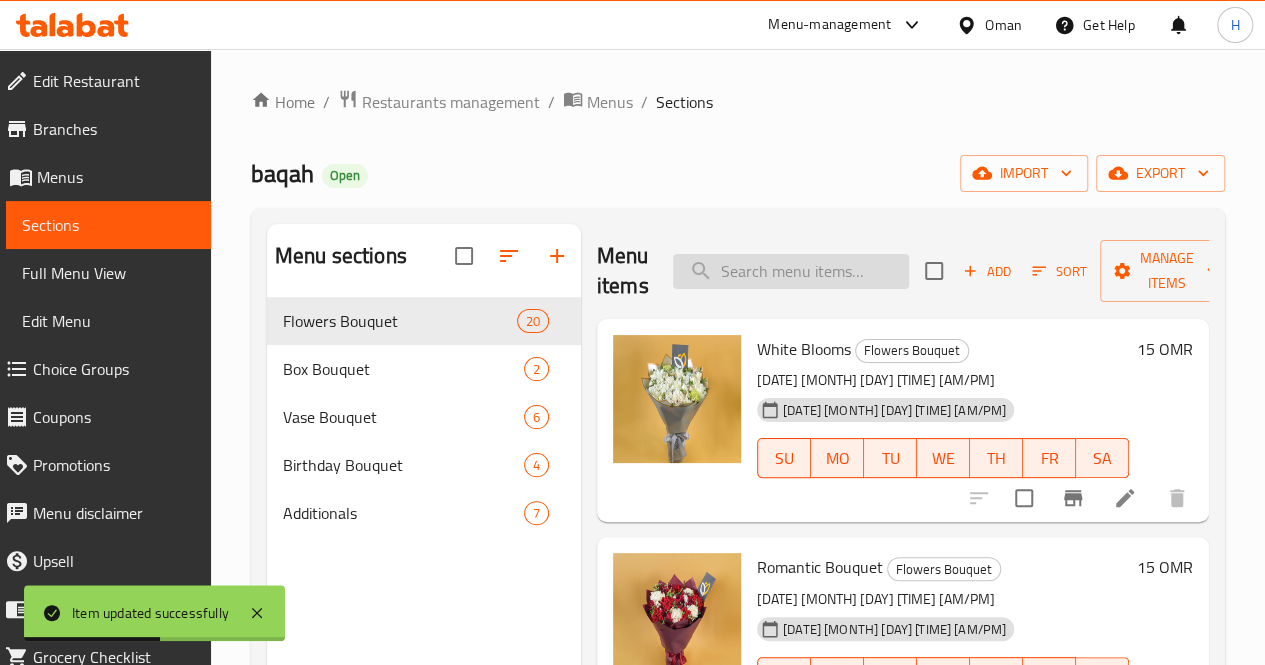 click at bounding box center (791, 271) 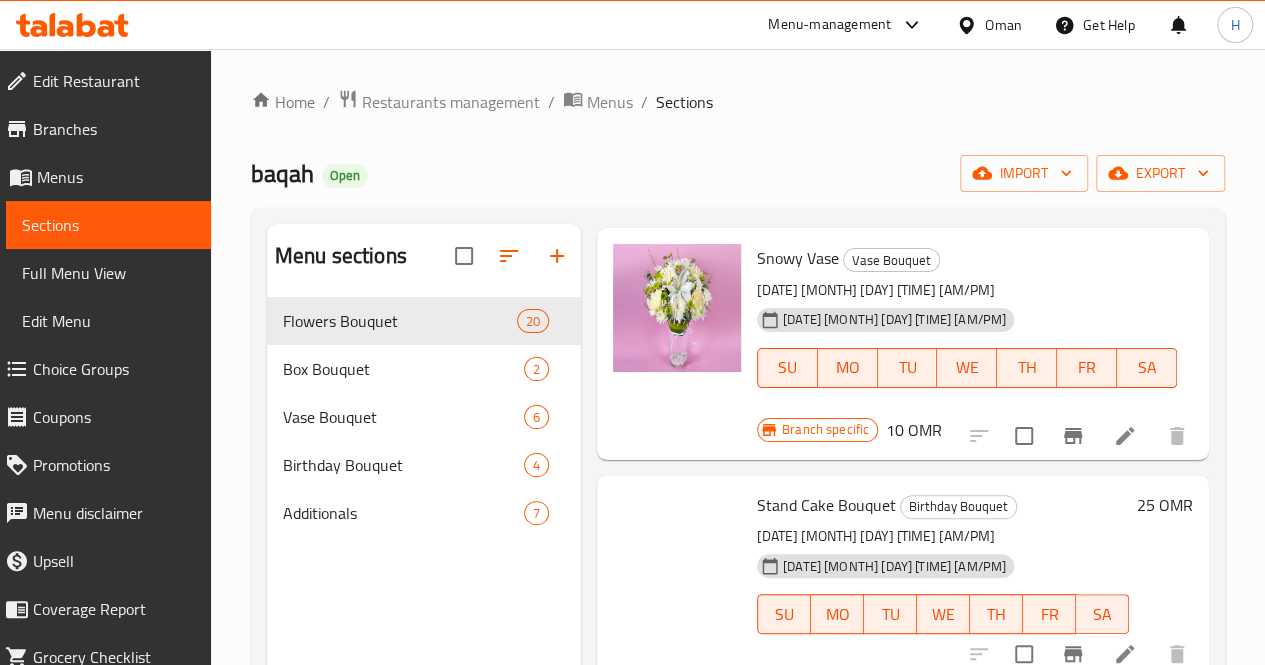 scroll, scrollTop: 2128, scrollLeft: 0, axis: vertical 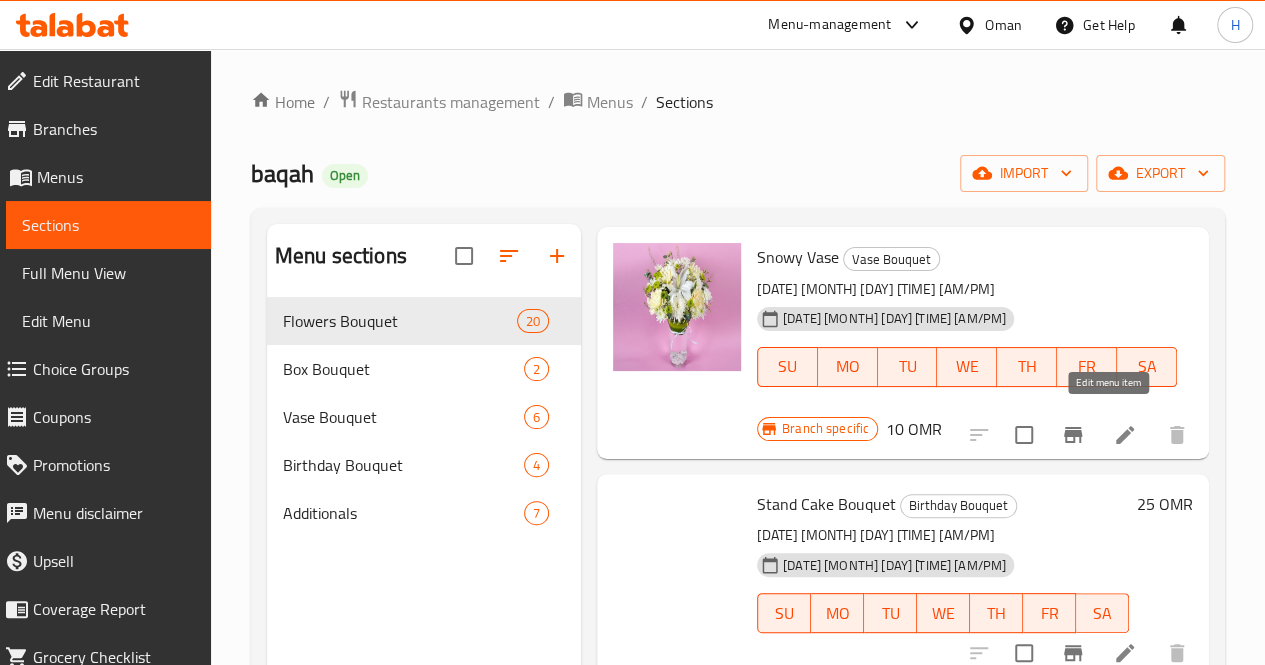 type on "elegant" 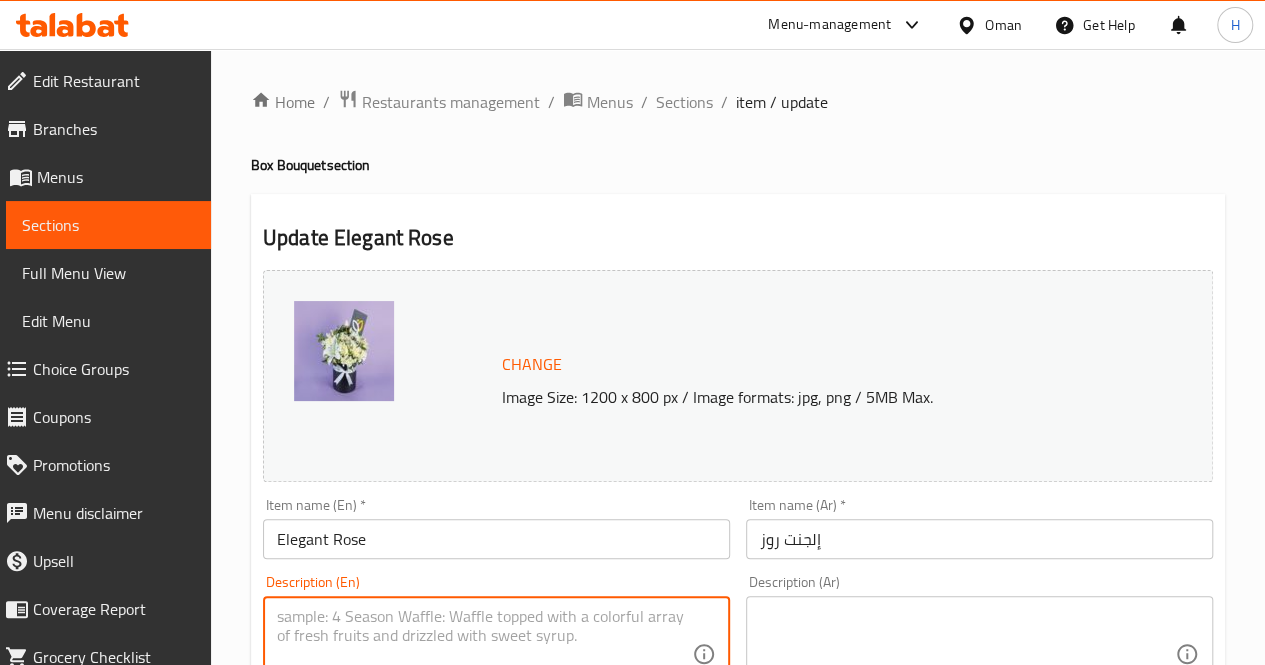 click at bounding box center [484, 654] 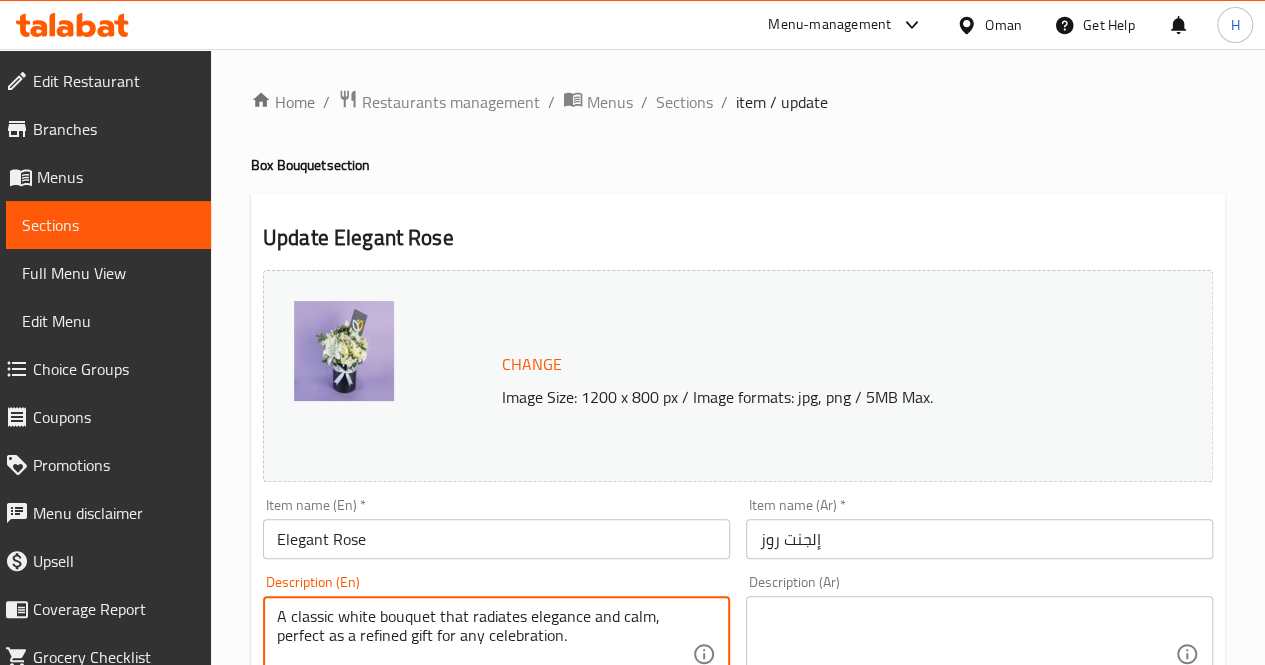 scroll, scrollTop: 36, scrollLeft: 0, axis: vertical 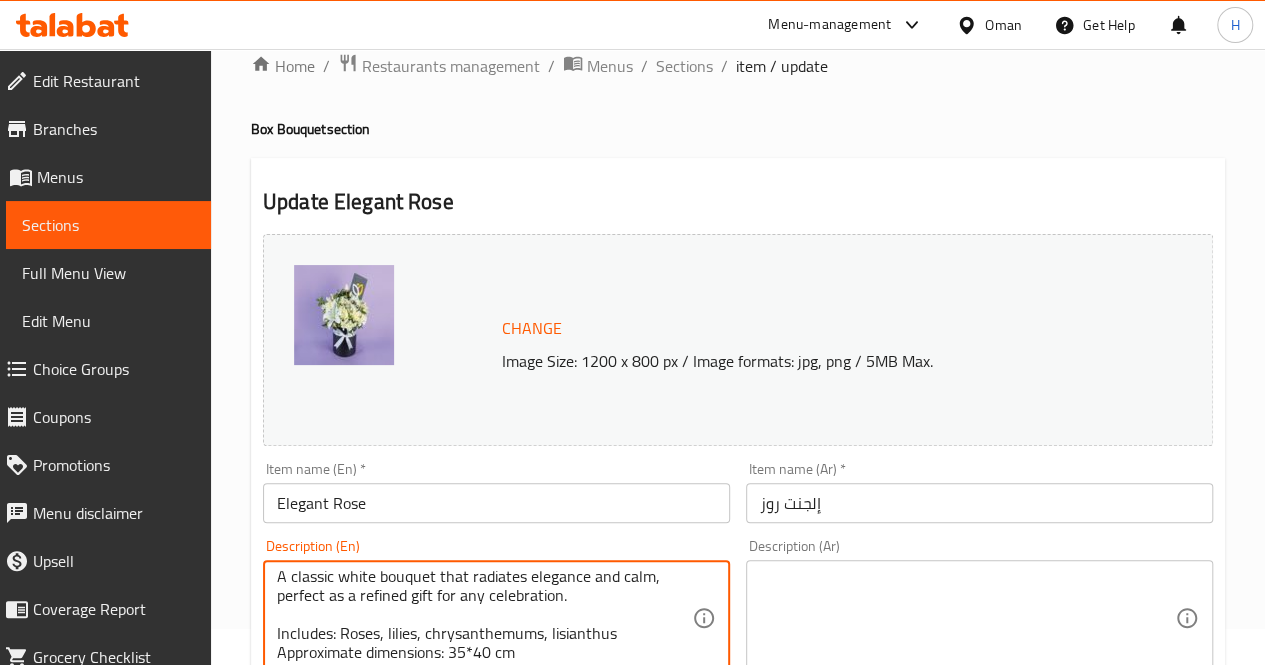 type on "A classic white bouquet that radiates elegance and calm, perfect as a refined gift for any celebration.
Includes: Roses, lilies, chrysanthemums, lisianthus
Approximate dimensions: 35*40 cm" 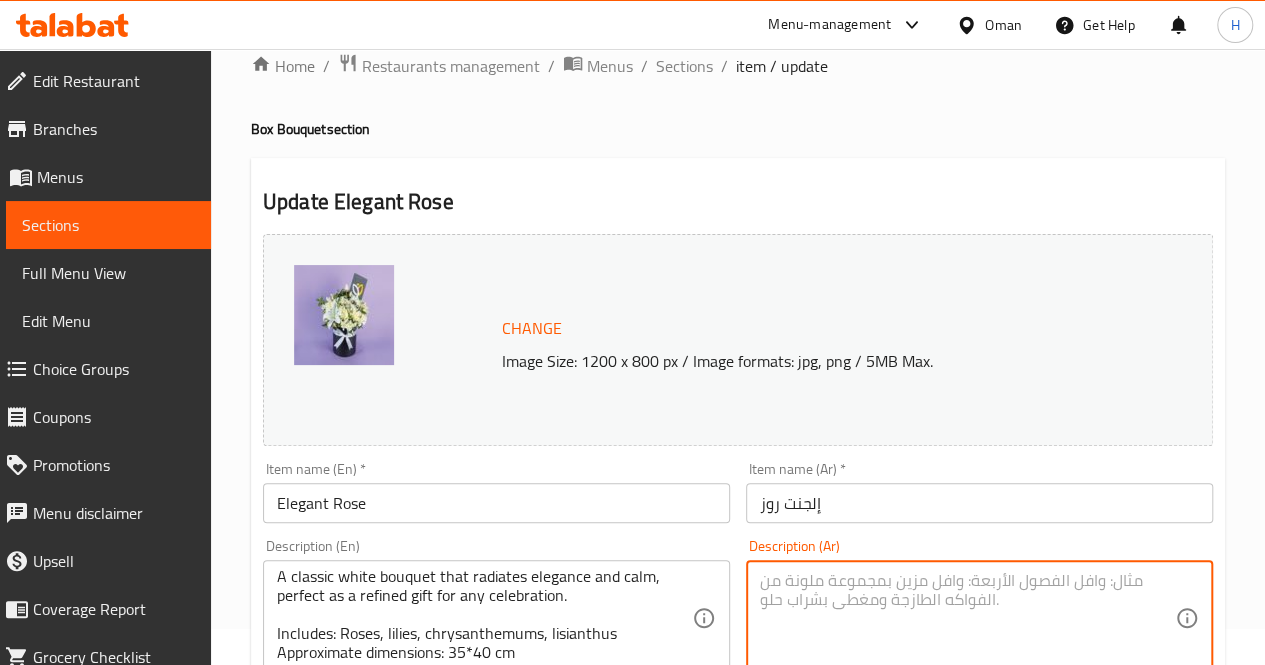 click at bounding box center [967, 618] 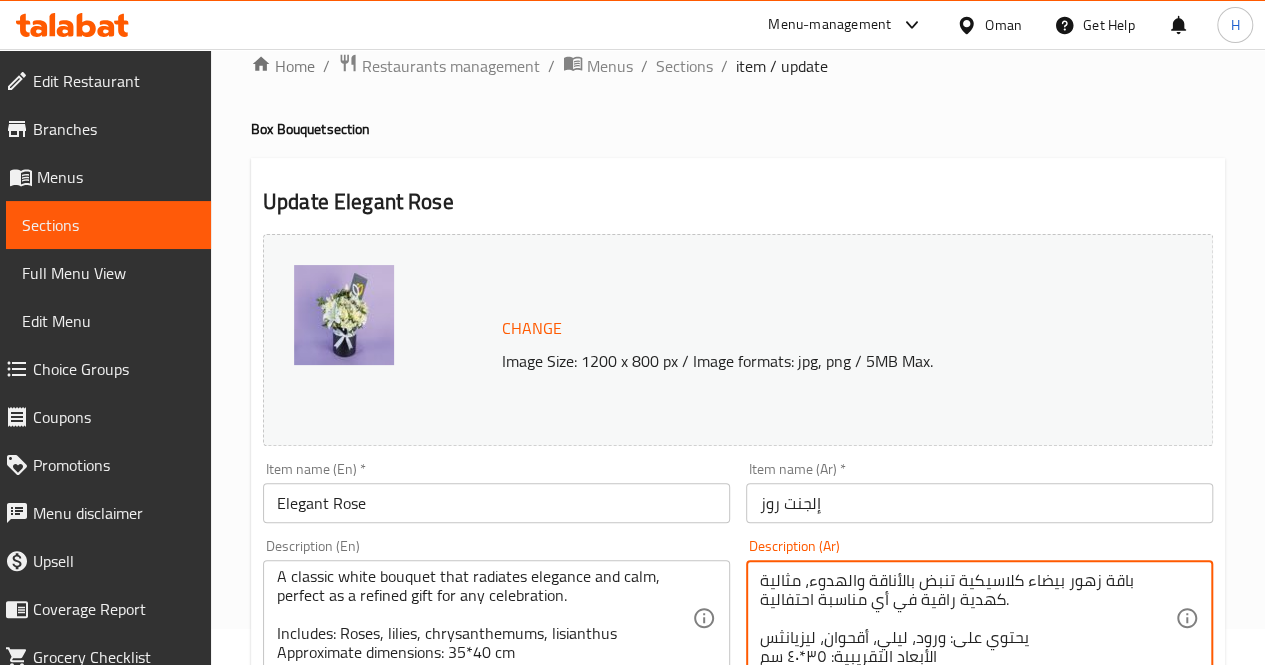 scroll, scrollTop: 18, scrollLeft: 0, axis: vertical 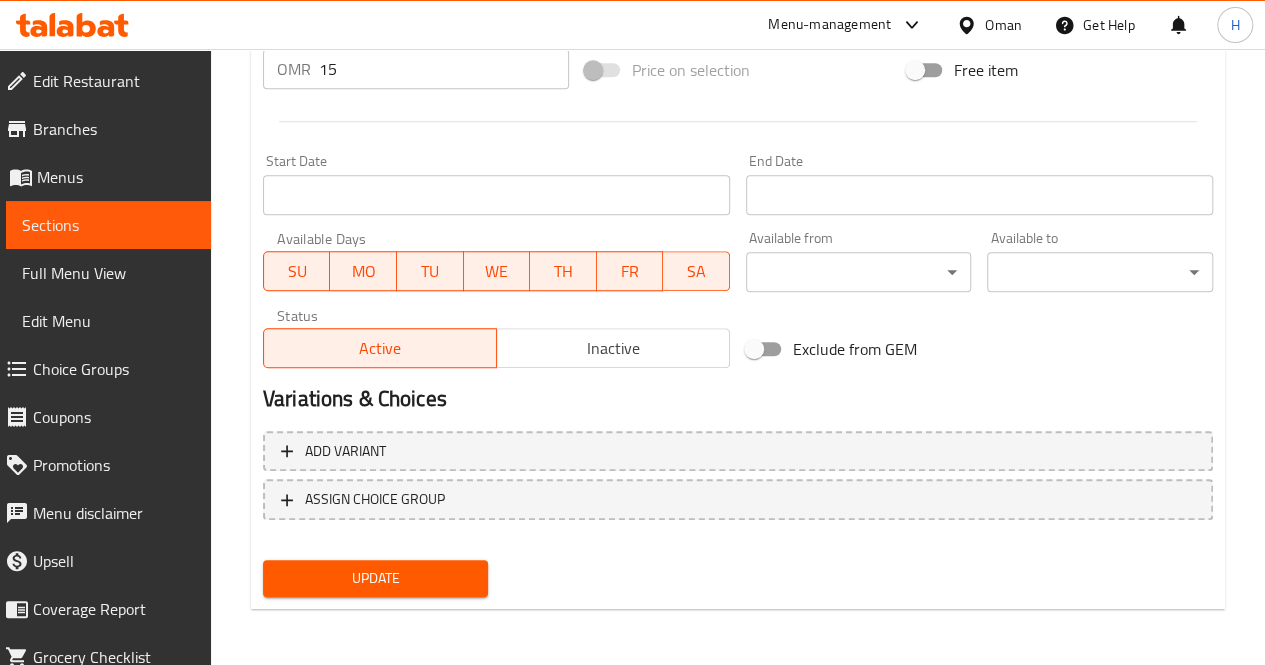 type on "باقة زهور بيضاء كلاسيكية تنبض بالأناقة والهدوء، مثالية كهدية راقية في أي مناسبة احتفالية.
يحتوي على: ورود، ليلي، أقحوان، ليزيانثس
الأبعاد التقريبية: ٣٥*٤٠ سم" 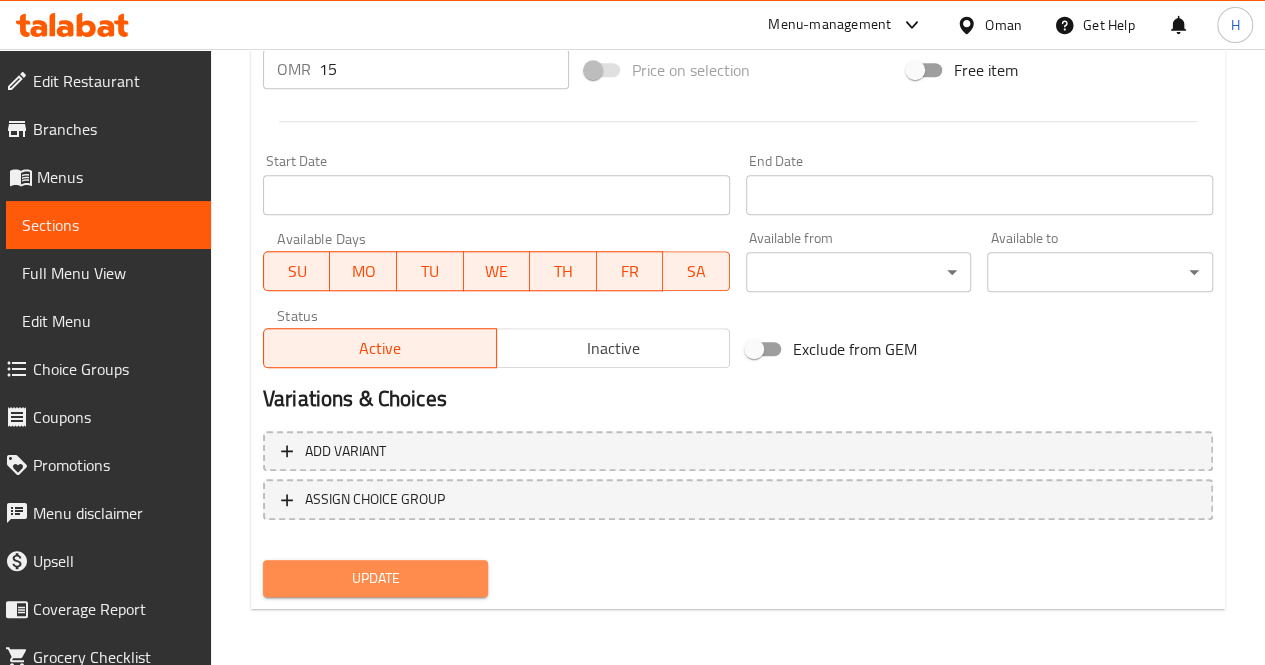 click on "Update" at bounding box center [376, 578] 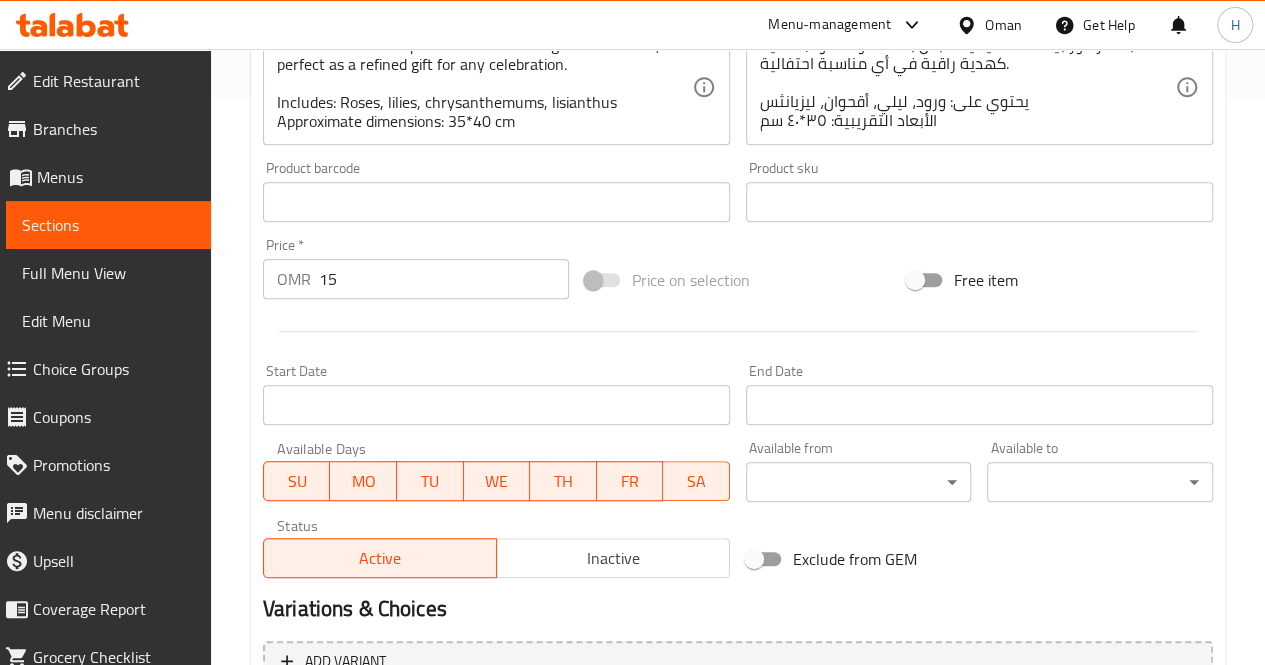 scroll, scrollTop: 777, scrollLeft: 0, axis: vertical 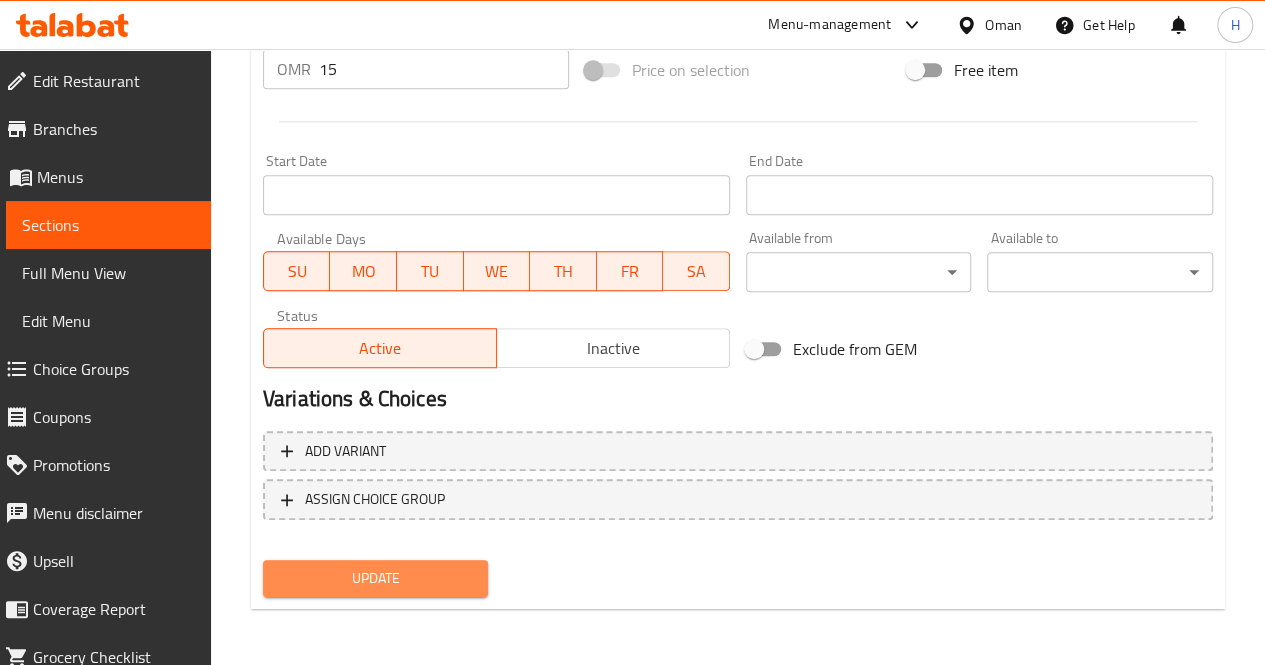 click on "Update" at bounding box center (376, 578) 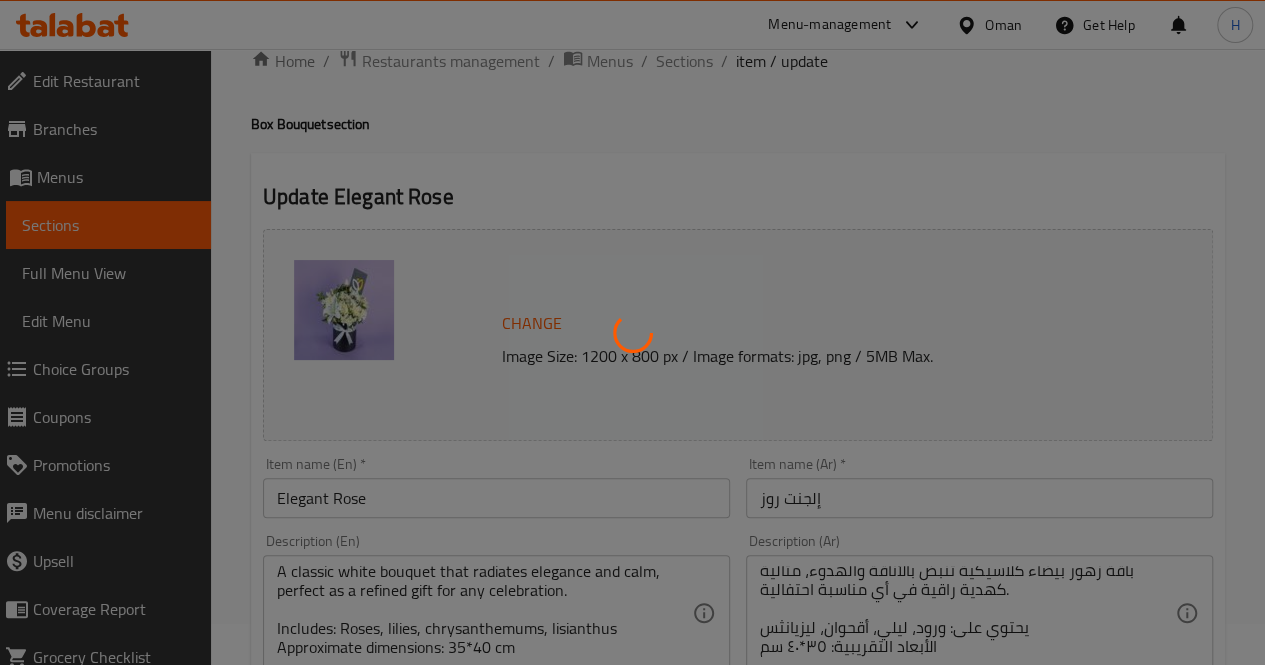 scroll, scrollTop: 0, scrollLeft: 0, axis: both 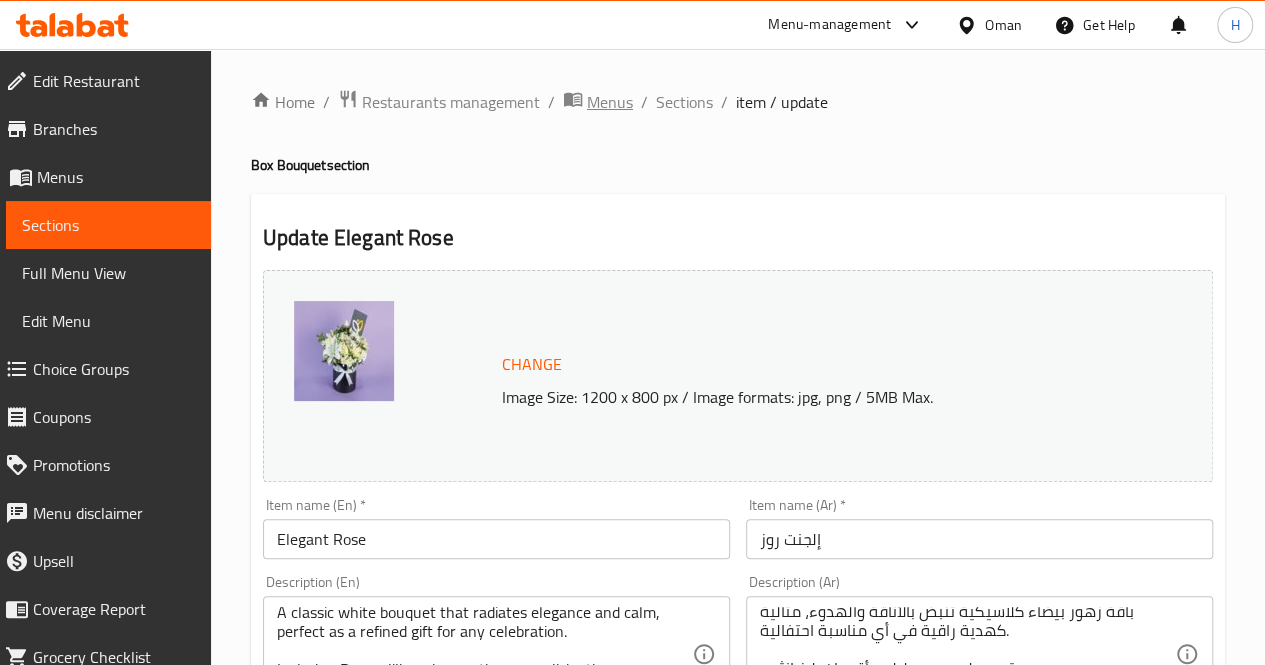 click on "Menus" at bounding box center [610, 102] 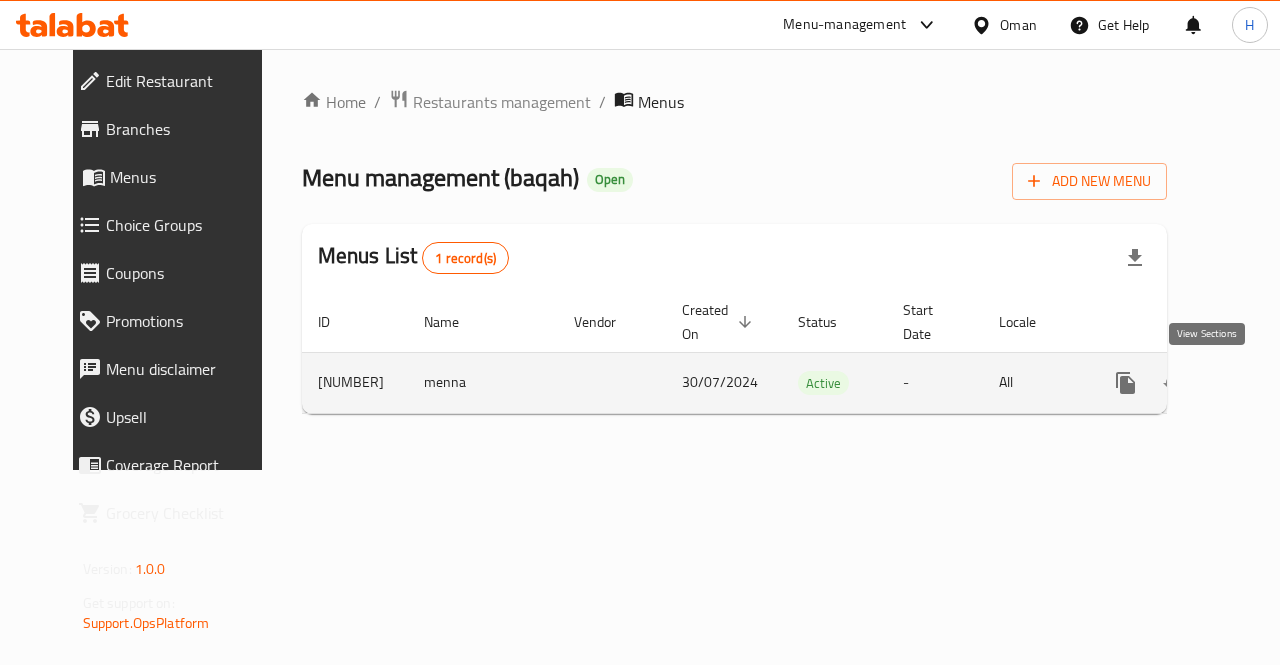 click 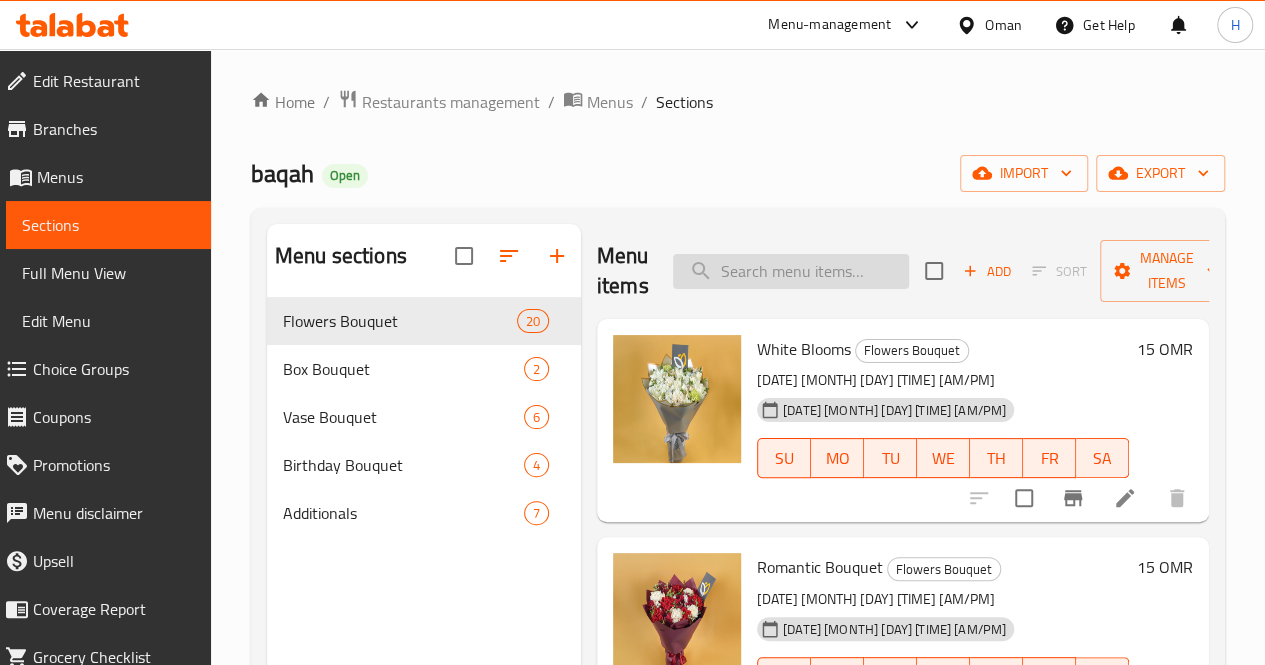 click at bounding box center (791, 271) 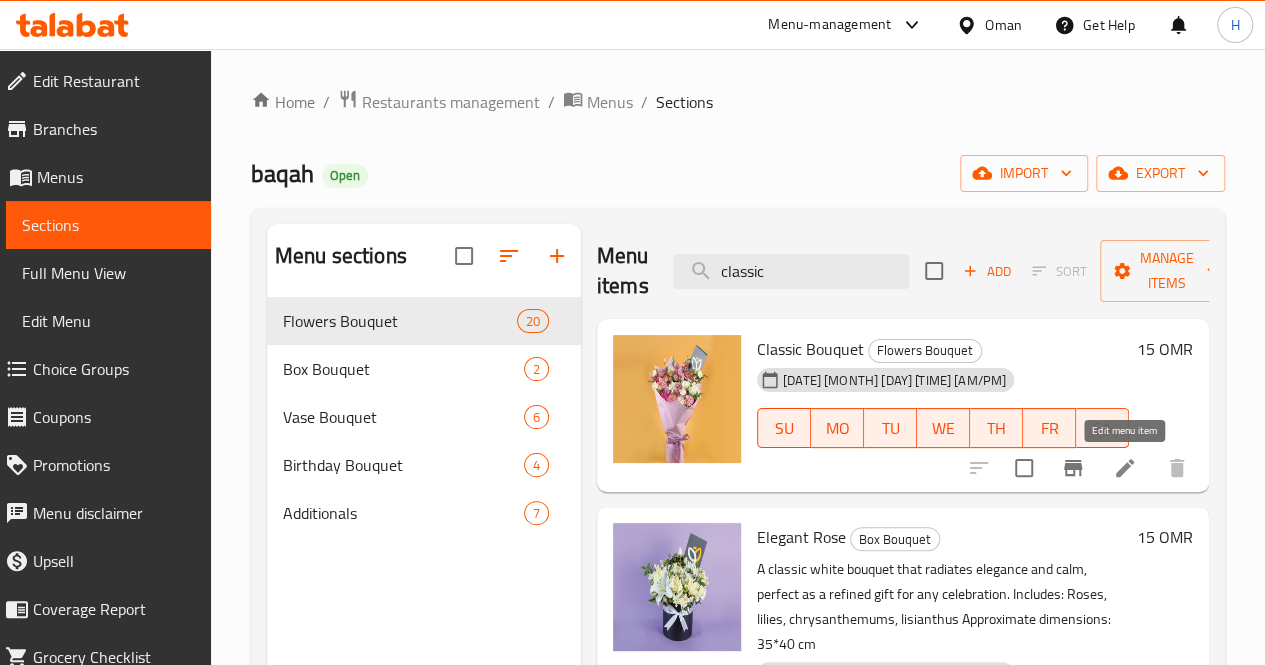 type on "classic" 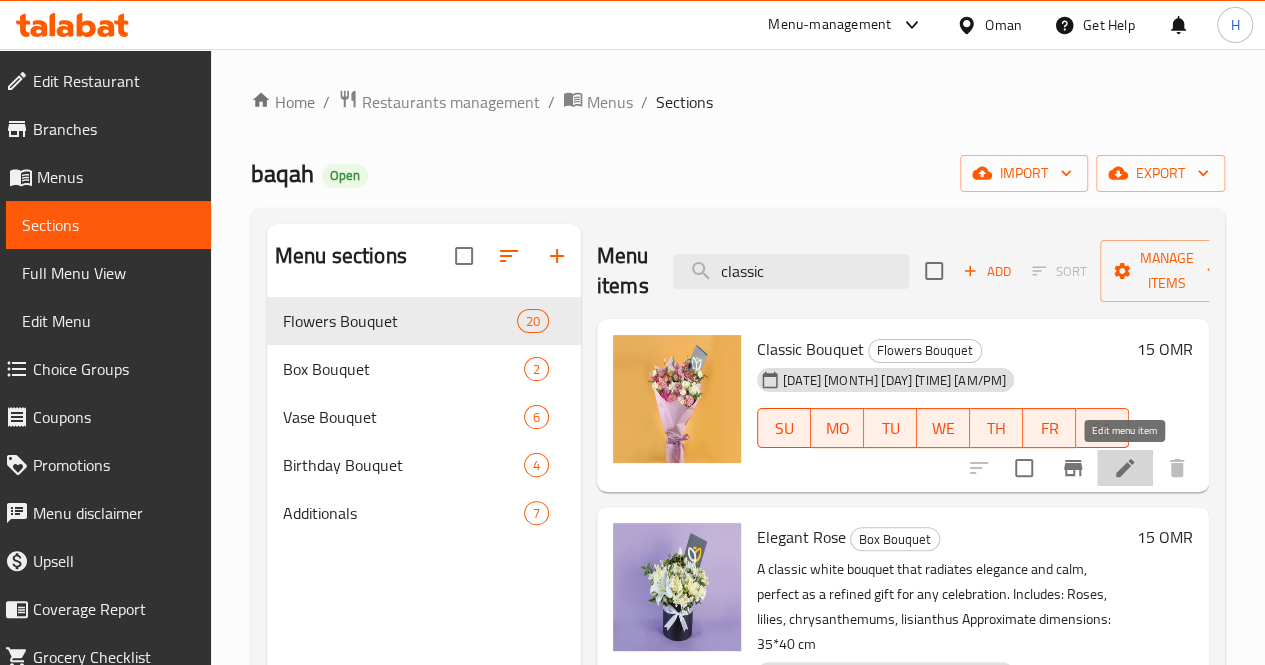 click 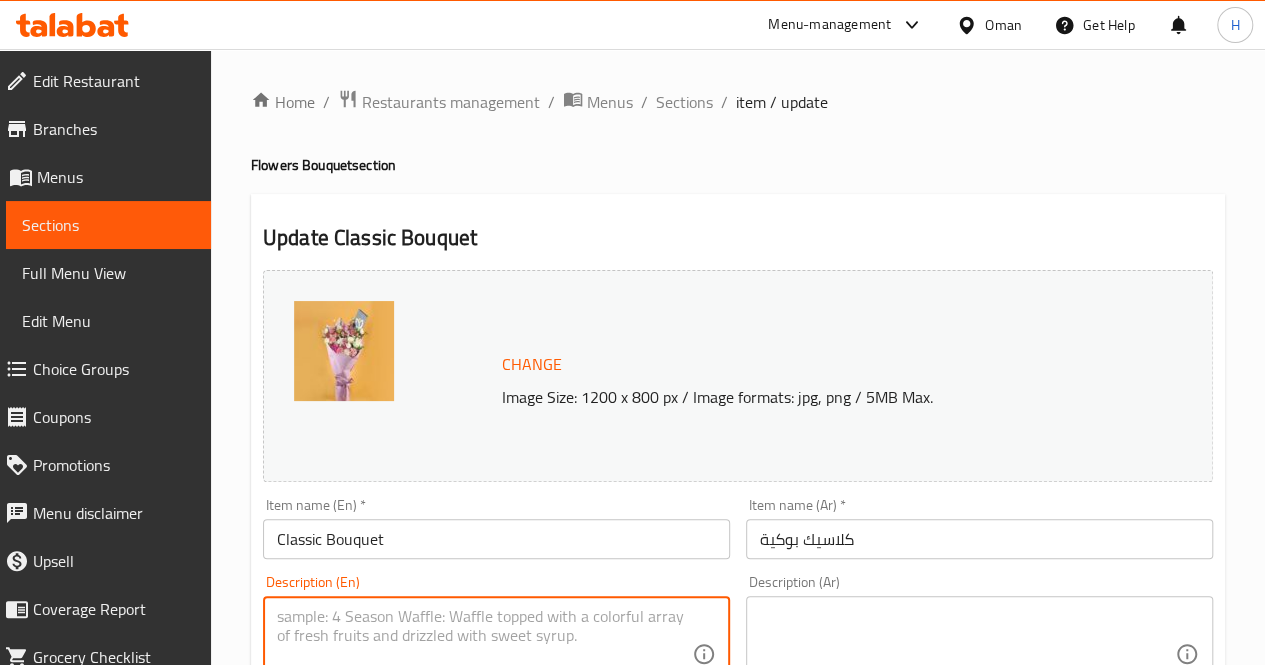 click at bounding box center [484, 654] 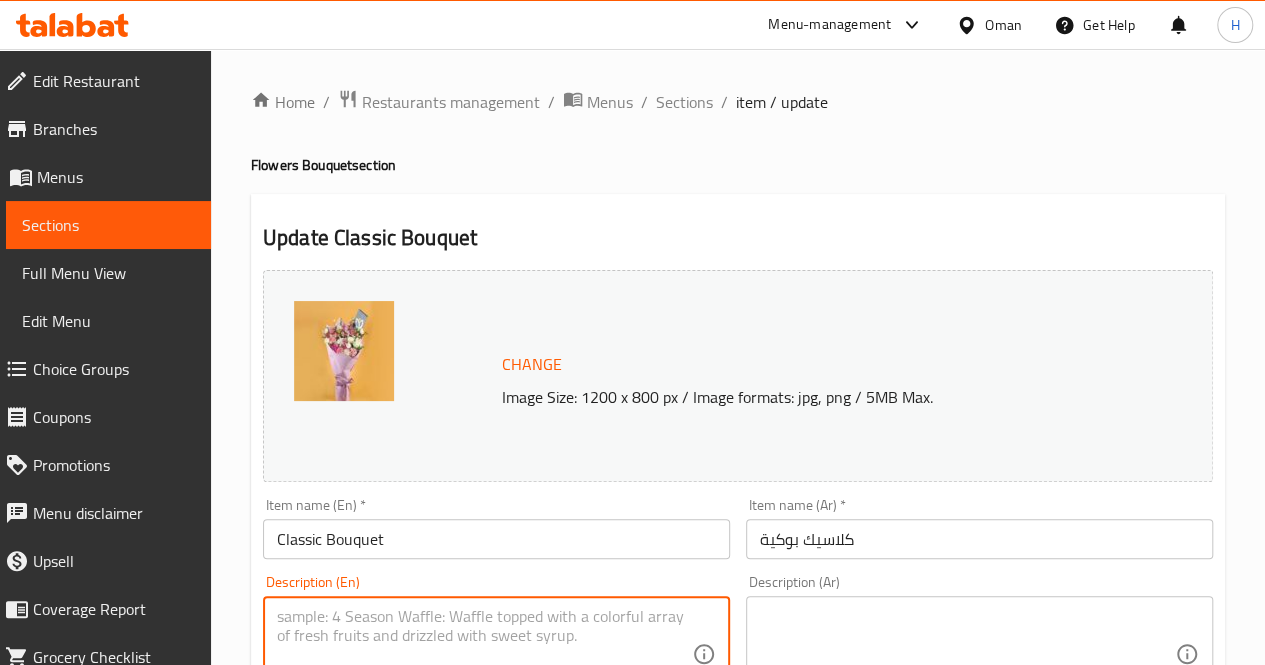 paste on "A delicate bouquet in soft tones of pink, white, and cream, perfect for expressing kindness and elegant sentiments.
Includes: Roses, carnations, tulips, lisianthus
Approximate dimensions: 45*50 cm" 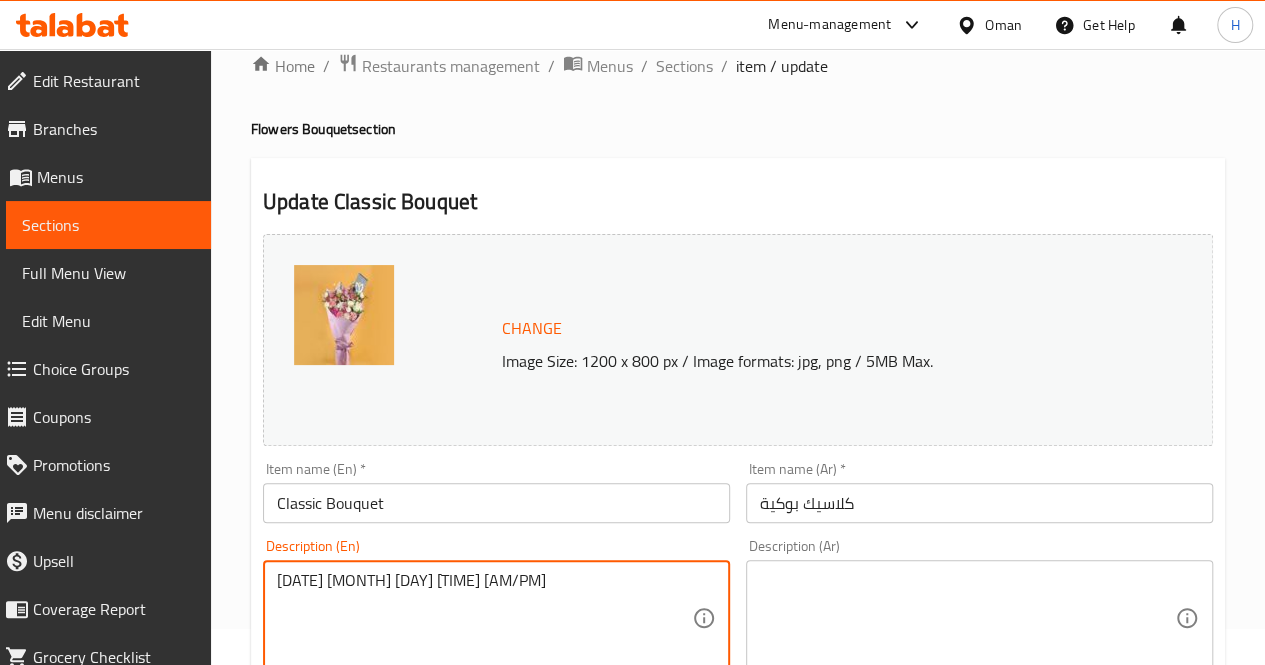 scroll, scrollTop: 4, scrollLeft: 0, axis: vertical 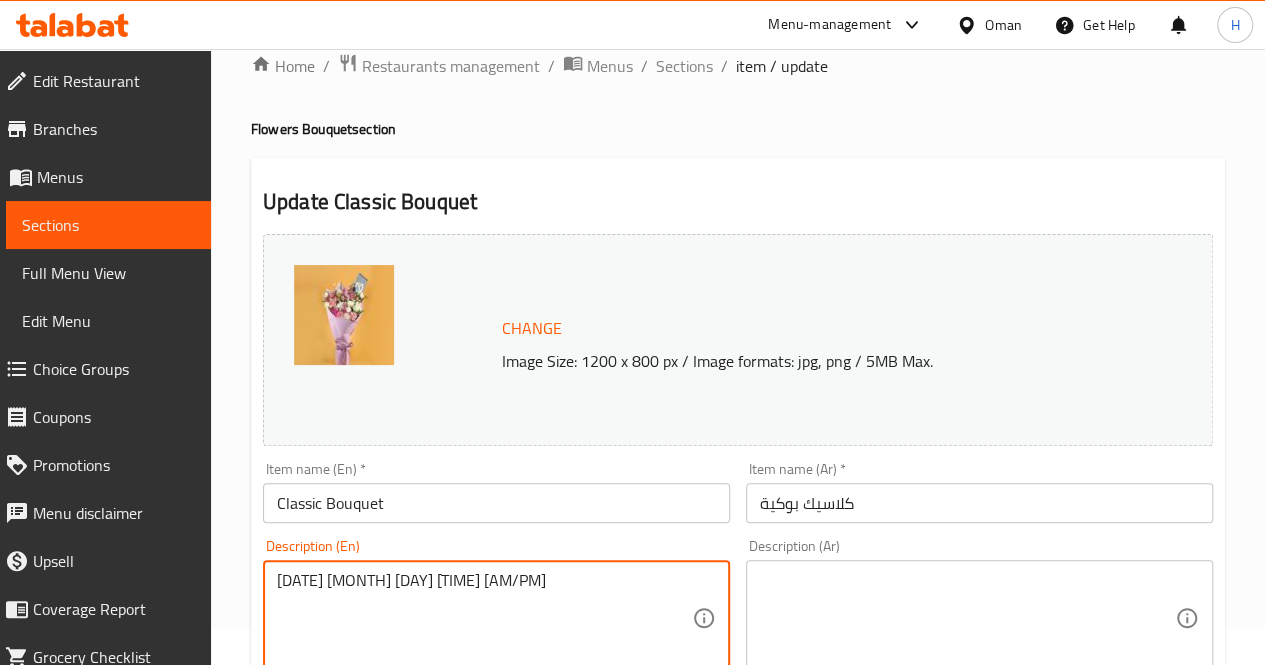 type on "A delicate bouquet in soft tones of pink, white, and cream, perfect for expressing kindness and elegant sentiments.
Includes: Roses, carnations, tulips, lisianthus
Approximate dimensions: 45*50 cm" 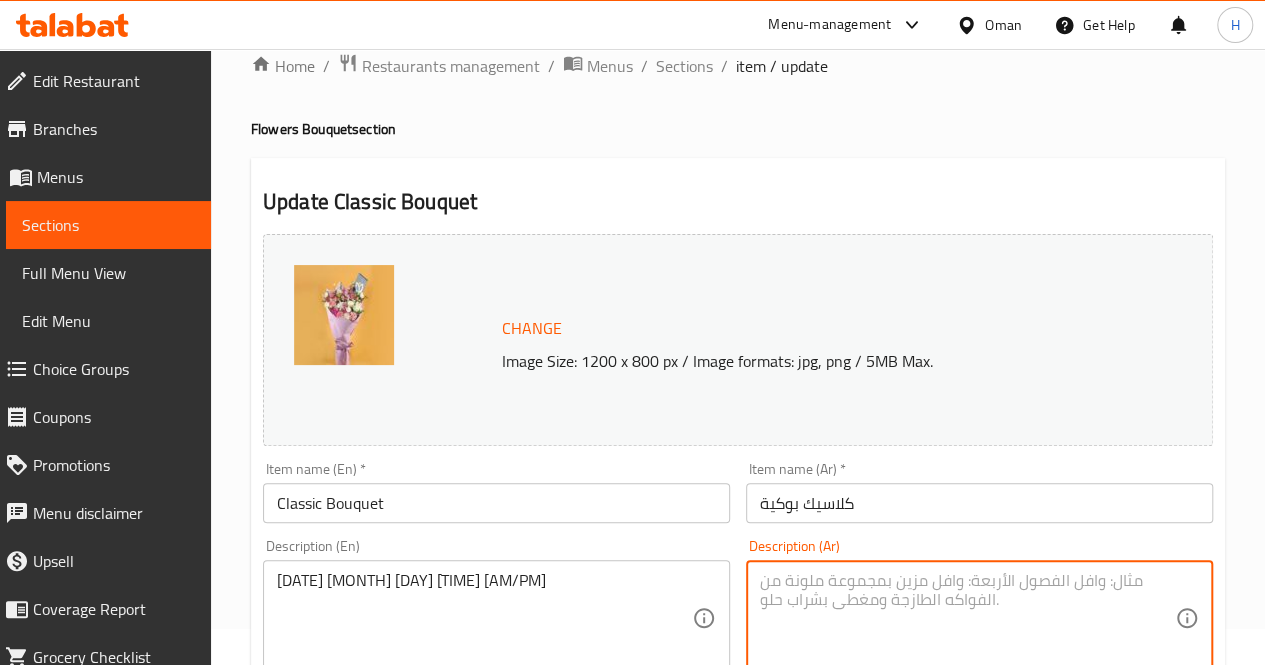 click at bounding box center (967, 618) 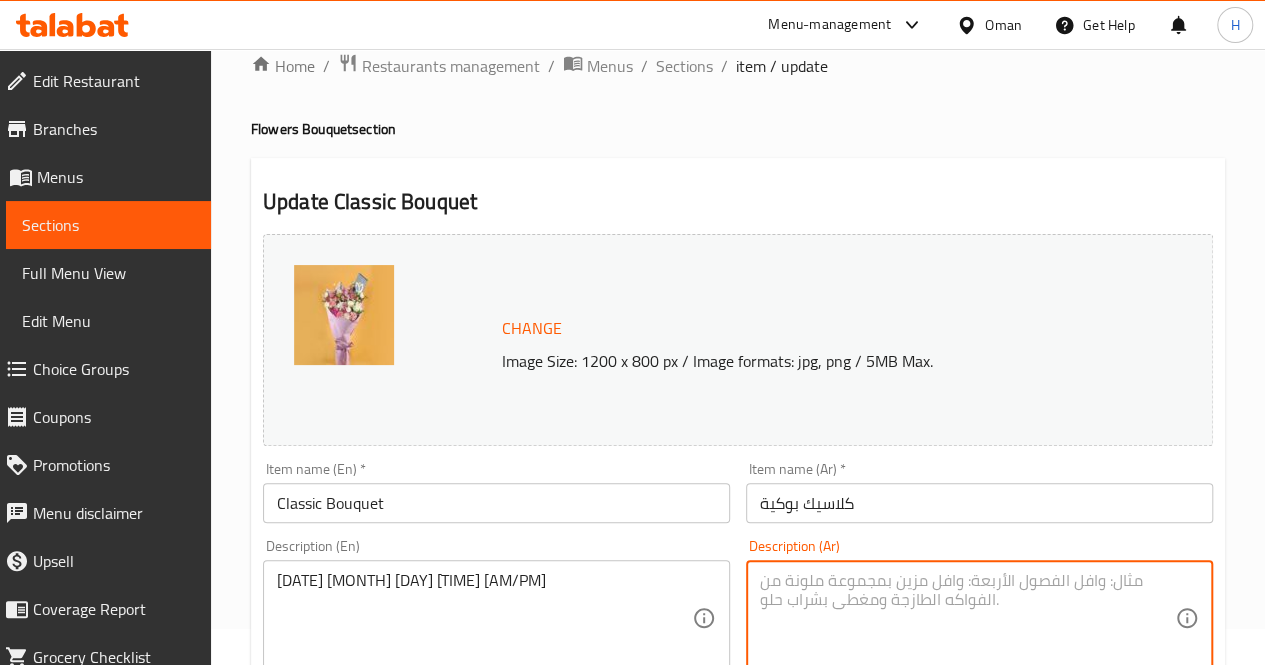 paste on "باقة ناعمة بدرجات الوردي والأبيض والكريمي، مثالية للتعبير عن اللطف والمشاعر الراقية.
يحتوي على: ورود، قرنفل، توليب، ليزيانثس
الأبعاد التقريبية: ٤٥*٥٠ سم" 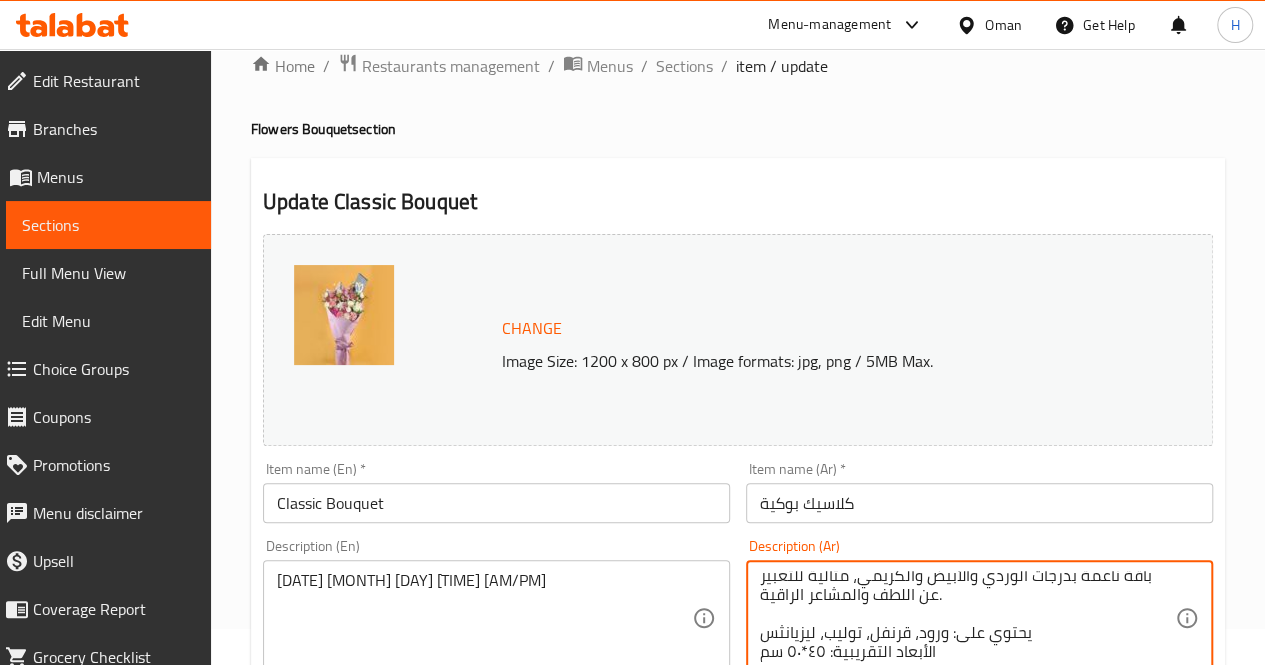 scroll, scrollTop: 0, scrollLeft: 0, axis: both 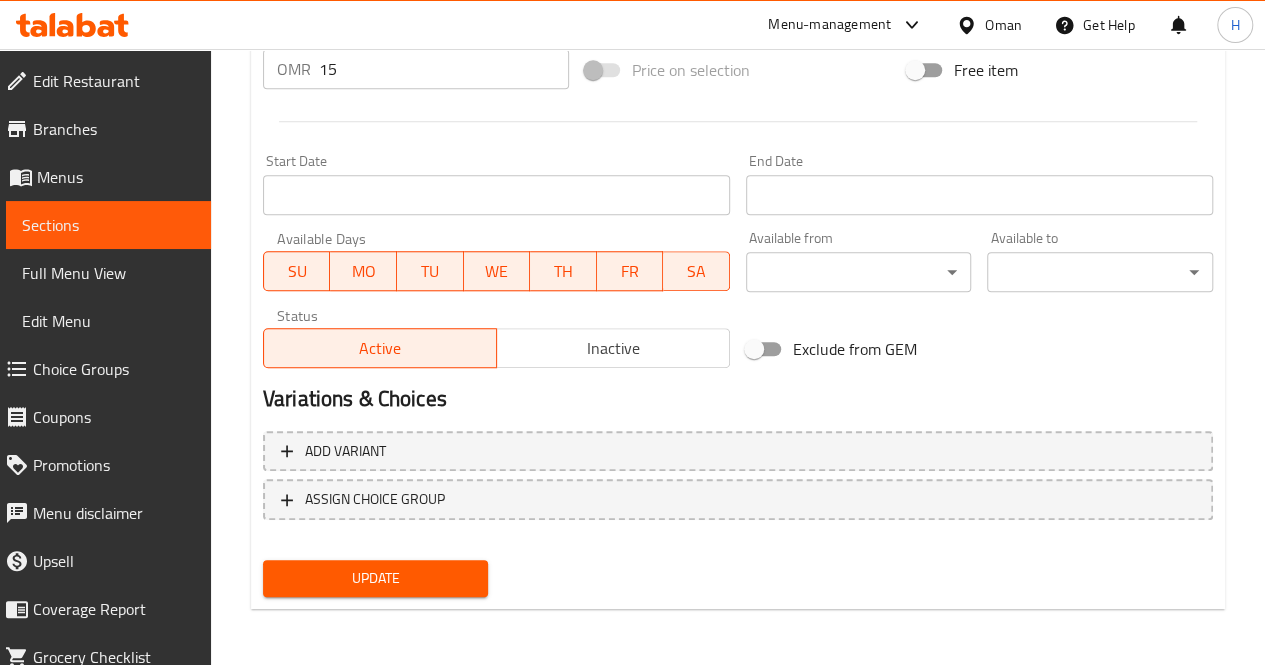 type on "باقة ناعمة بدرجات الوردي والأبيض والكريمي، مثالية للتعبير عن اللطف والمشاعر الراقية.
يحتوي على: ورود، قرنفل، توليب، ليزيانثس
الأبعاد التقريبية: ٤٥*٥٠ سم" 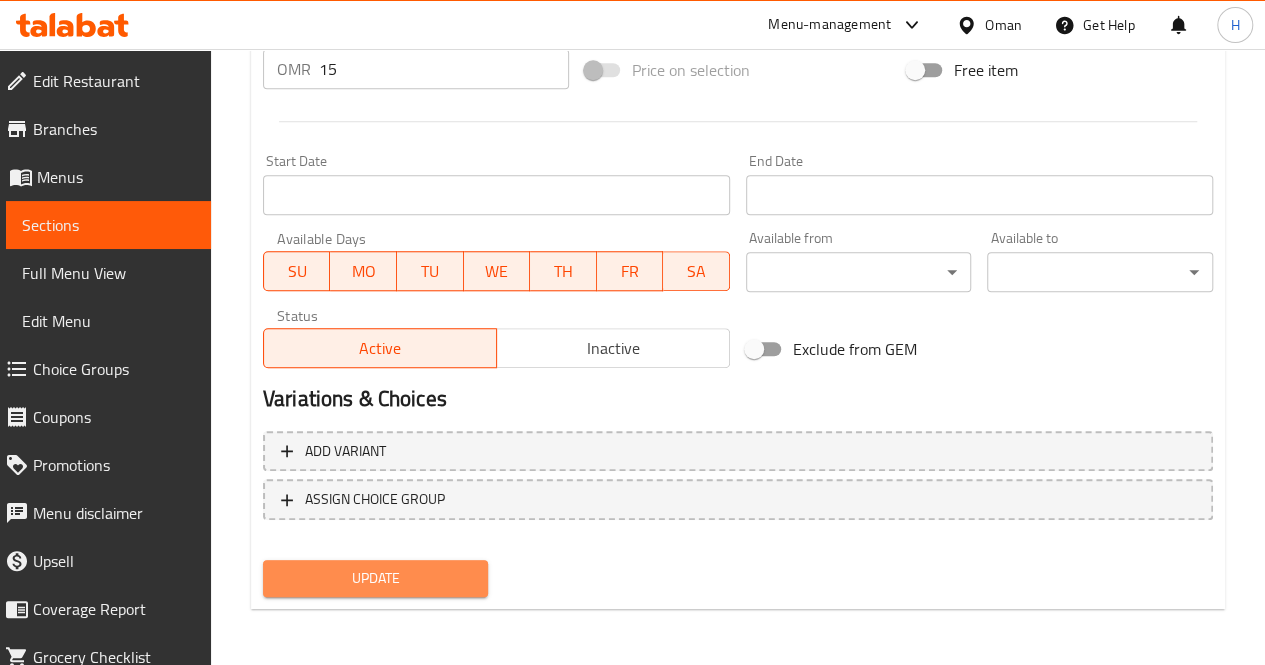 click on "Update" at bounding box center [376, 578] 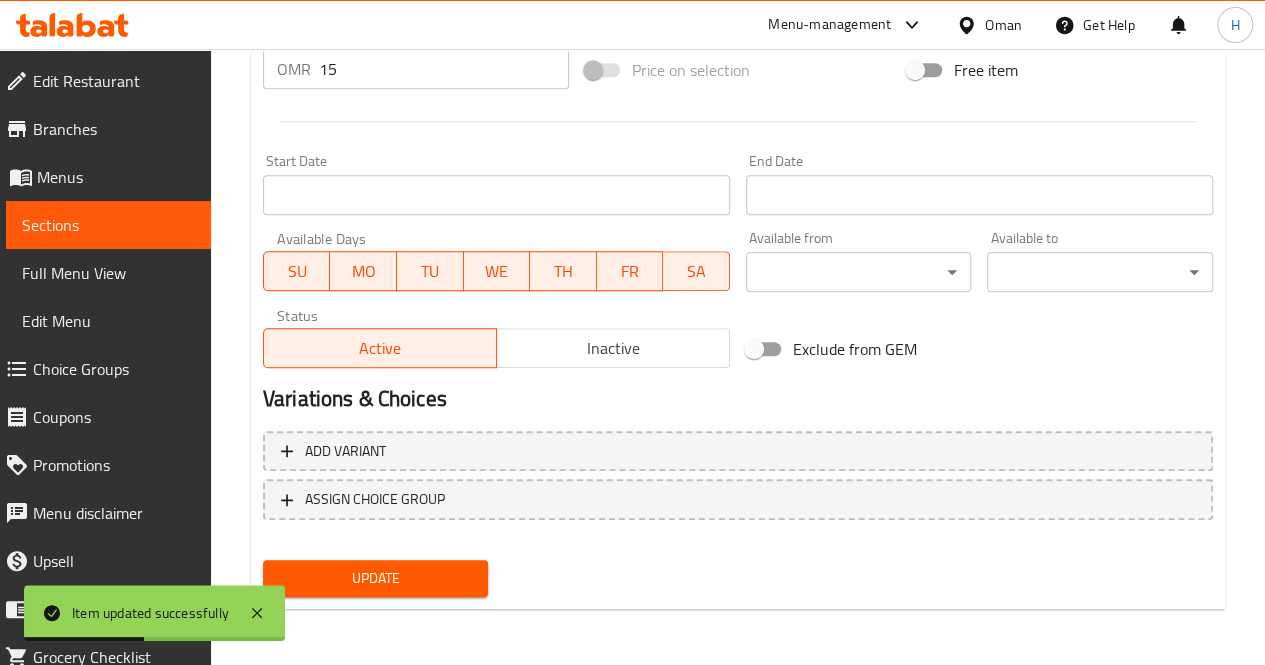 scroll, scrollTop: 0, scrollLeft: 0, axis: both 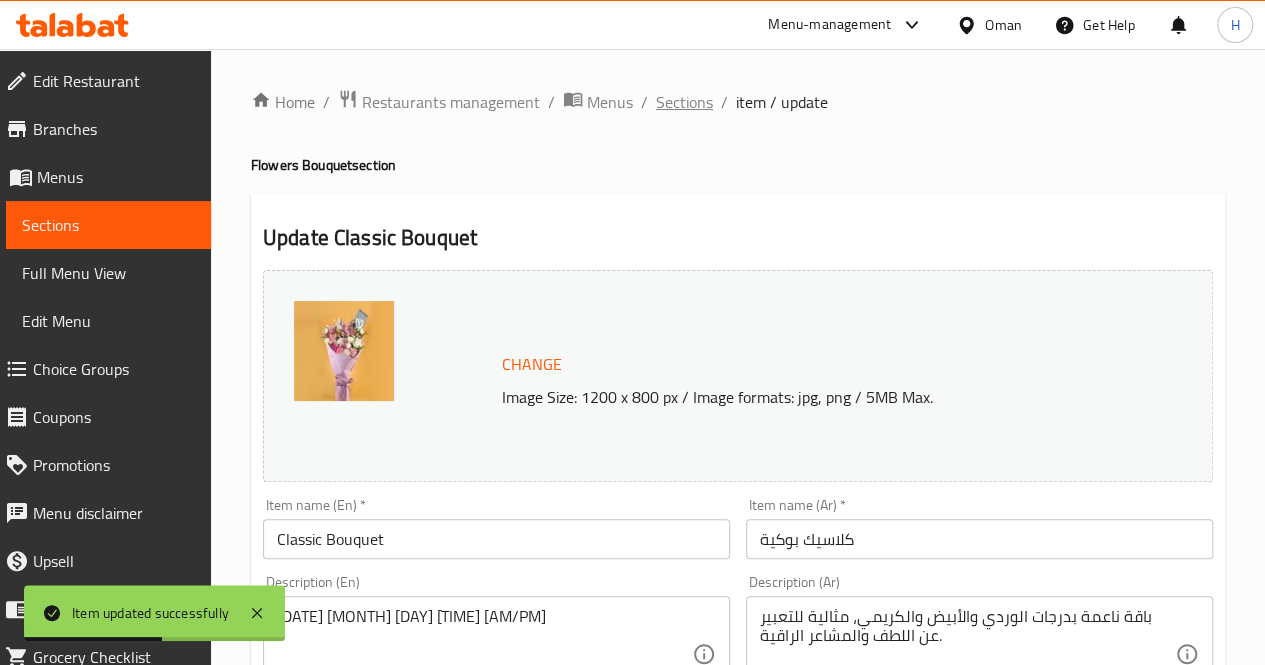 click on "Sections" at bounding box center [684, 102] 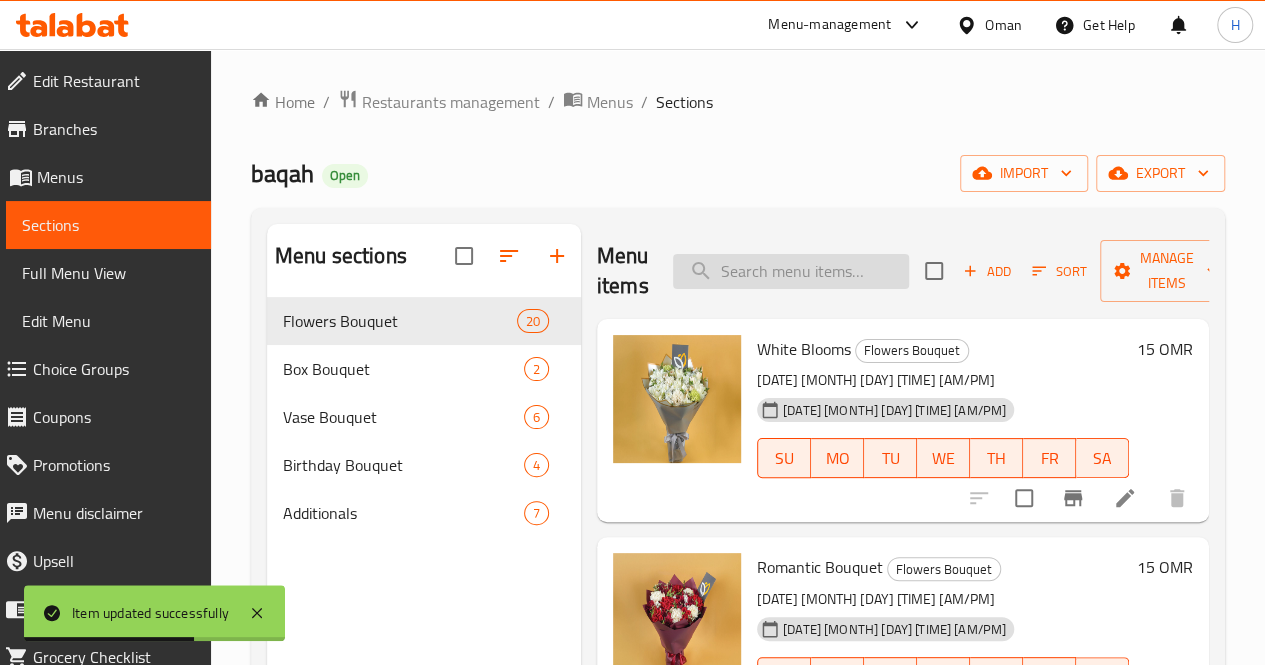 click at bounding box center (791, 271) 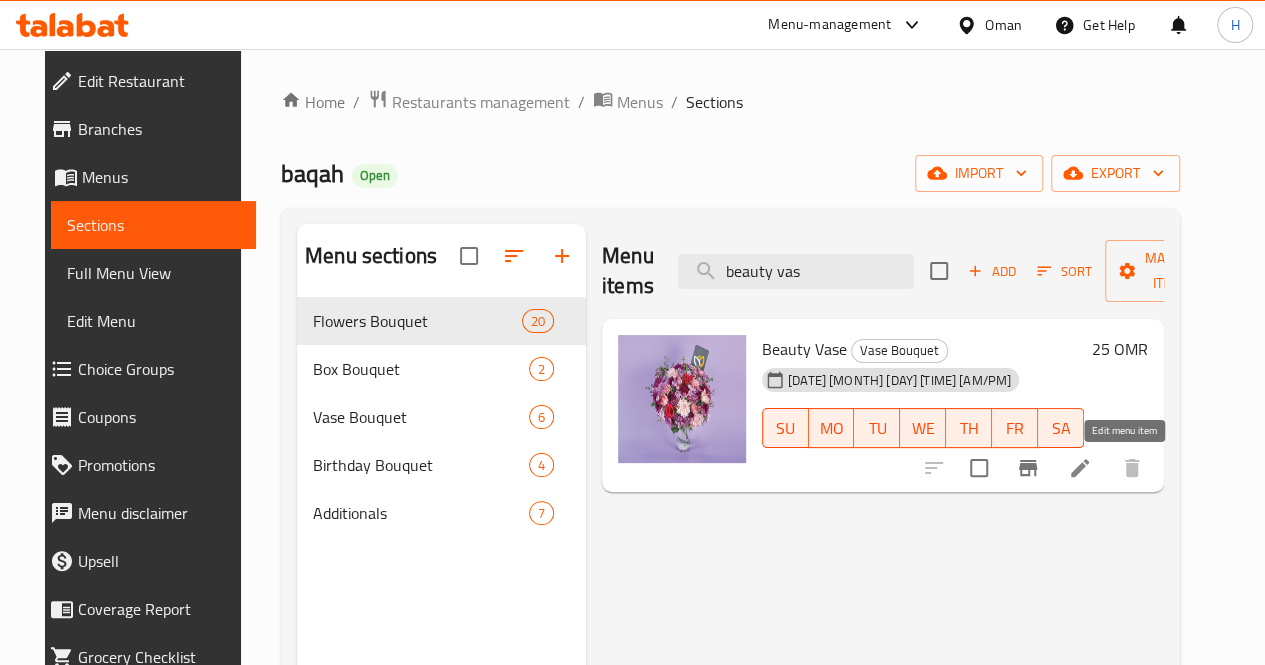 type on "beauty vas" 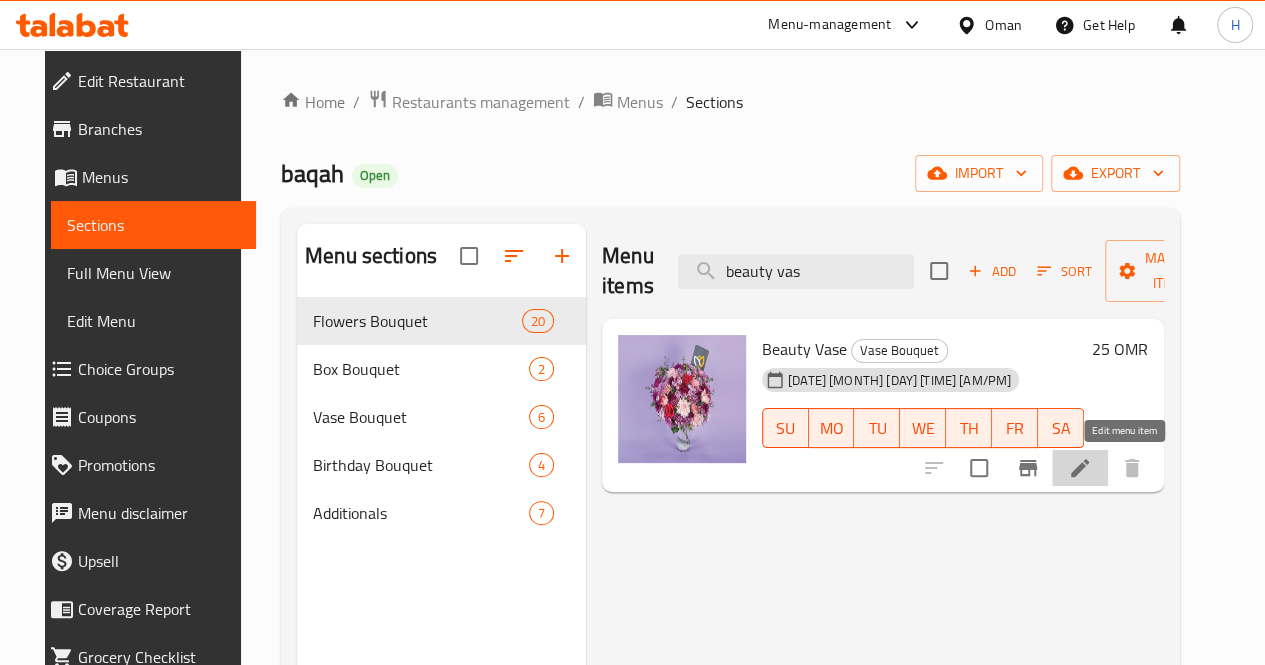 click 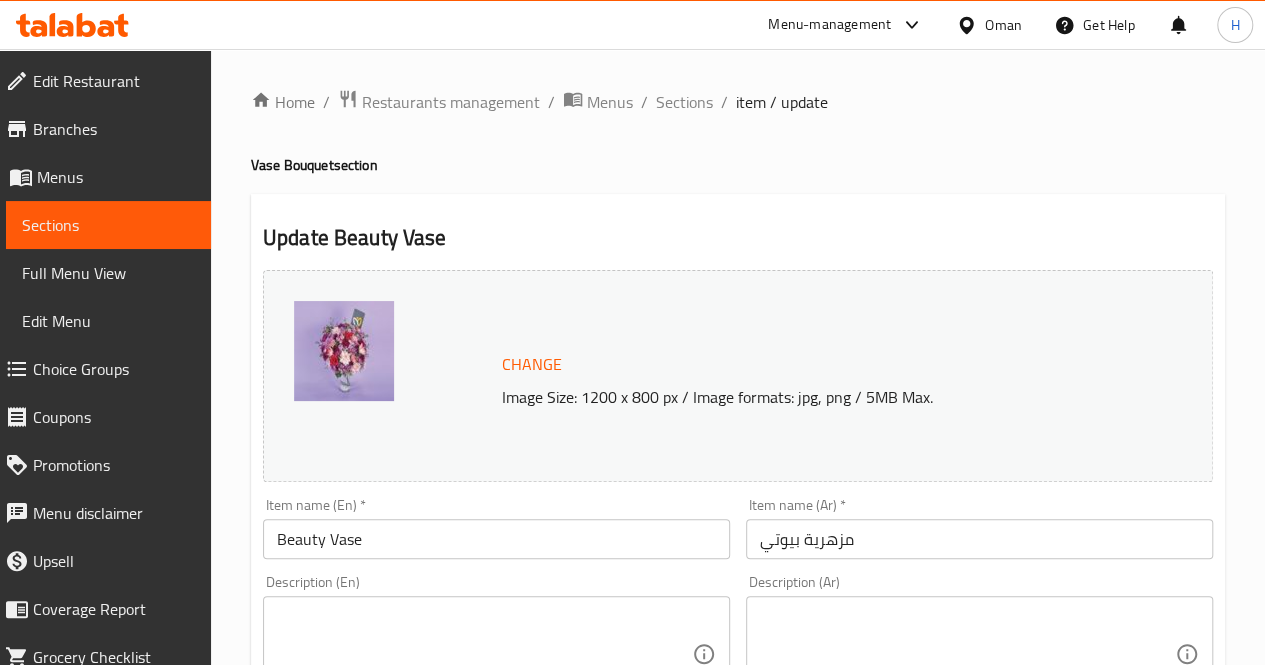 click at bounding box center [484, 654] 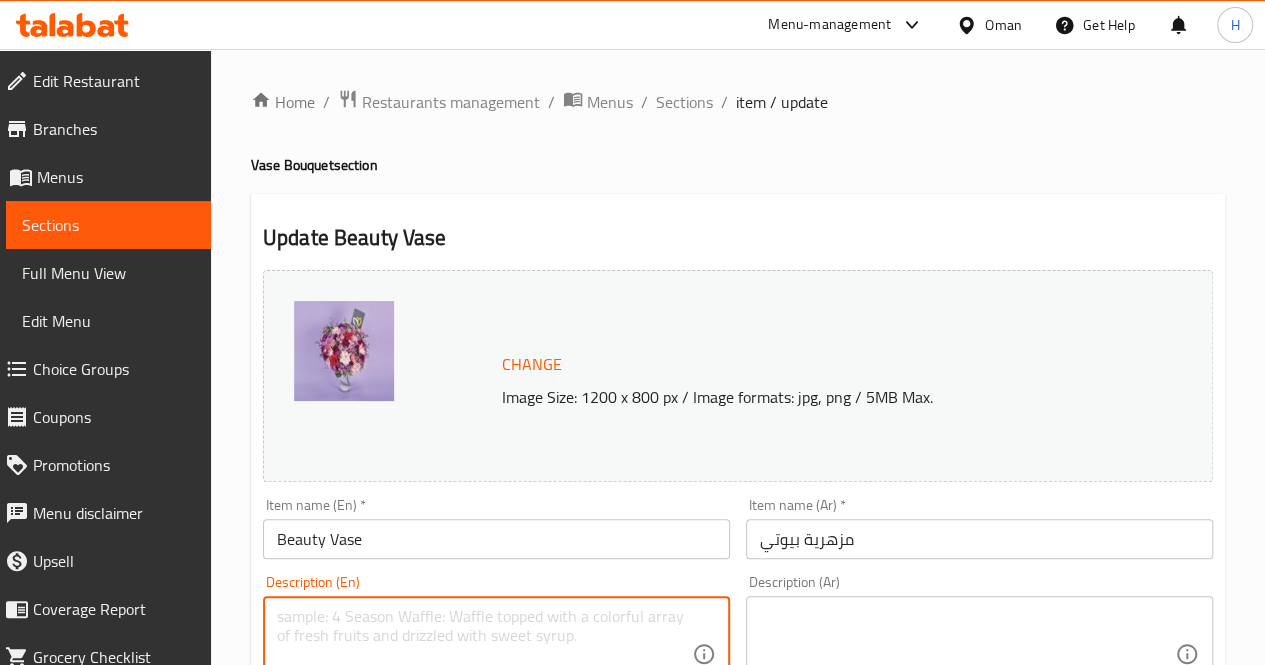 paste on "A lively floral arrangement in rich tones of pink, purple, and red, ideal for joyful moments and thoughtful gifts.
Includes: Roses, chrysanthemums, carnations, statice
Approximate dimensions: 40*45 cm" 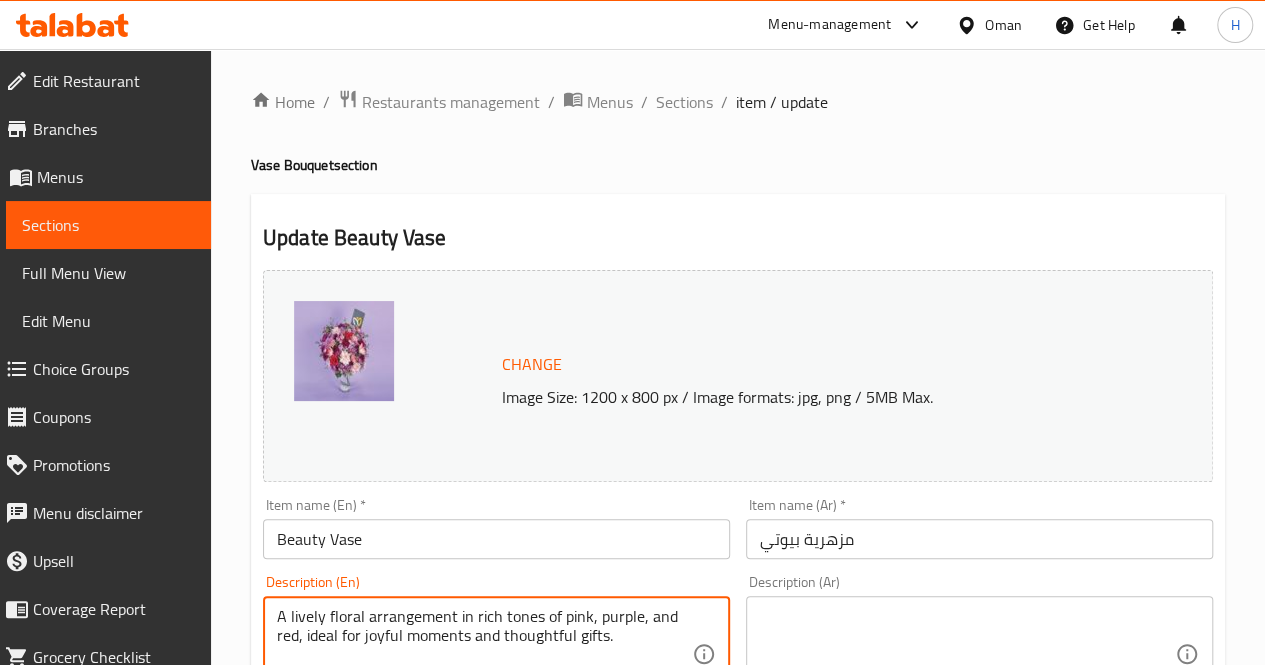 scroll, scrollTop: 4, scrollLeft: 0, axis: vertical 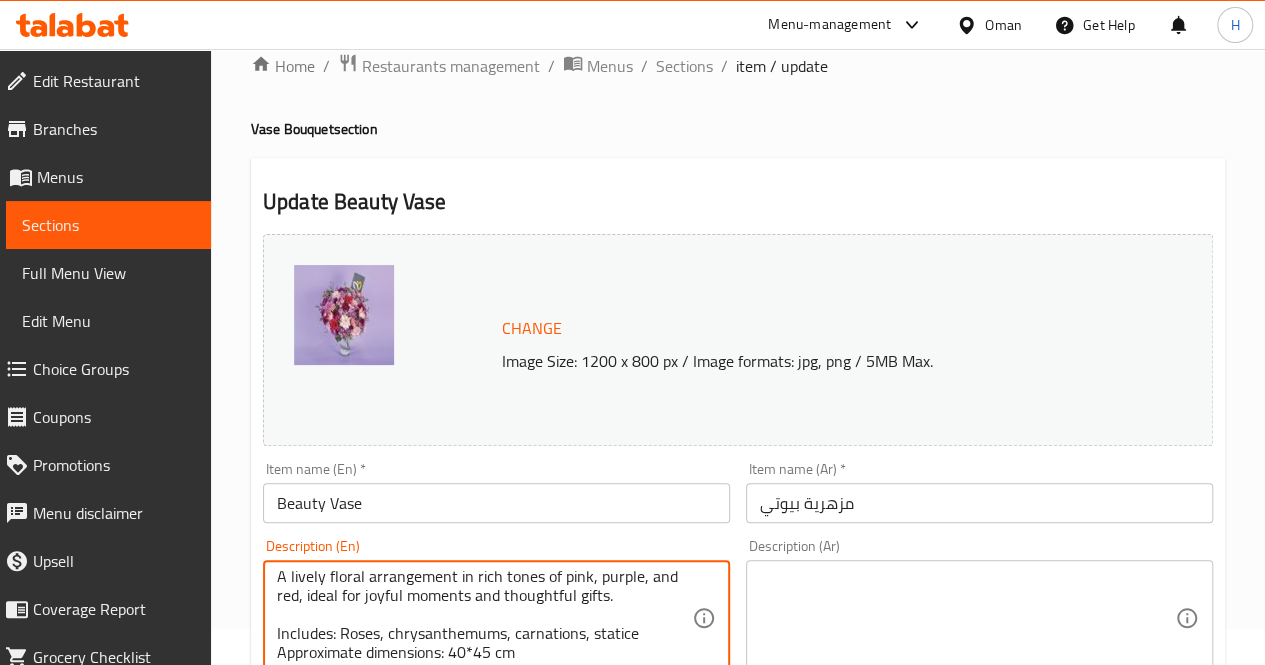 type on "A lively floral arrangement in rich tones of pink, purple, and red, ideal for joyful moments and thoughtful gifts.
Includes: Roses, chrysanthemums, carnations, statice
Approximate dimensions: 40*45 cm" 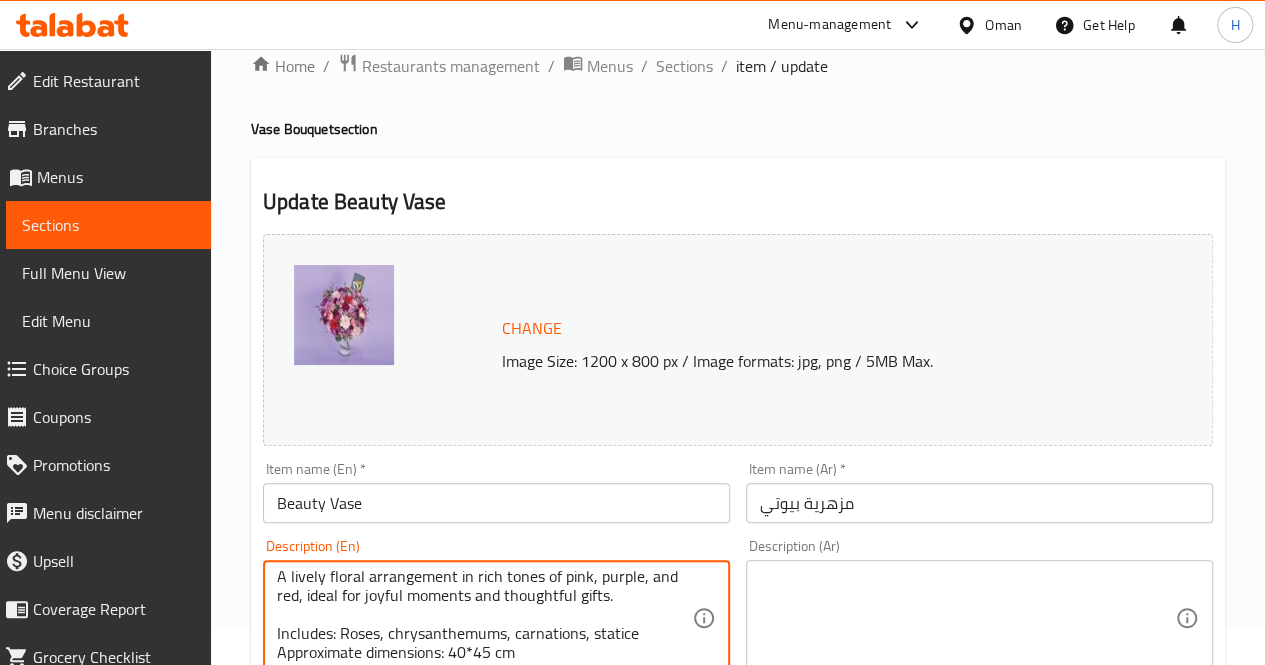 click at bounding box center [967, 618] 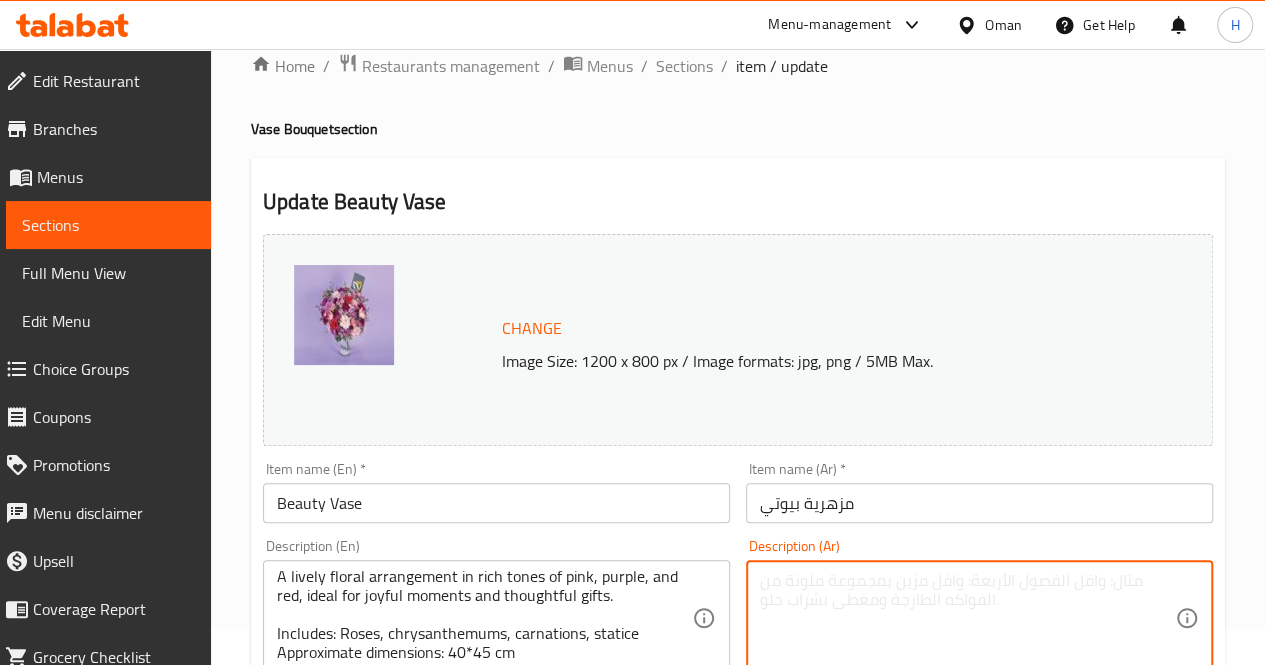 paste on "تنسيق زهور أنيق بألوان زهرية وبنفسجية وحمراء، مناسب للمناسبات السعيدة والتعبير عن المشاعر الجميلة.
يحتوي على: ورود، أقحوان، قرنفل، ستاتيس
الأبعاد التقريبية: ٤٠*٤٥ سم" 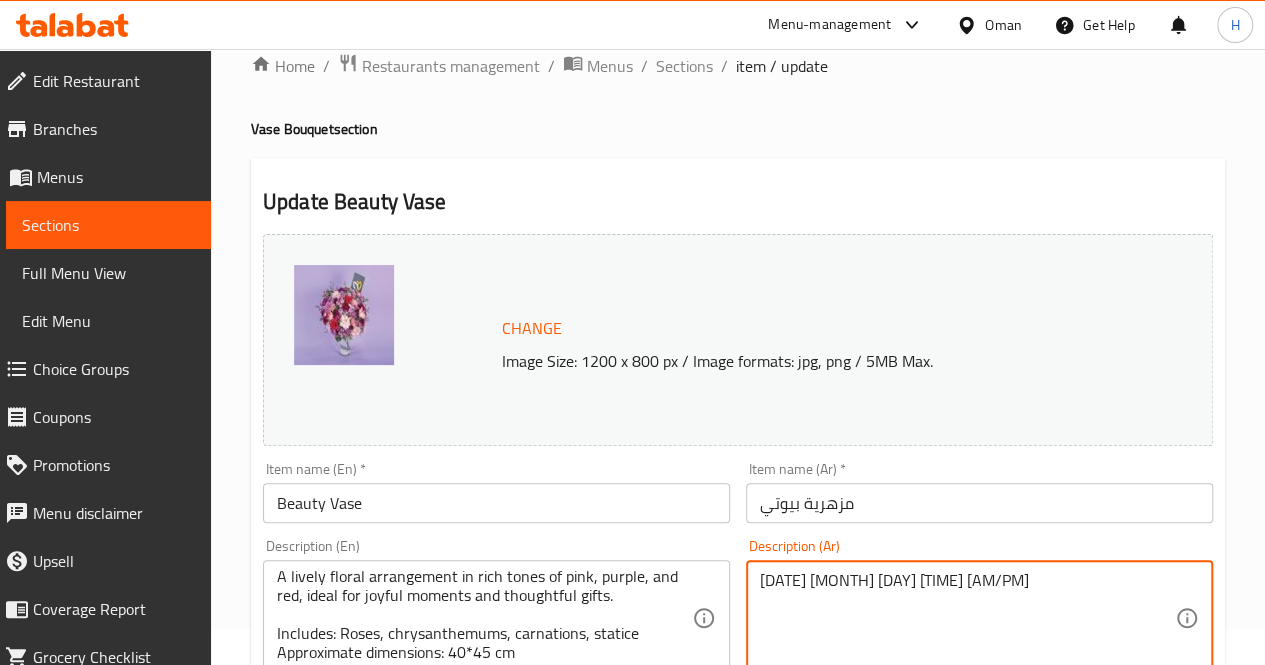 scroll, scrollTop: 4, scrollLeft: 0, axis: vertical 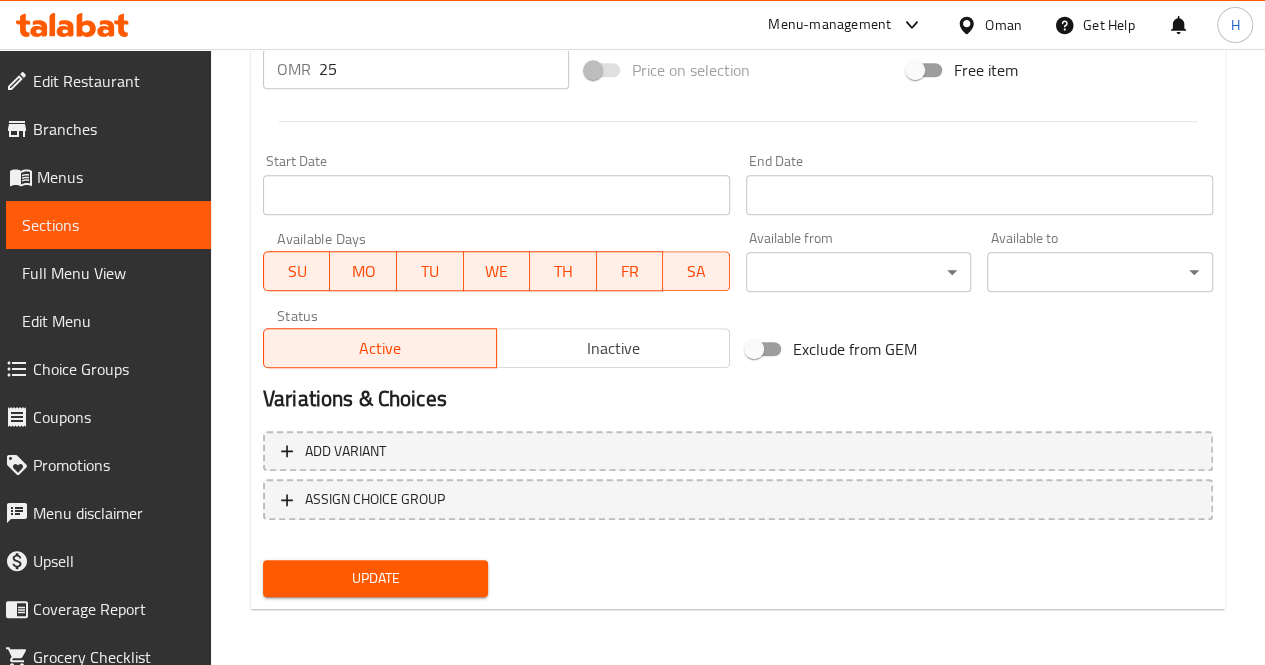 type on "تنسيق زهور أنيق بألوان زهرية وبنفسجية وحمراء، مناسب للمناسبات السعيدة والتعبير عن المشاعر الجميلة.
يحتوي على: ورود، أقحوان، قرنفل، ستاتيس
الأبعاد التقريبية: ٤٠*٤٥ سم" 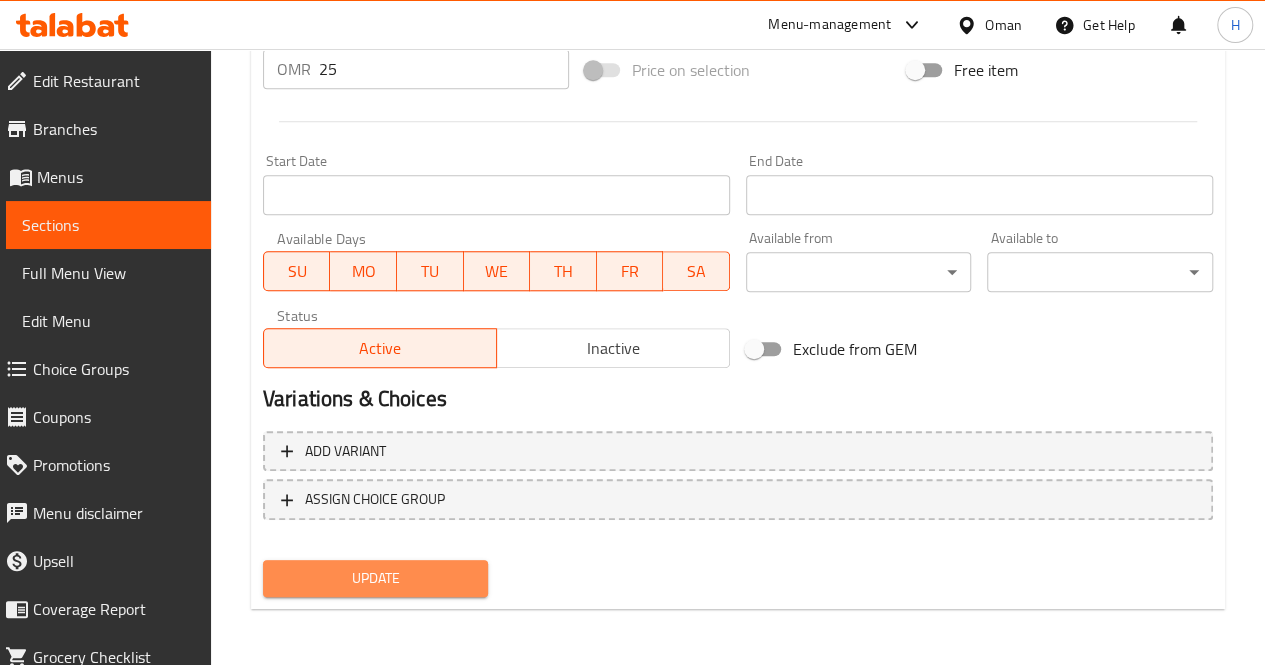 click on "Update" at bounding box center [376, 578] 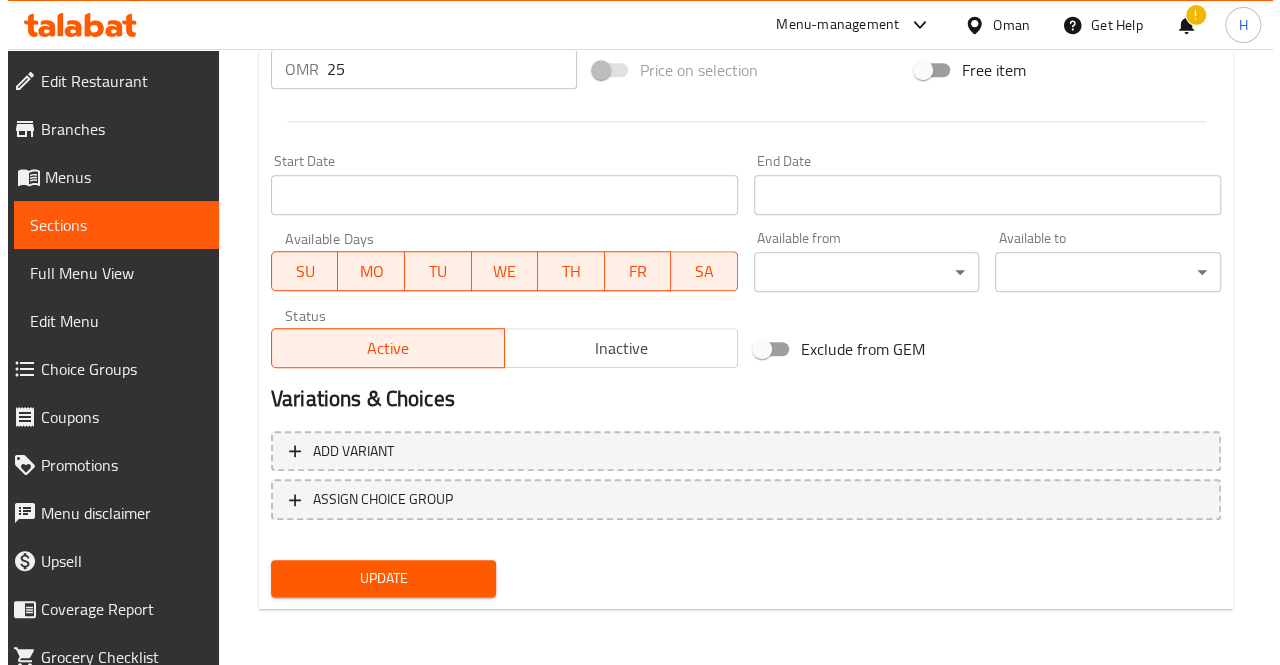 scroll, scrollTop: 432, scrollLeft: 0, axis: vertical 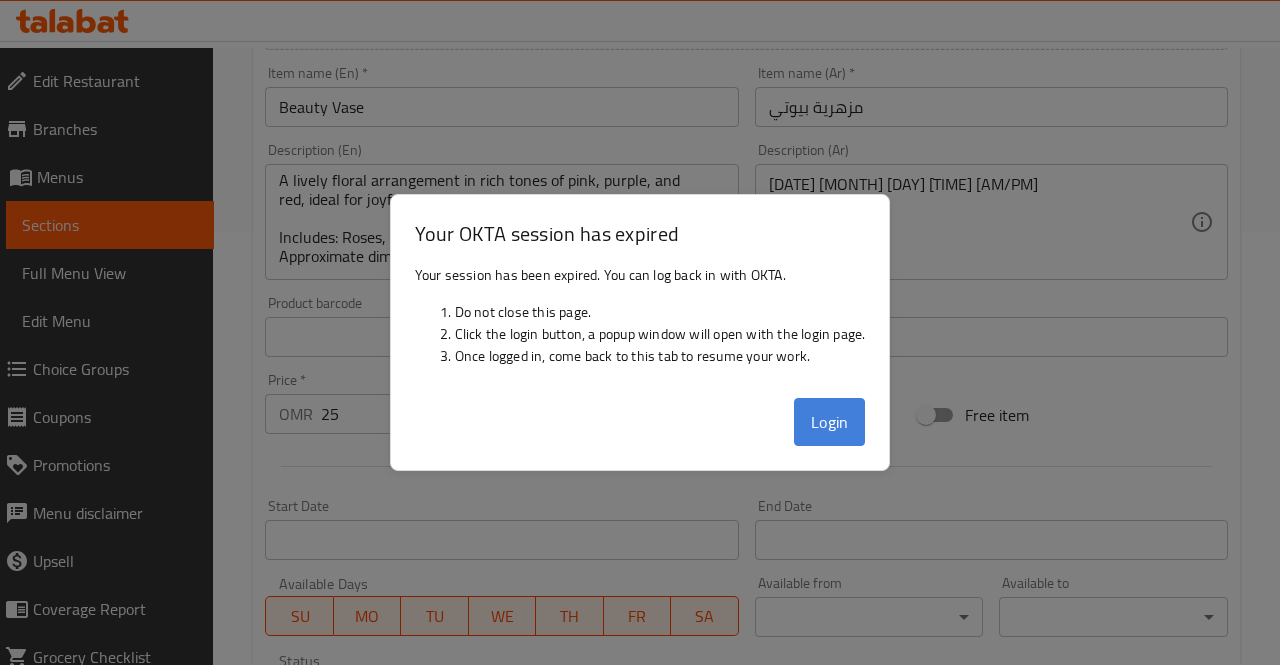 click on "Login" at bounding box center [830, 422] 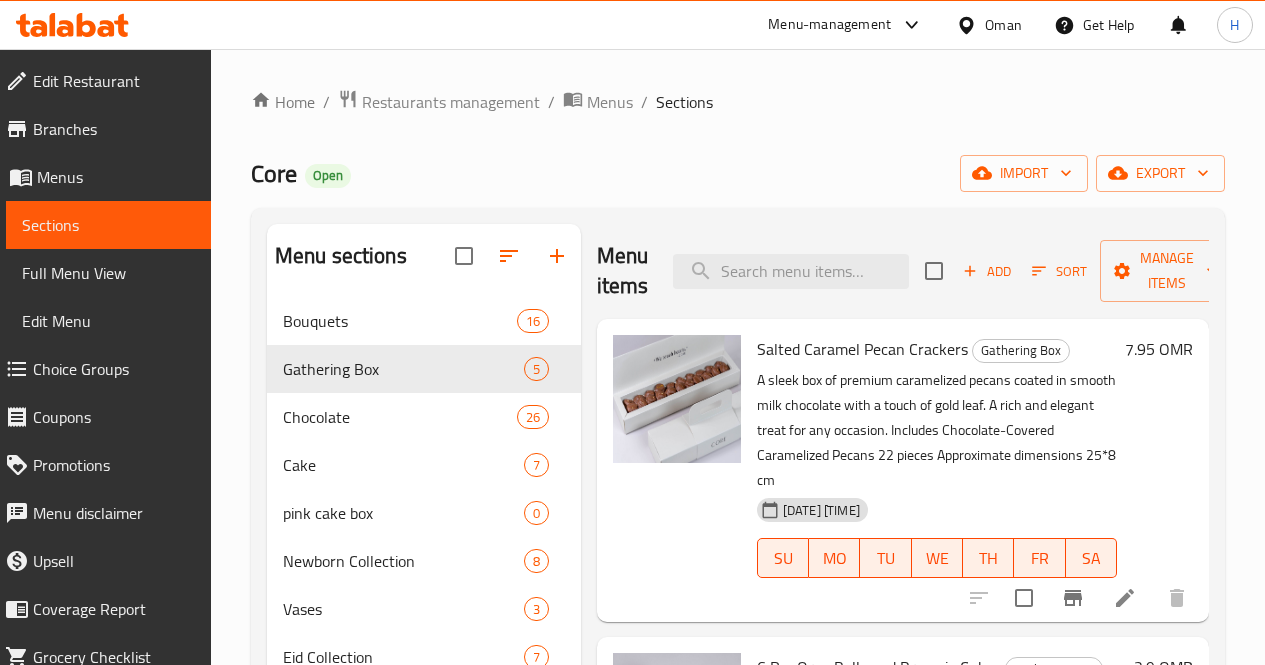 scroll, scrollTop: 257, scrollLeft: 0, axis: vertical 